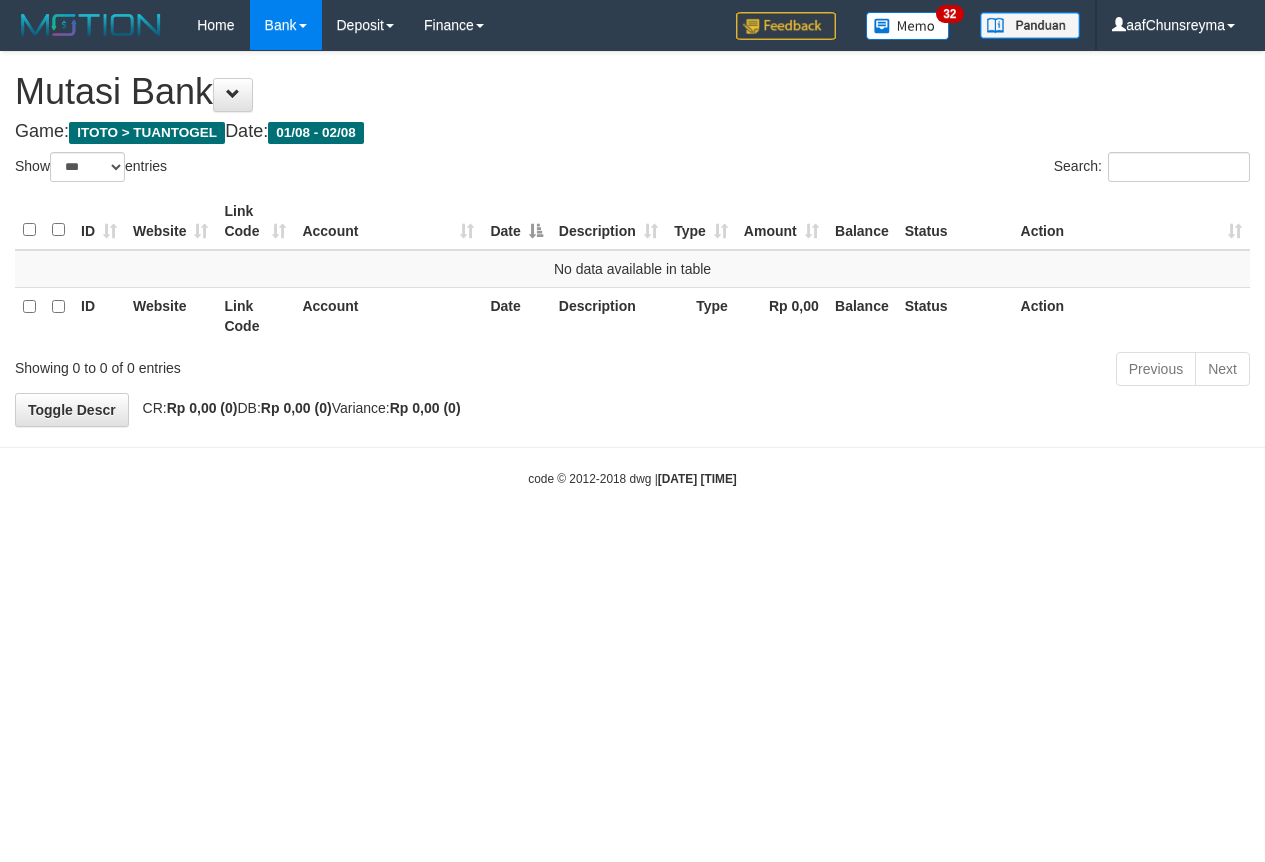 select on "***" 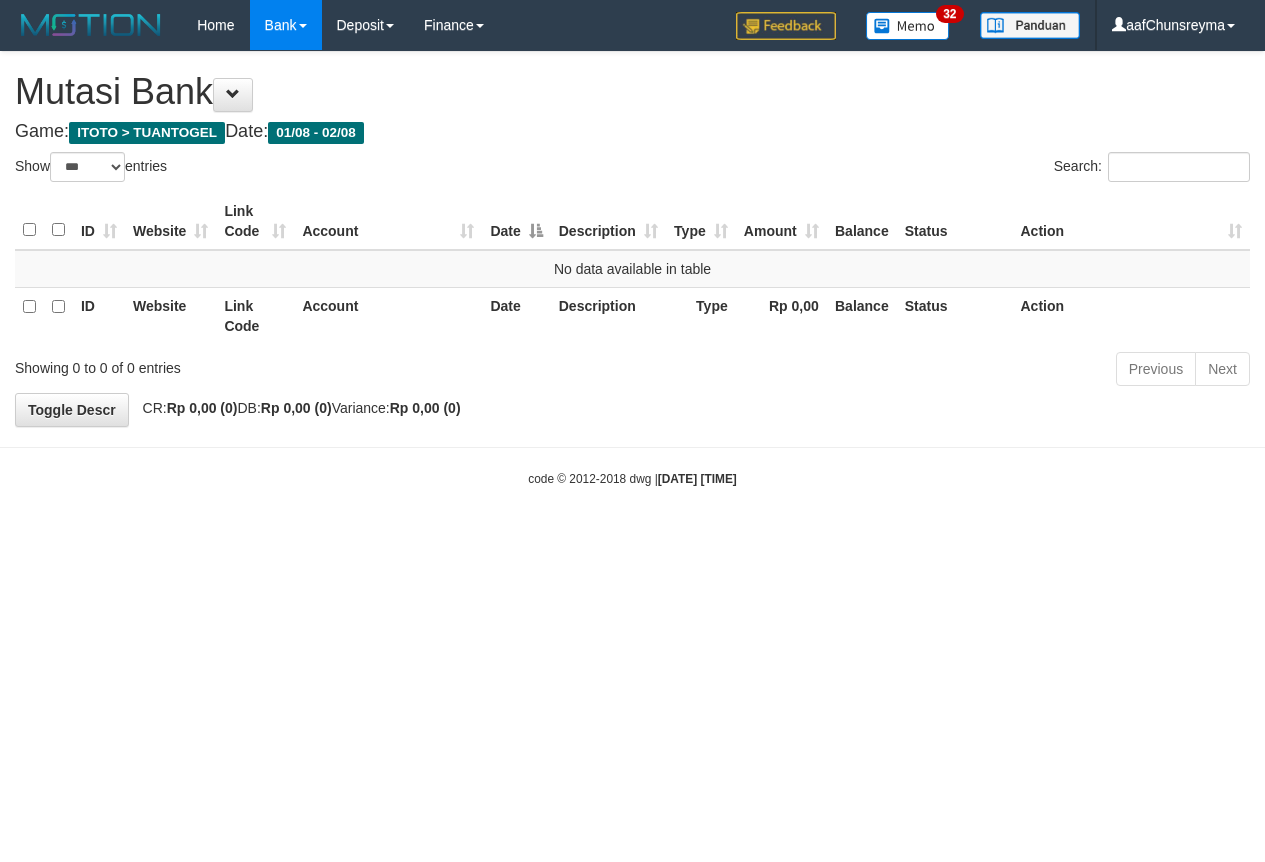 scroll, scrollTop: 0, scrollLeft: 0, axis: both 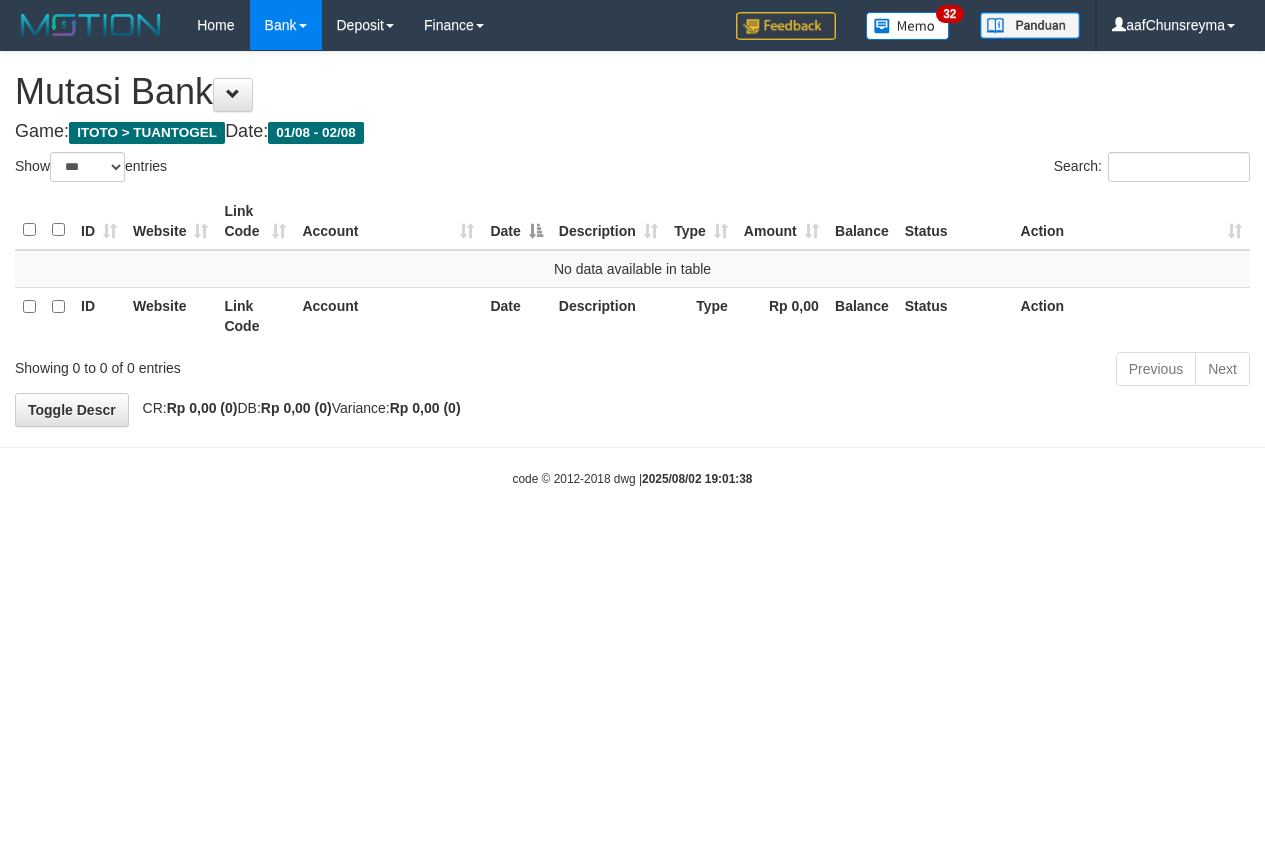 select on "***" 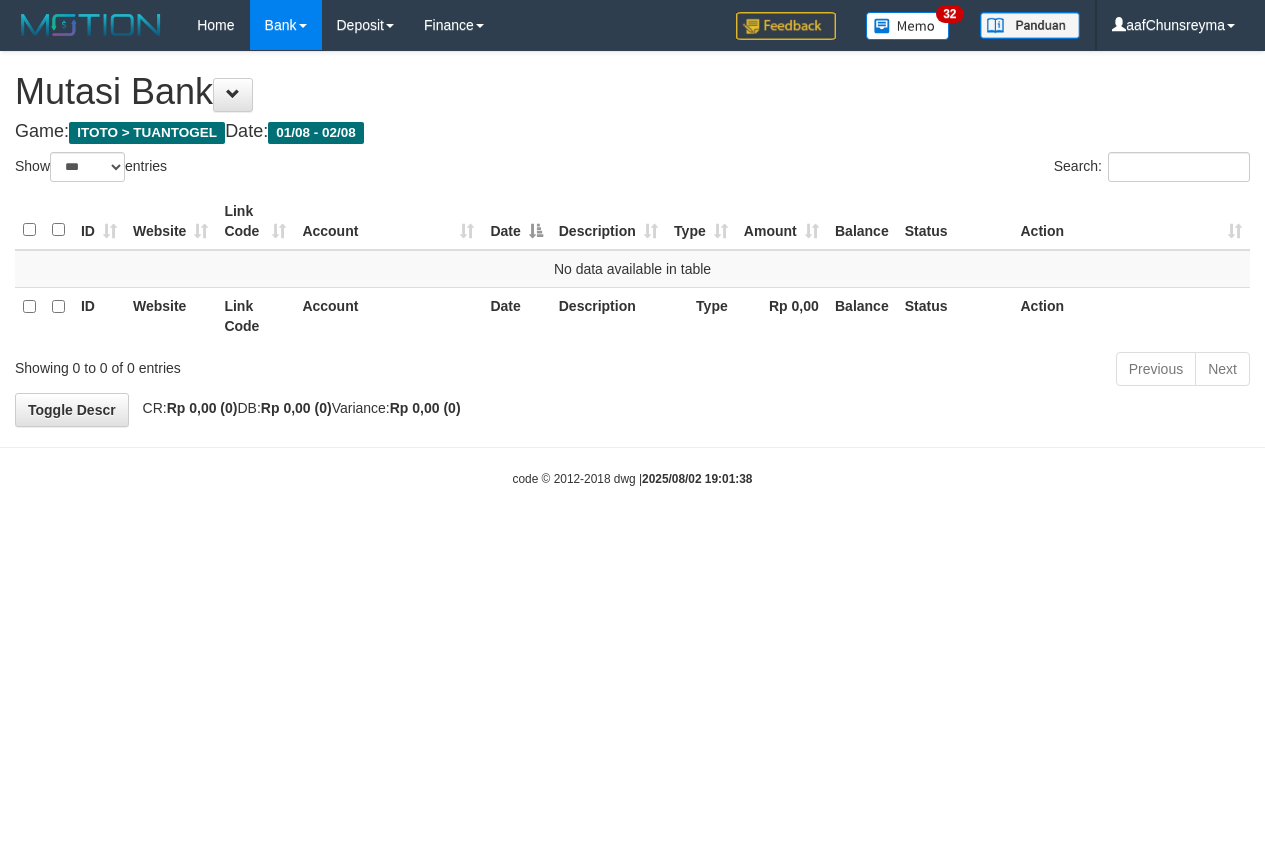 scroll, scrollTop: 0, scrollLeft: 0, axis: both 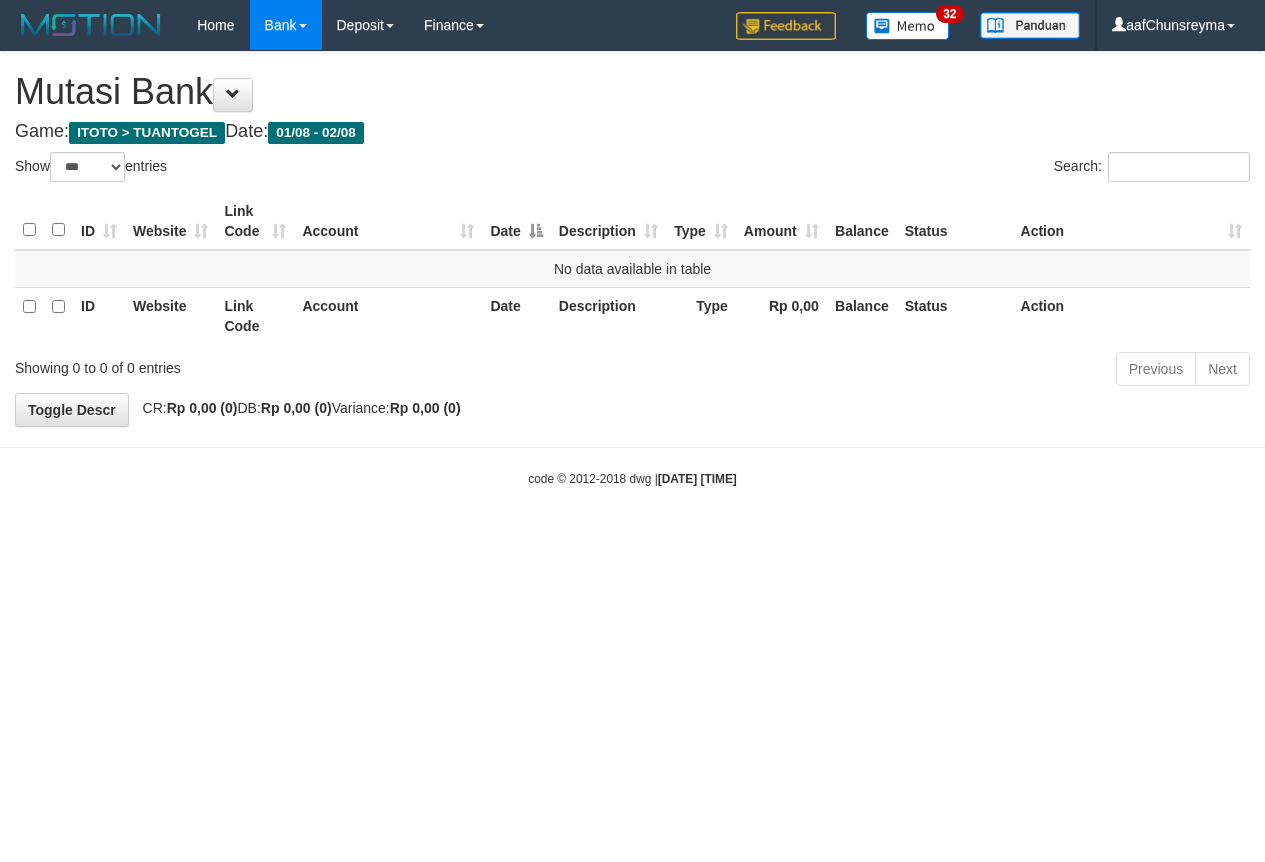 select on "***" 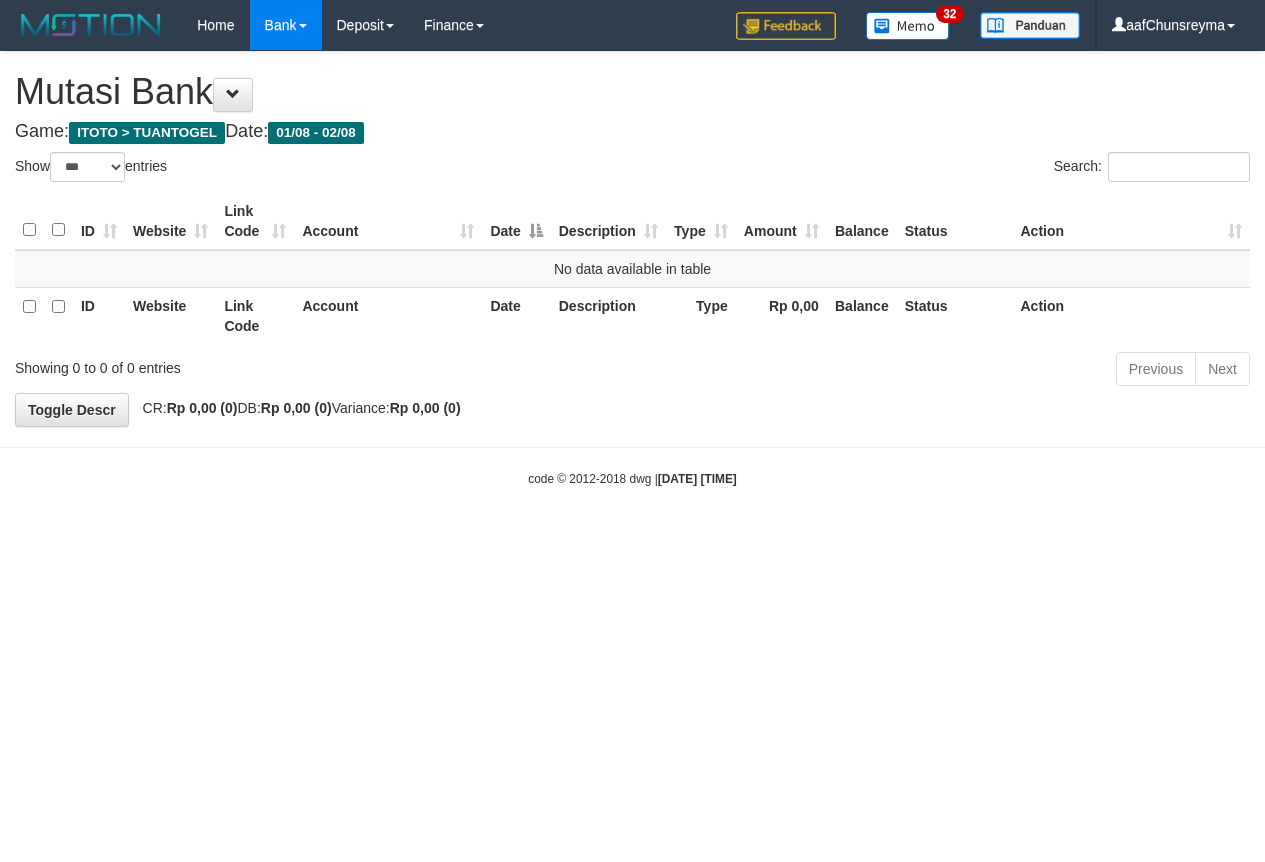scroll, scrollTop: 0, scrollLeft: 0, axis: both 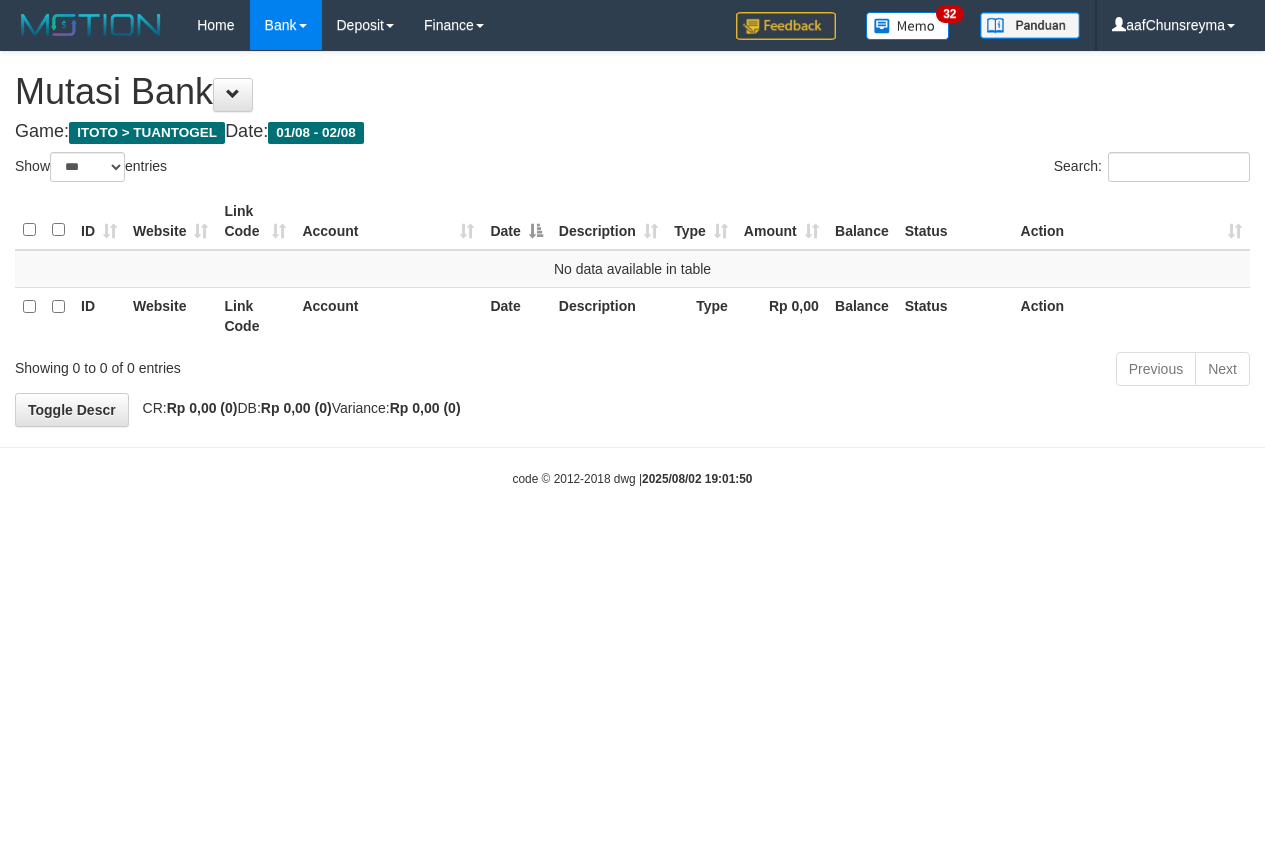 select on "***" 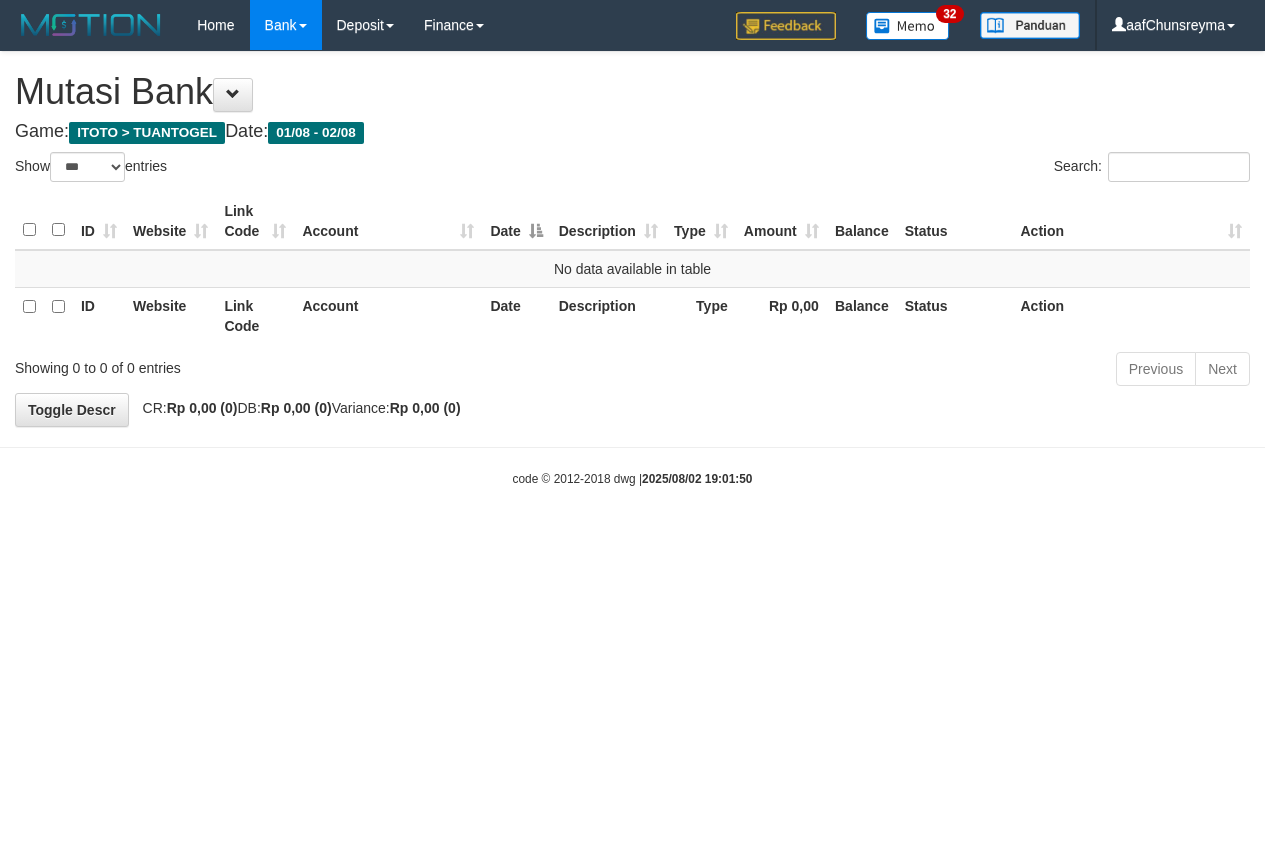 scroll, scrollTop: 0, scrollLeft: 0, axis: both 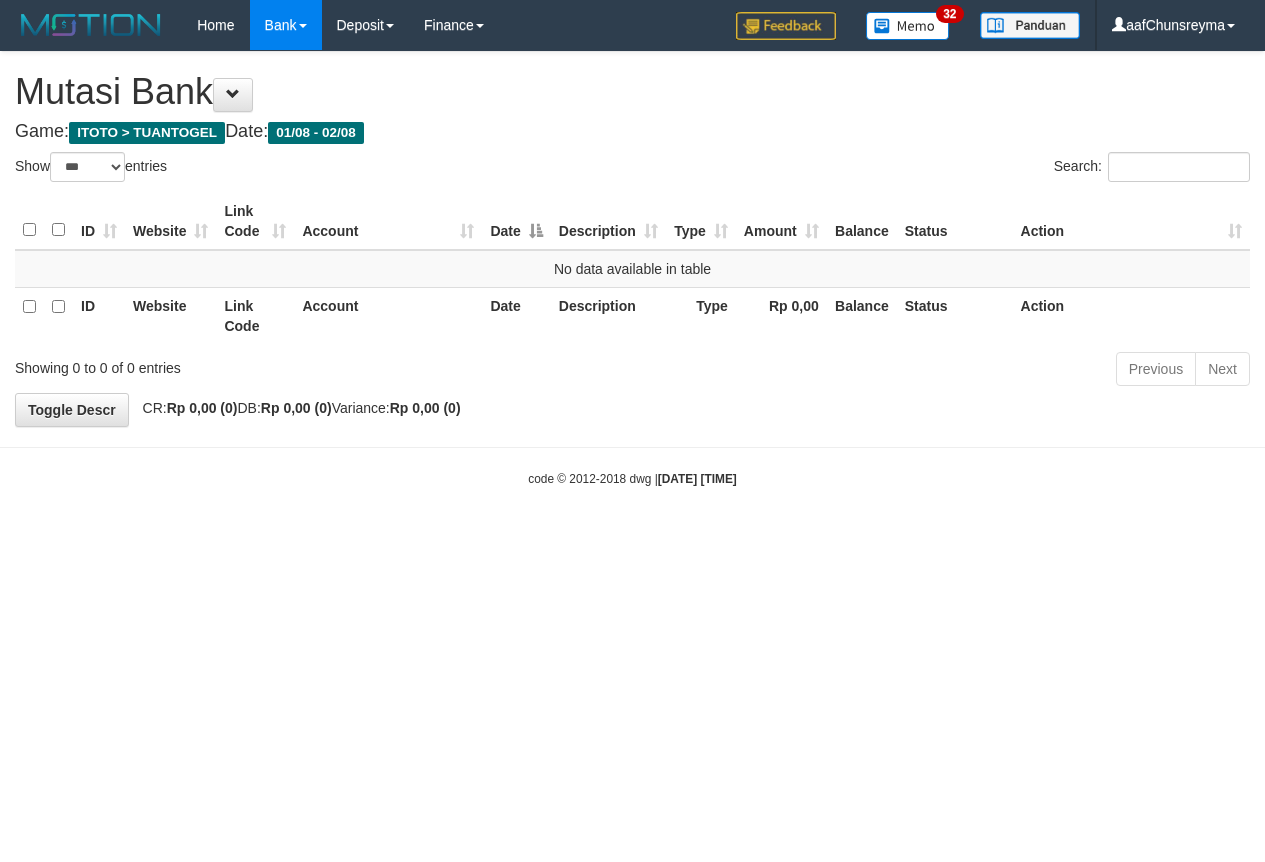 select on "***" 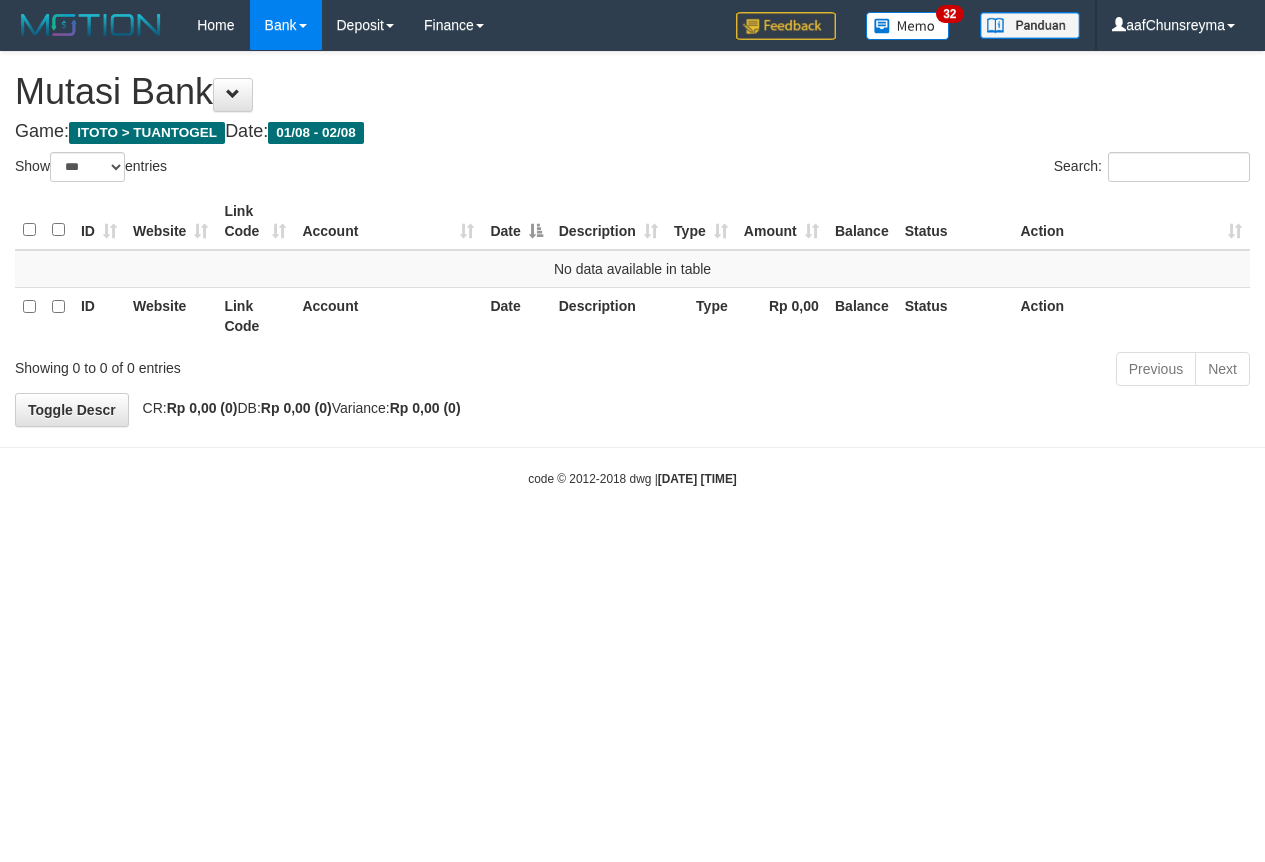 scroll, scrollTop: 0, scrollLeft: 0, axis: both 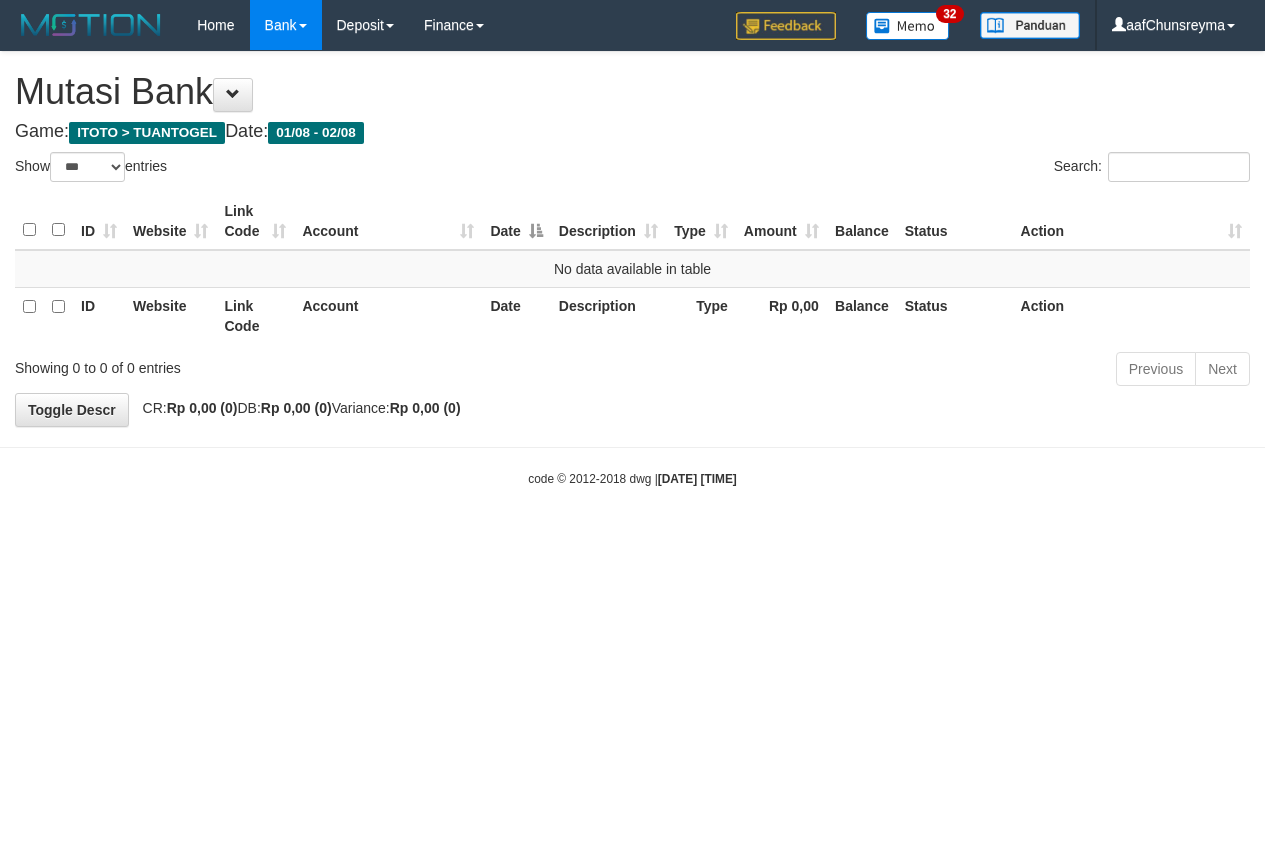 select on "***" 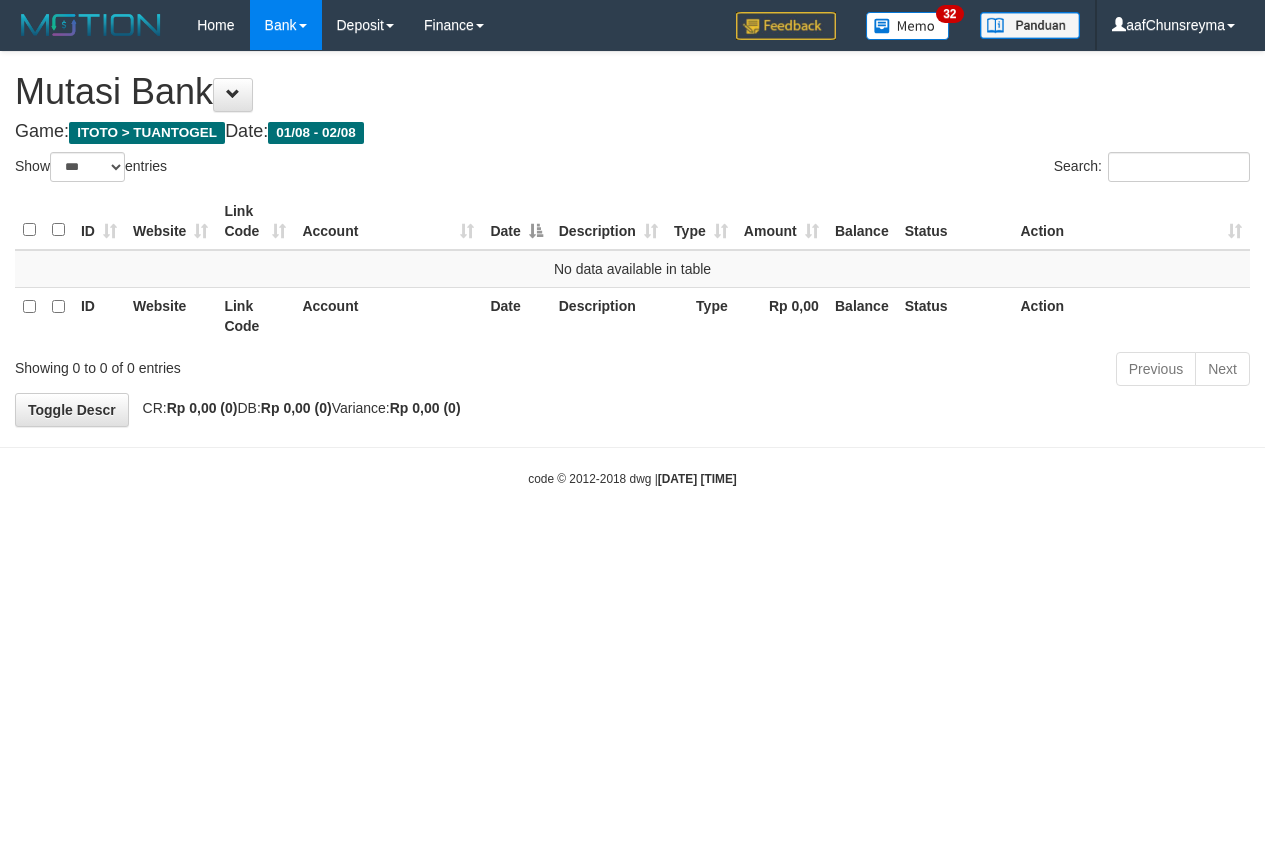 scroll, scrollTop: 0, scrollLeft: 0, axis: both 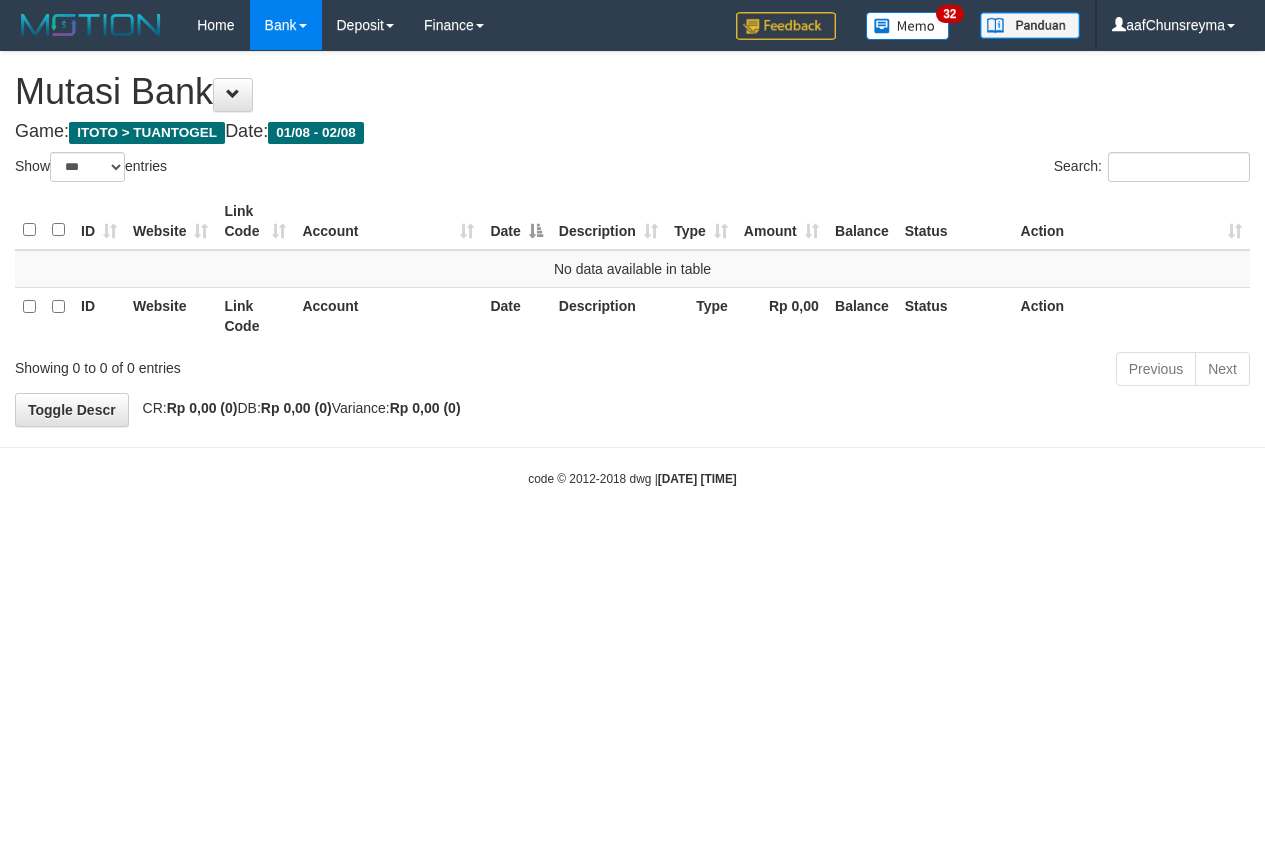 select on "***" 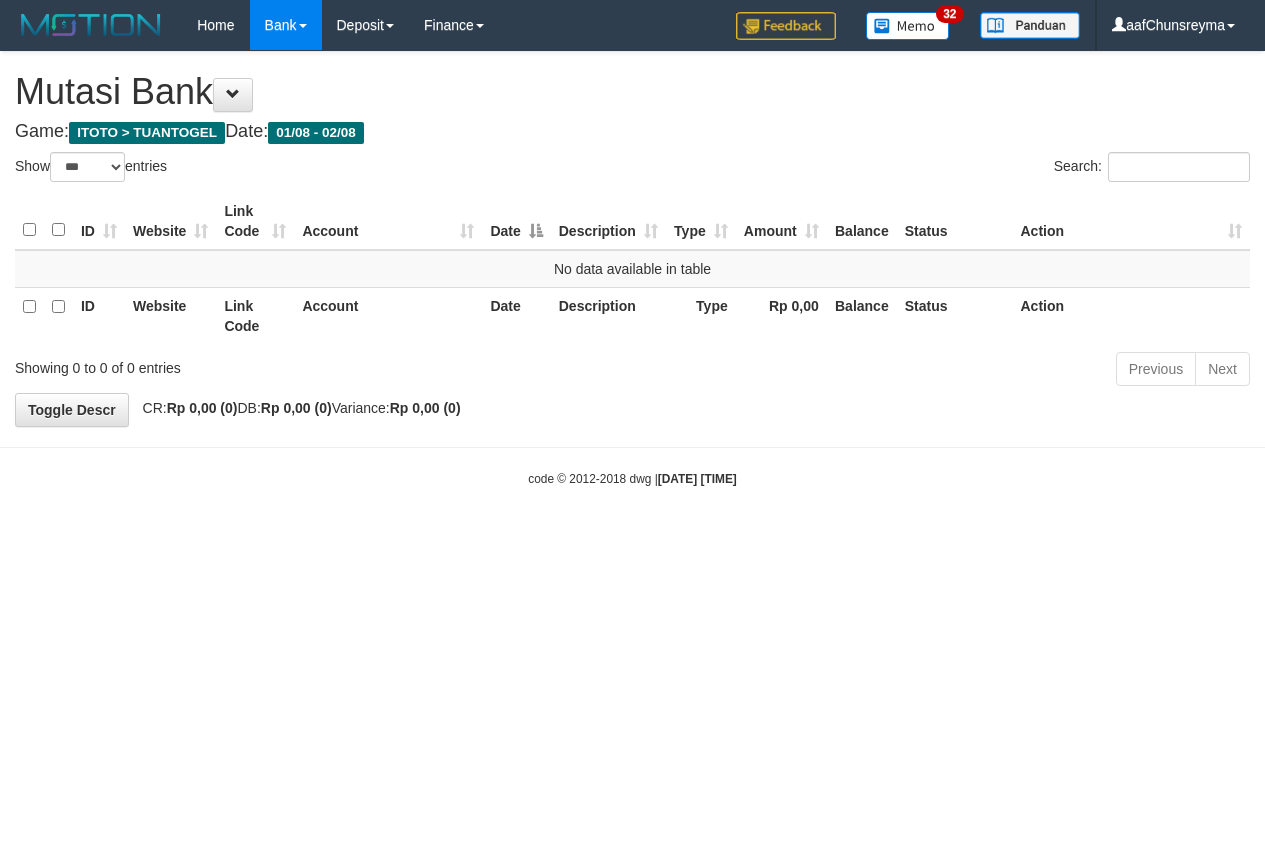 scroll, scrollTop: 0, scrollLeft: 0, axis: both 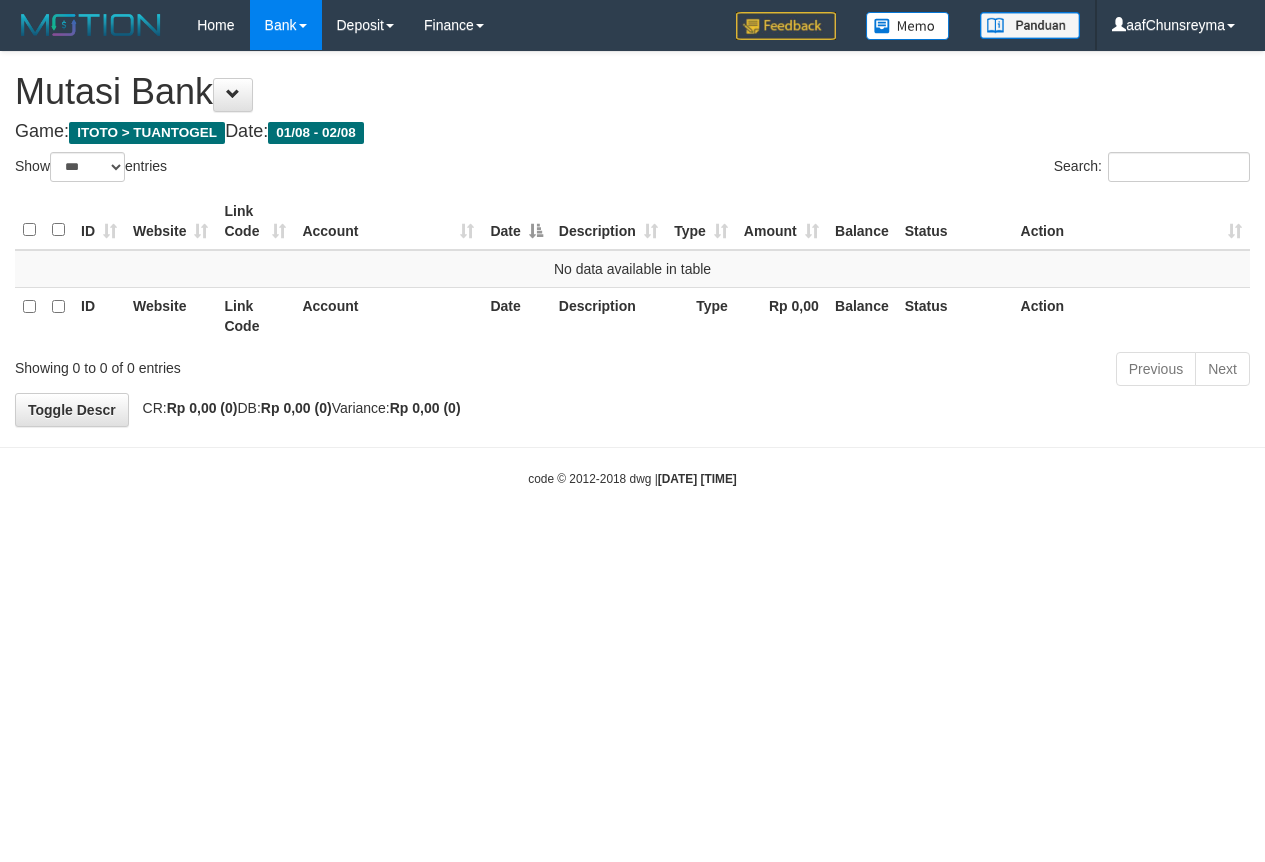 select on "***" 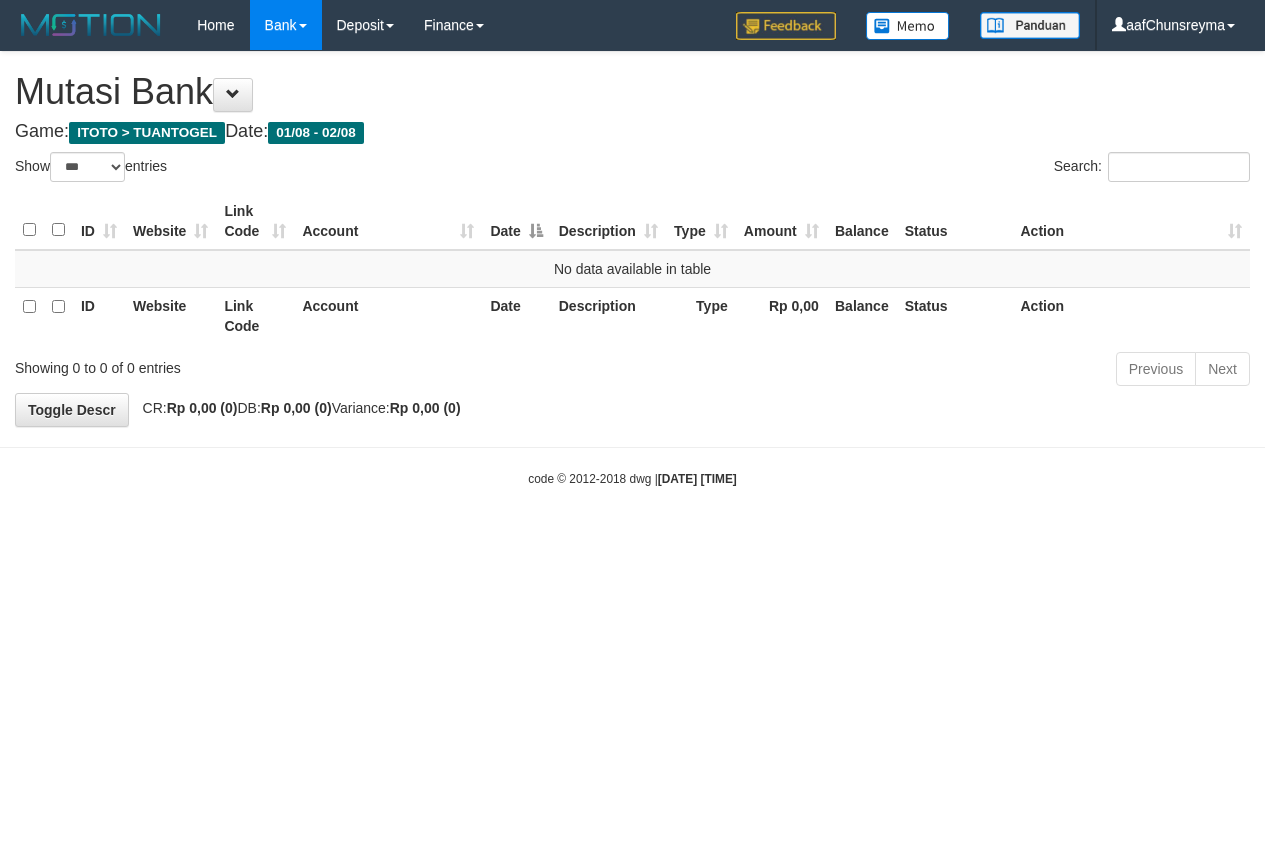 scroll, scrollTop: 0, scrollLeft: 0, axis: both 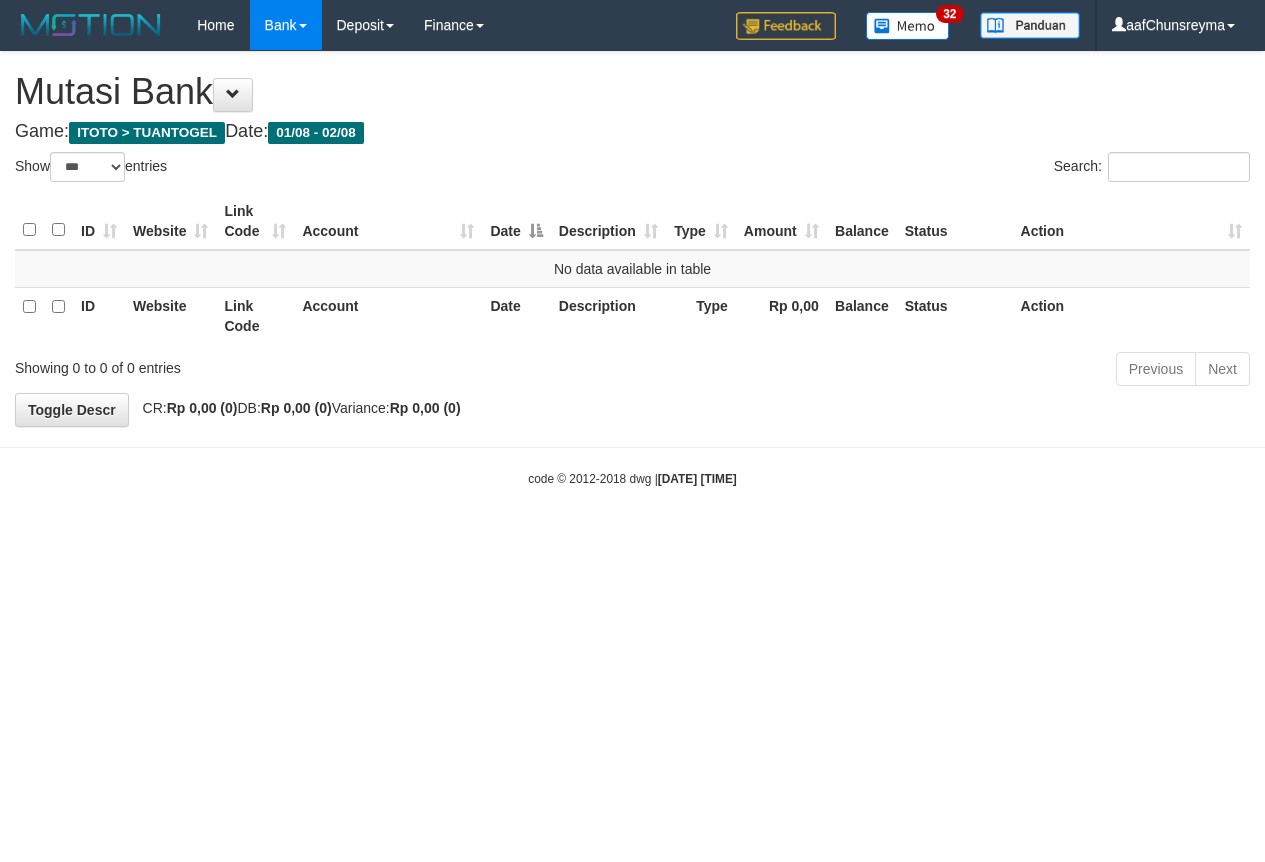 select on "***" 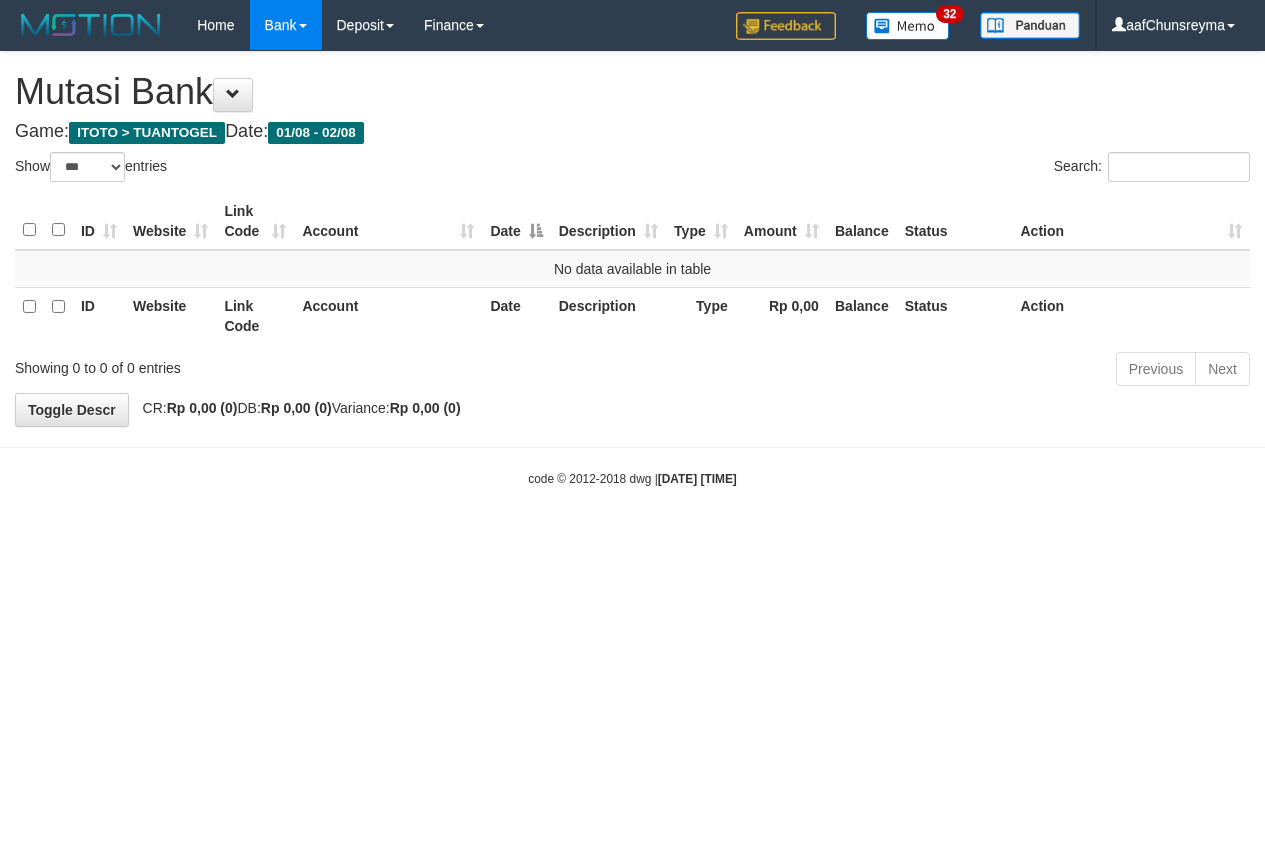 scroll, scrollTop: 0, scrollLeft: 0, axis: both 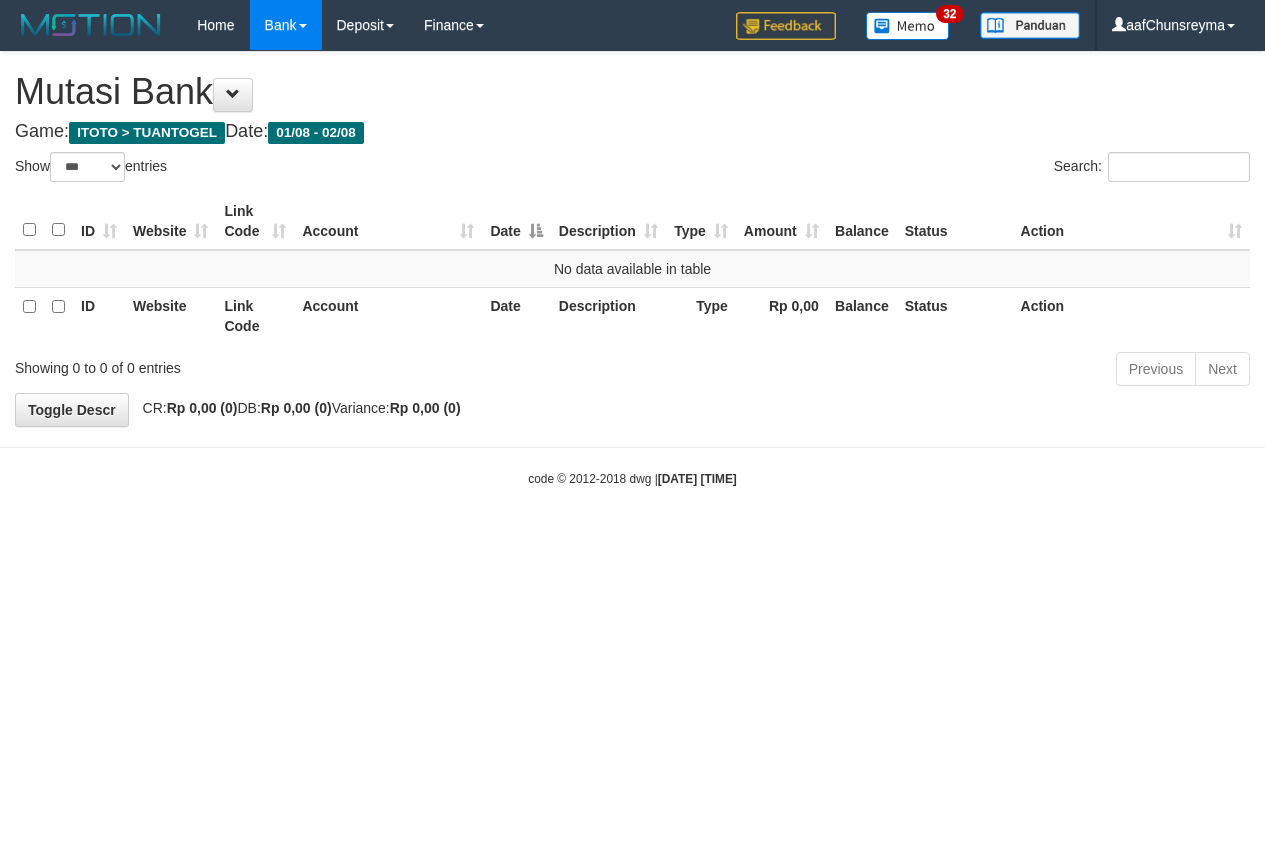 select on "***" 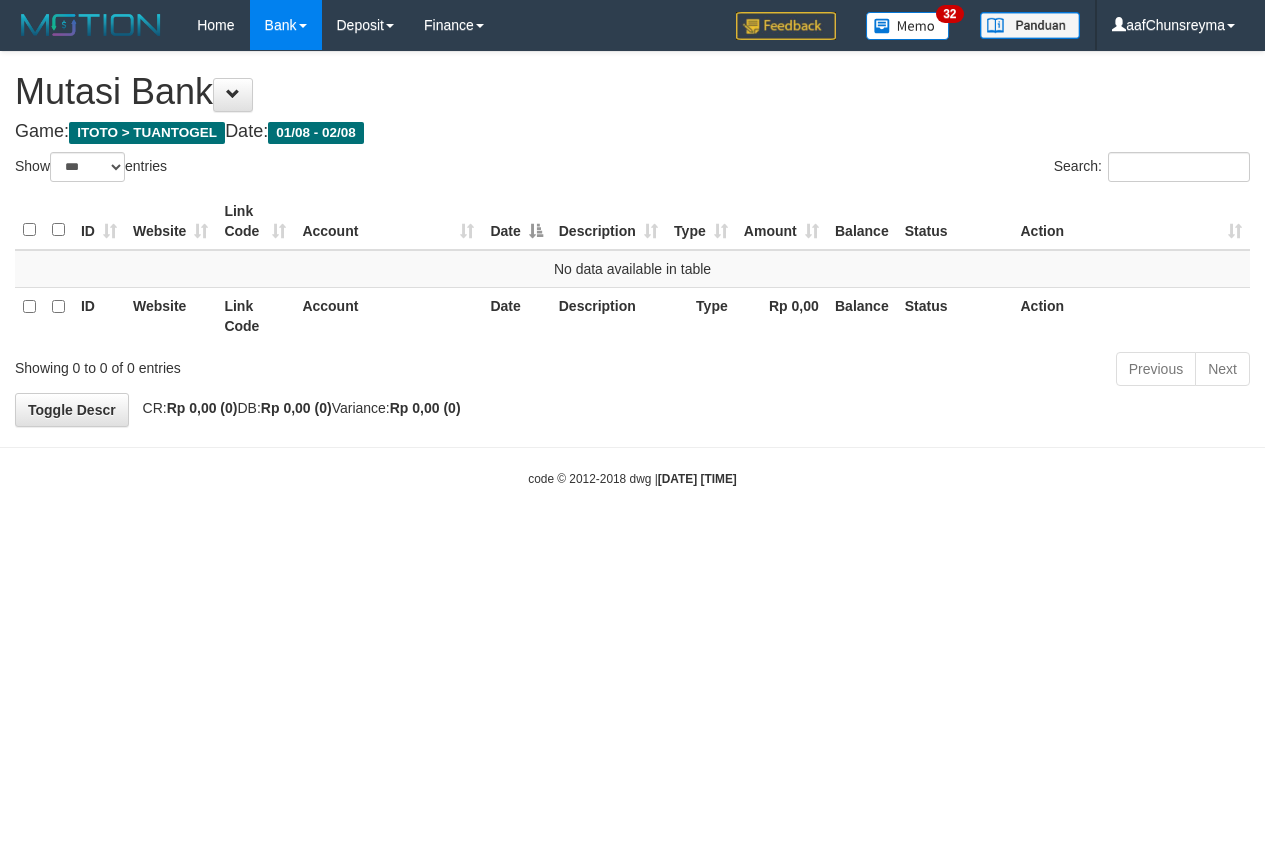 scroll, scrollTop: 0, scrollLeft: 0, axis: both 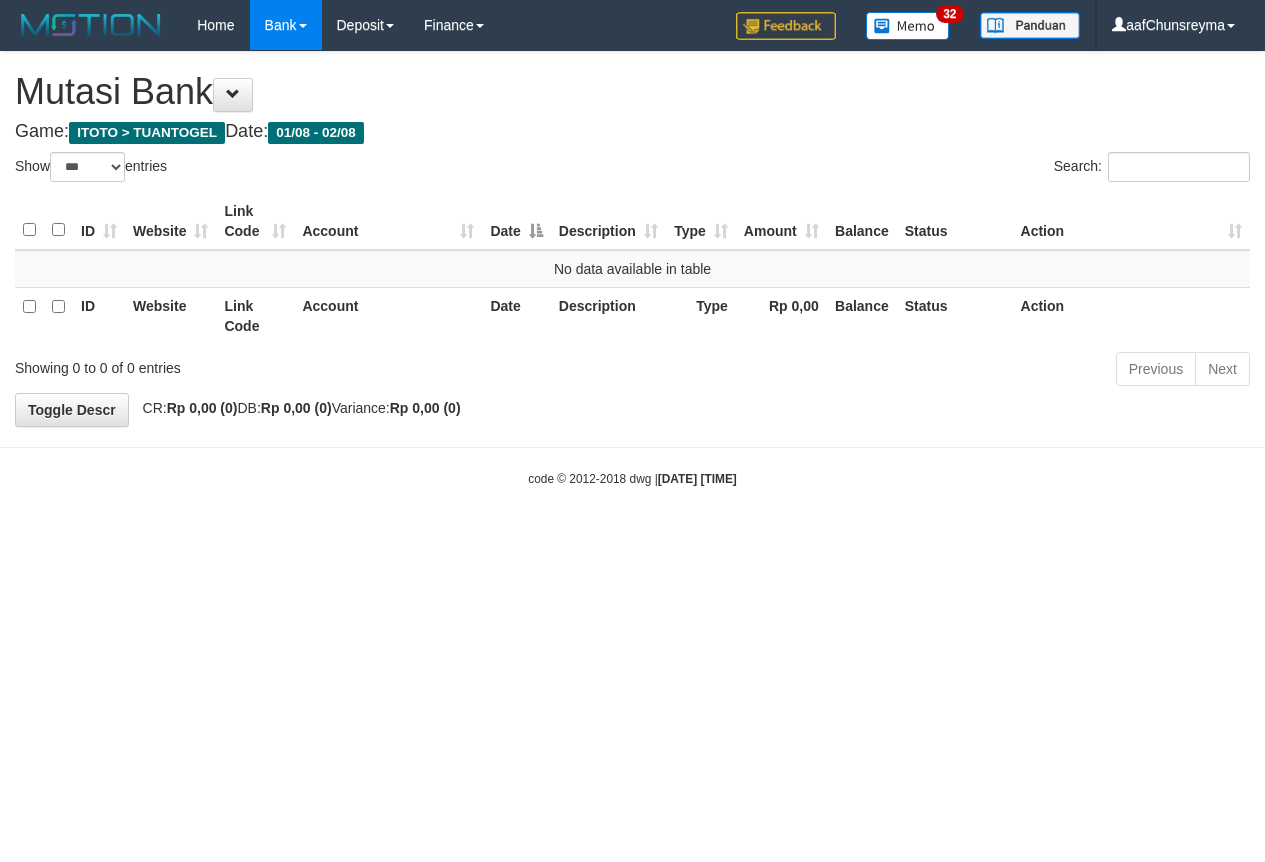 select on "***" 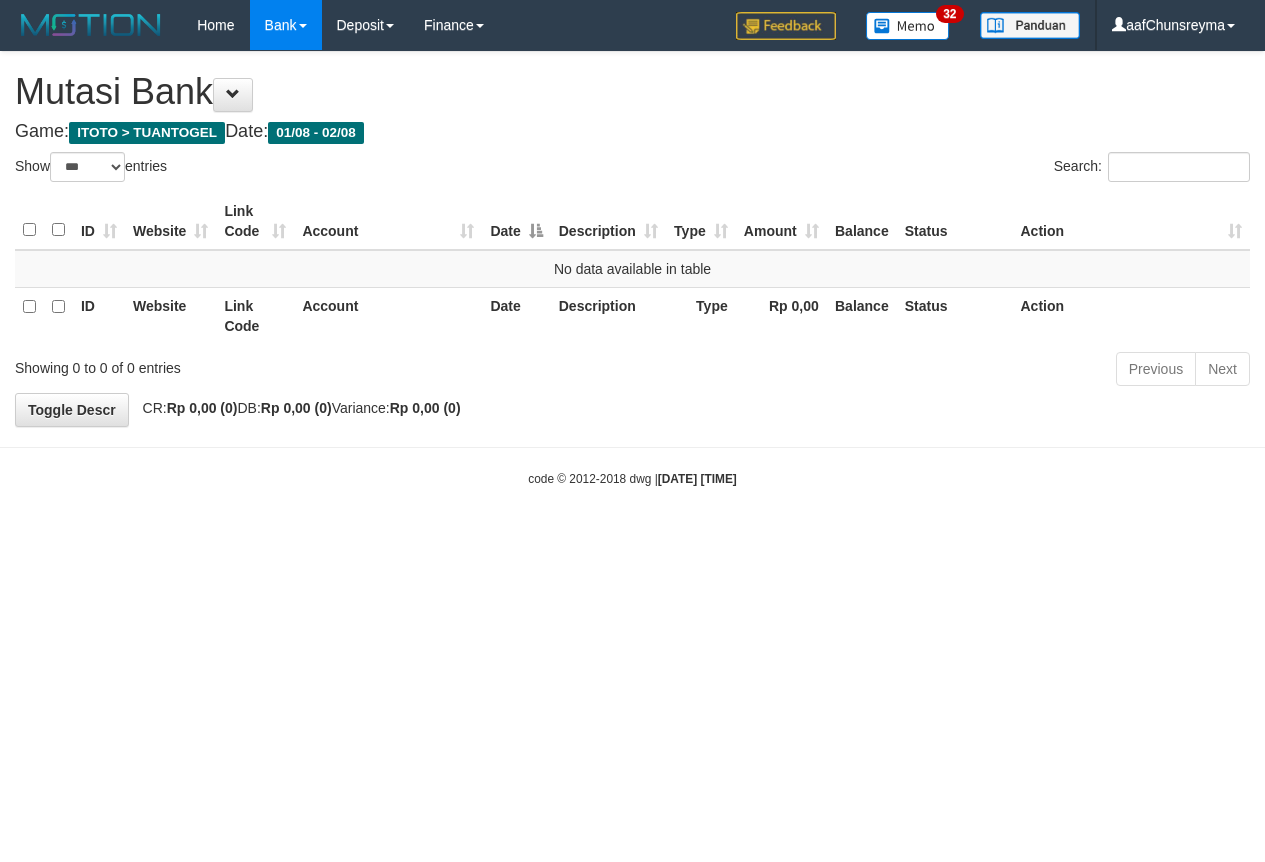 scroll, scrollTop: 0, scrollLeft: 0, axis: both 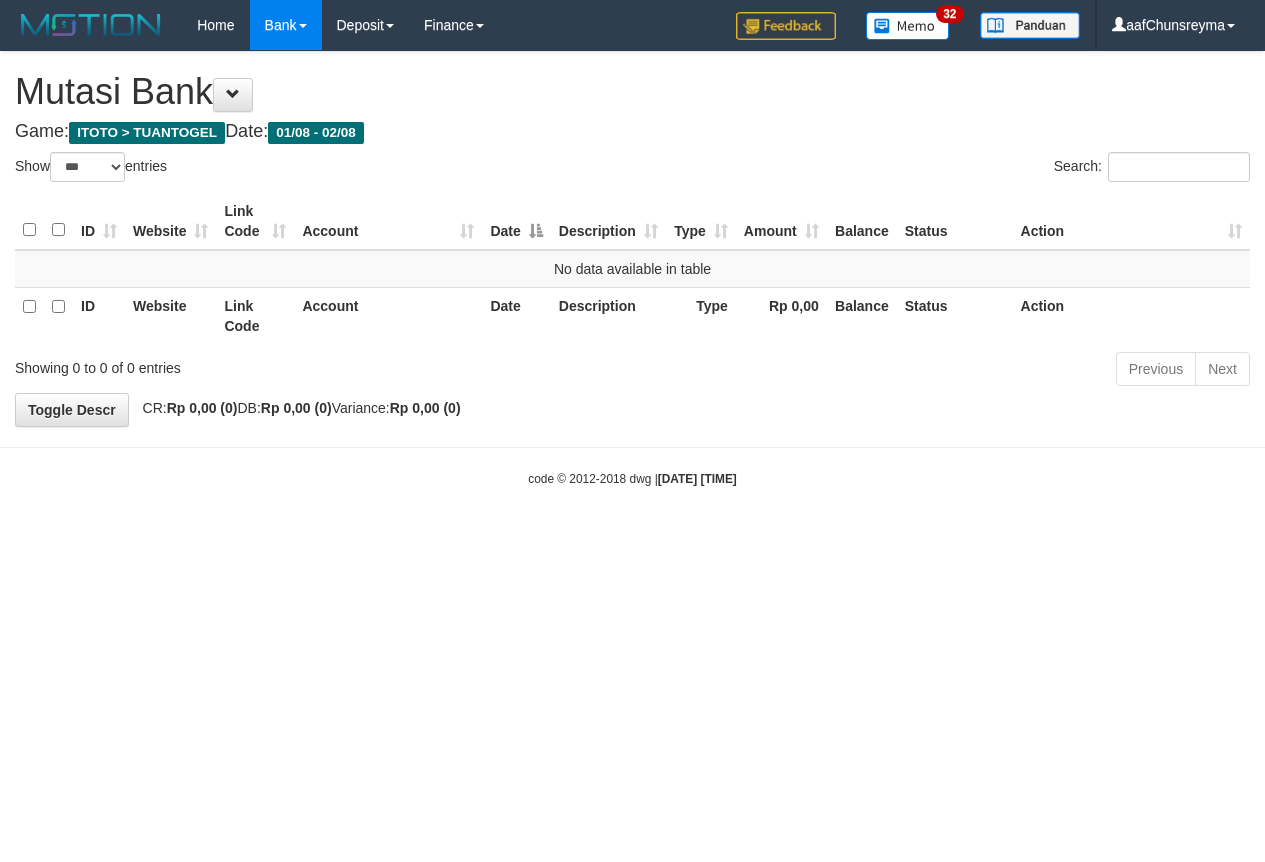 select on "***" 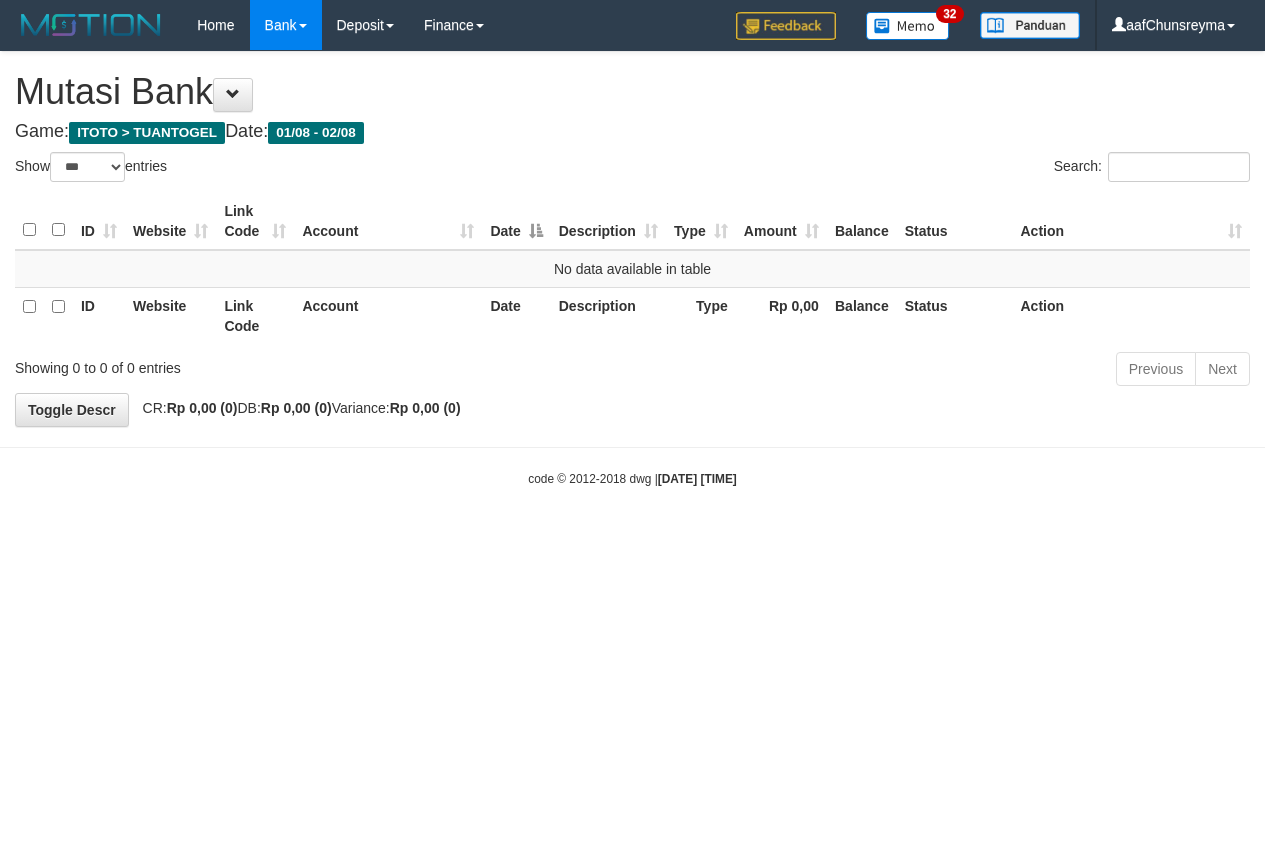 scroll, scrollTop: 0, scrollLeft: 0, axis: both 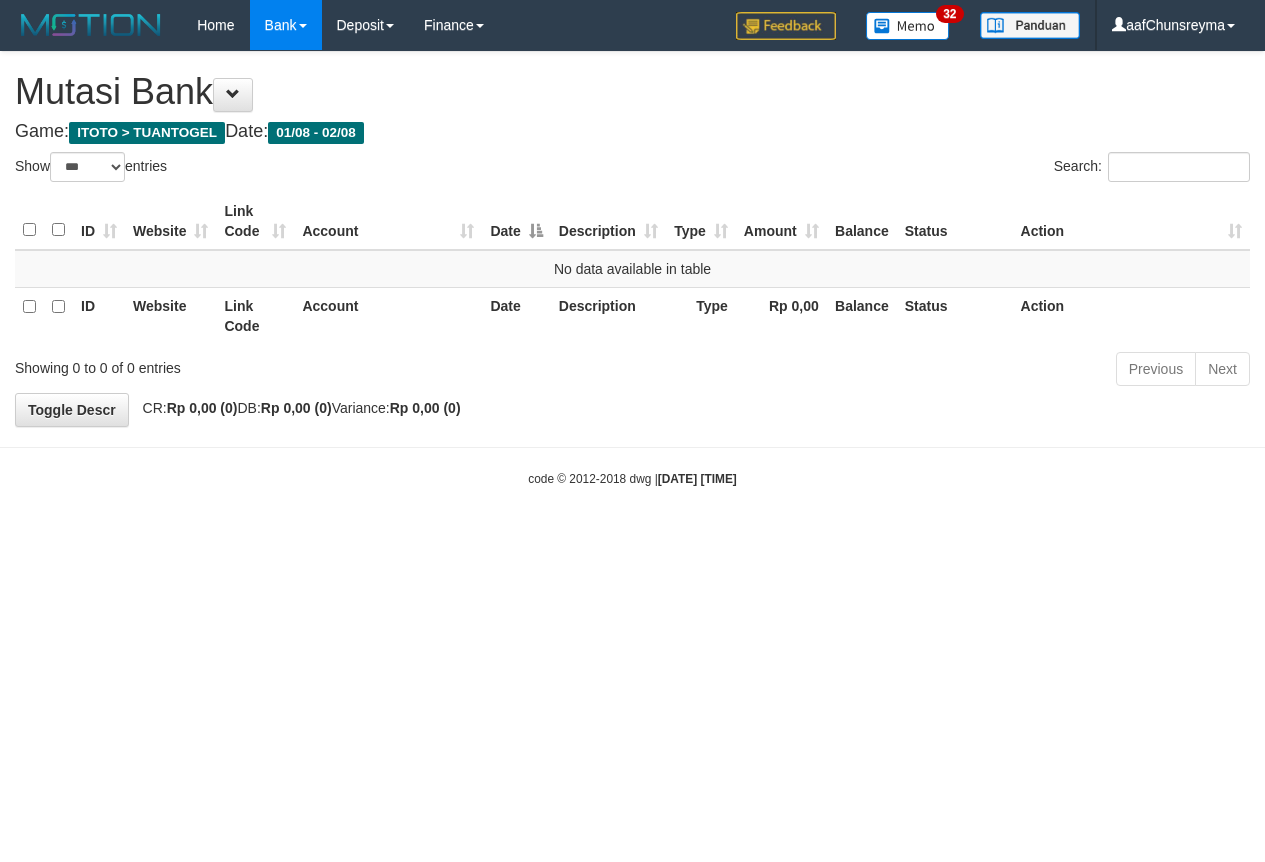 select on "***" 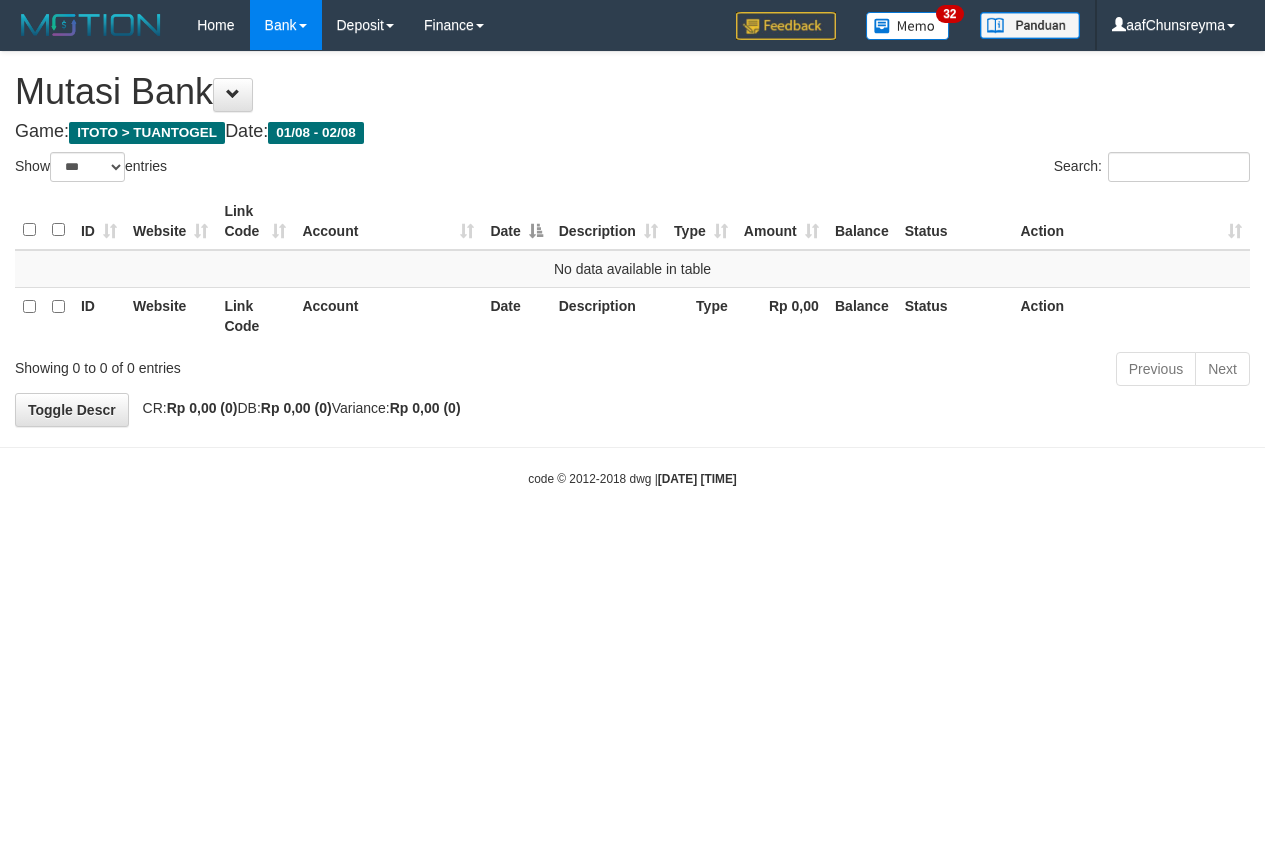 scroll, scrollTop: 0, scrollLeft: 0, axis: both 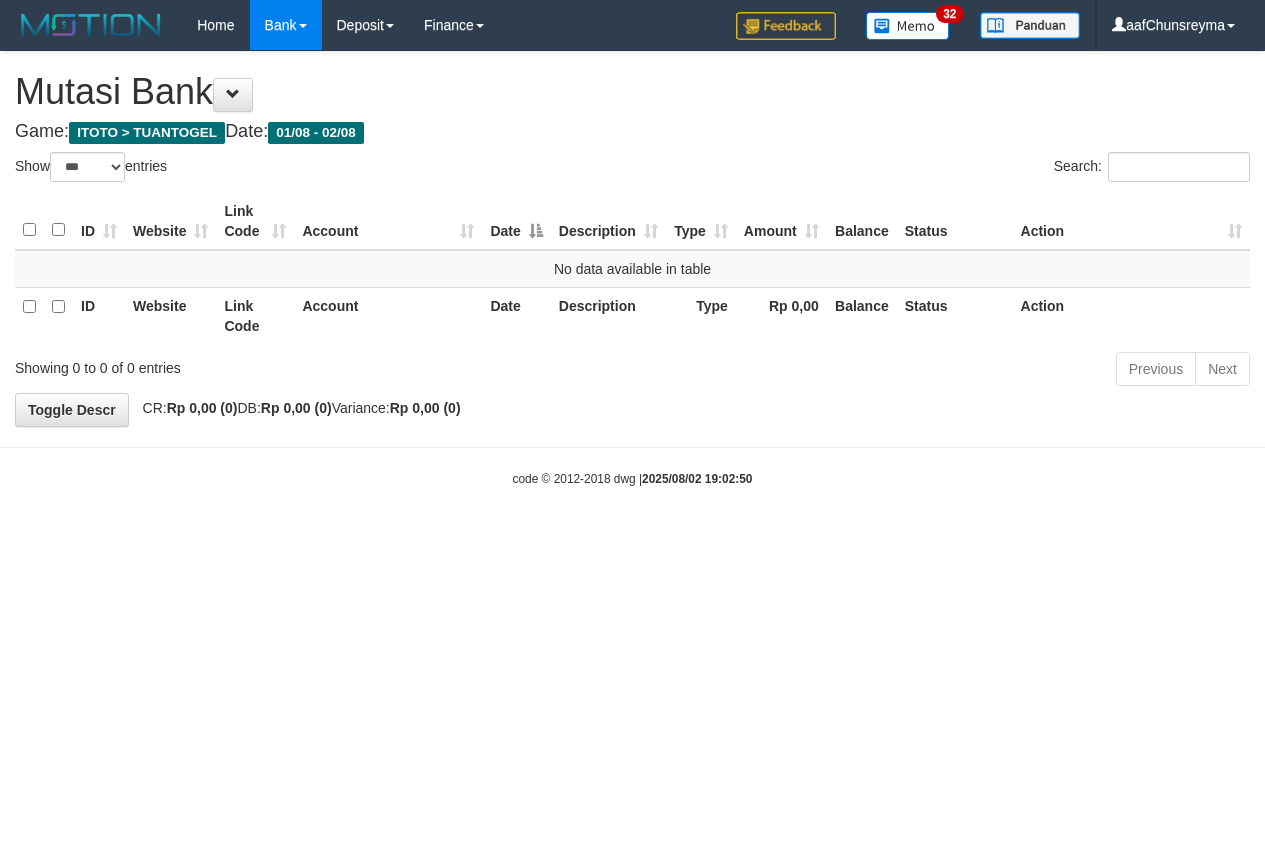 select on "***" 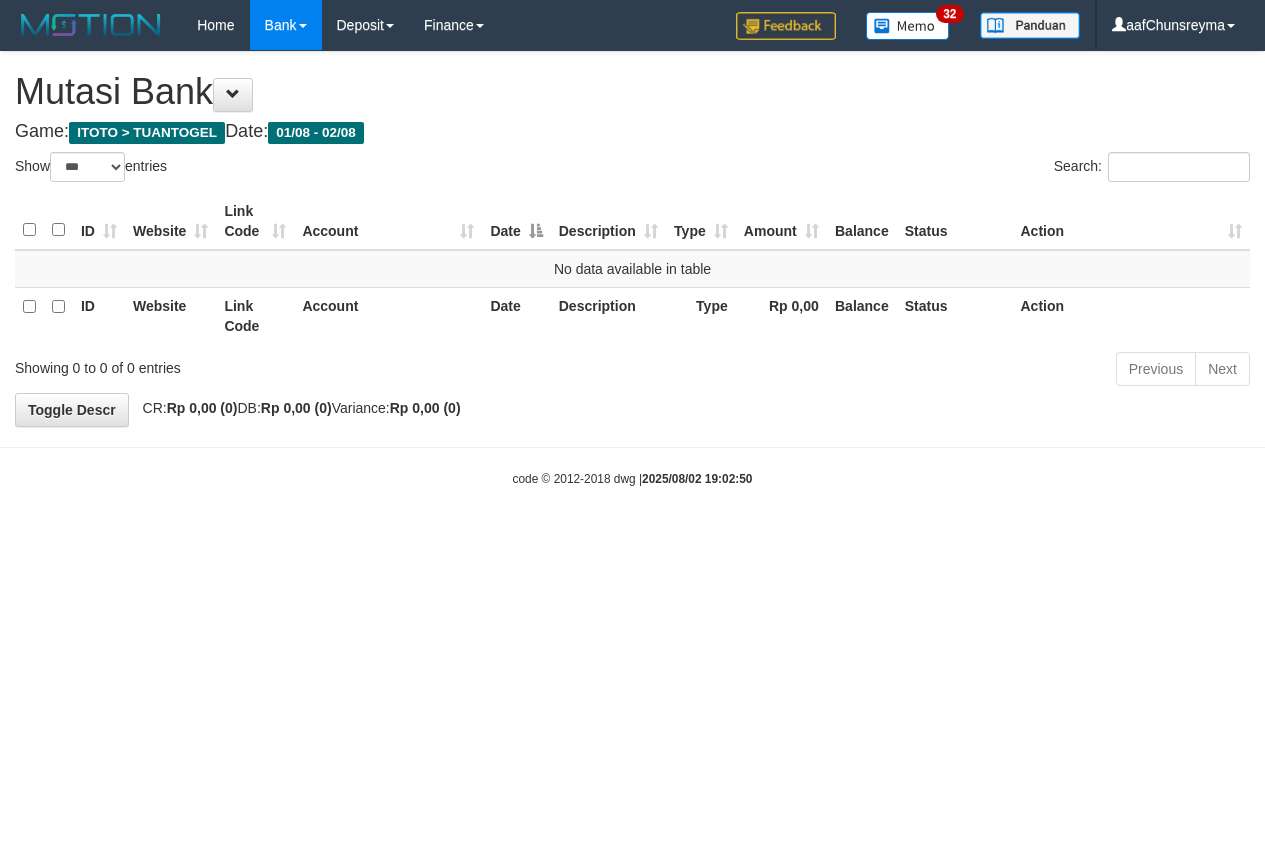 scroll, scrollTop: 0, scrollLeft: 0, axis: both 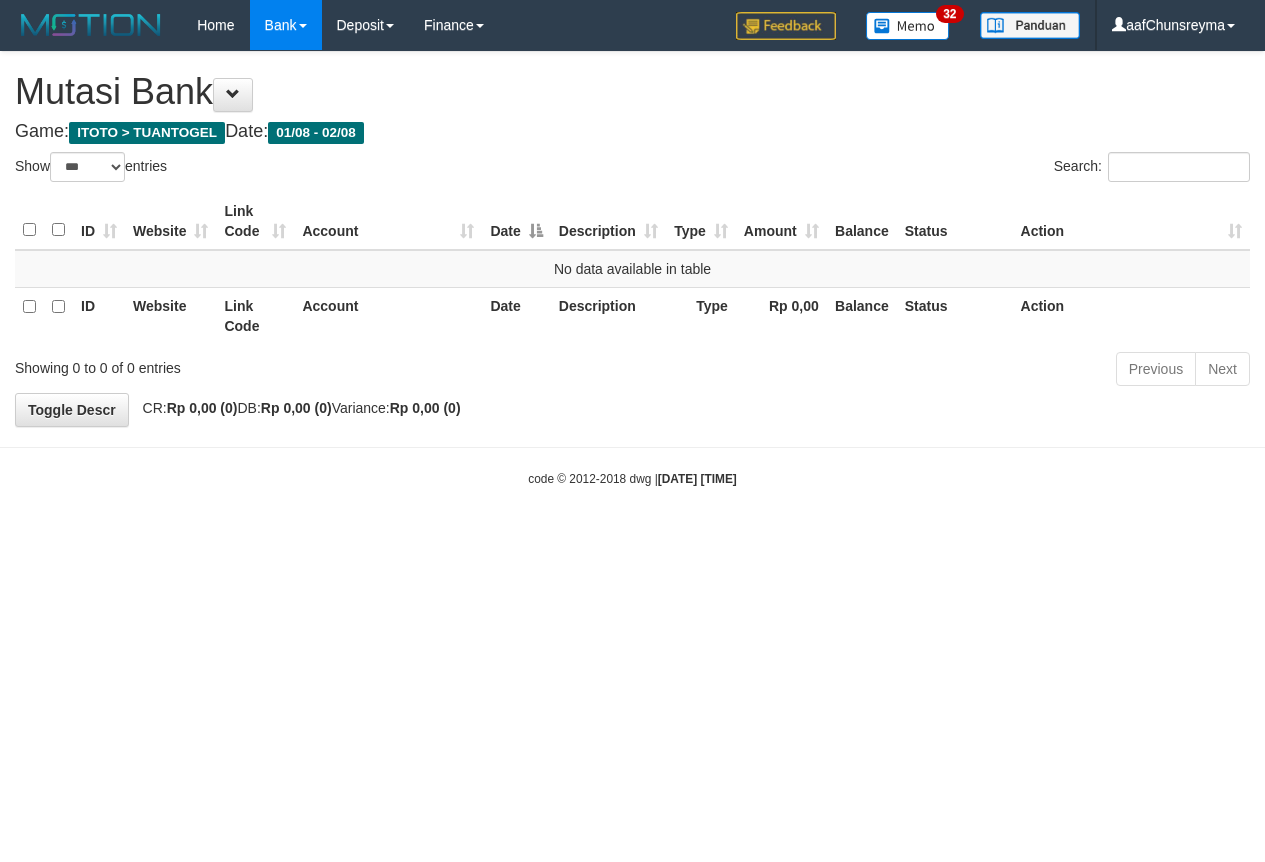 select on "***" 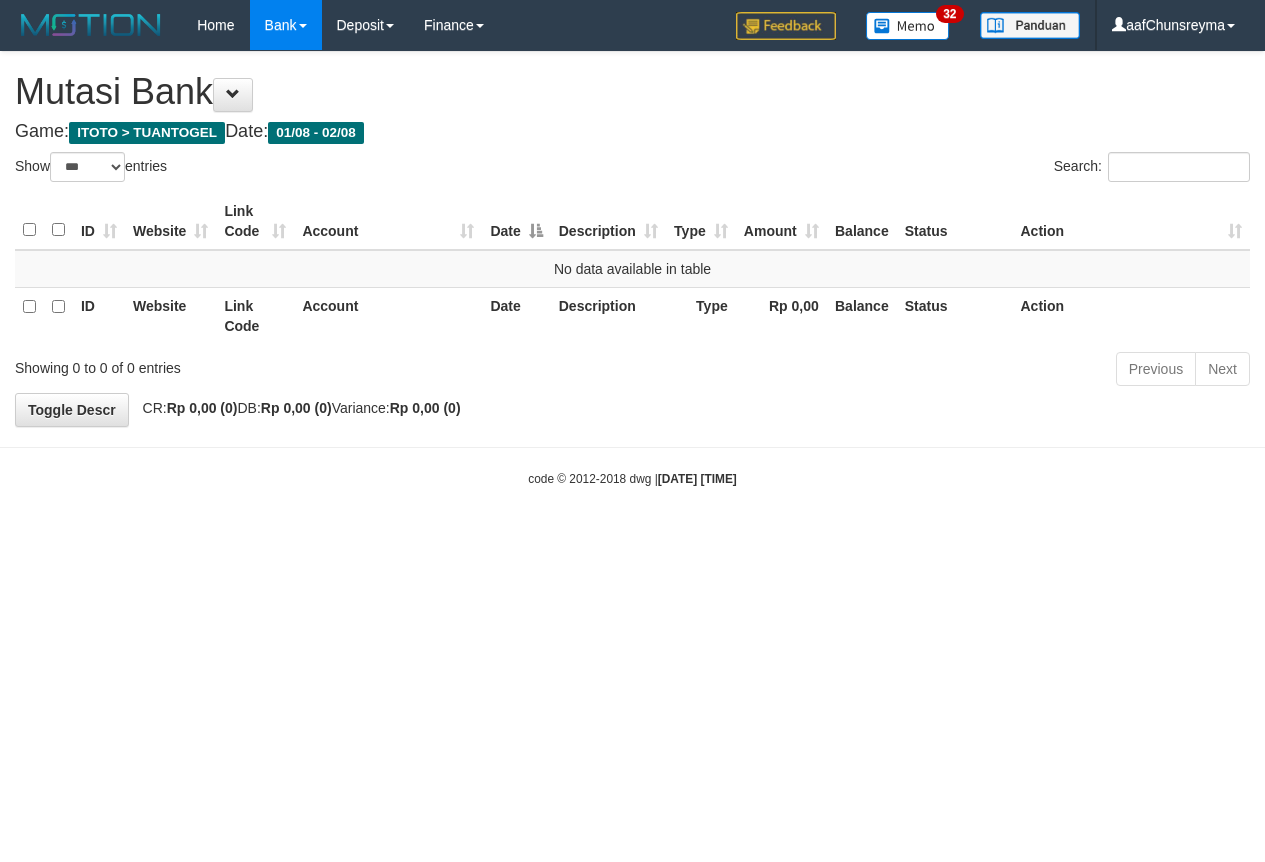 scroll, scrollTop: 0, scrollLeft: 0, axis: both 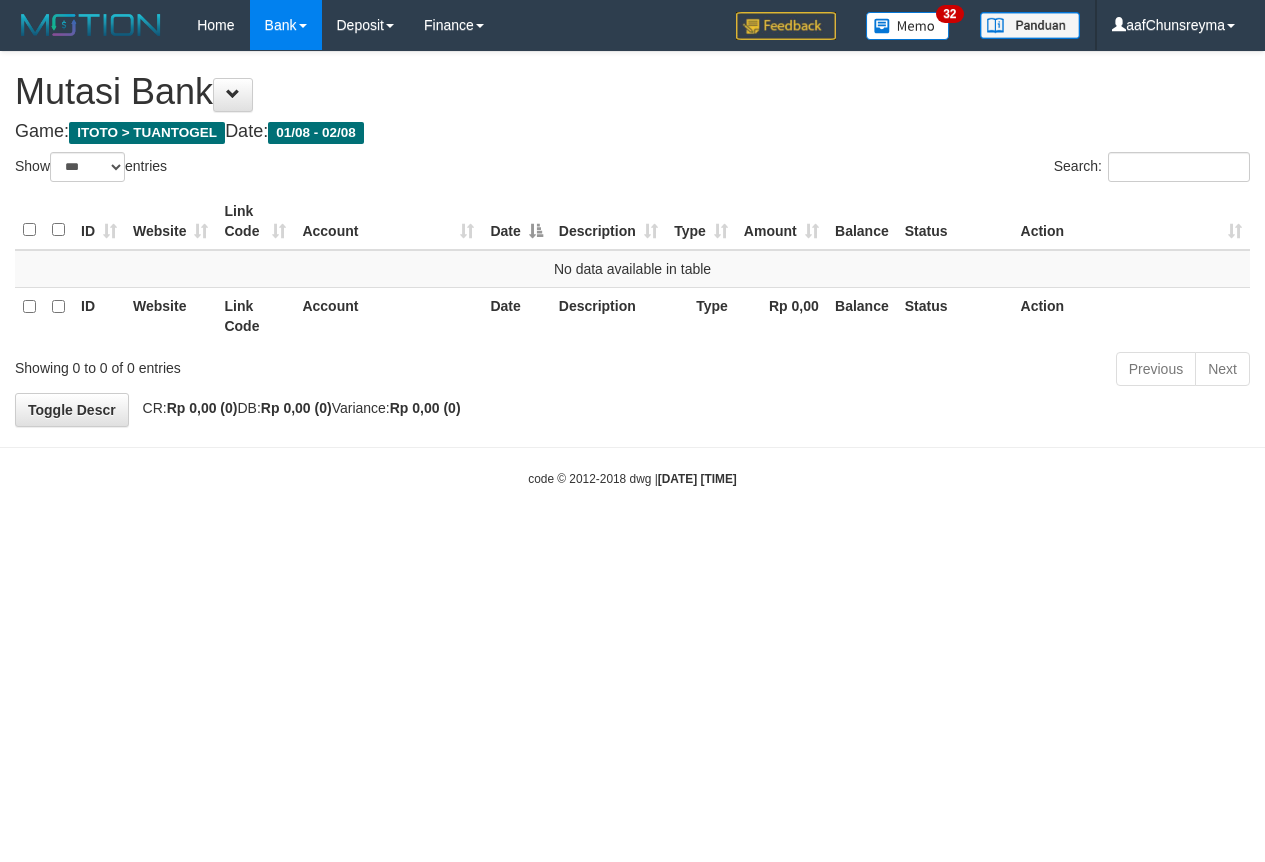 select on "***" 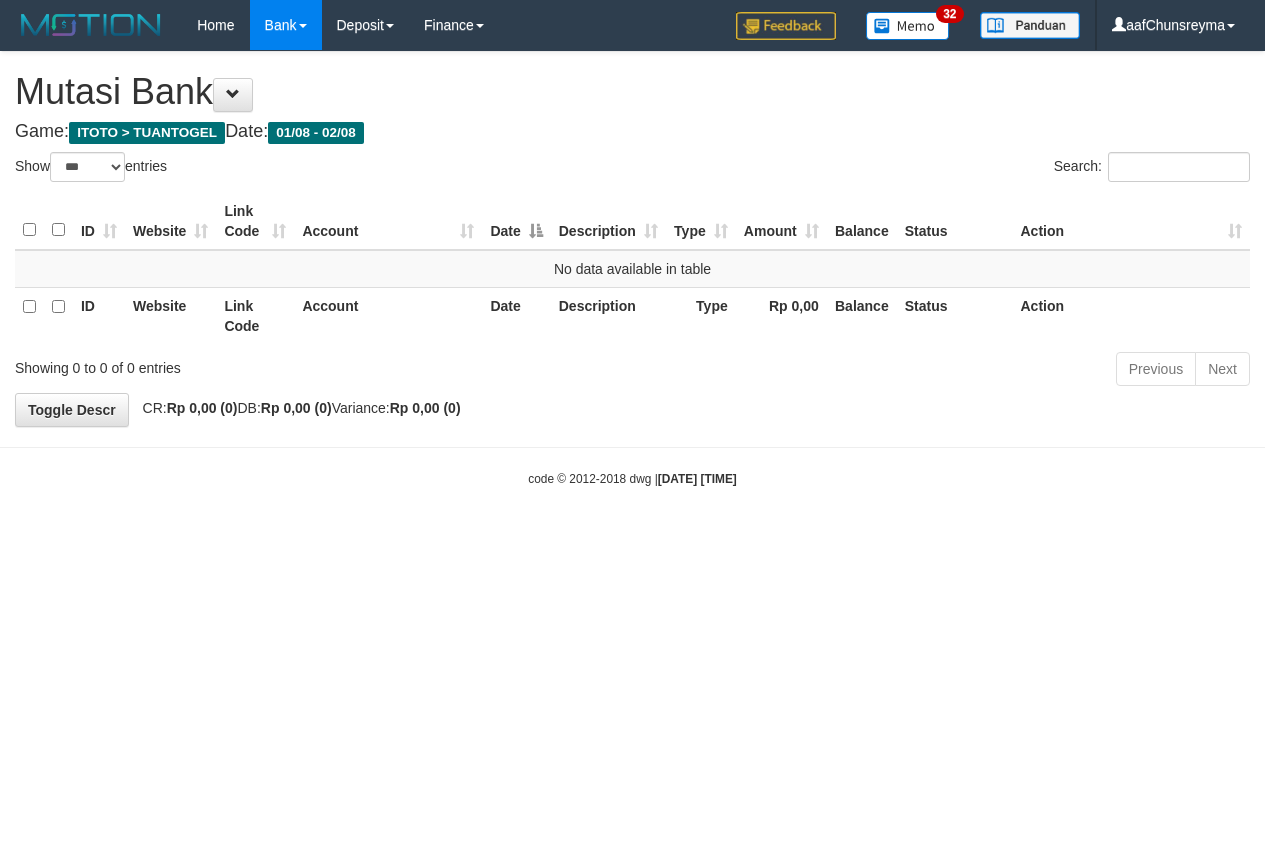 scroll, scrollTop: 0, scrollLeft: 0, axis: both 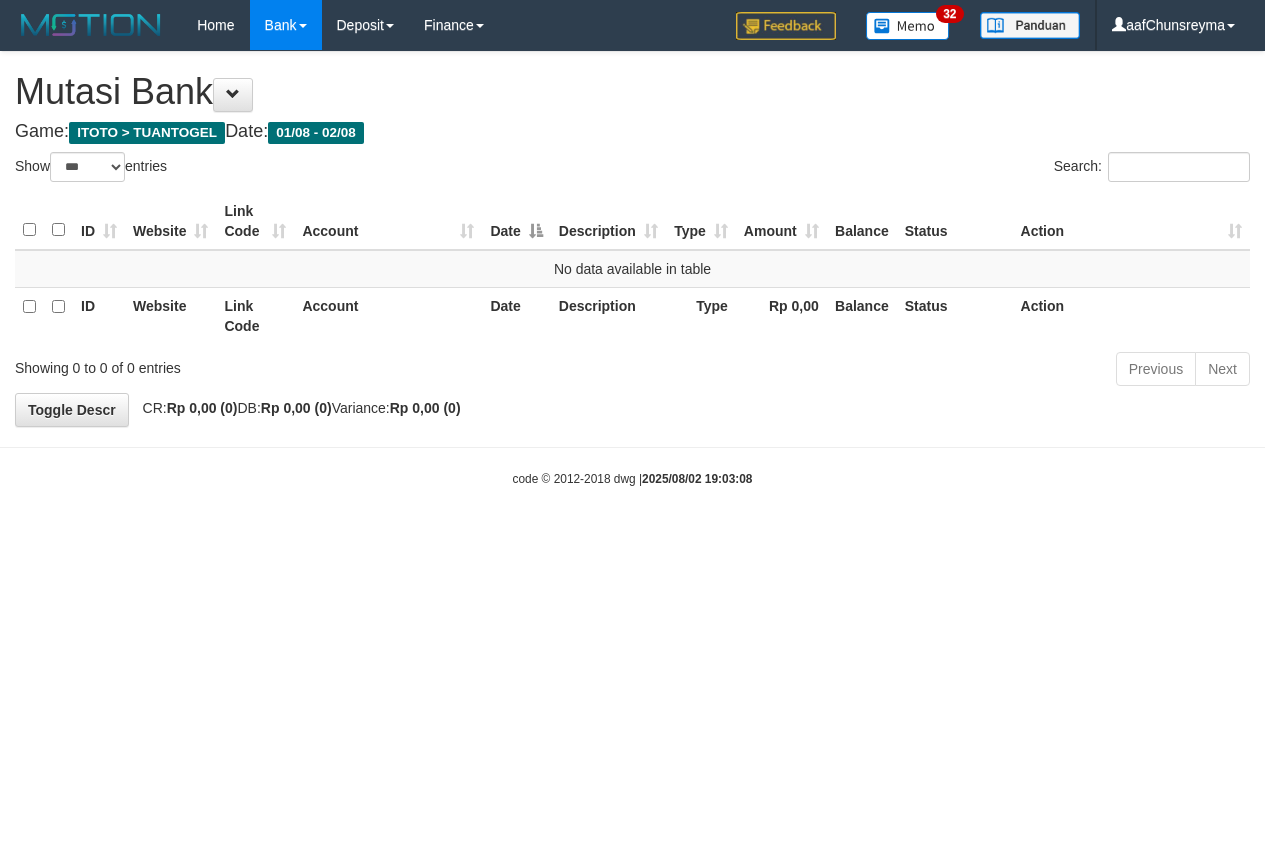 select on "***" 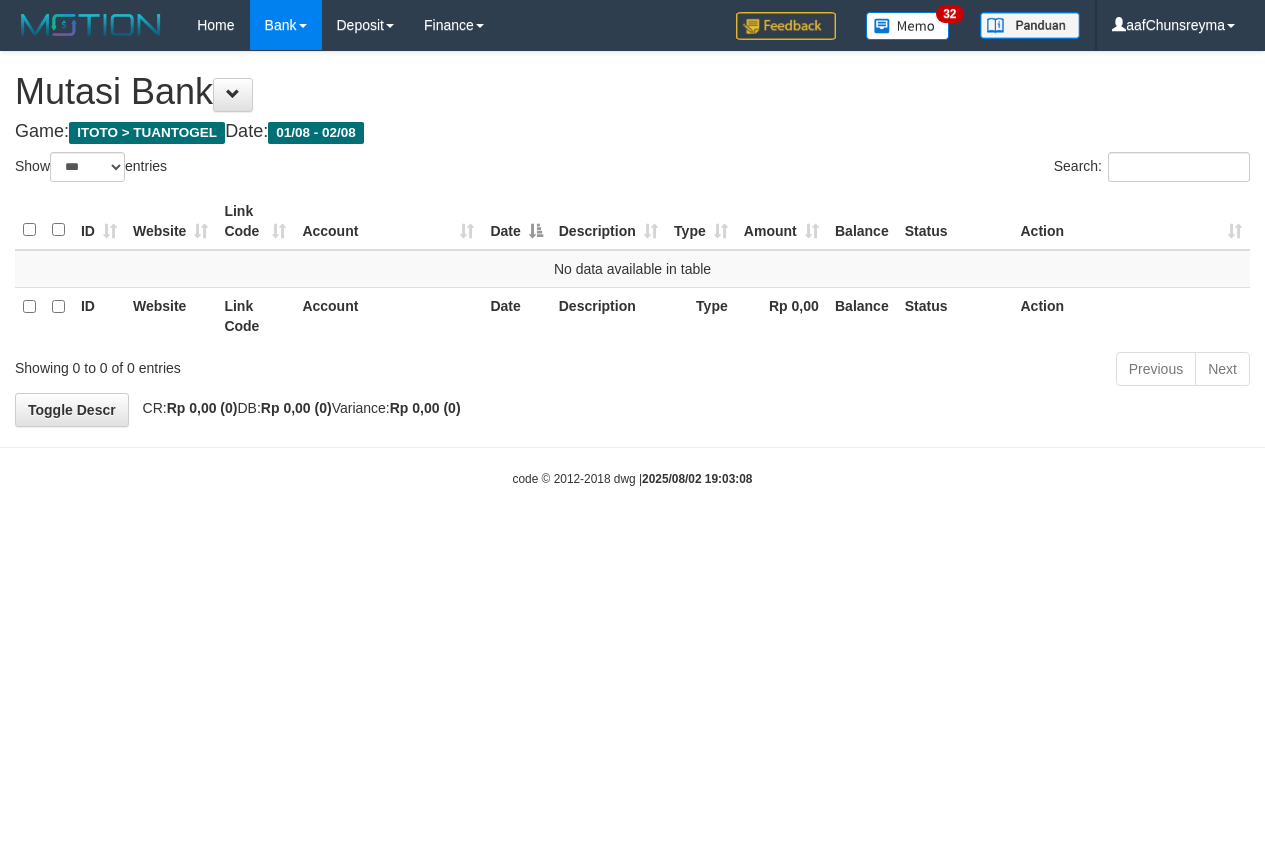 scroll, scrollTop: 0, scrollLeft: 0, axis: both 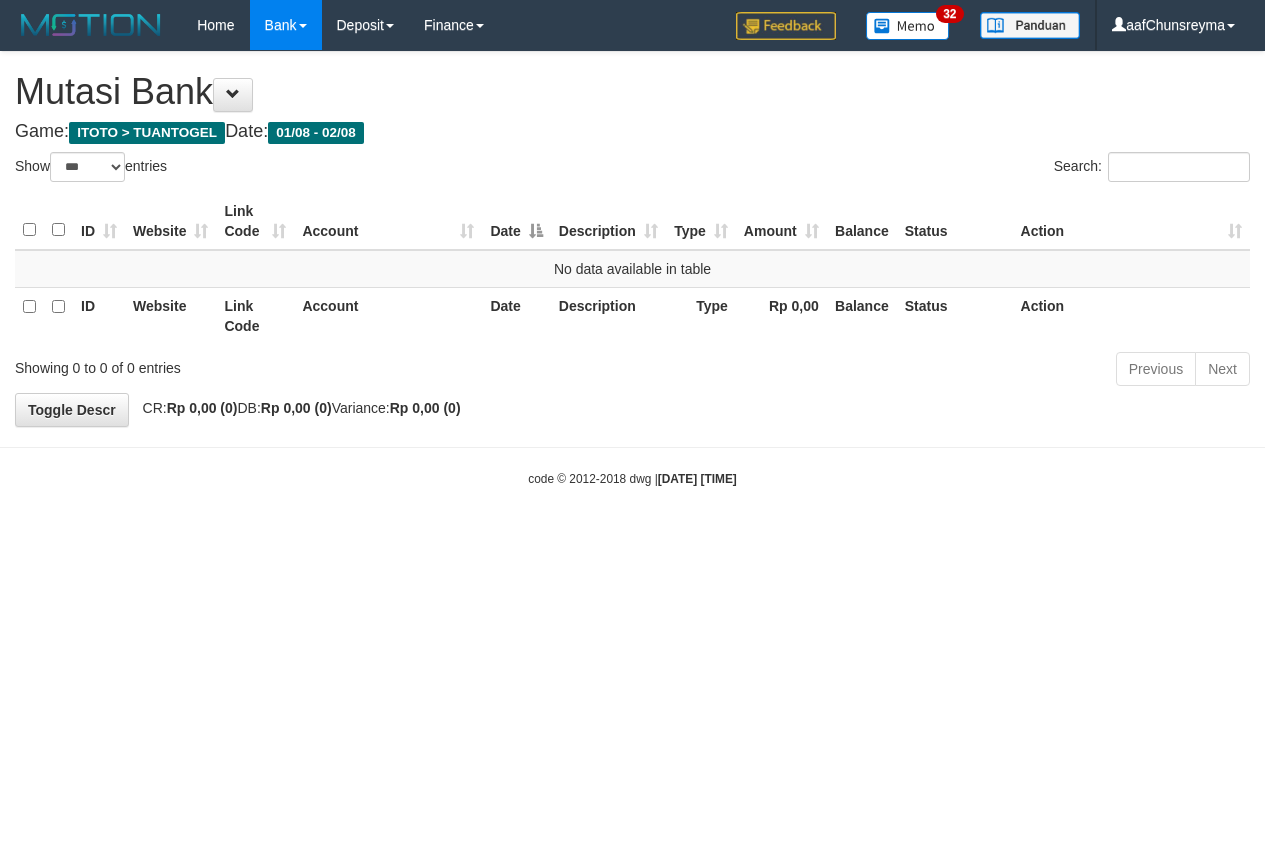 select on "***" 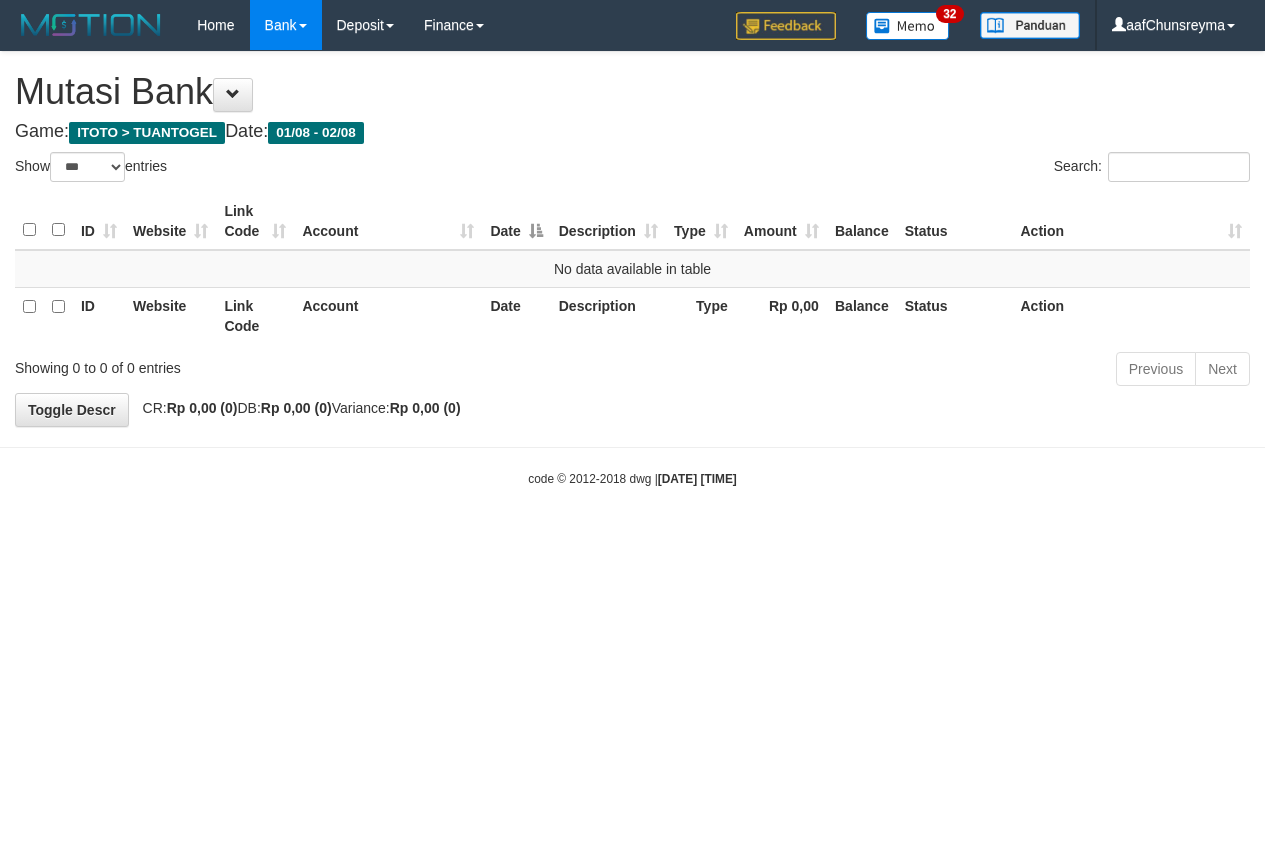 scroll, scrollTop: 0, scrollLeft: 0, axis: both 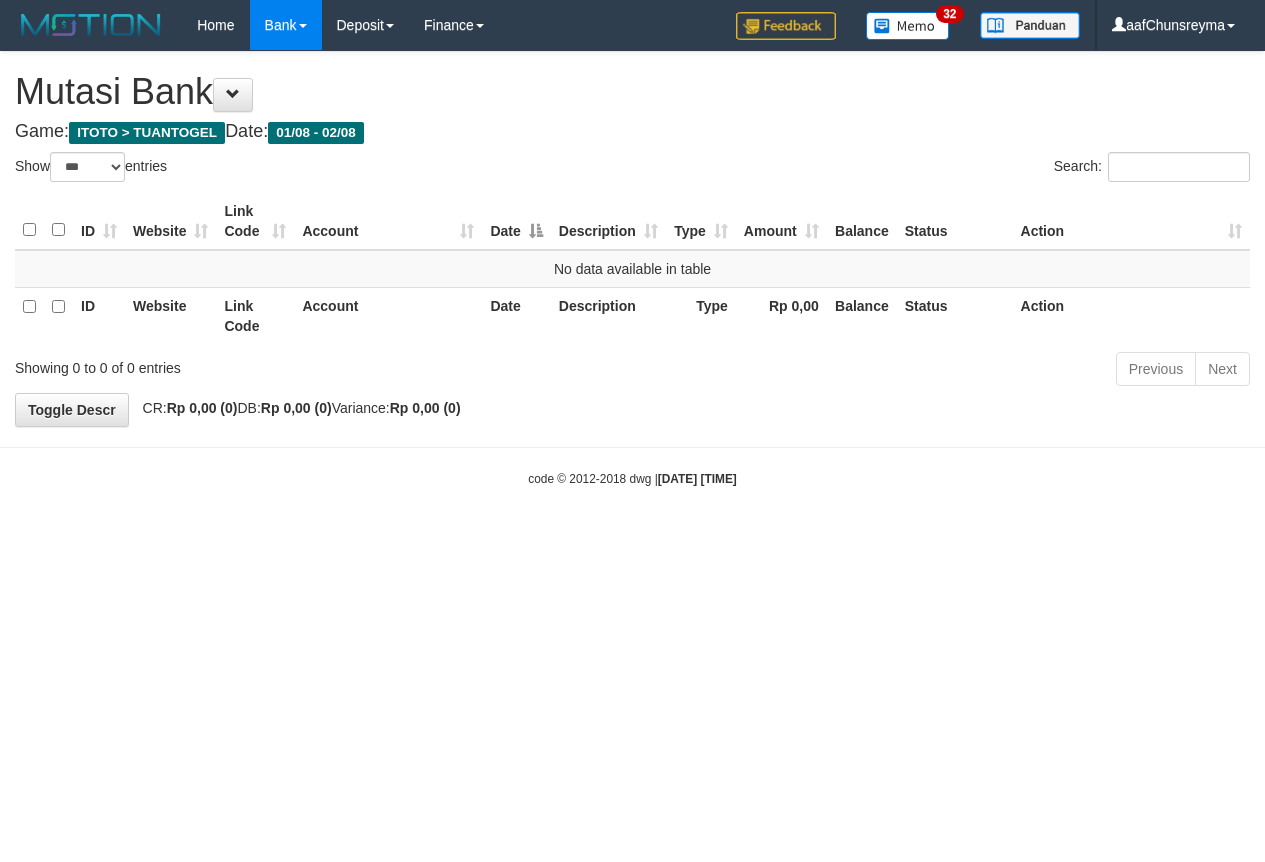 select on "***" 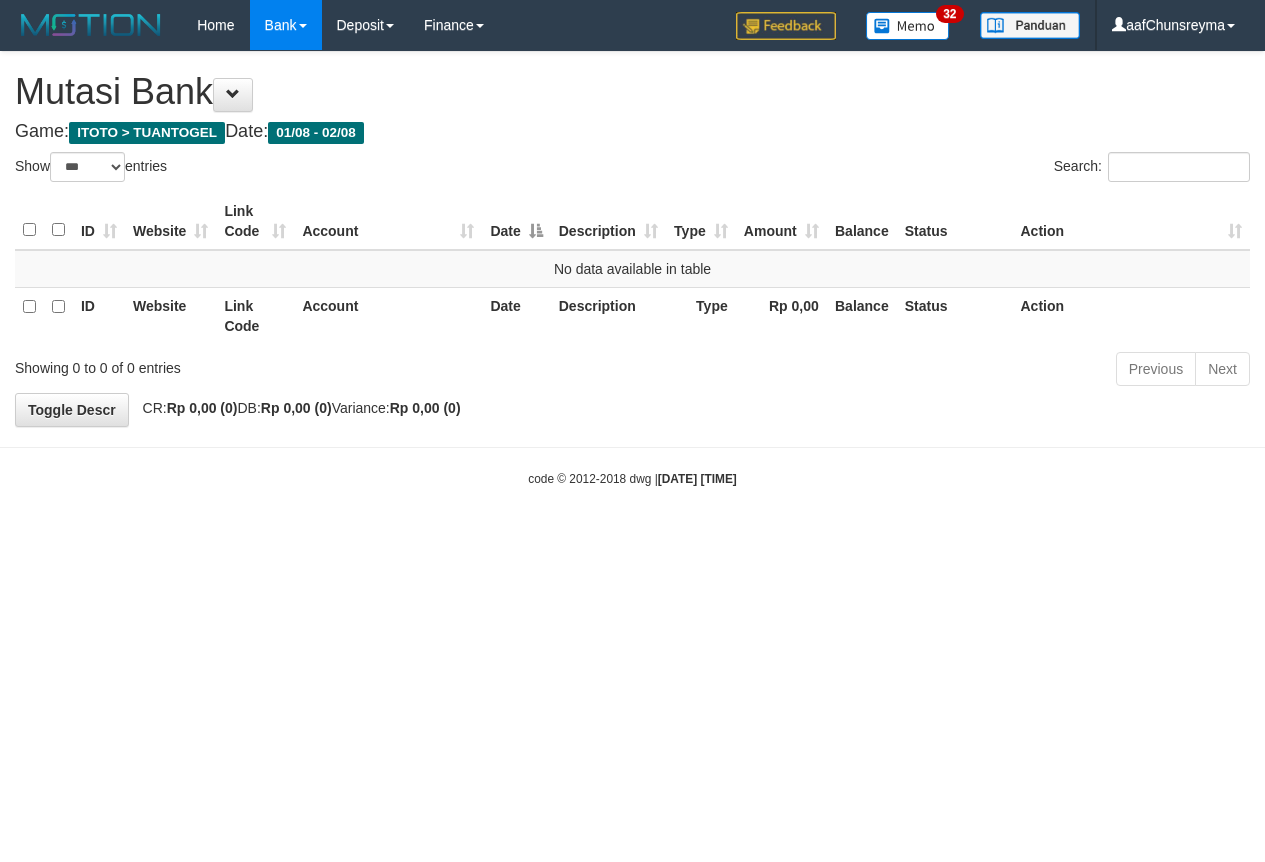 scroll, scrollTop: 0, scrollLeft: 0, axis: both 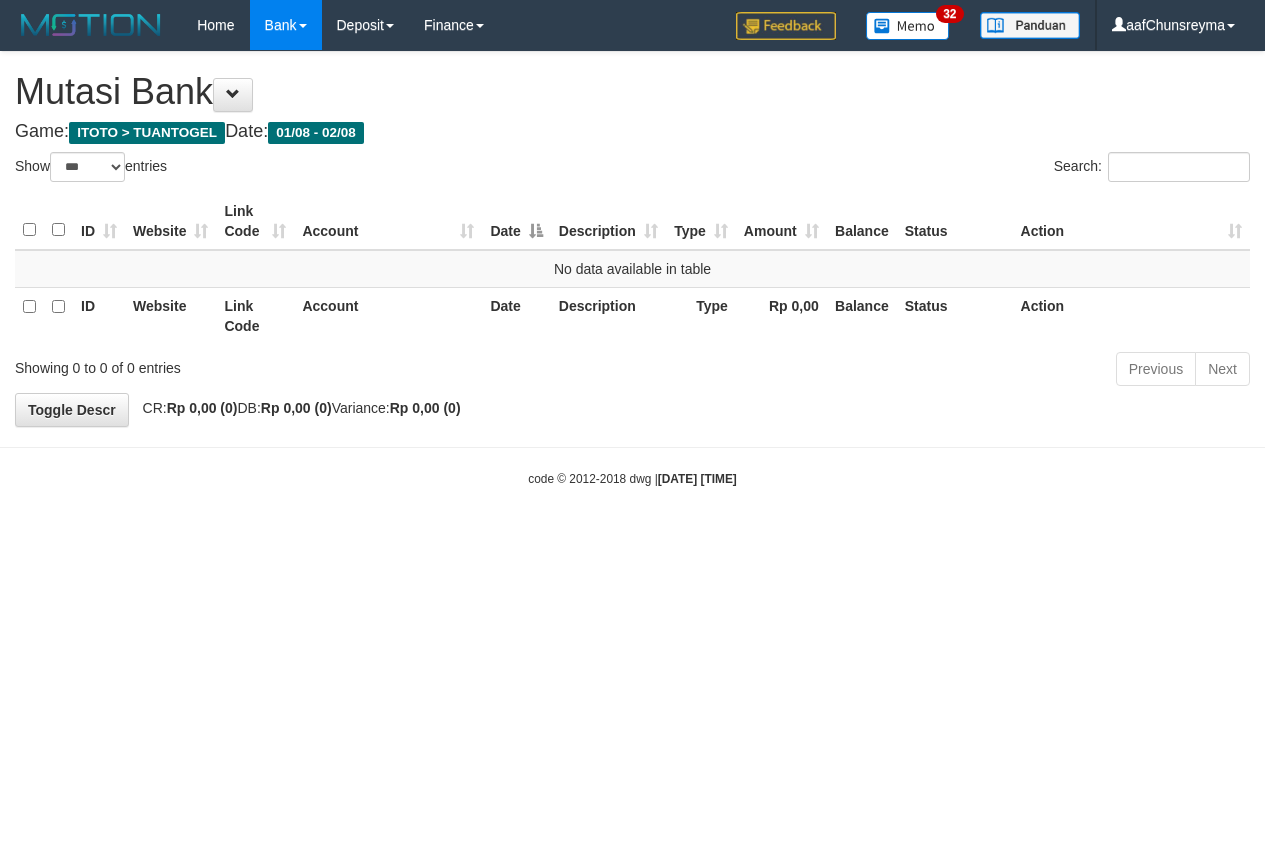 select on "***" 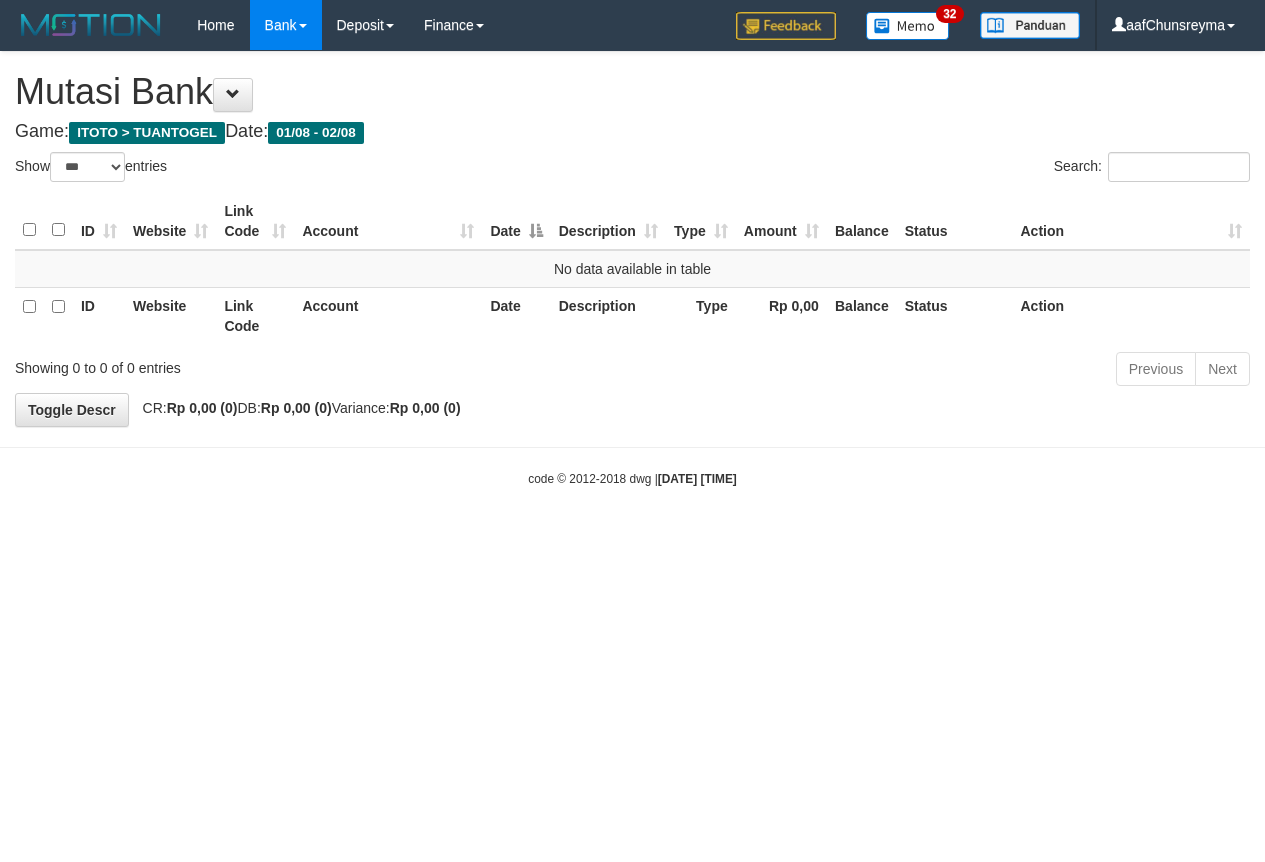 scroll, scrollTop: 0, scrollLeft: 0, axis: both 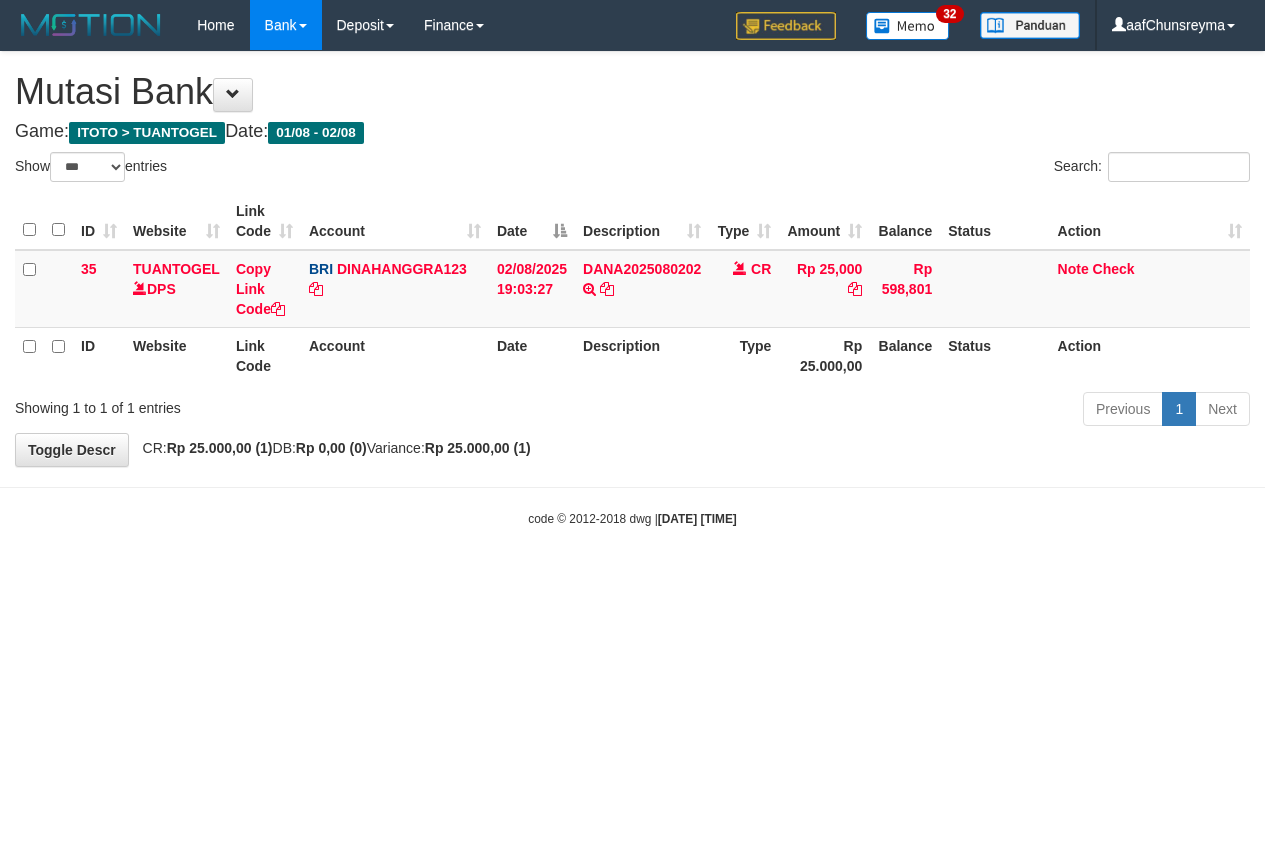 select on "***" 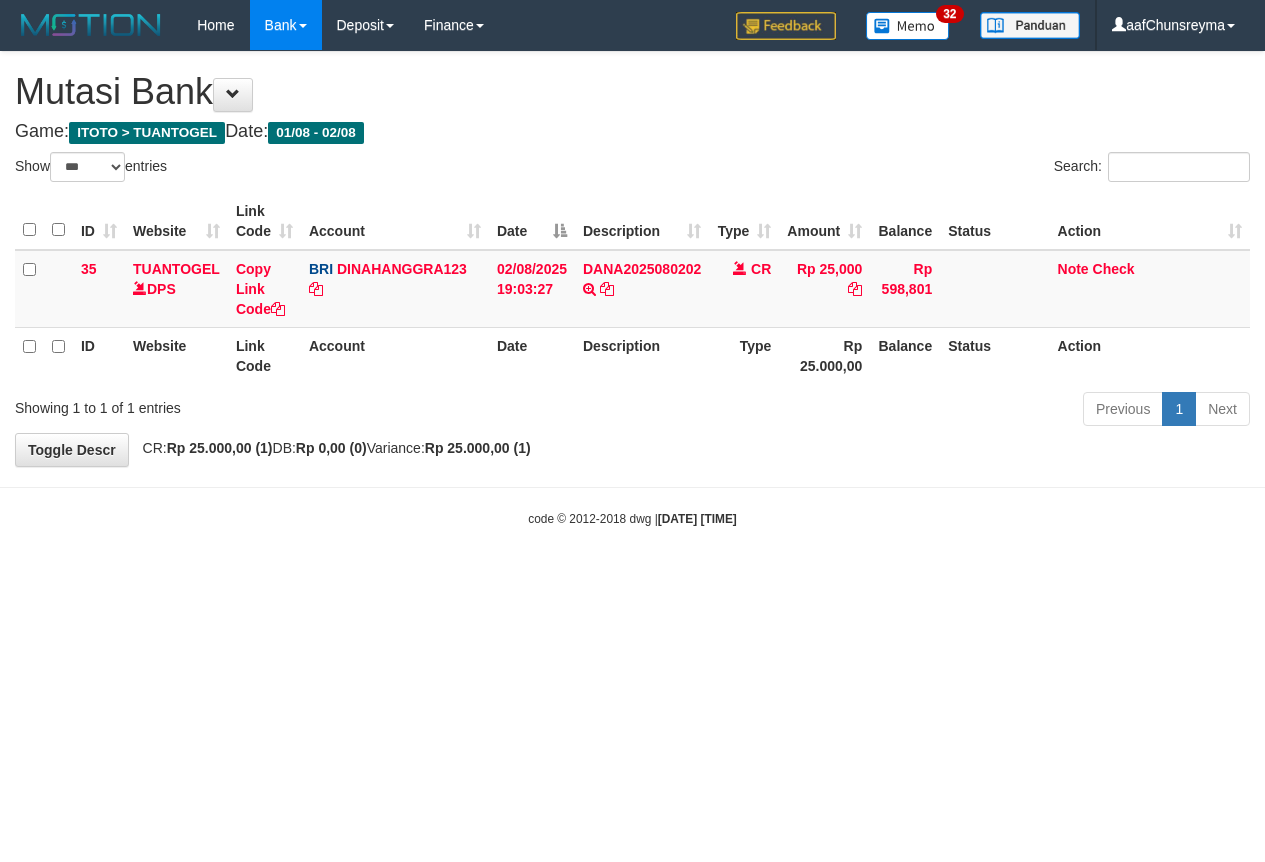 scroll, scrollTop: 0, scrollLeft: 0, axis: both 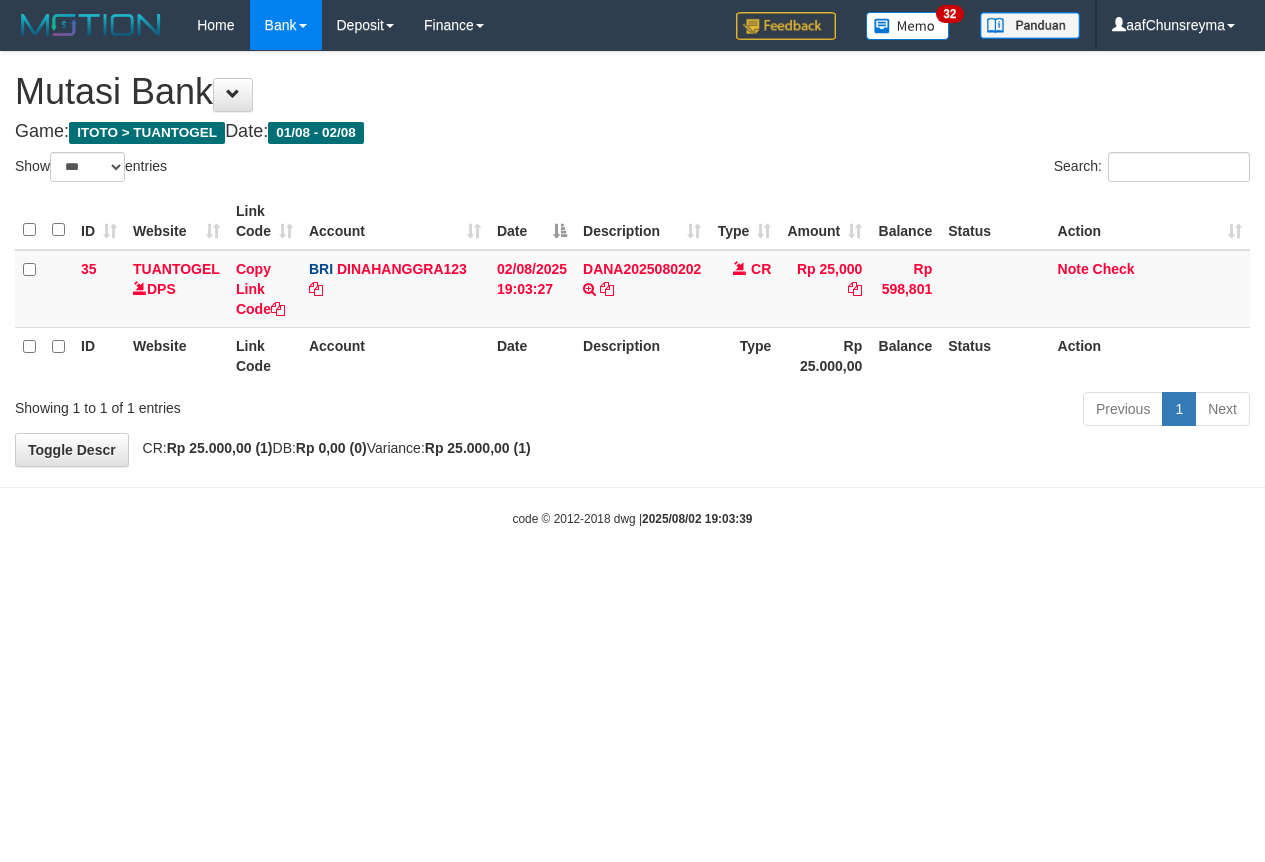select on "***" 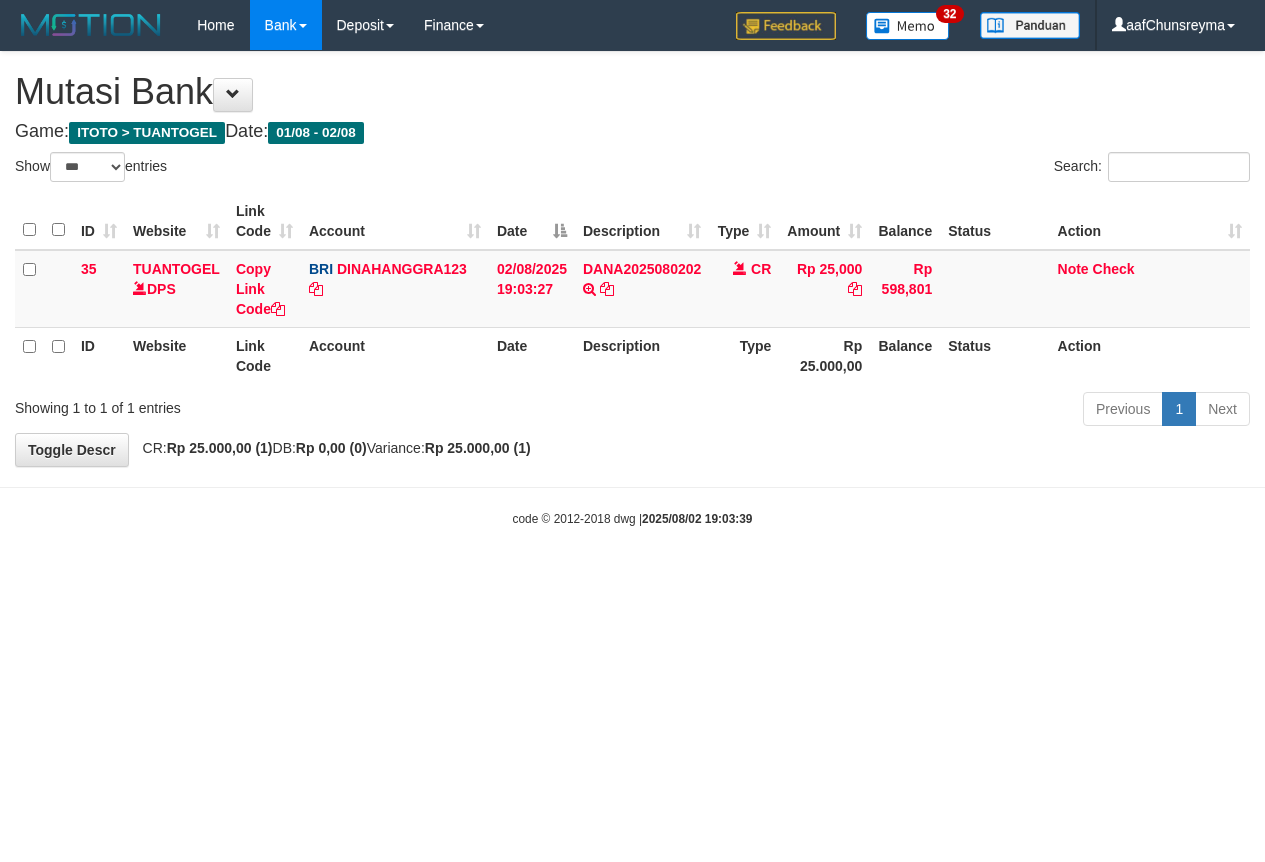 scroll, scrollTop: 0, scrollLeft: 0, axis: both 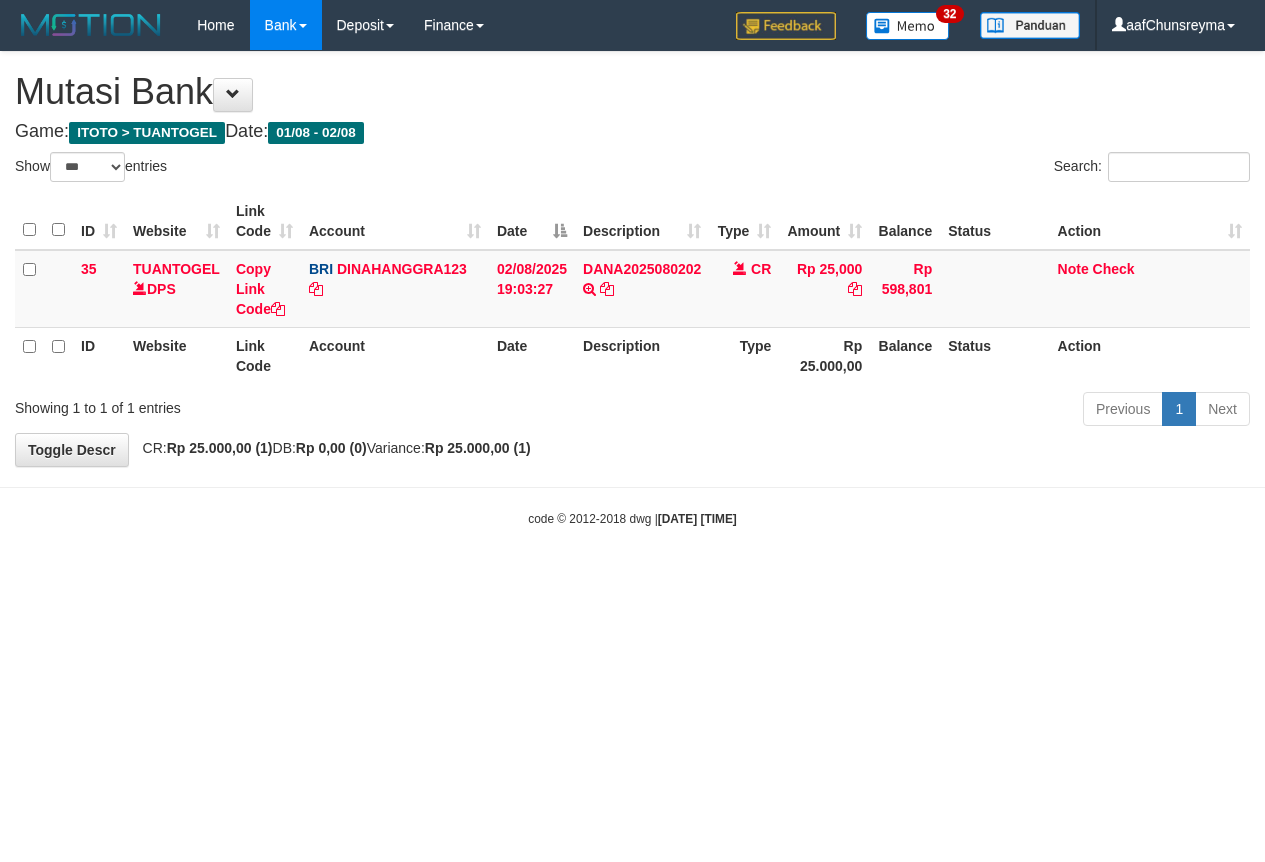 select on "***" 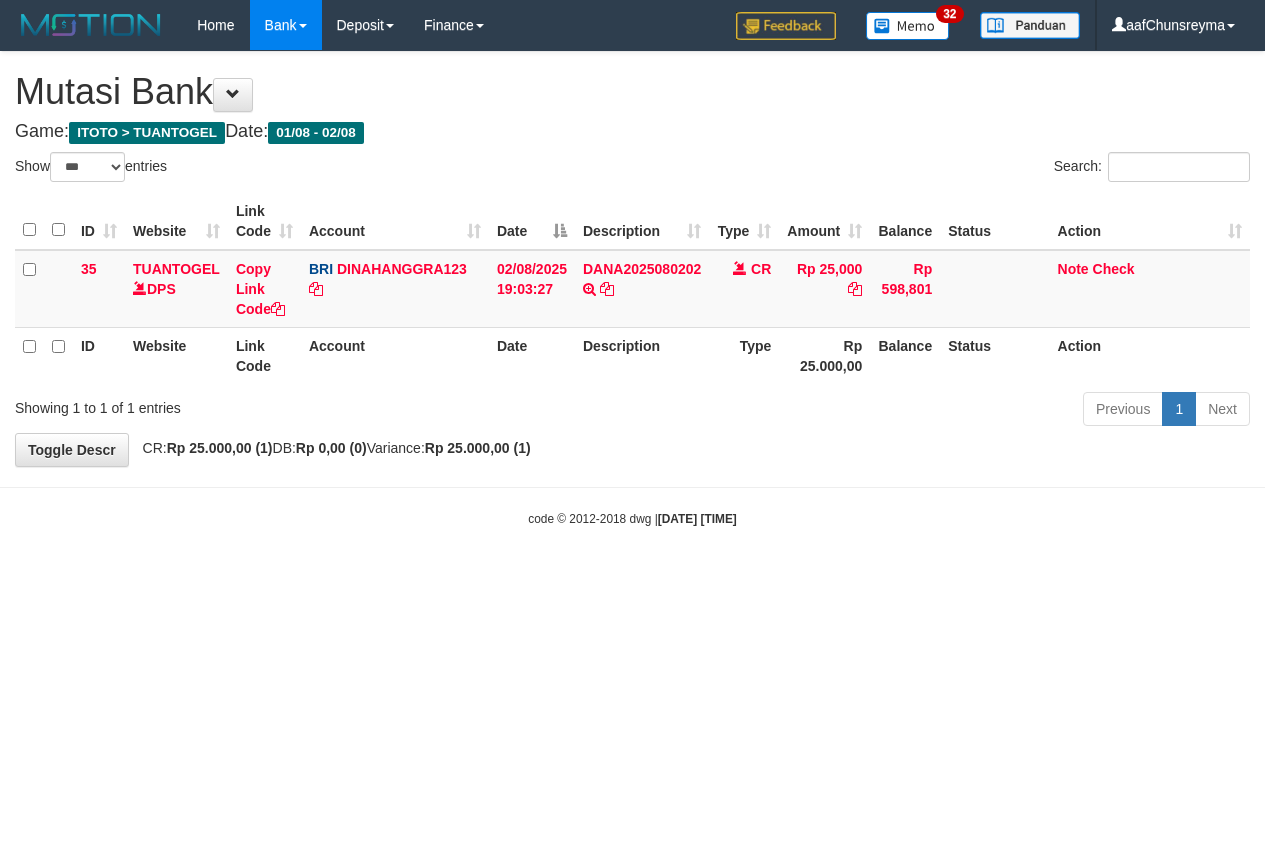 scroll, scrollTop: 0, scrollLeft: 0, axis: both 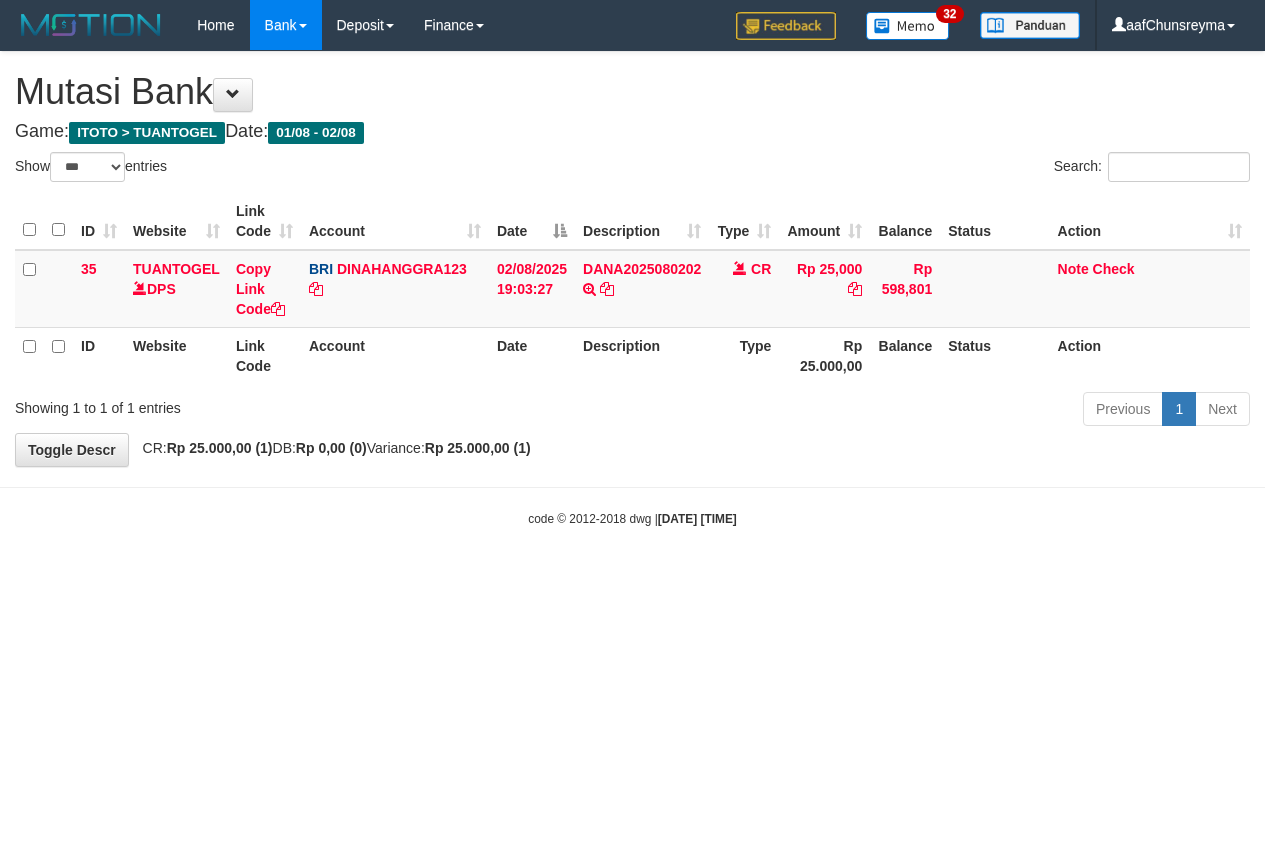 select on "***" 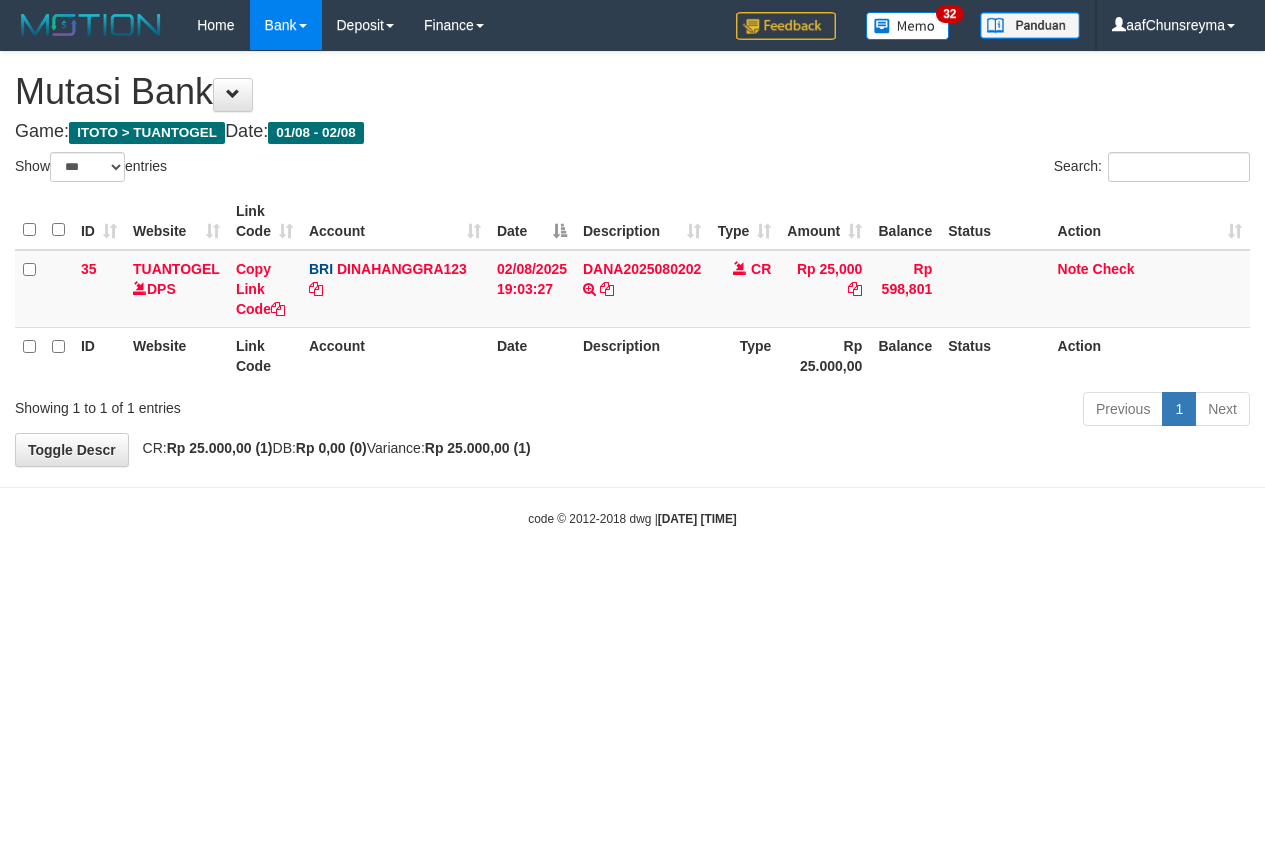 scroll, scrollTop: 0, scrollLeft: 0, axis: both 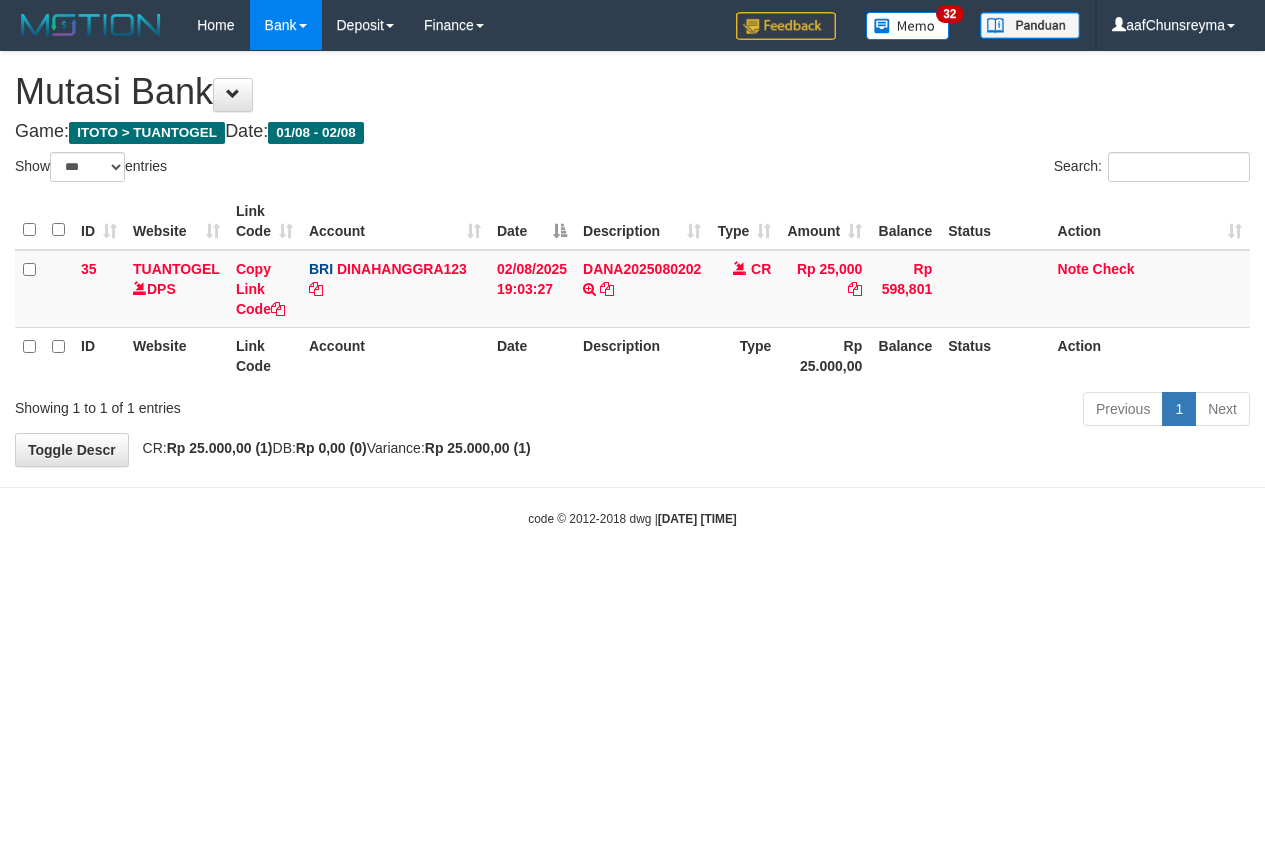 select on "***" 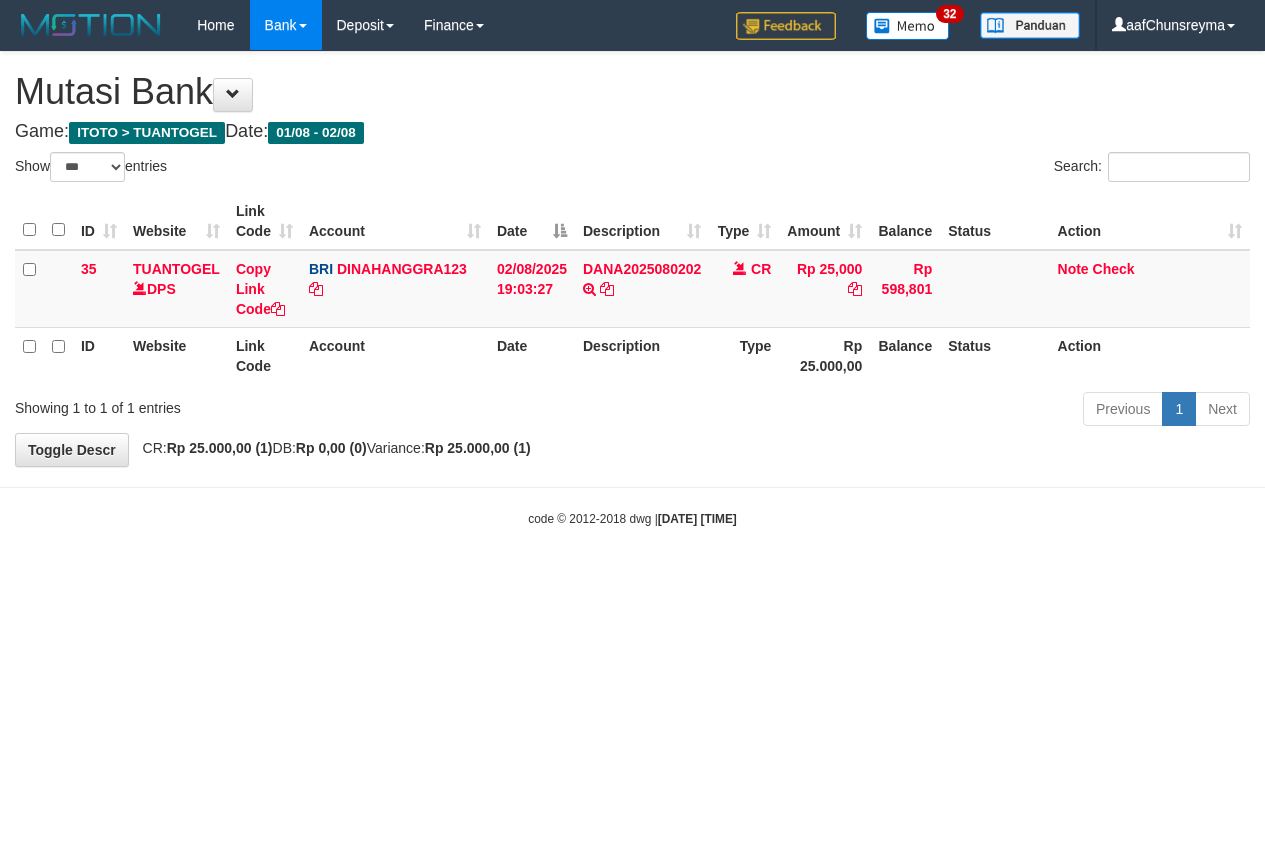 scroll, scrollTop: 0, scrollLeft: 0, axis: both 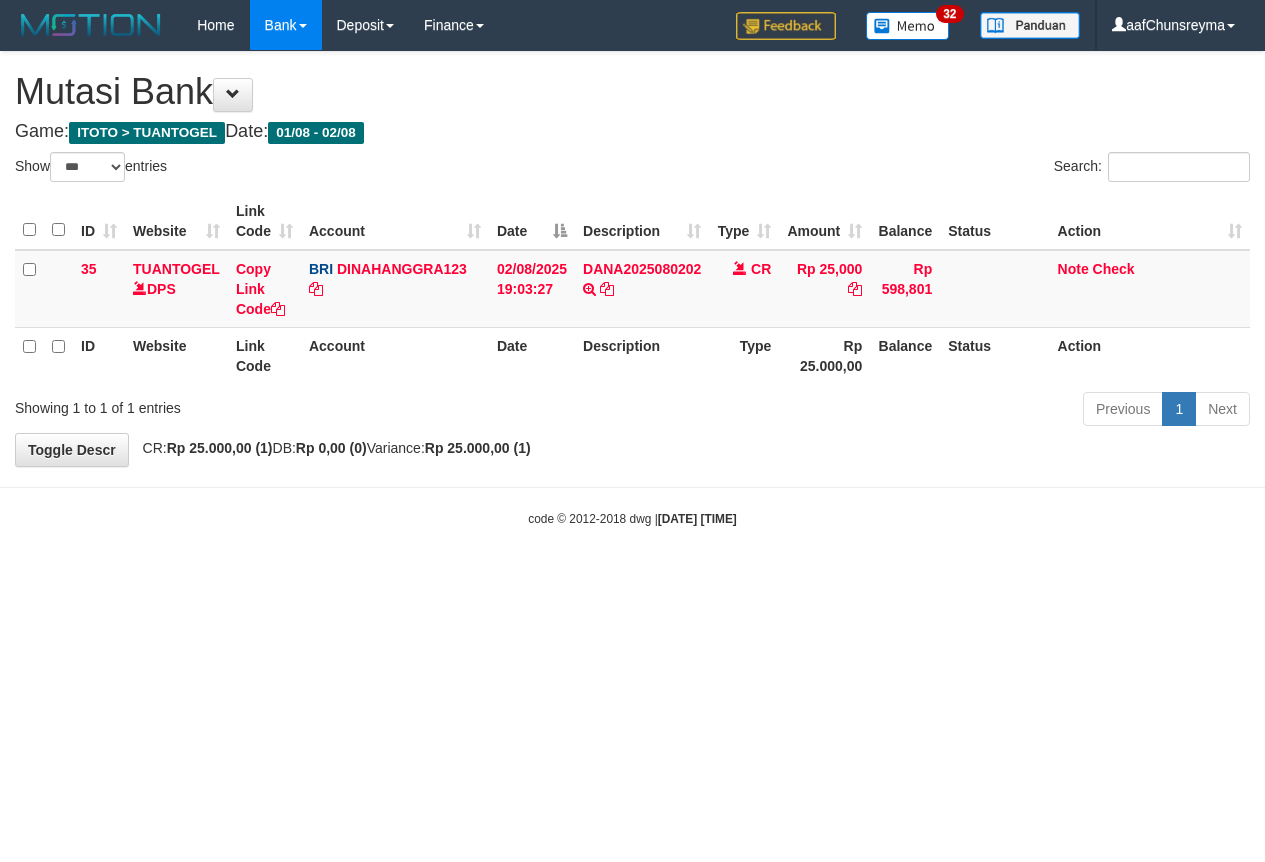 select on "***" 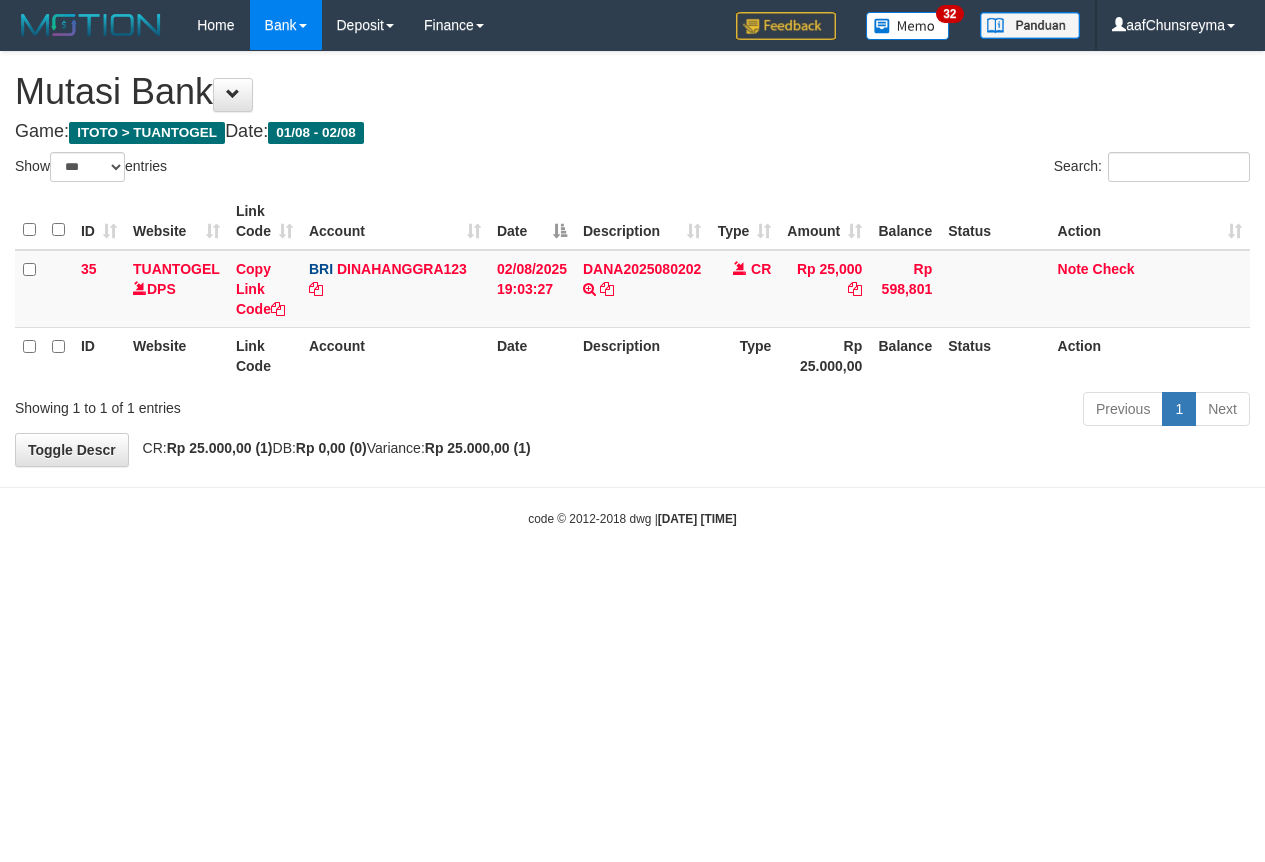 scroll, scrollTop: 0, scrollLeft: 0, axis: both 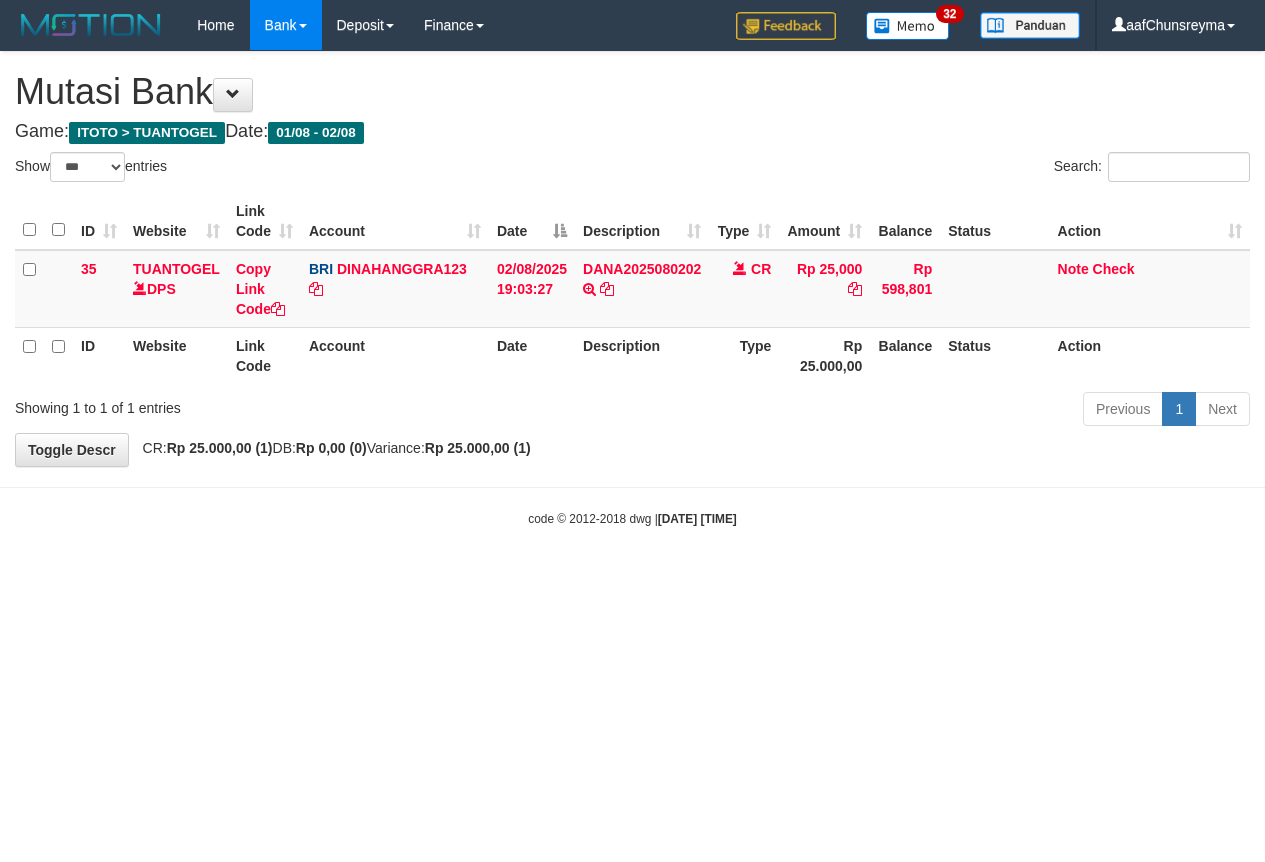 select on "***" 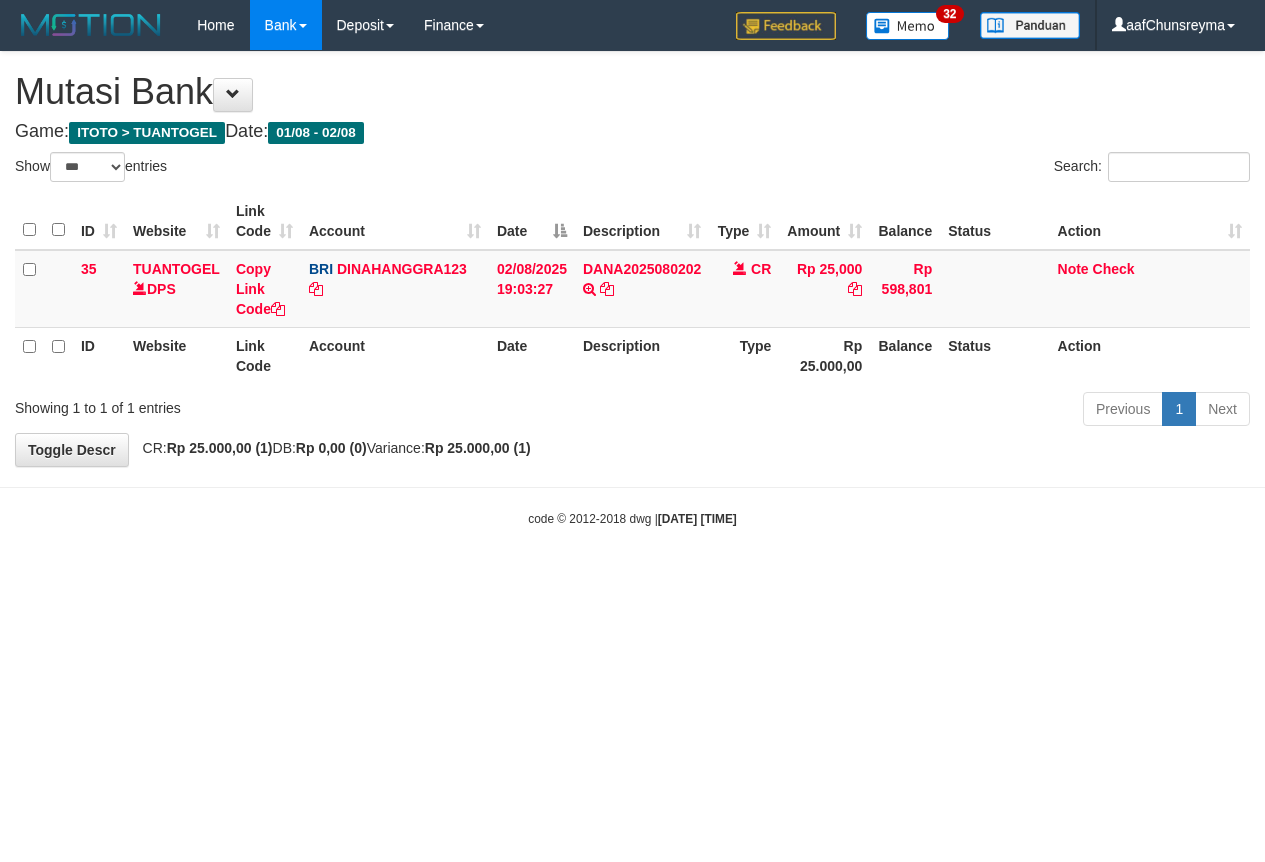 scroll, scrollTop: 0, scrollLeft: 0, axis: both 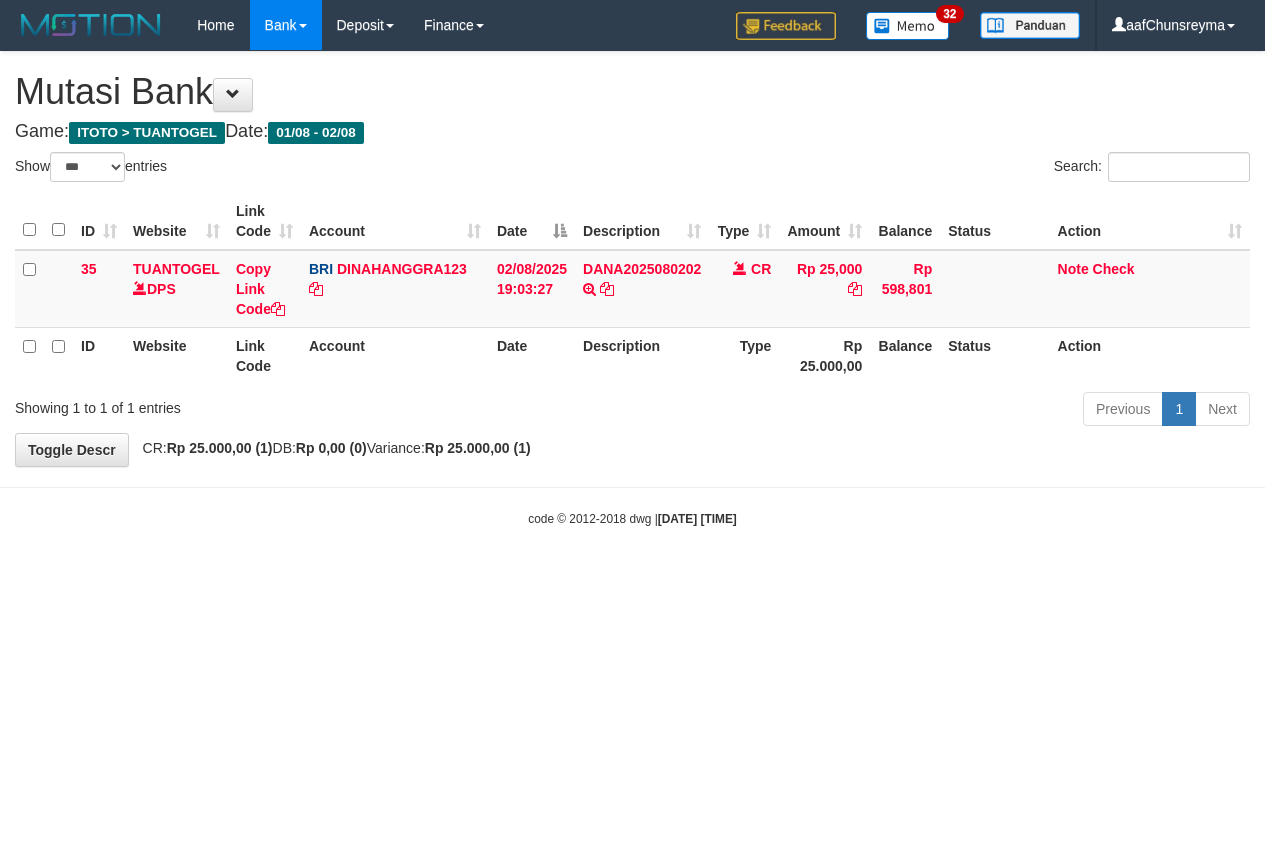 select on "***" 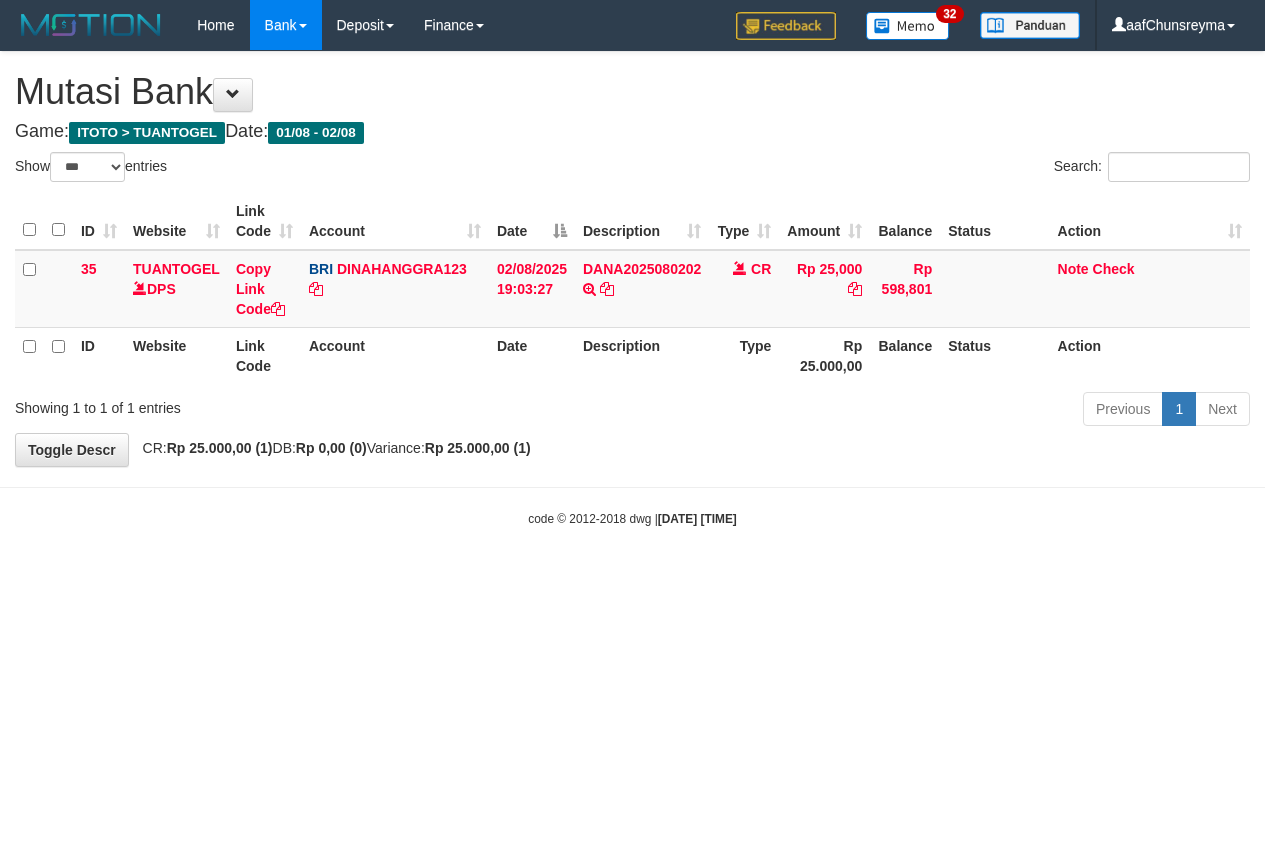 scroll, scrollTop: 0, scrollLeft: 0, axis: both 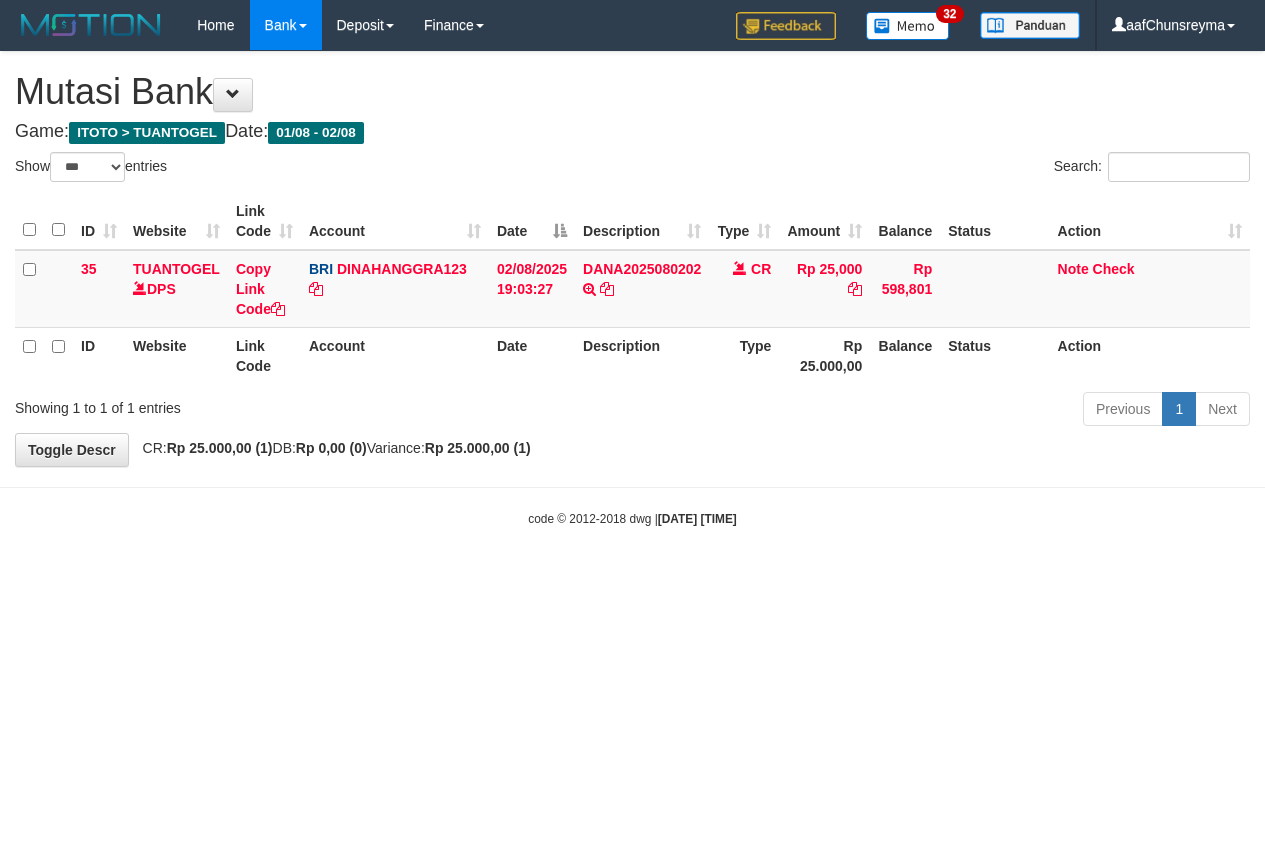 select on "***" 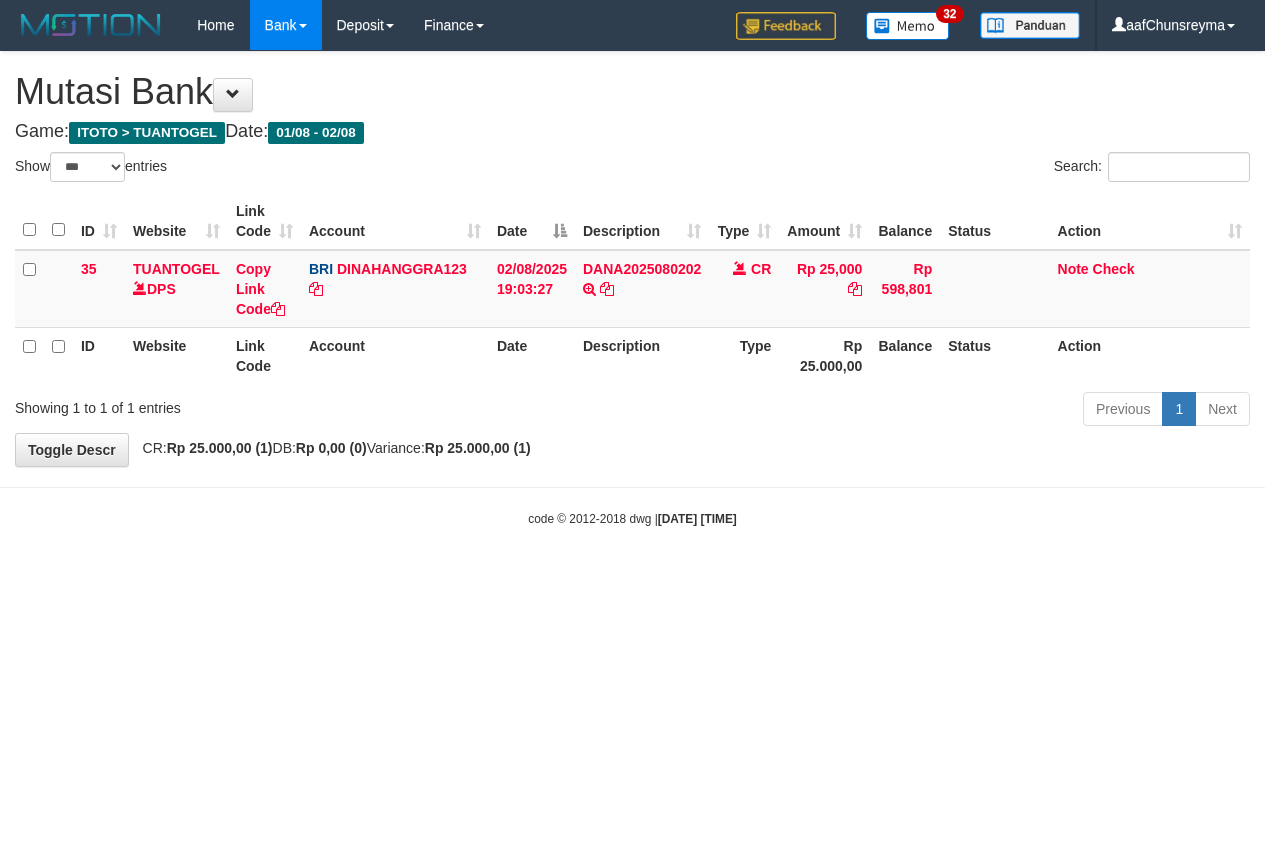 scroll, scrollTop: 0, scrollLeft: 0, axis: both 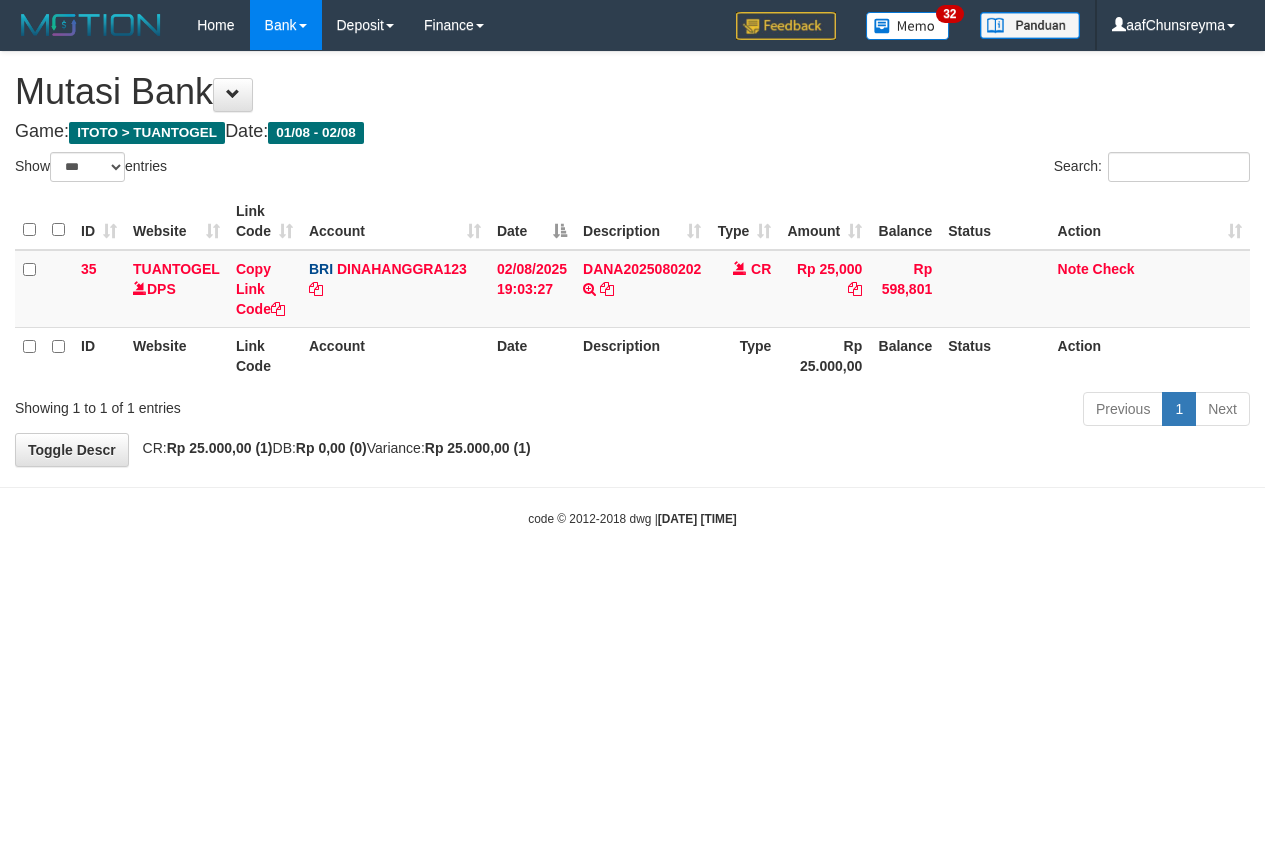 select on "***" 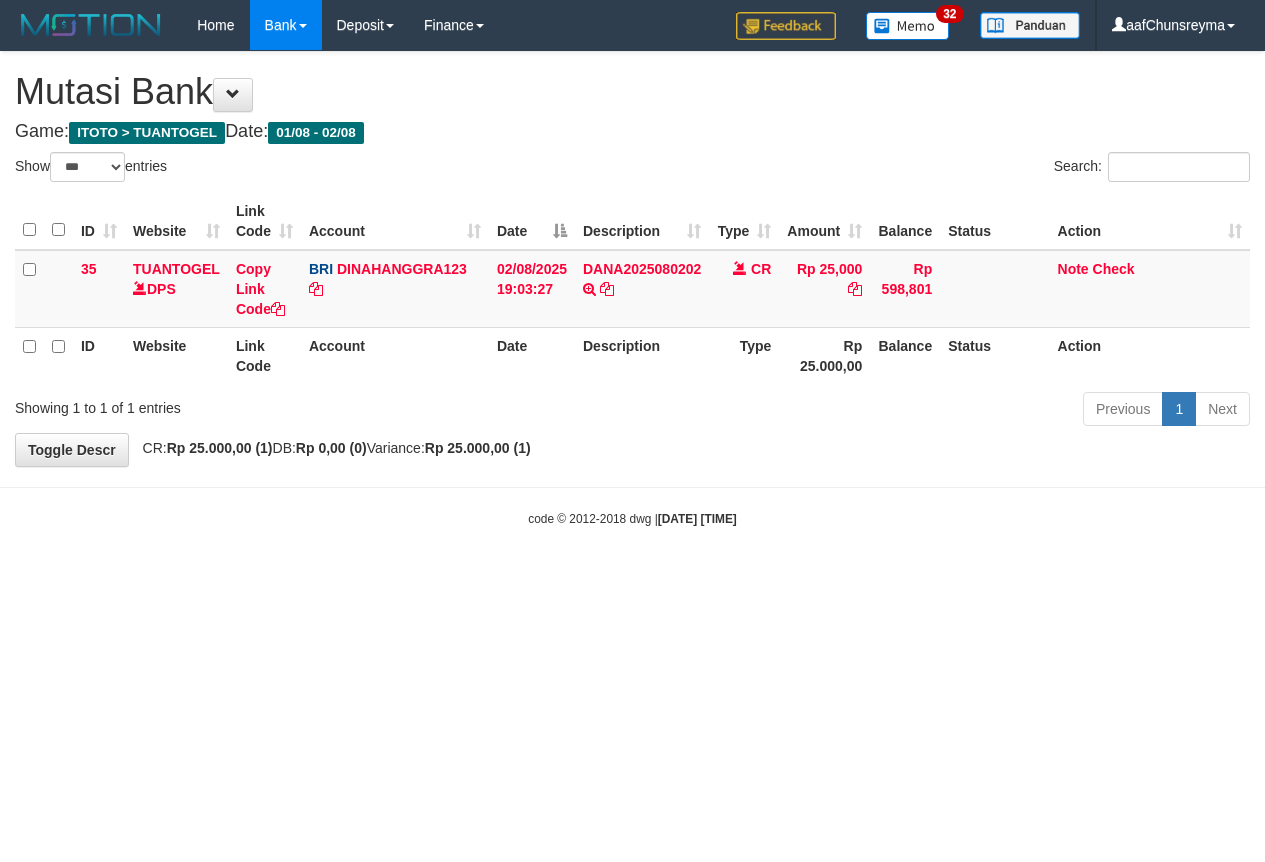 scroll, scrollTop: 0, scrollLeft: 0, axis: both 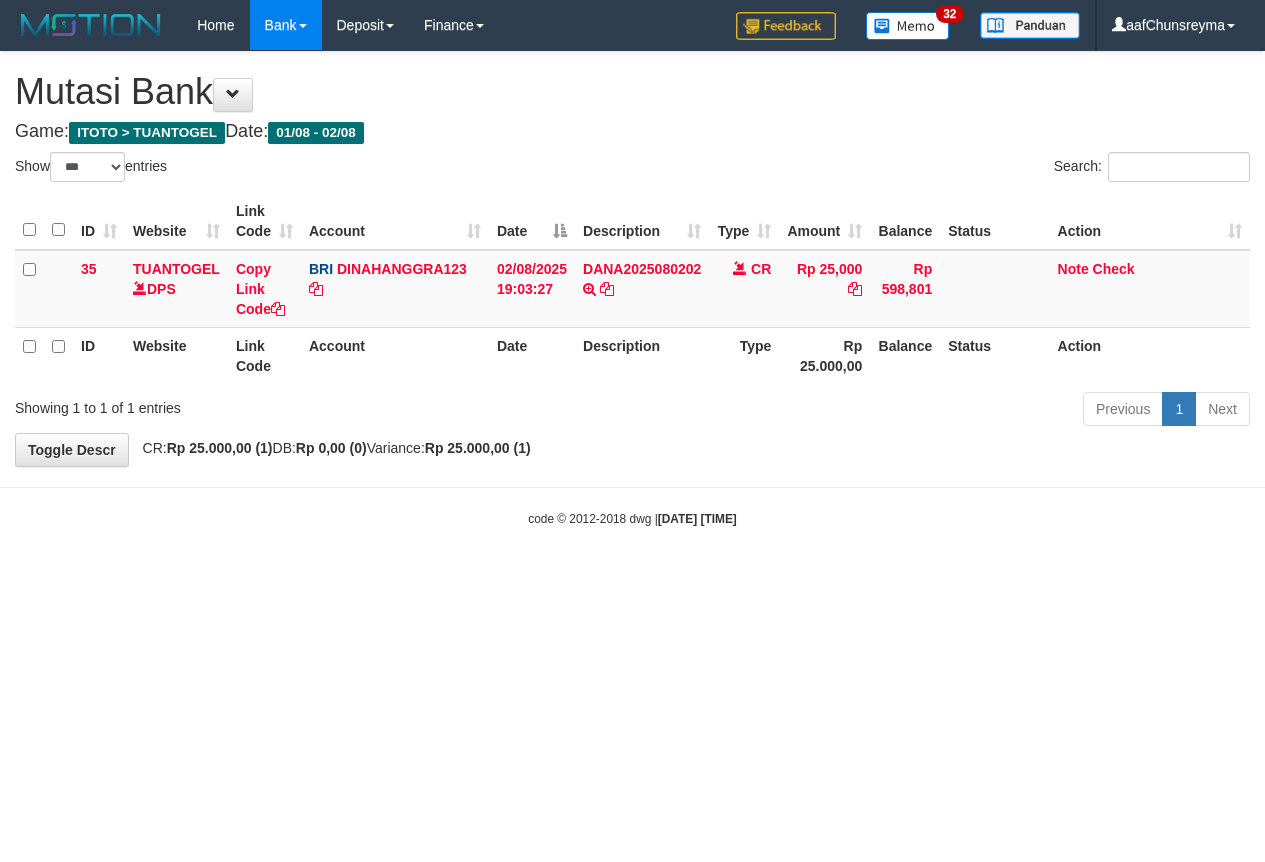 select on "***" 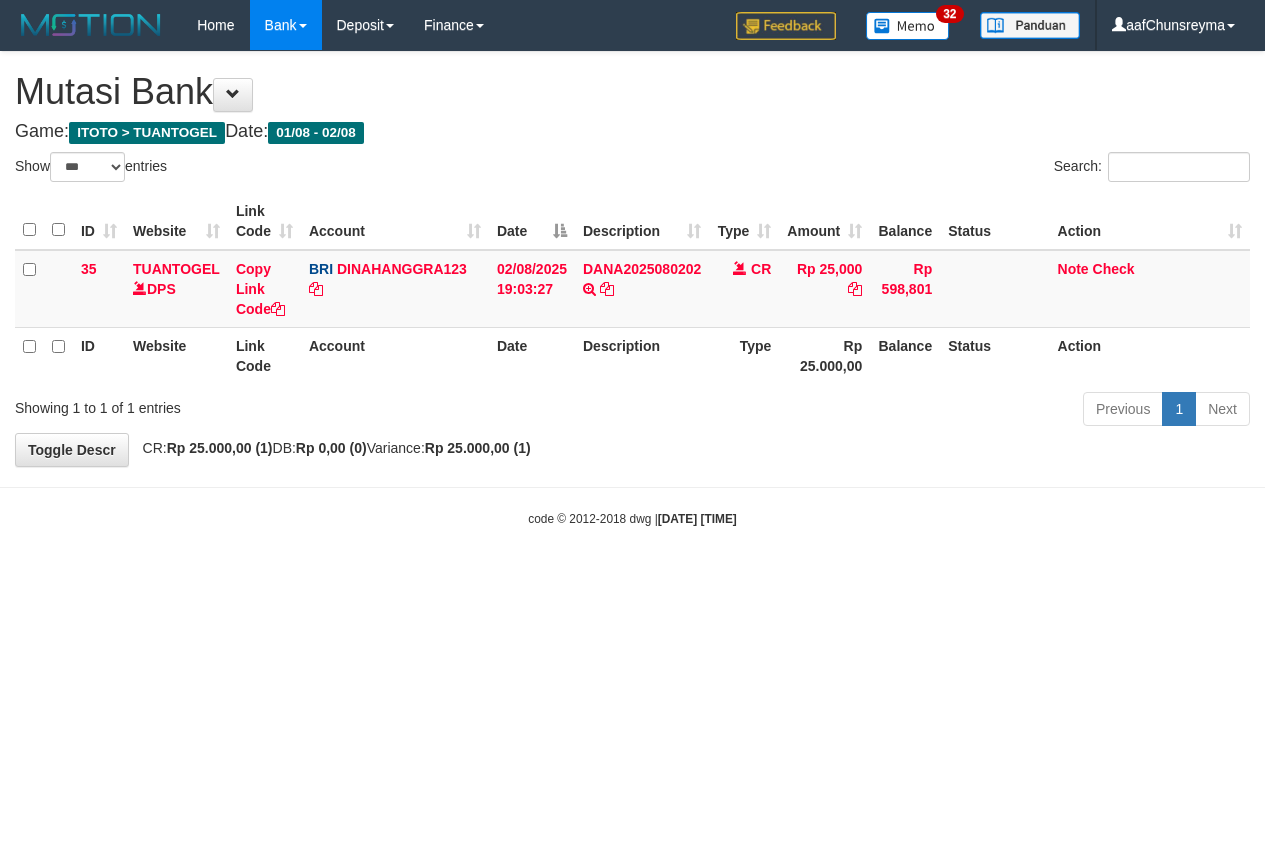 scroll, scrollTop: 0, scrollLeft: 0, axis: both 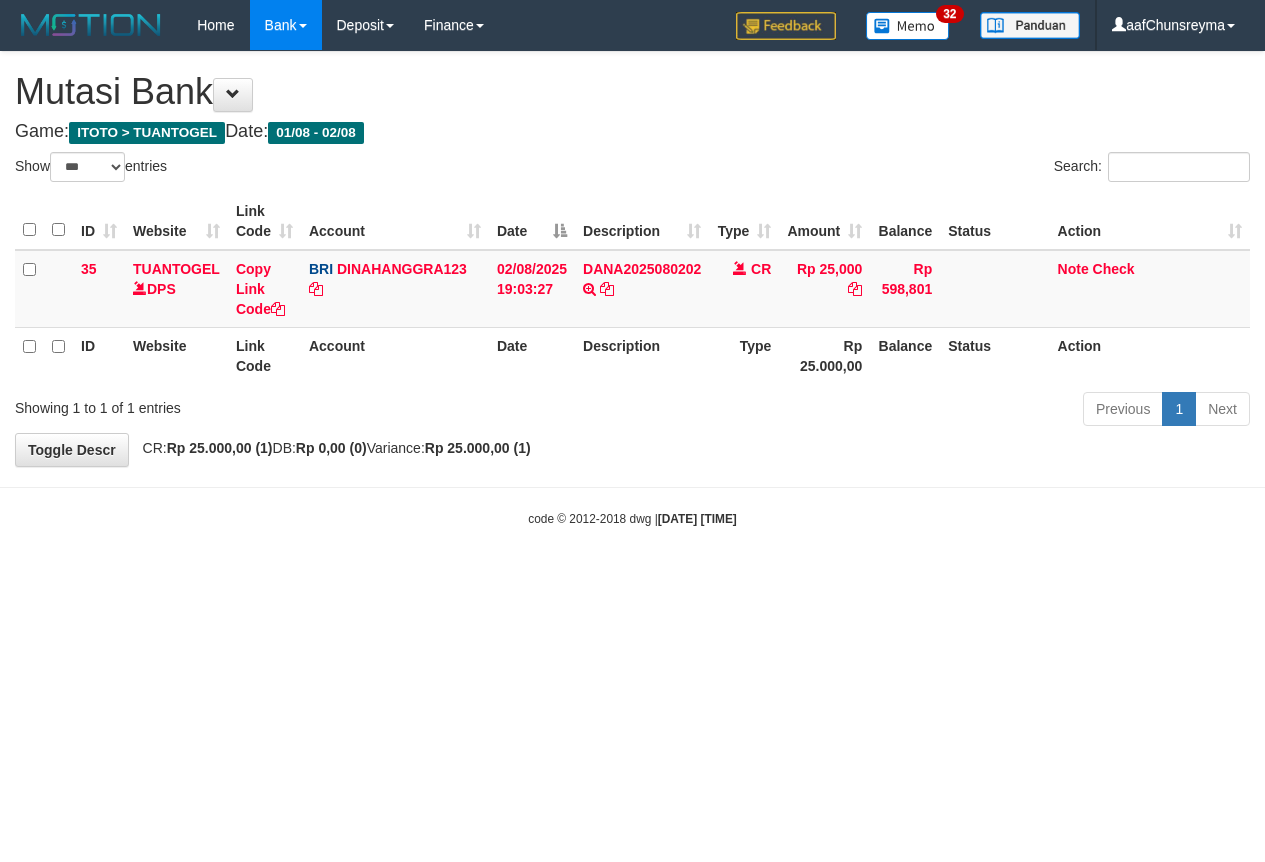 select on "***" 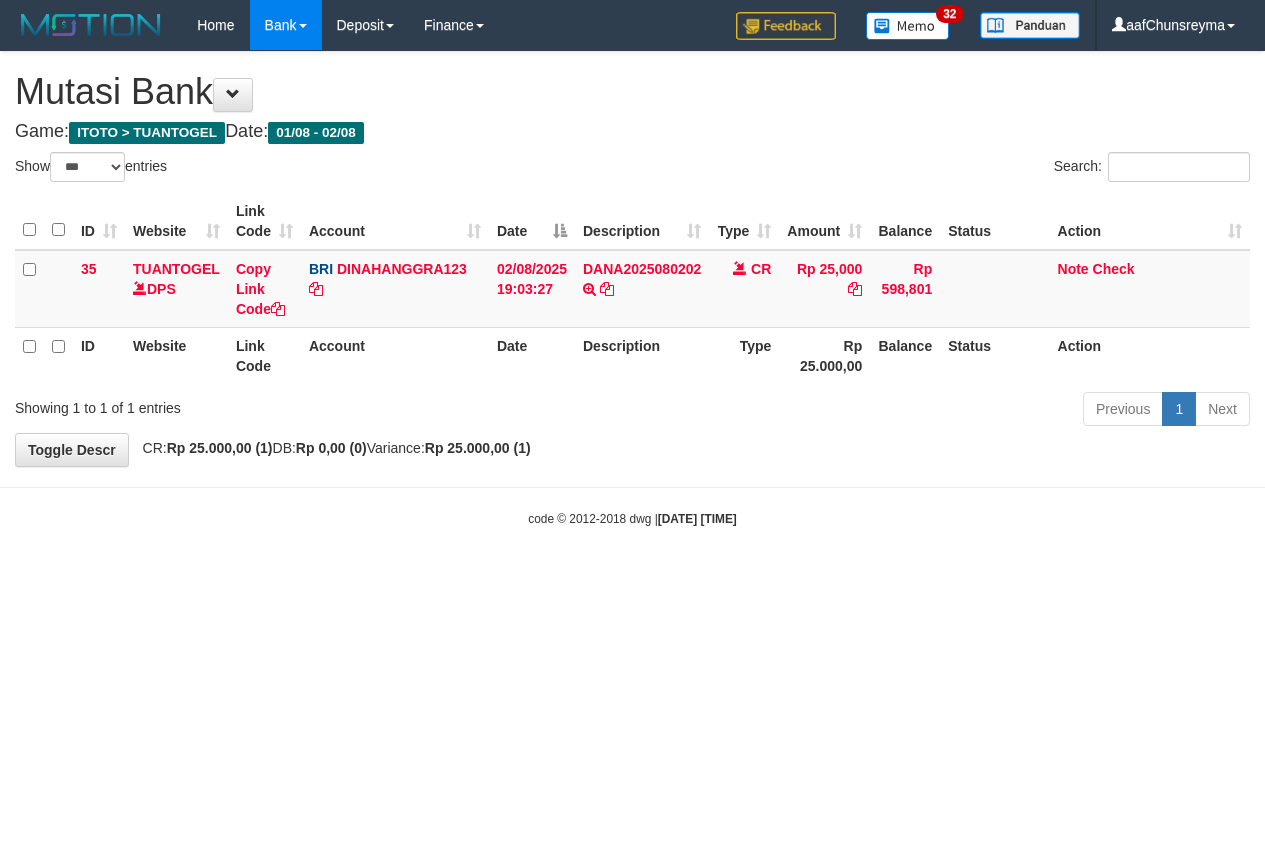 scroll, scrollTop: 0, scrollLeft: 0, axis: both 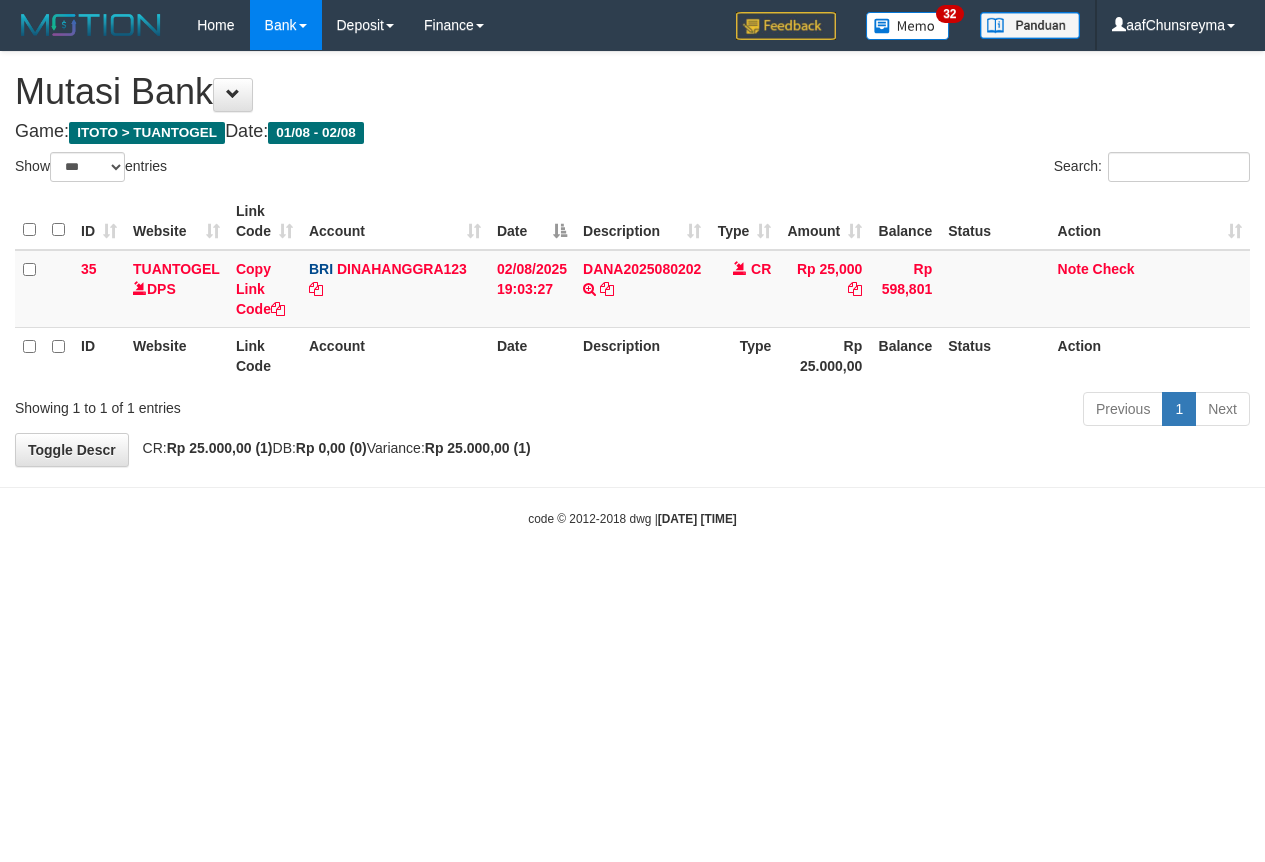 select on "***" 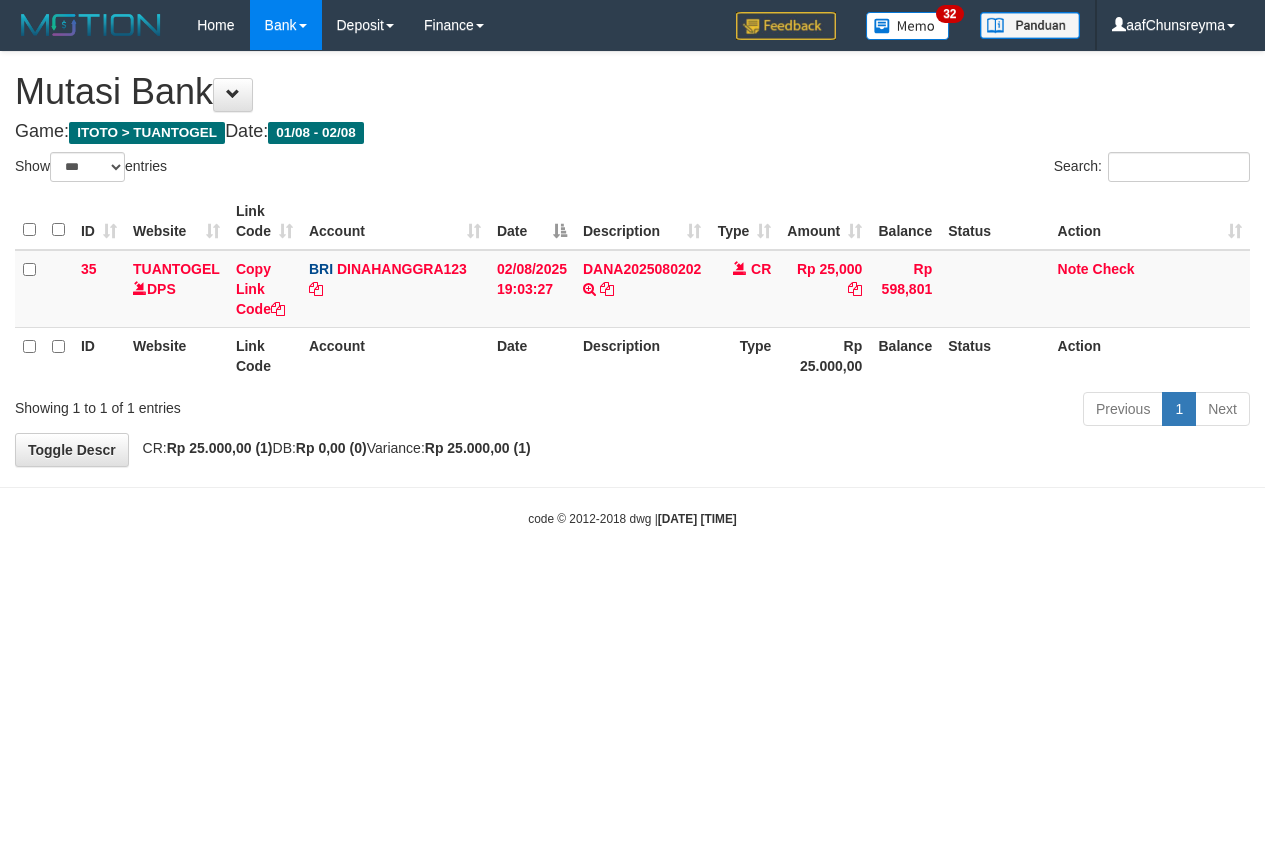 scroll, scrollTop: 0, scrollLeft: 0, axis: both 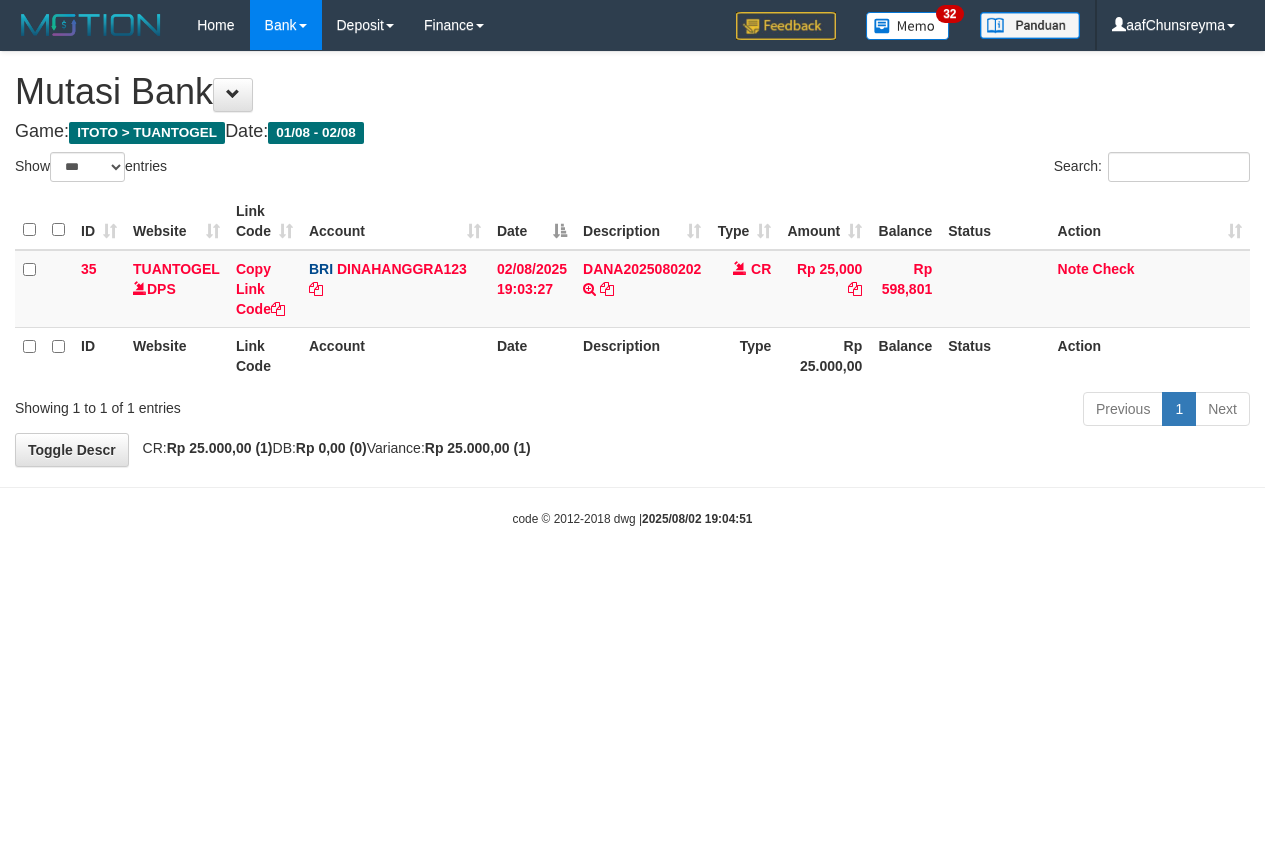 select on "***" 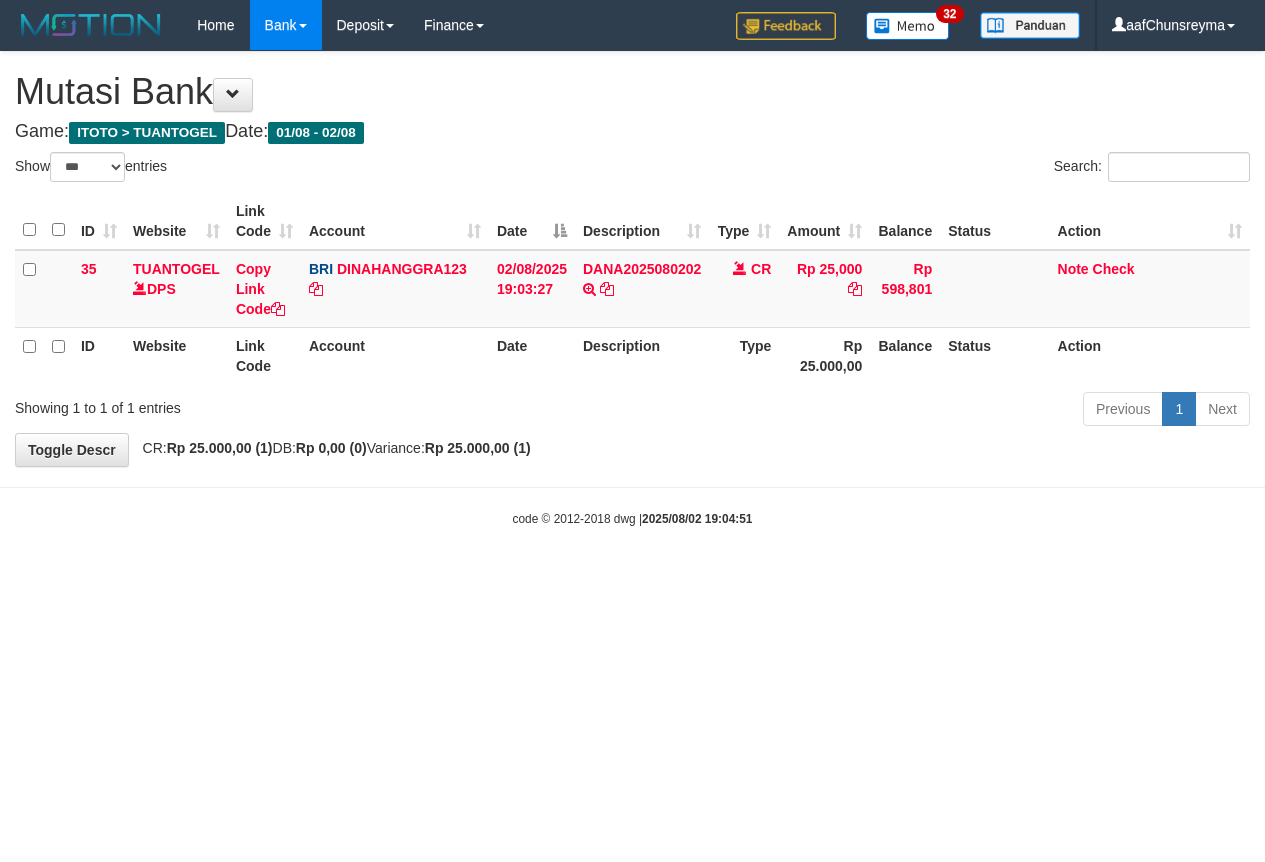 scroll, scrollTop: 0, scrollLeft: 0, axis: both 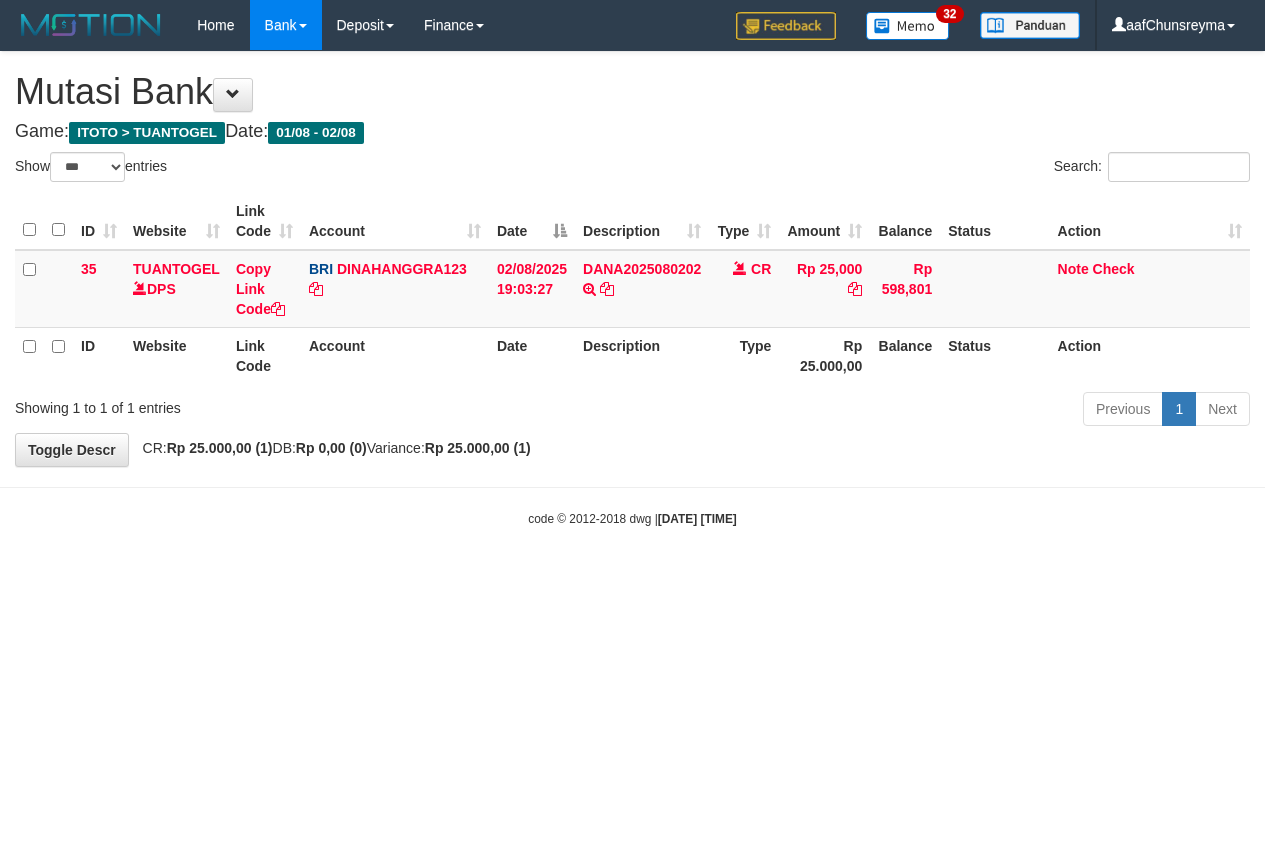 select on "***" 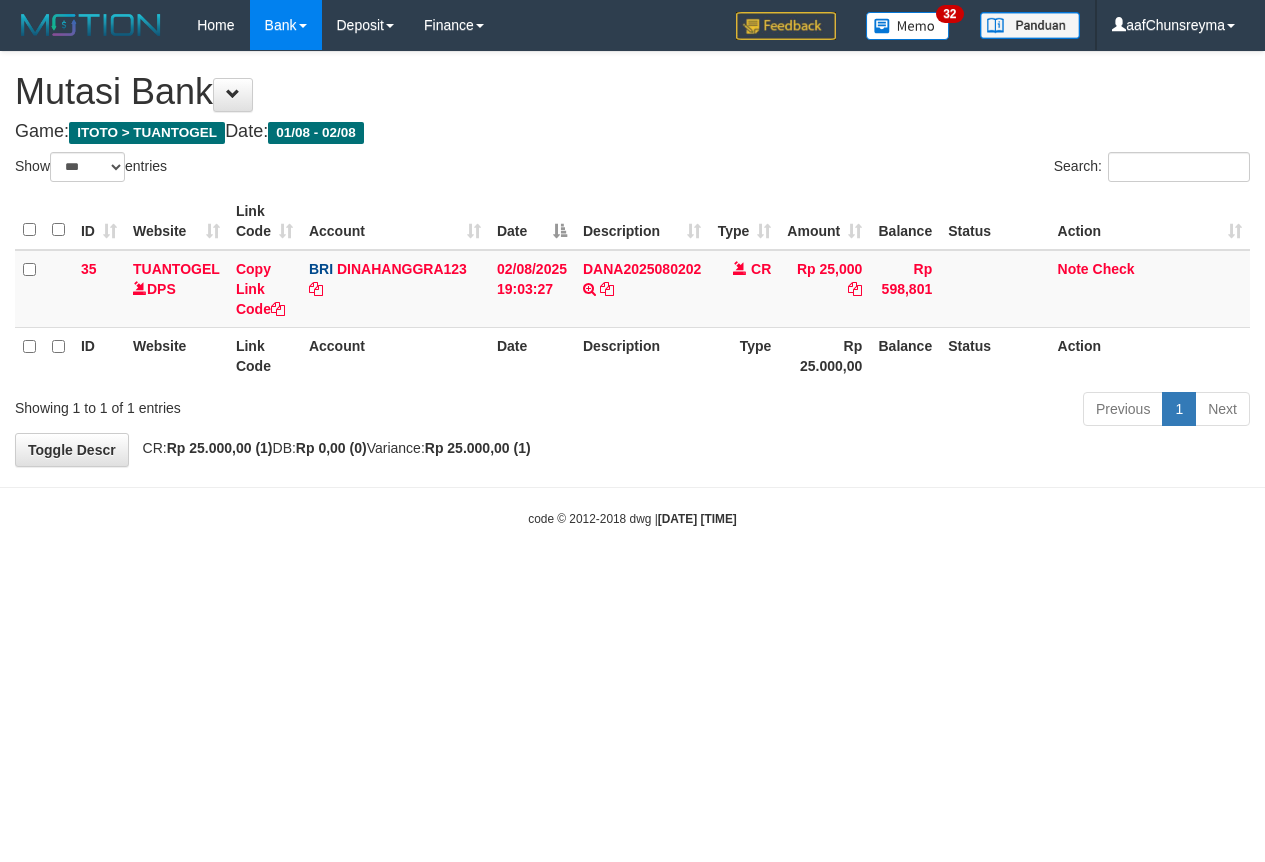 scroll, scrollTop: 0, scrollLeft: 0, axis: both 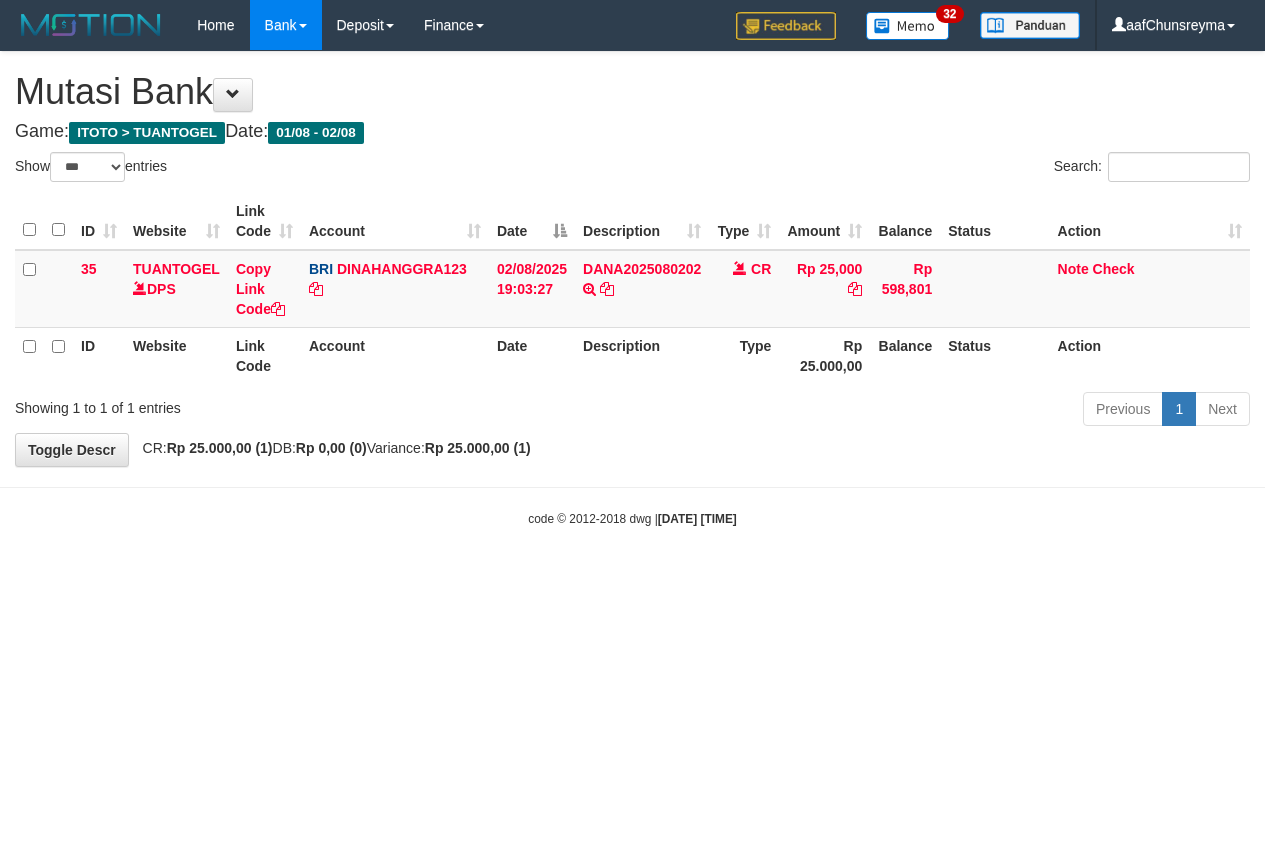 select on "***" 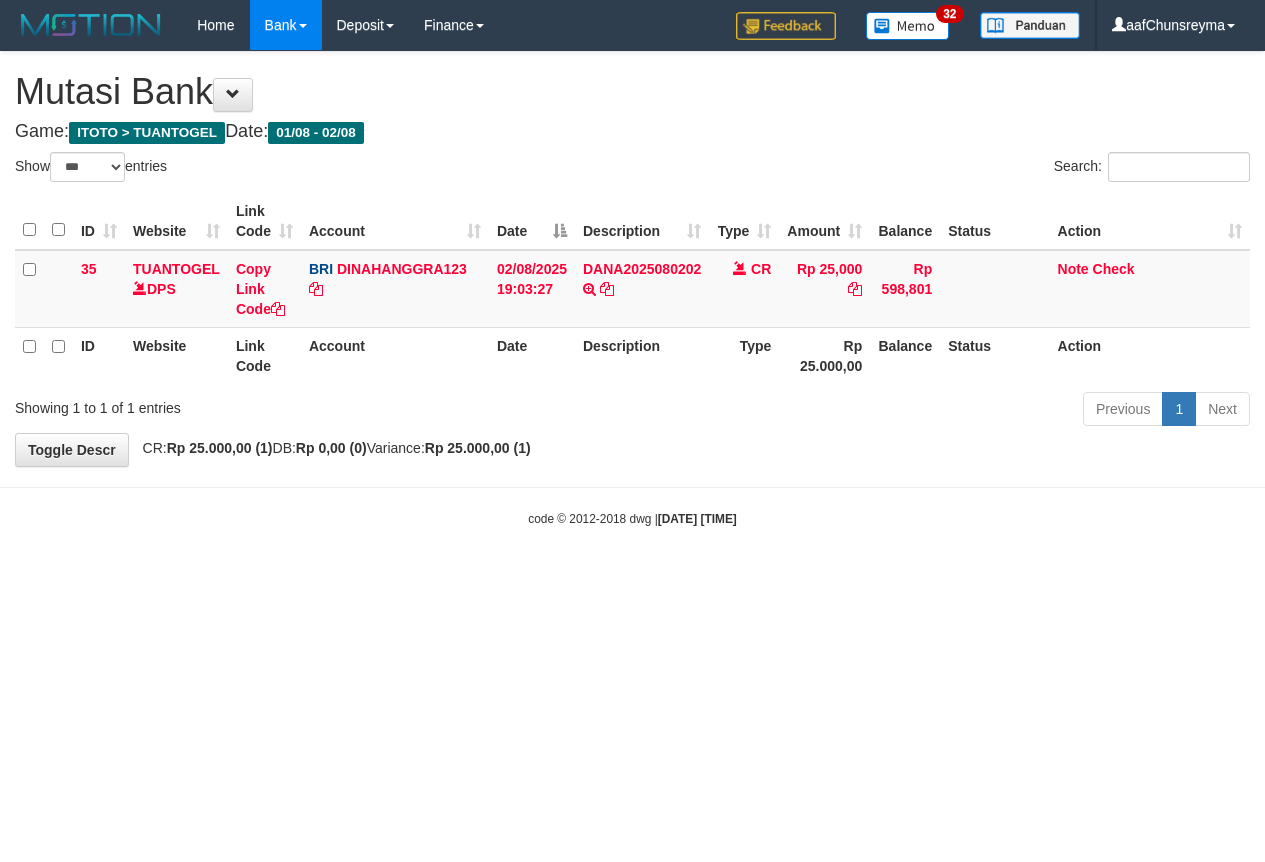 scroll, scrollTop: 0, scrollLeft: 0, axis: both 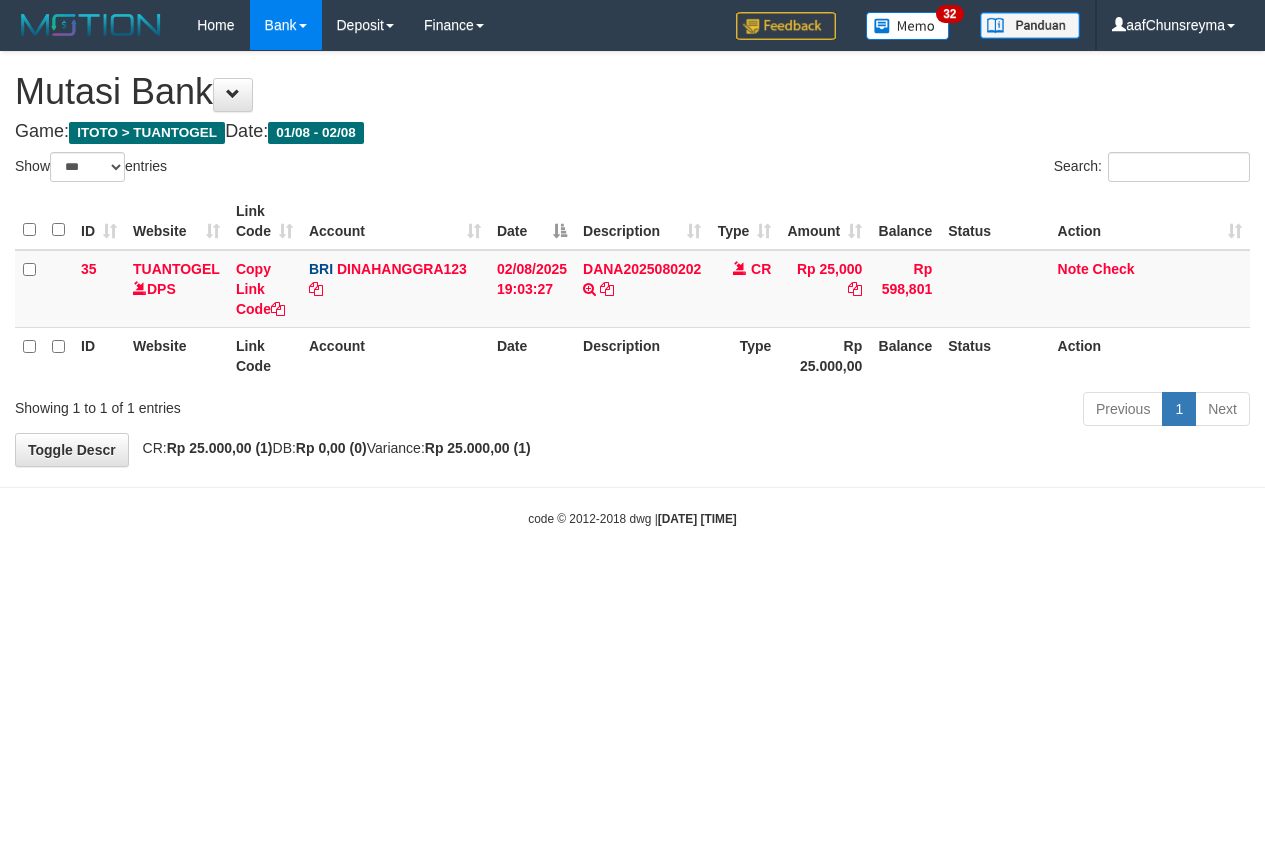select on "***" 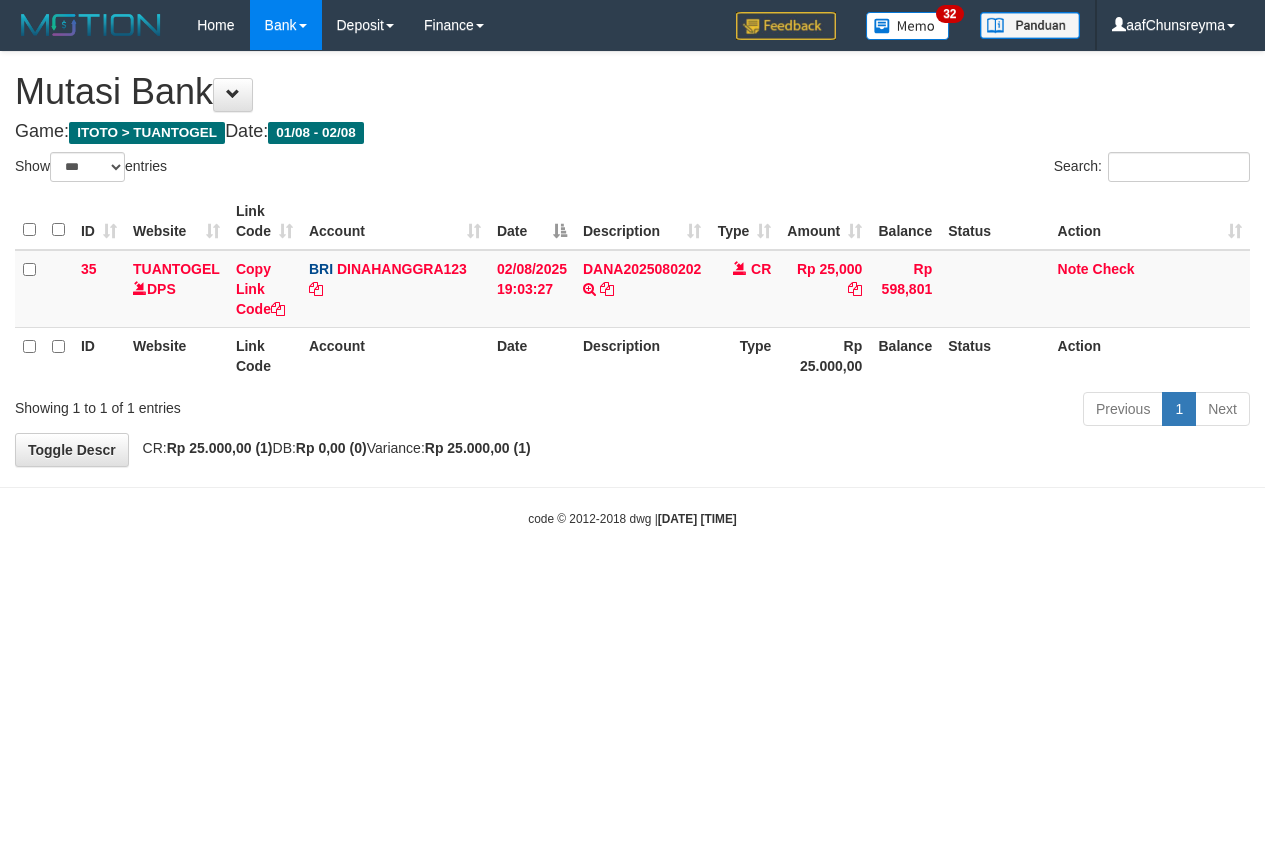 scroll, scrollTop: 0, scrollLeft: 0, axis: both 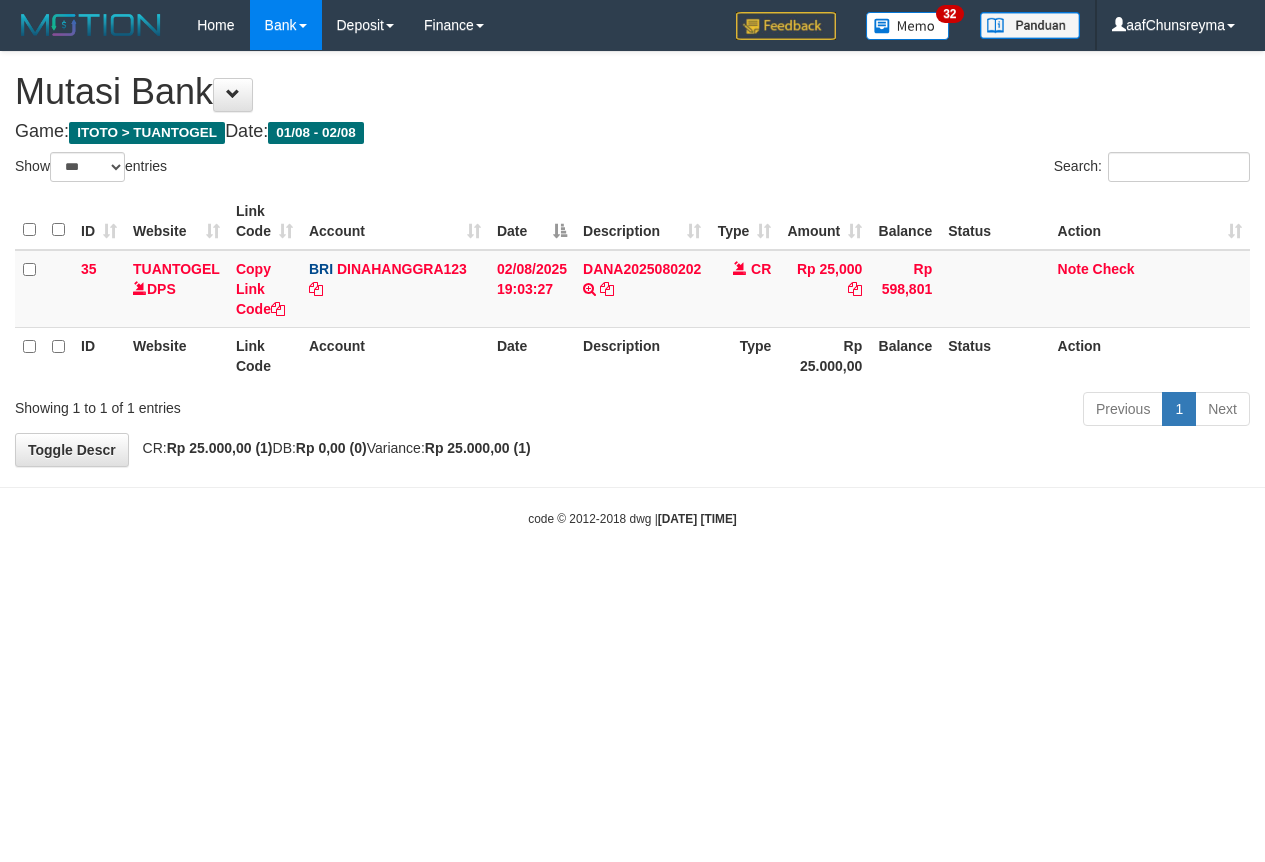 select on "***" 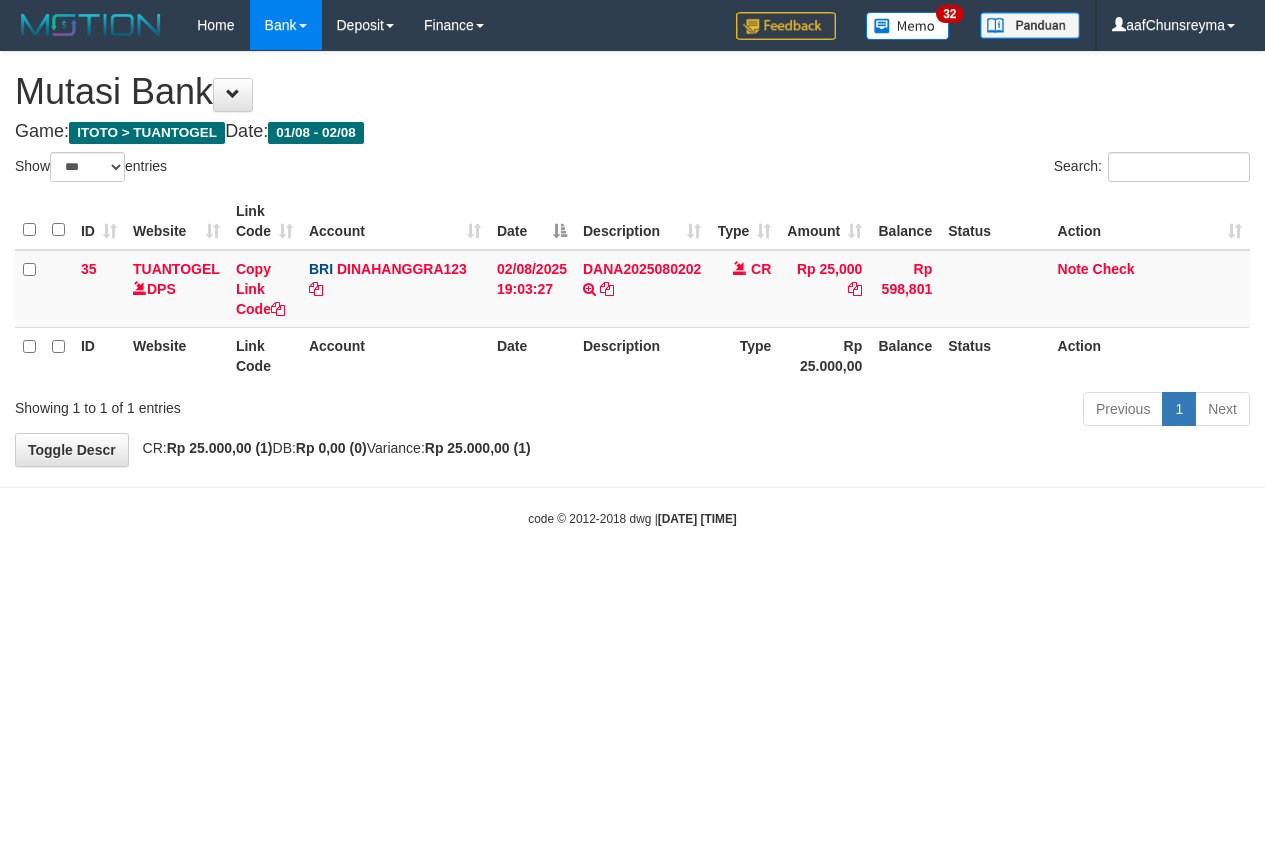 scroll, scrollTop: 0, scrollLeft: 0, axis: both 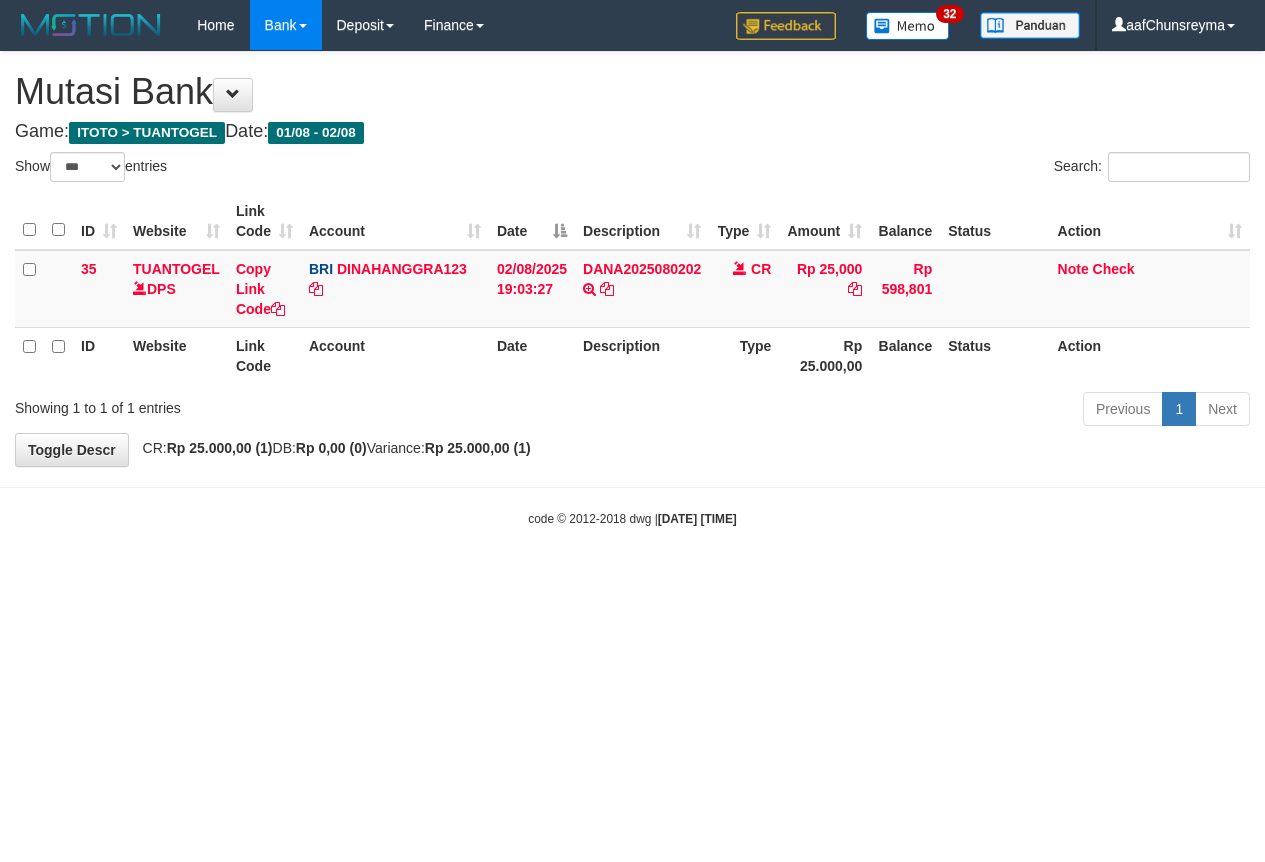 select on "***" 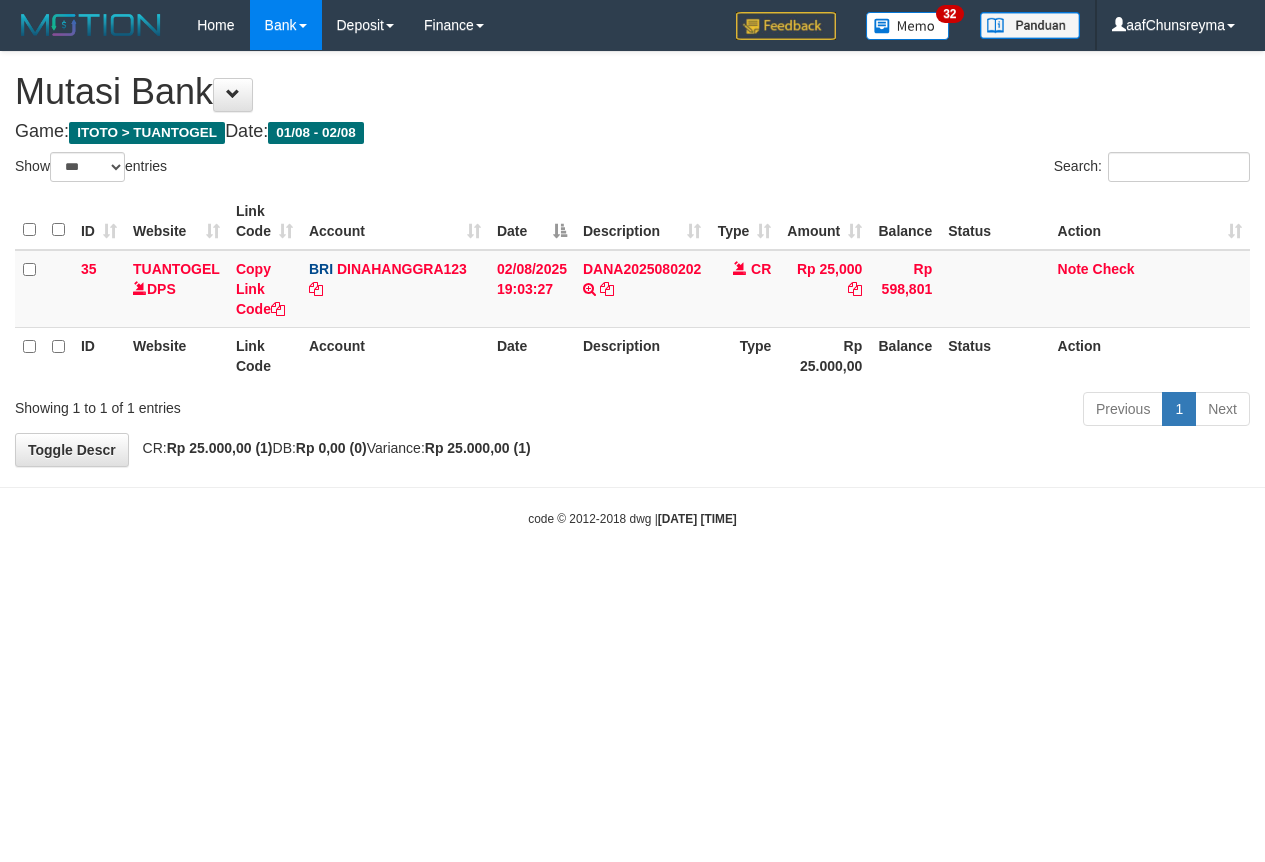scroll, scrollTop: 0, scrollLeft: 0, axis: both 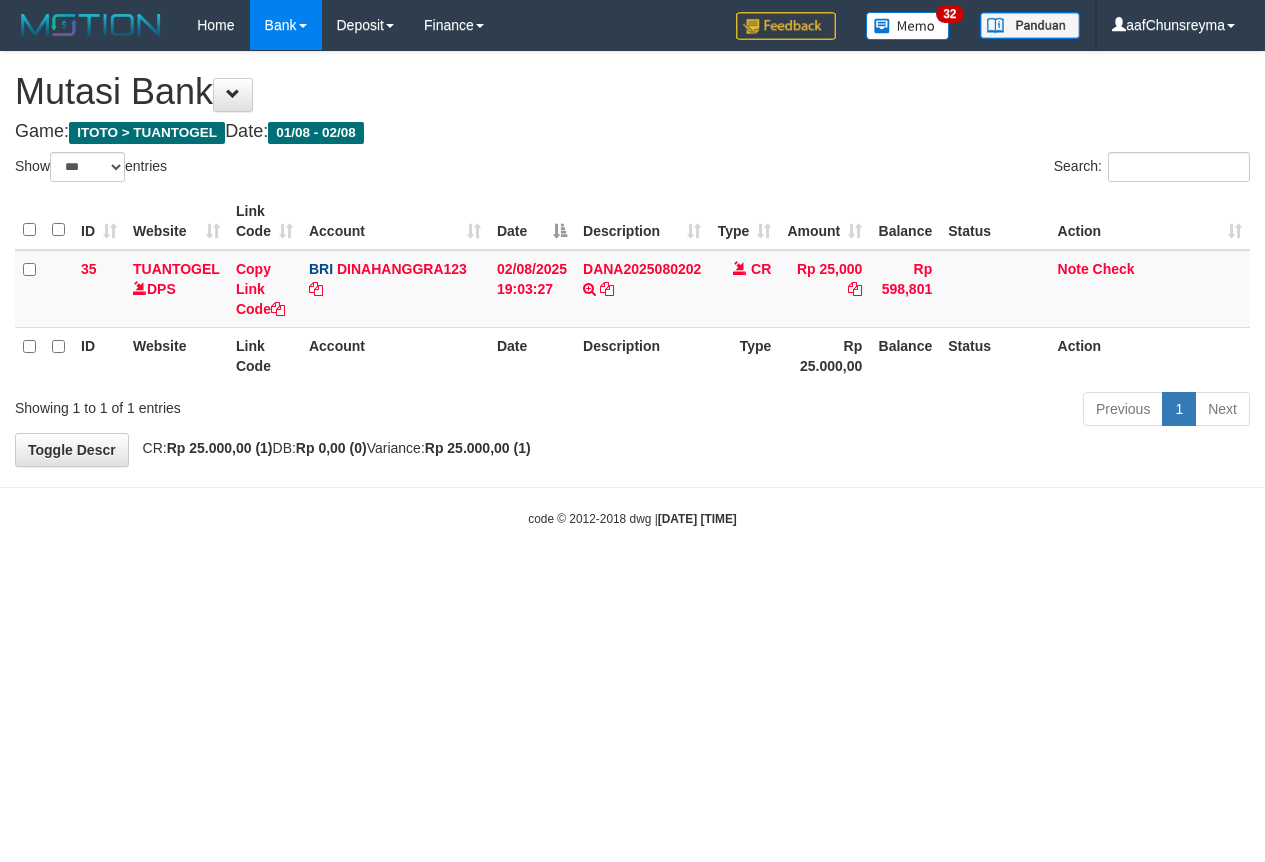 select on "***" 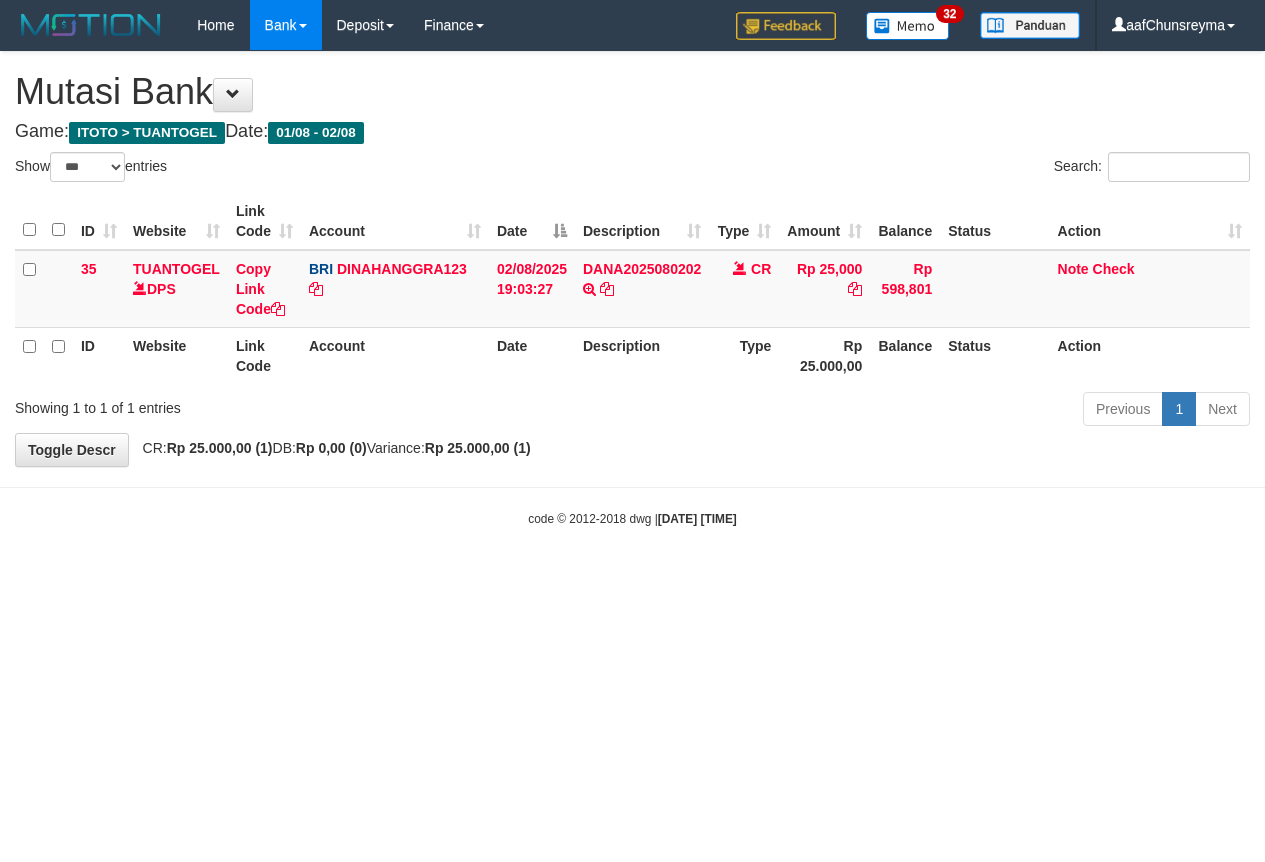 scroll, scrollTop: 0, scrollLeft: 0, axis: both 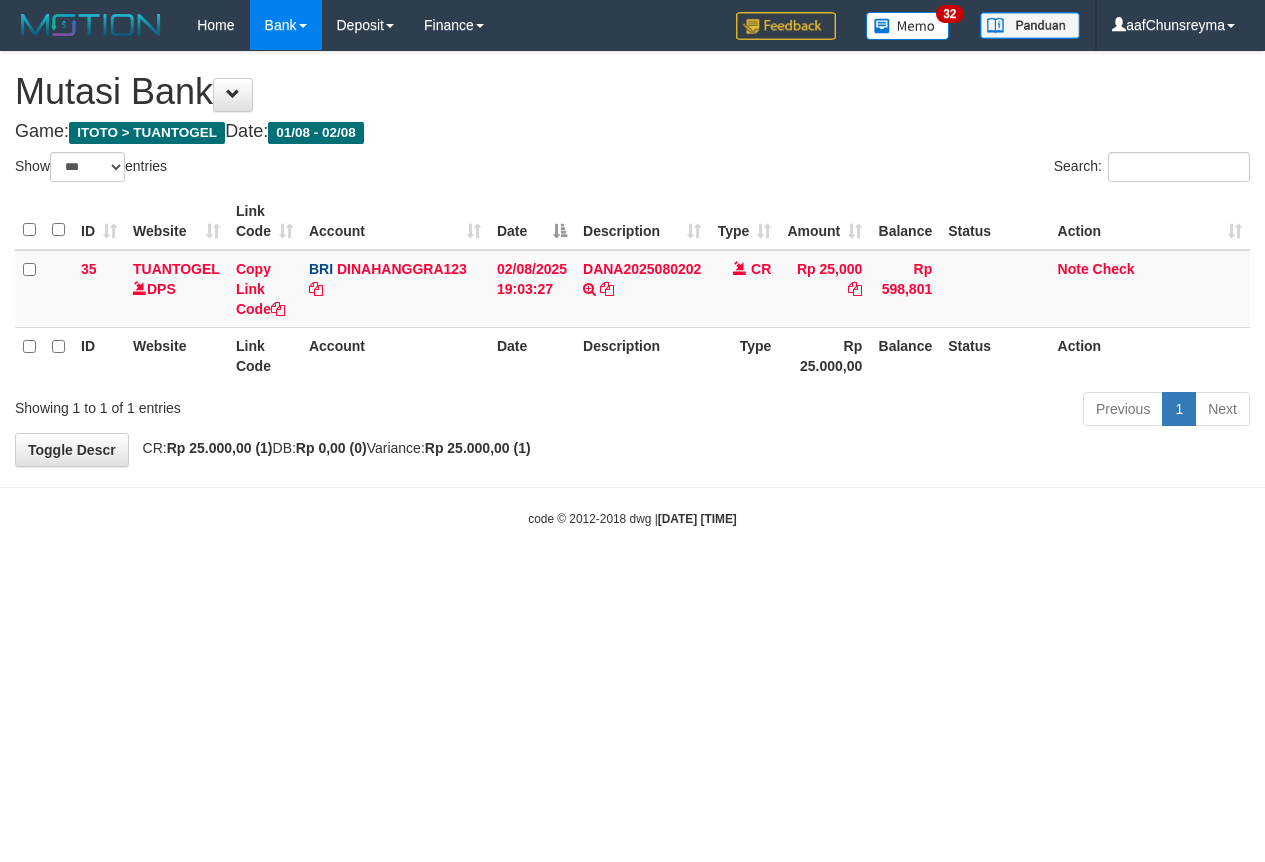 select on "***" 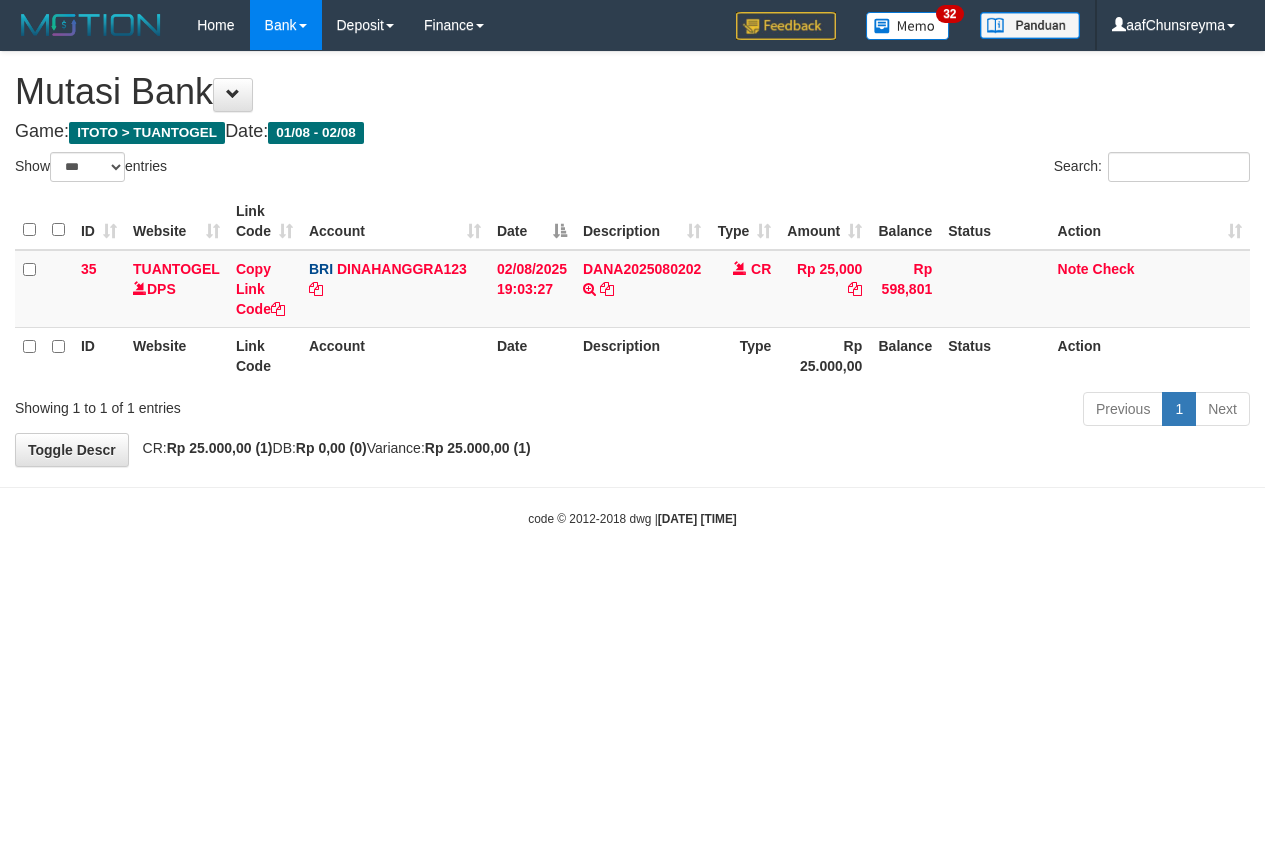 scroll, scrollTop: 0, scrollLeft: 0, axis: both 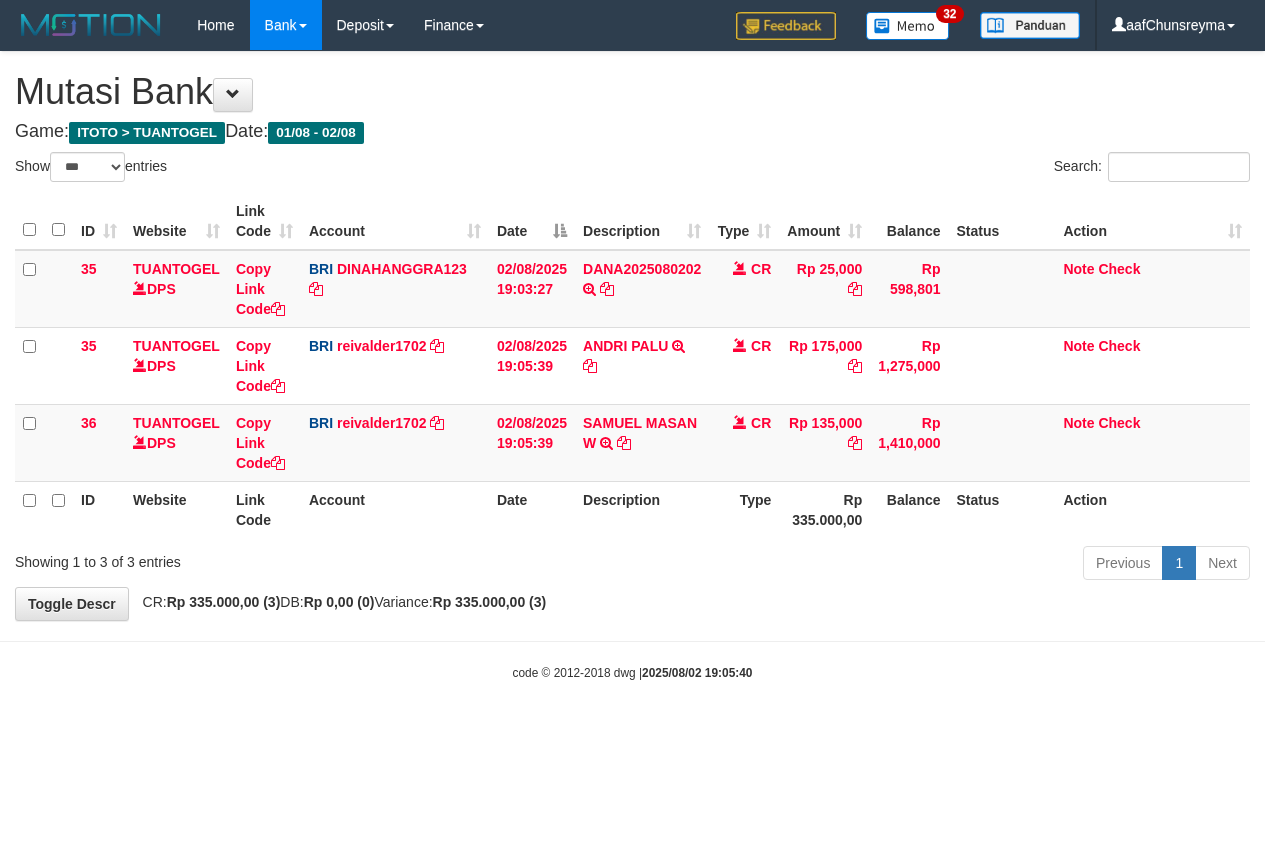 select on "***" 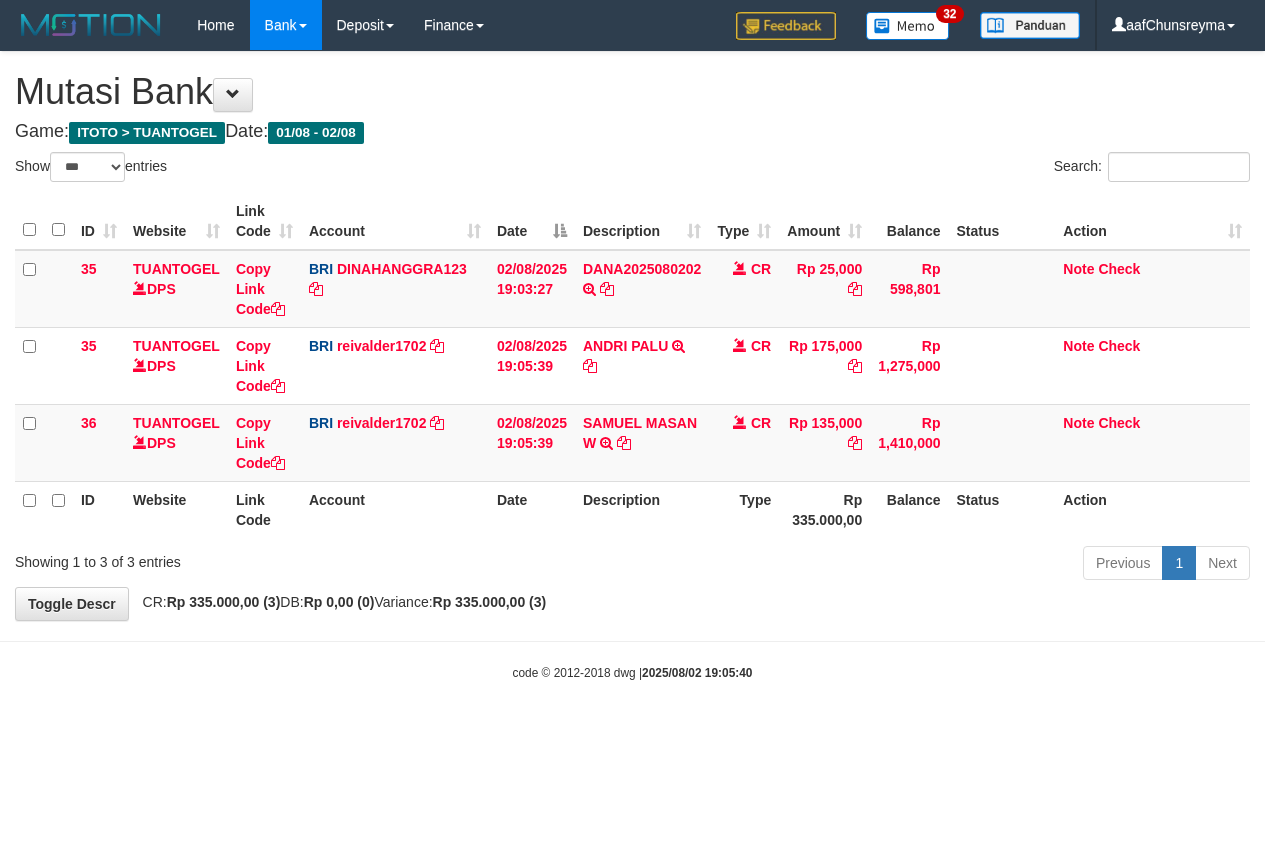 scroll, scrollTop: 0, scrollLeft: 0, axis: both 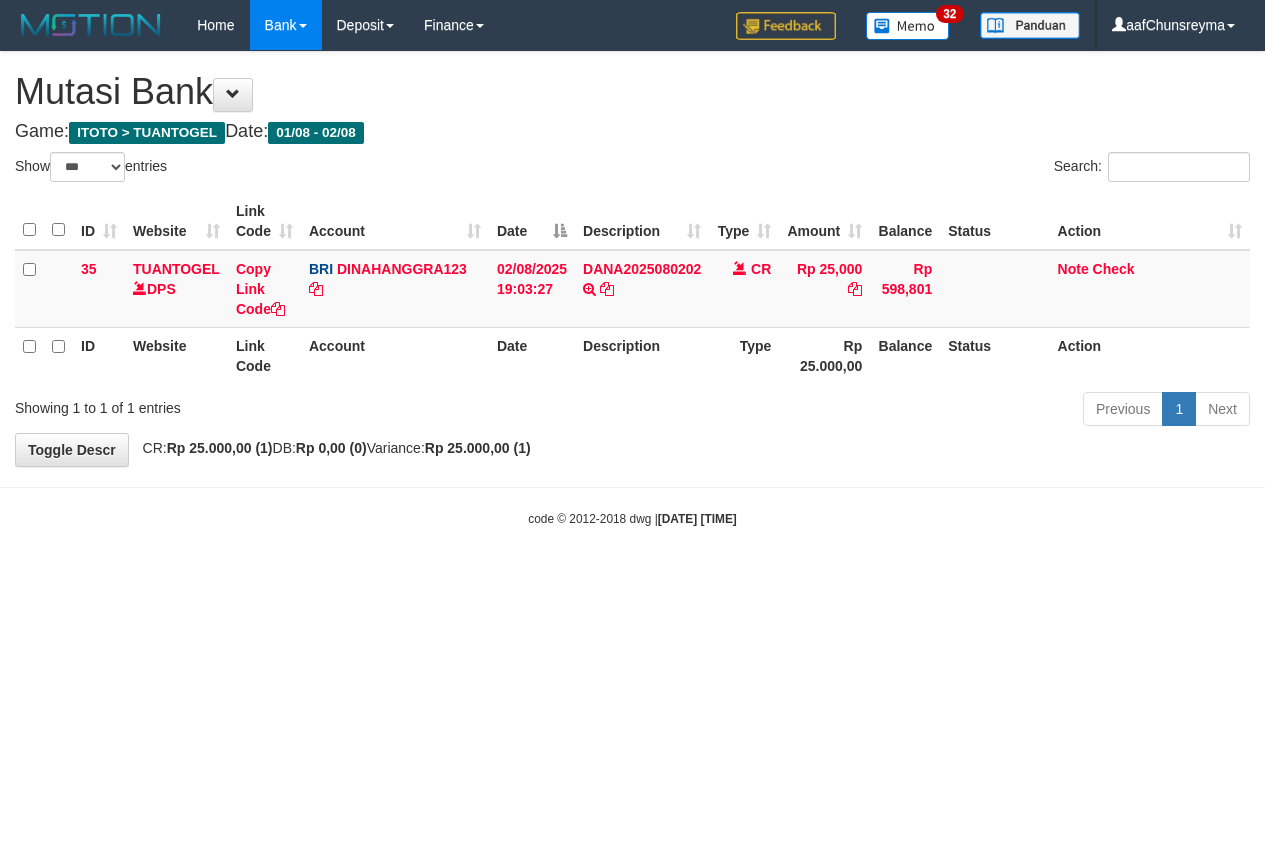 select on "***" 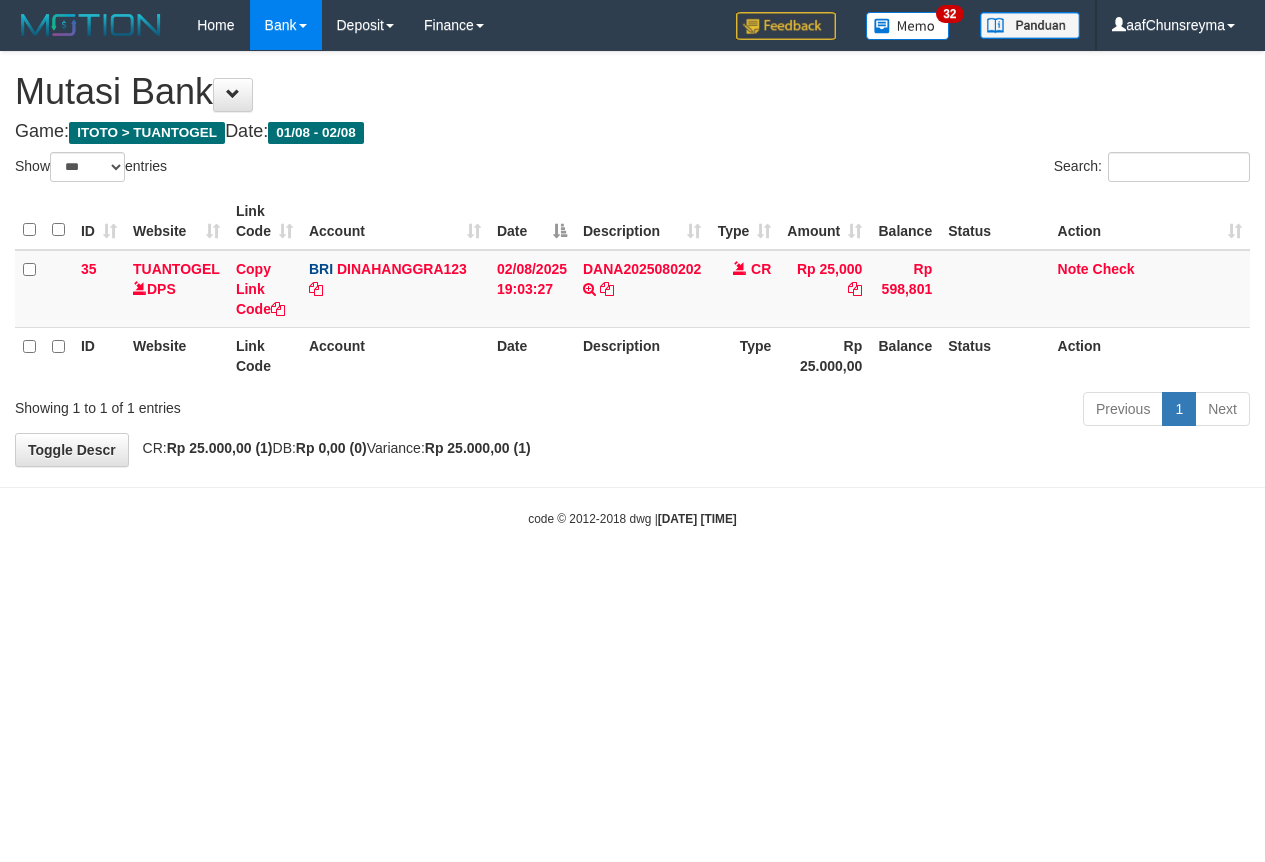 scroll, scrollTop: 0, scrollLeft: 0, axis: both 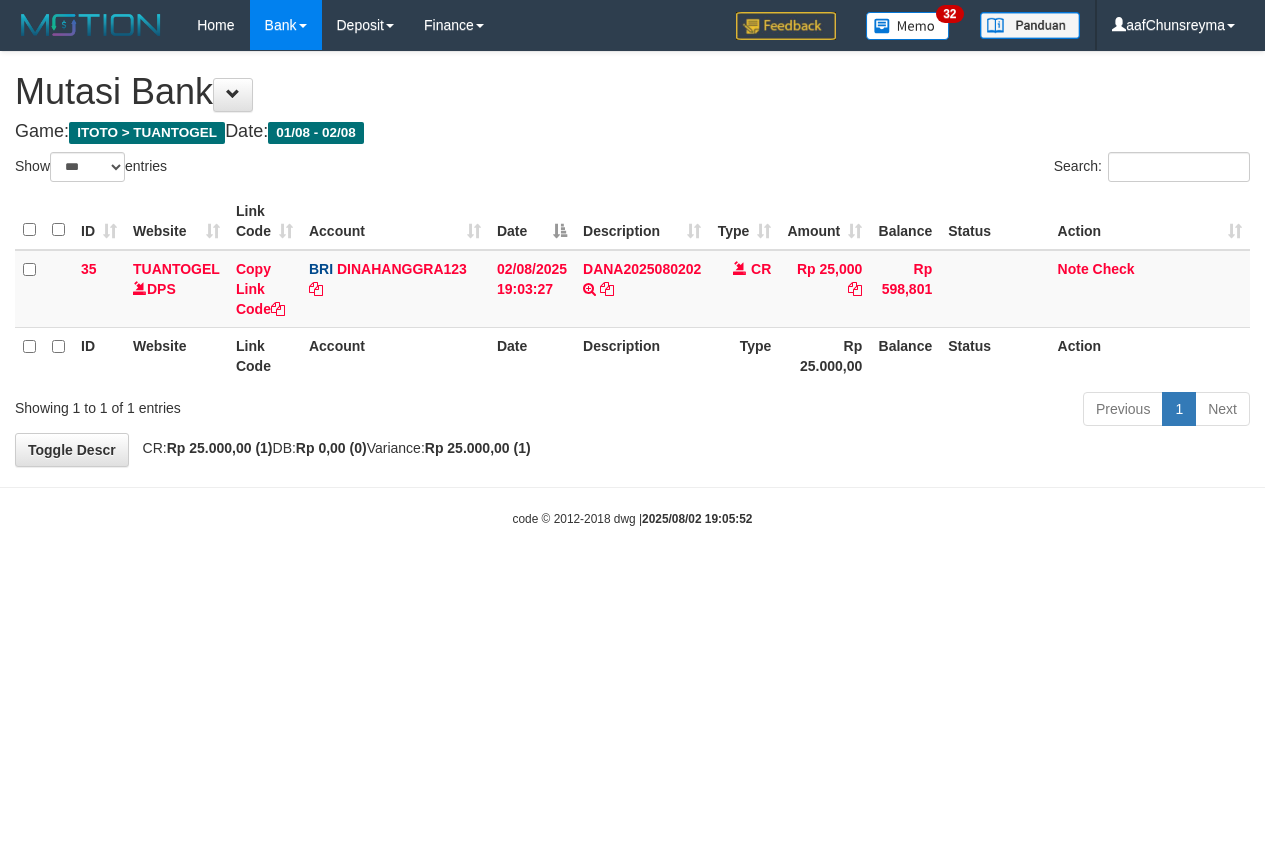 select on "***" 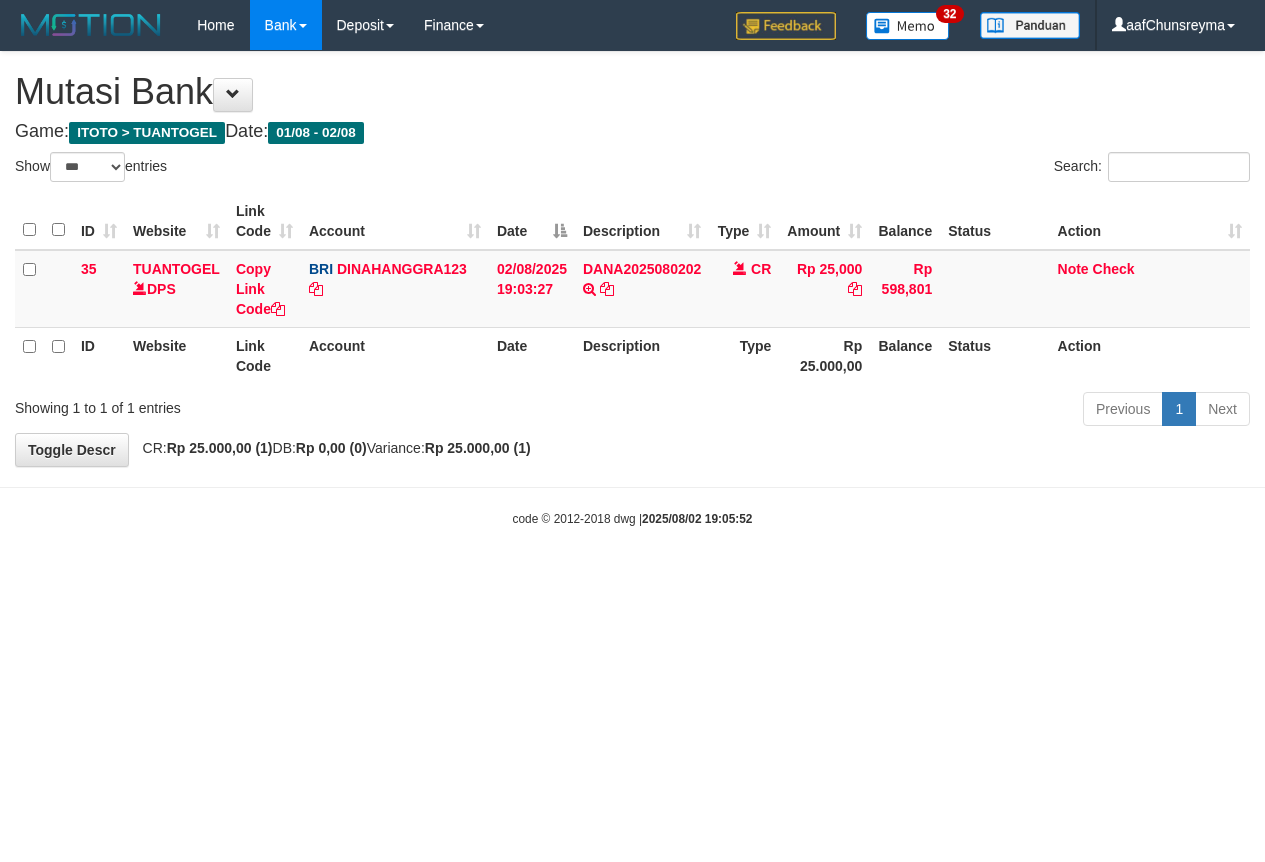 scroll, scrollTop: 0, scrollLeft: 0, axis: both 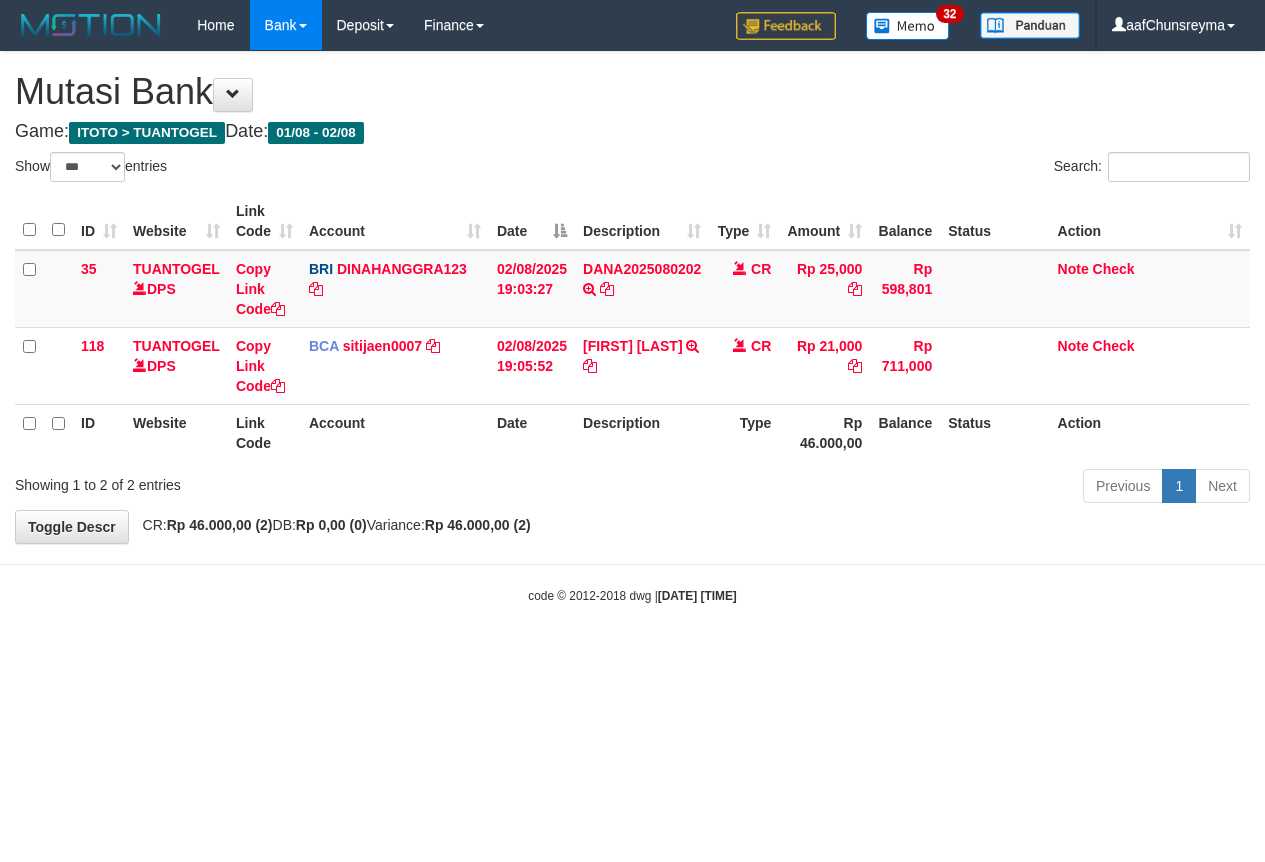 select on "***" 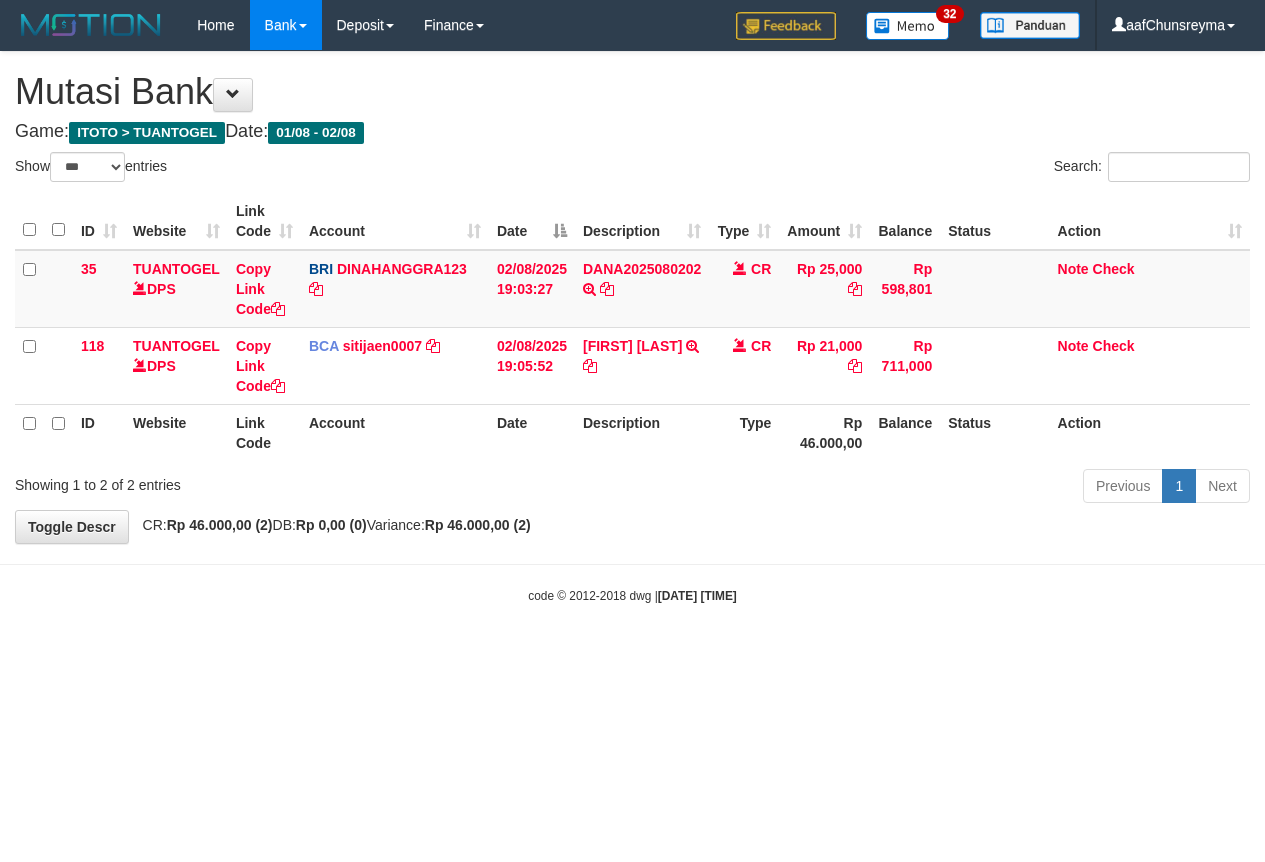 scroll, scrollTop: 0, scrollLeft: 0, axis: both 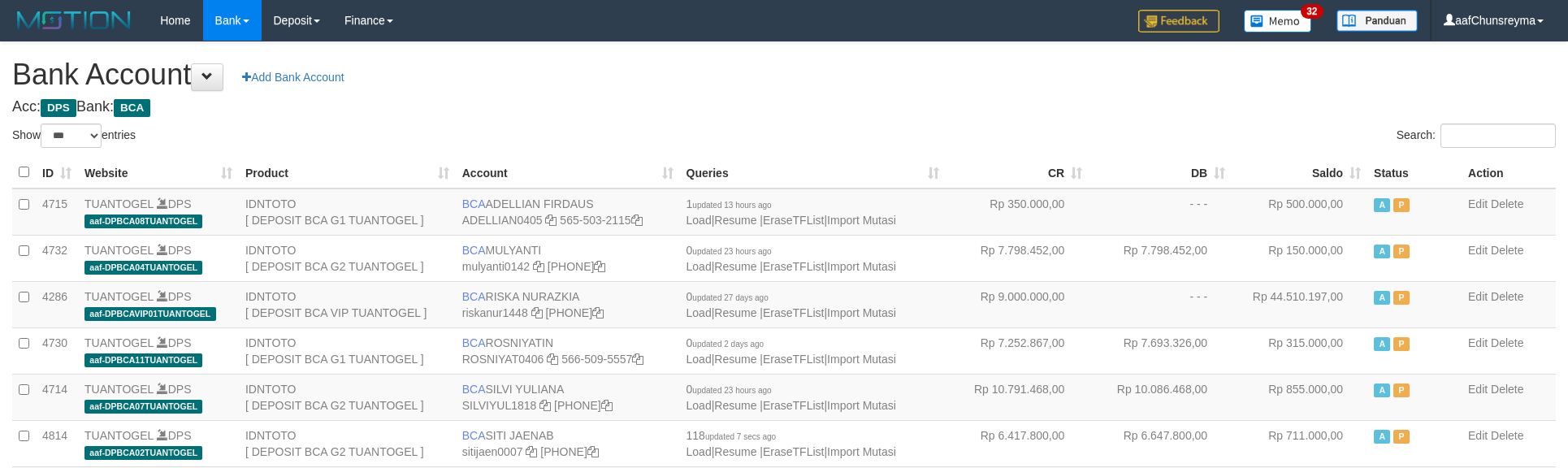 select on "***" 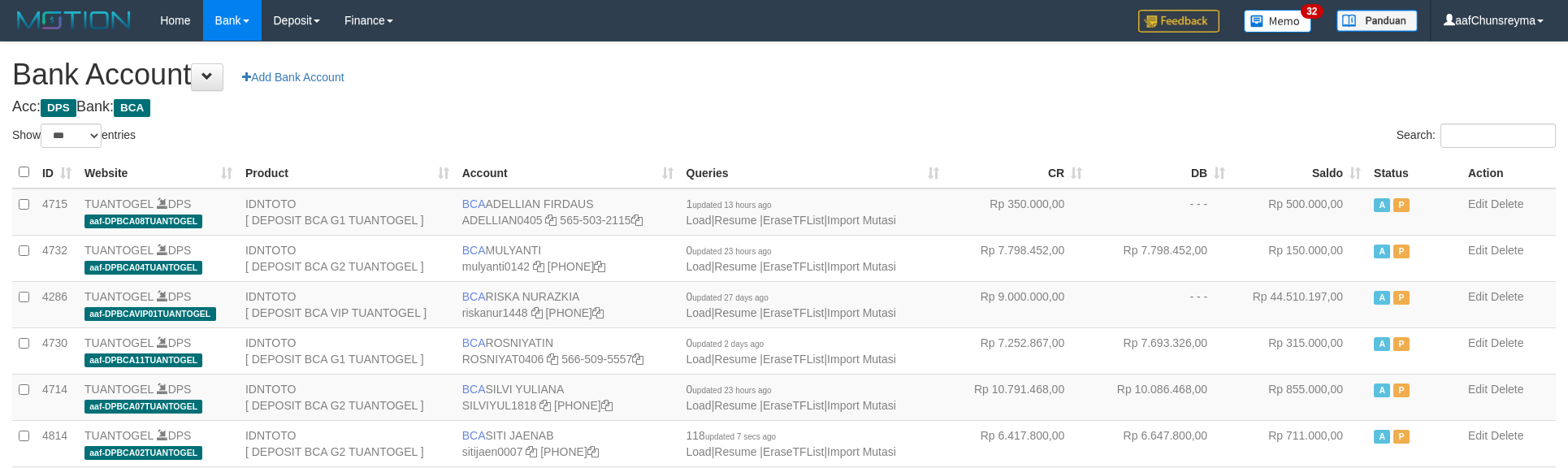 scroll, scrollTop: 346, scrollLeft: 0, axis: vertical 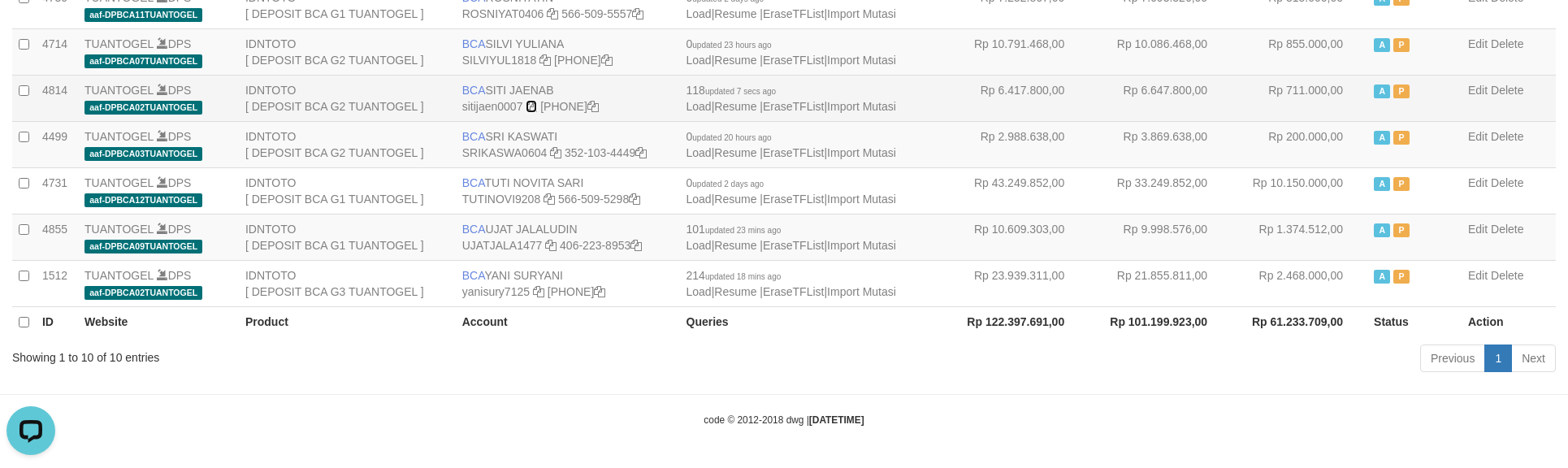 click at bounding box center [531, 106] 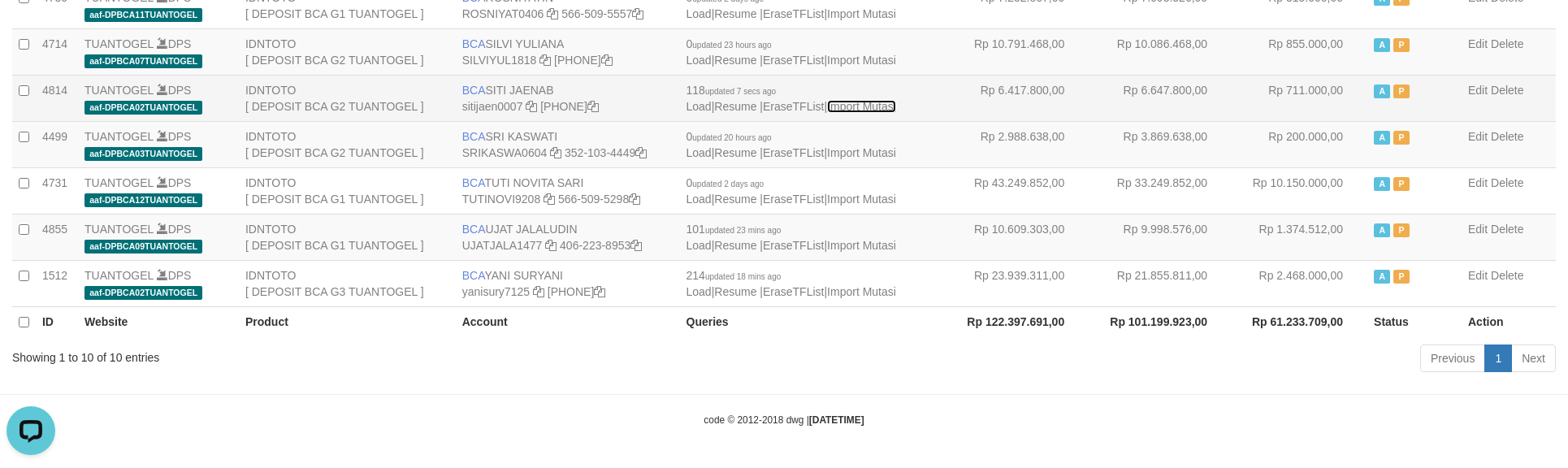 click on "Import Mutasi" at bounding box center (861, 106) 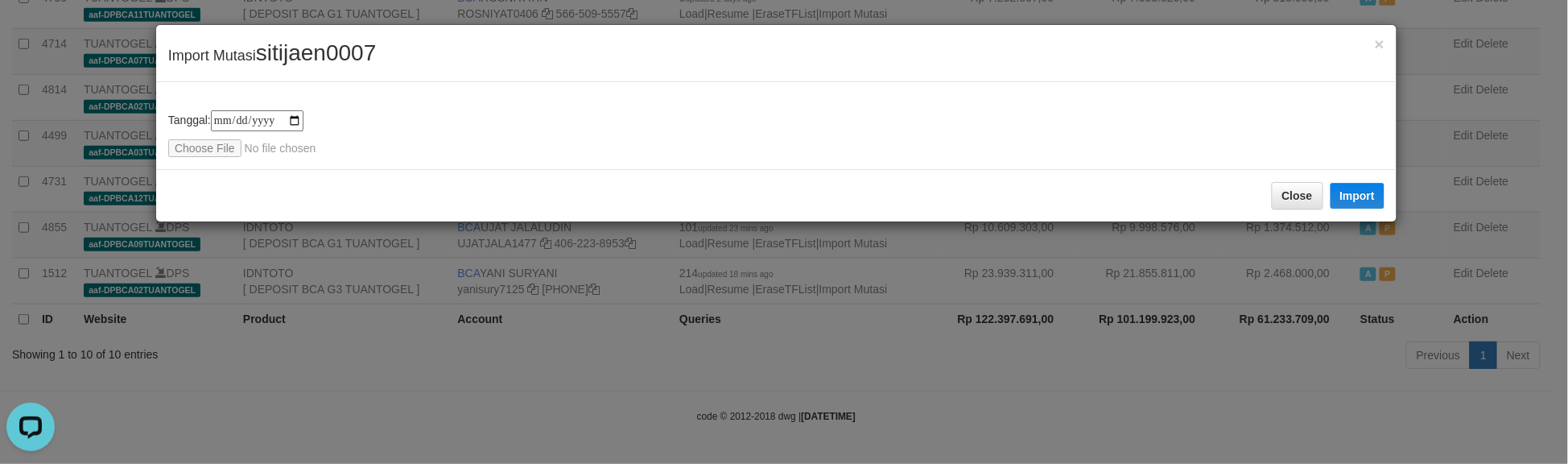 type on "**********" 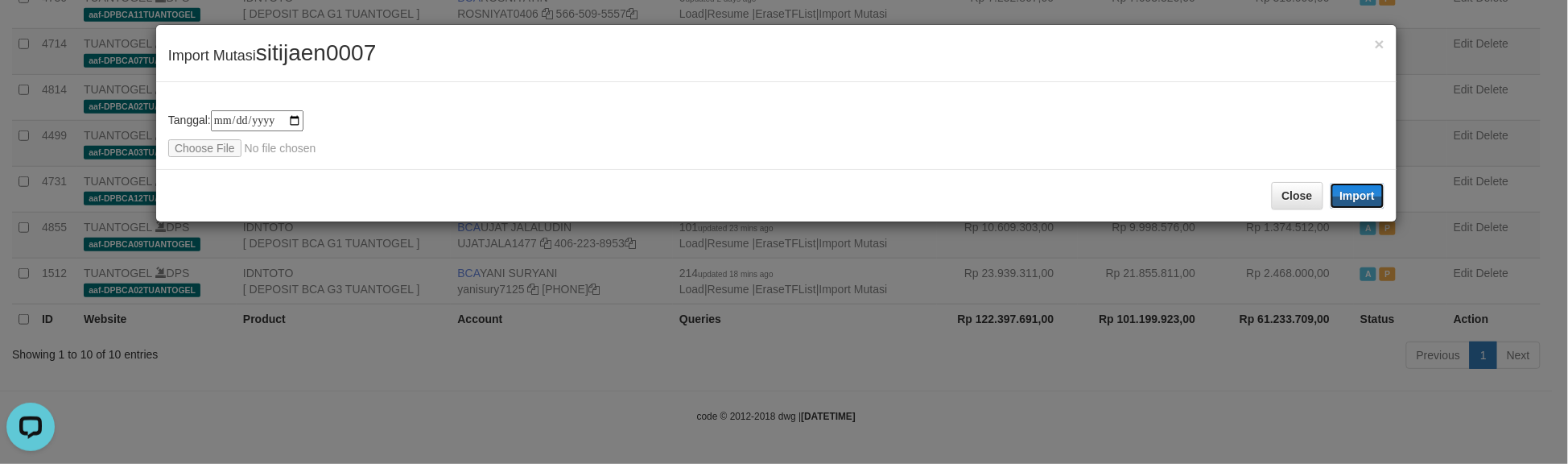drag, startPoint x: 1355, startPoint y: 196, endPoint x: 0, endPoint y: 183, distance: 1355.062 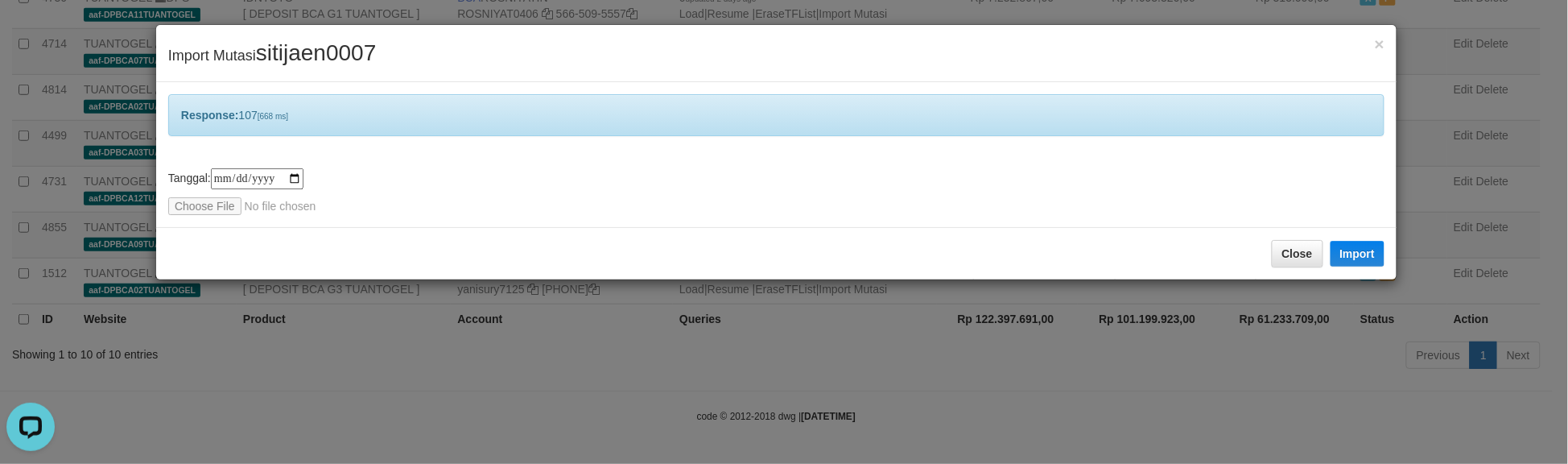 click on "Response:  107  [668 ms]" at bounding box center [776, 115] 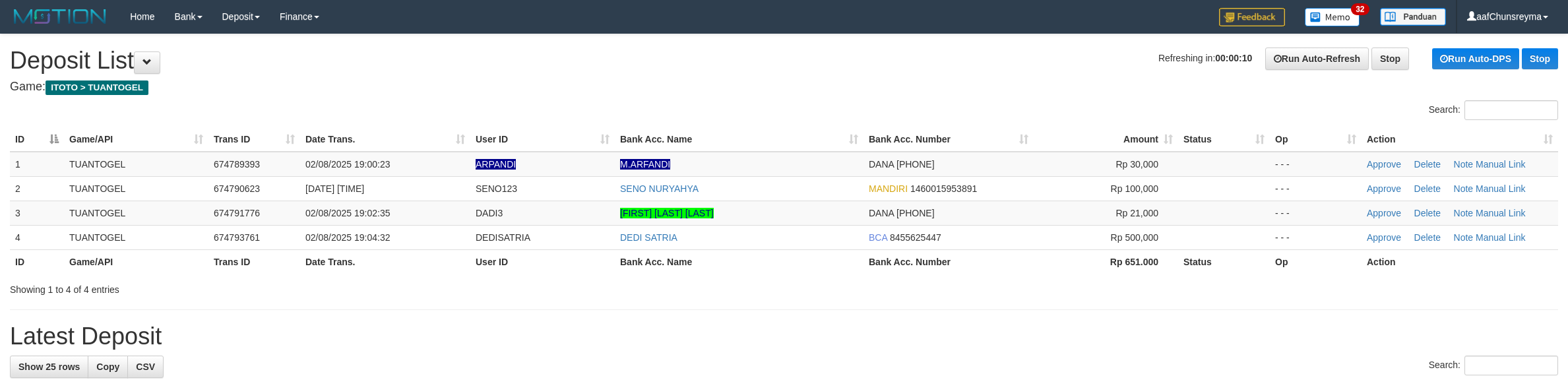 scroll, scrollTop: 0, scrollLeft: 0, axis: both 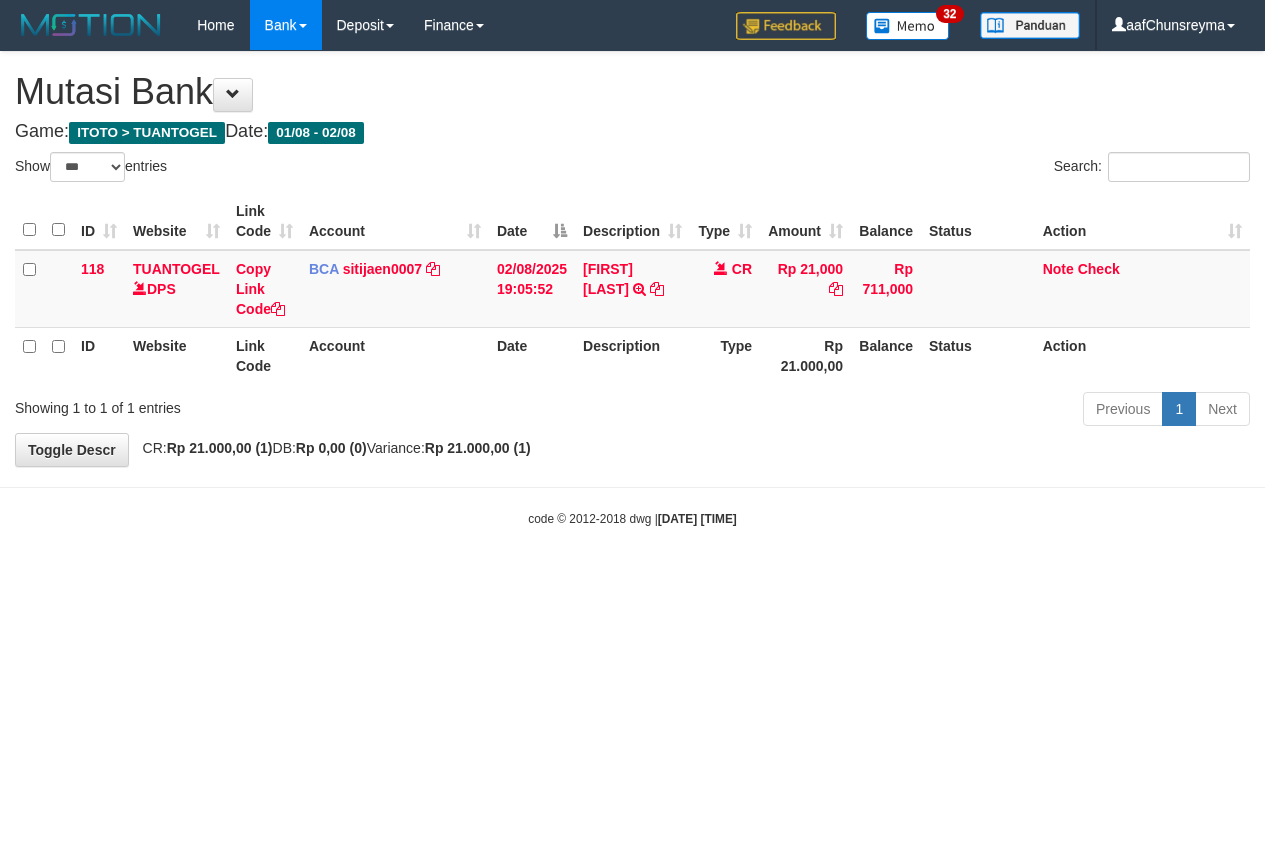 select on "***" 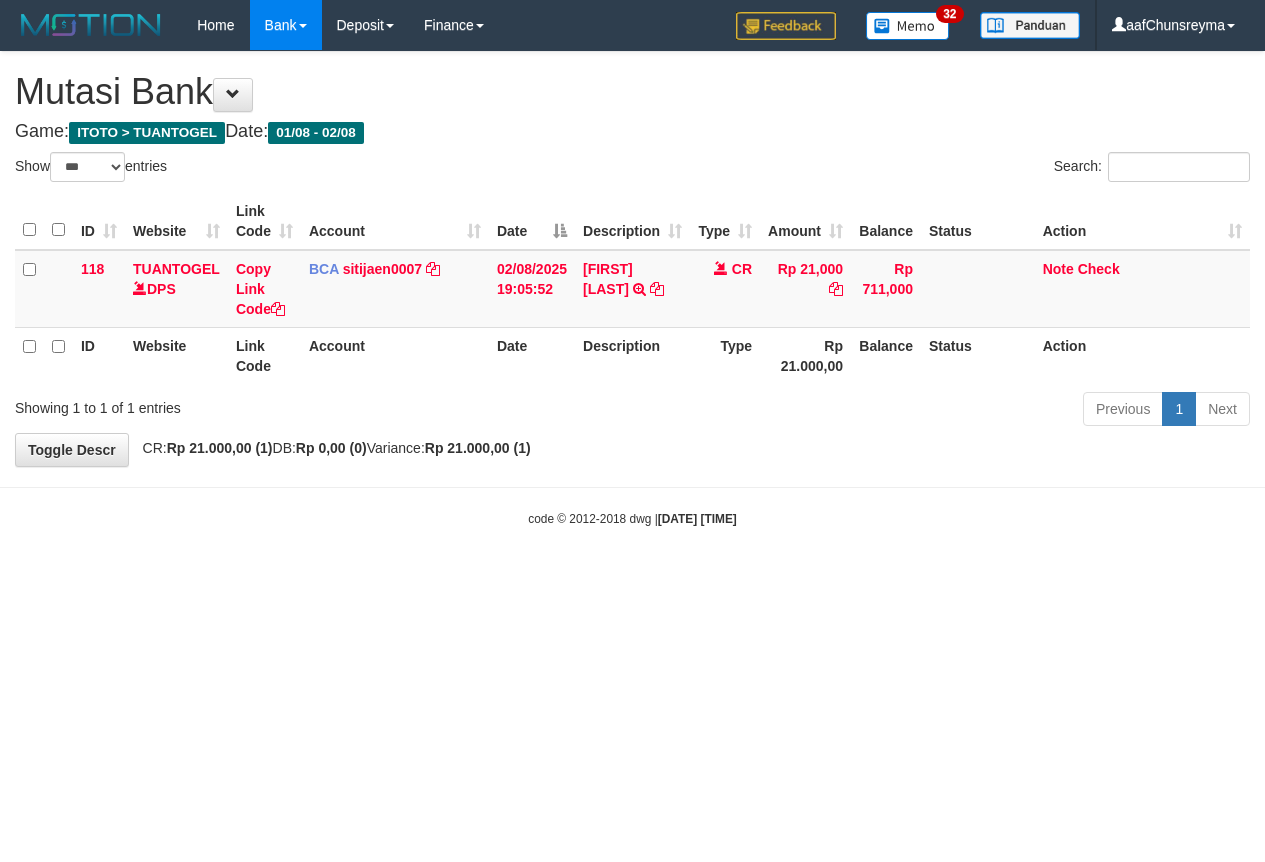 scroll, scrollTop: 0, scrollLeft: 0, axis: both 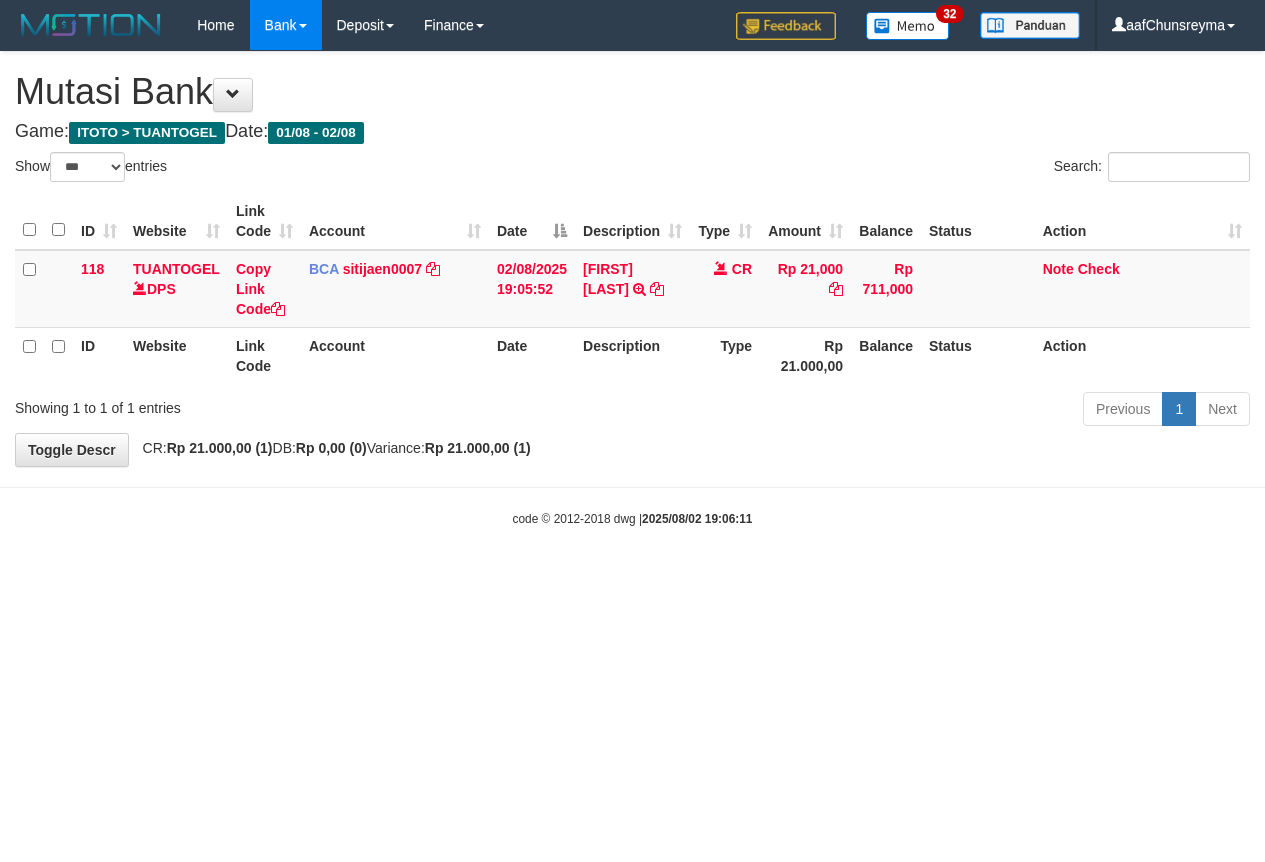 select on "***" 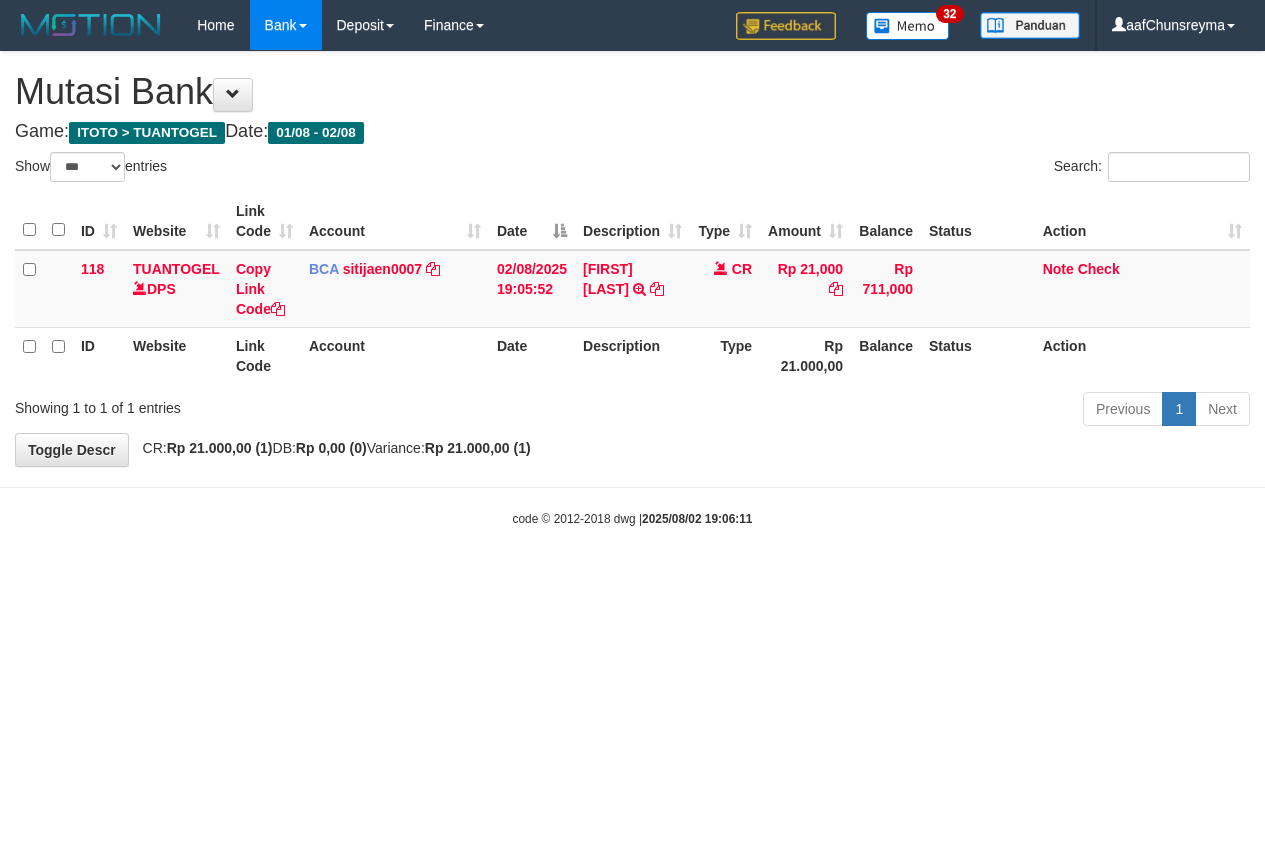 scroll, scrollTop: 0, scrollLeft: 0, axis: both 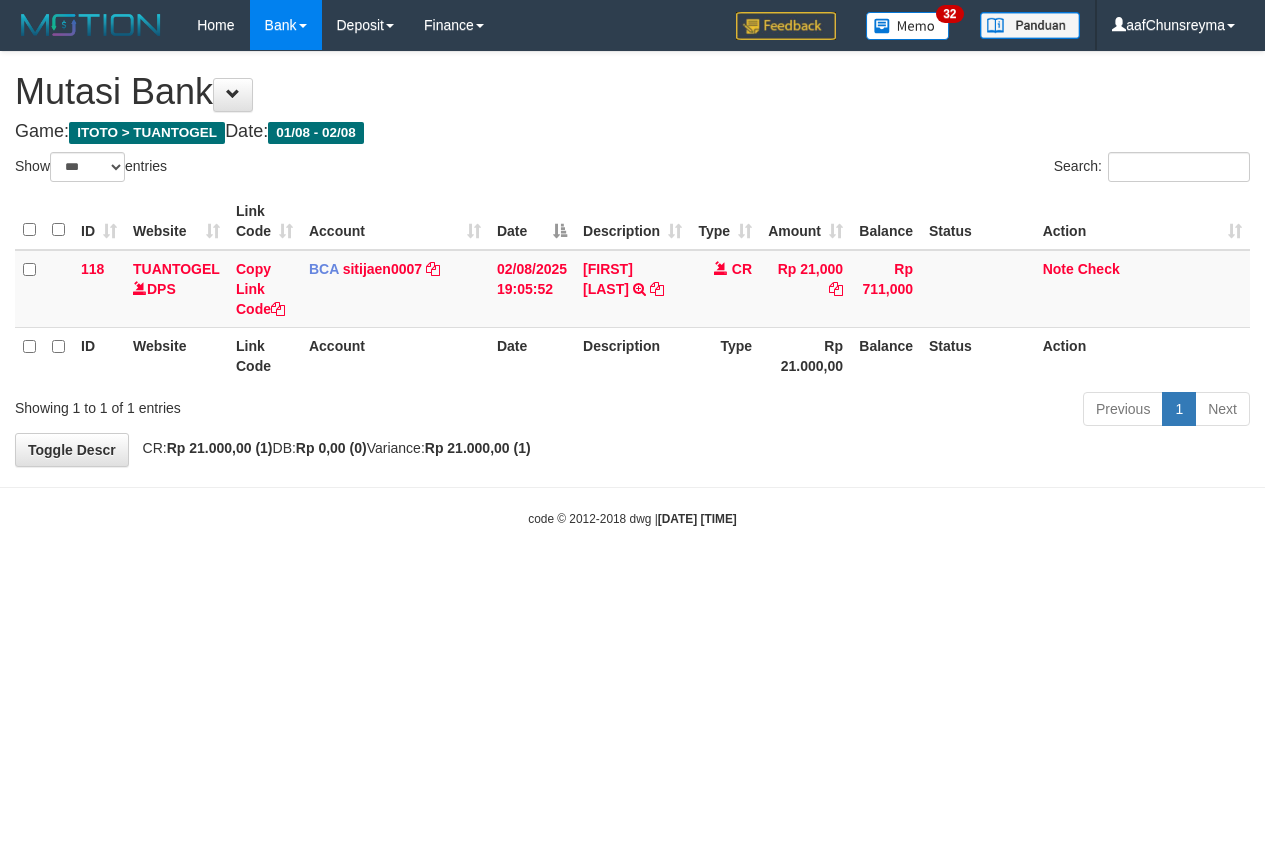 select on "***" 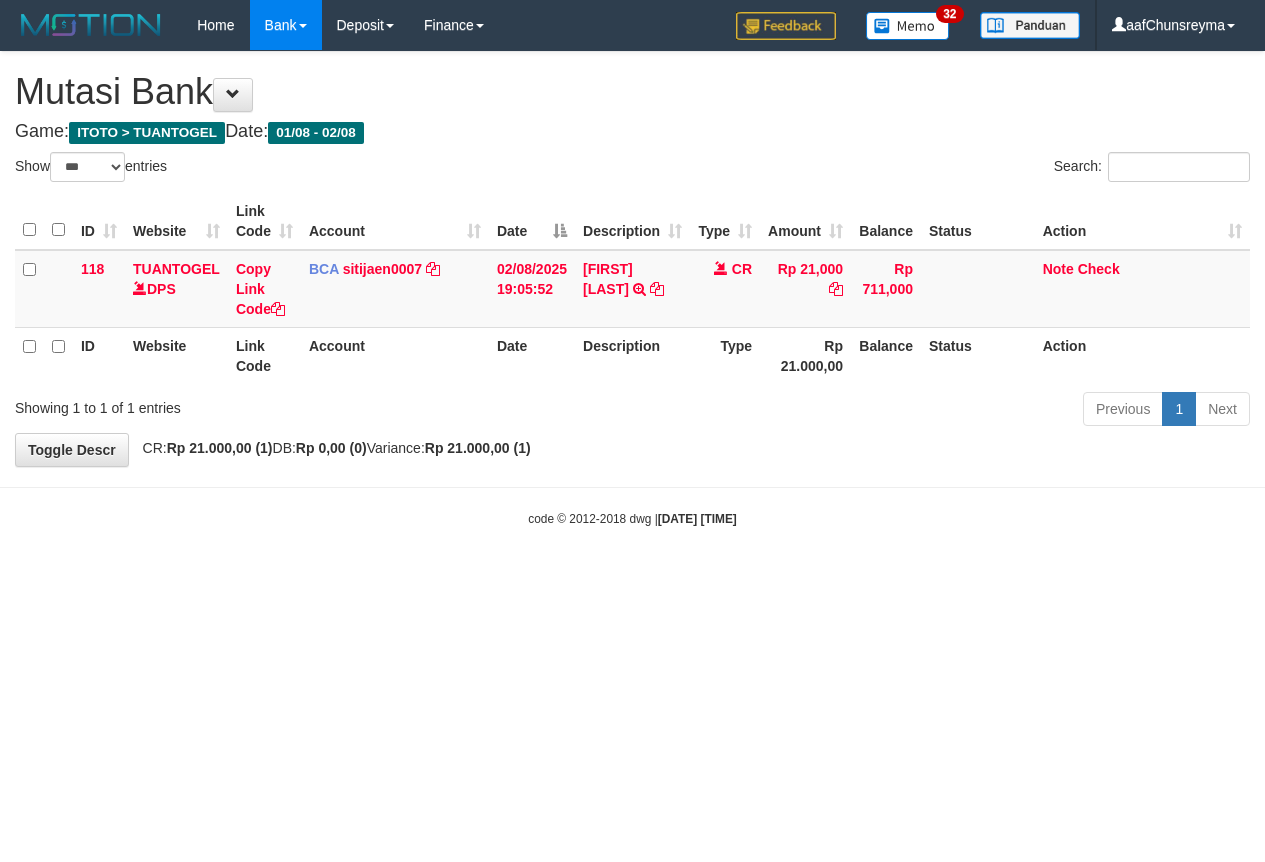 scroll, scrollTop: 0, scrollLeft: 0, axis: both 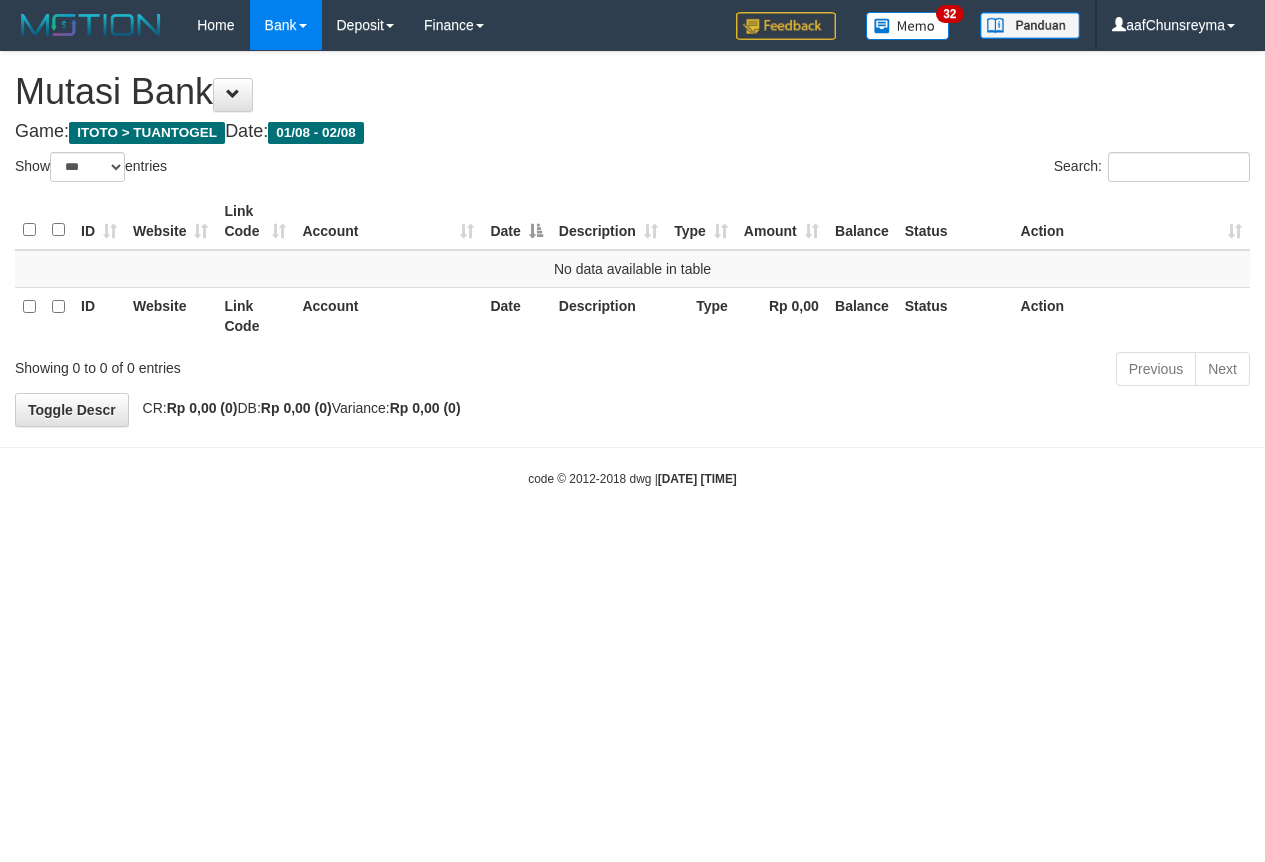 select on "***" 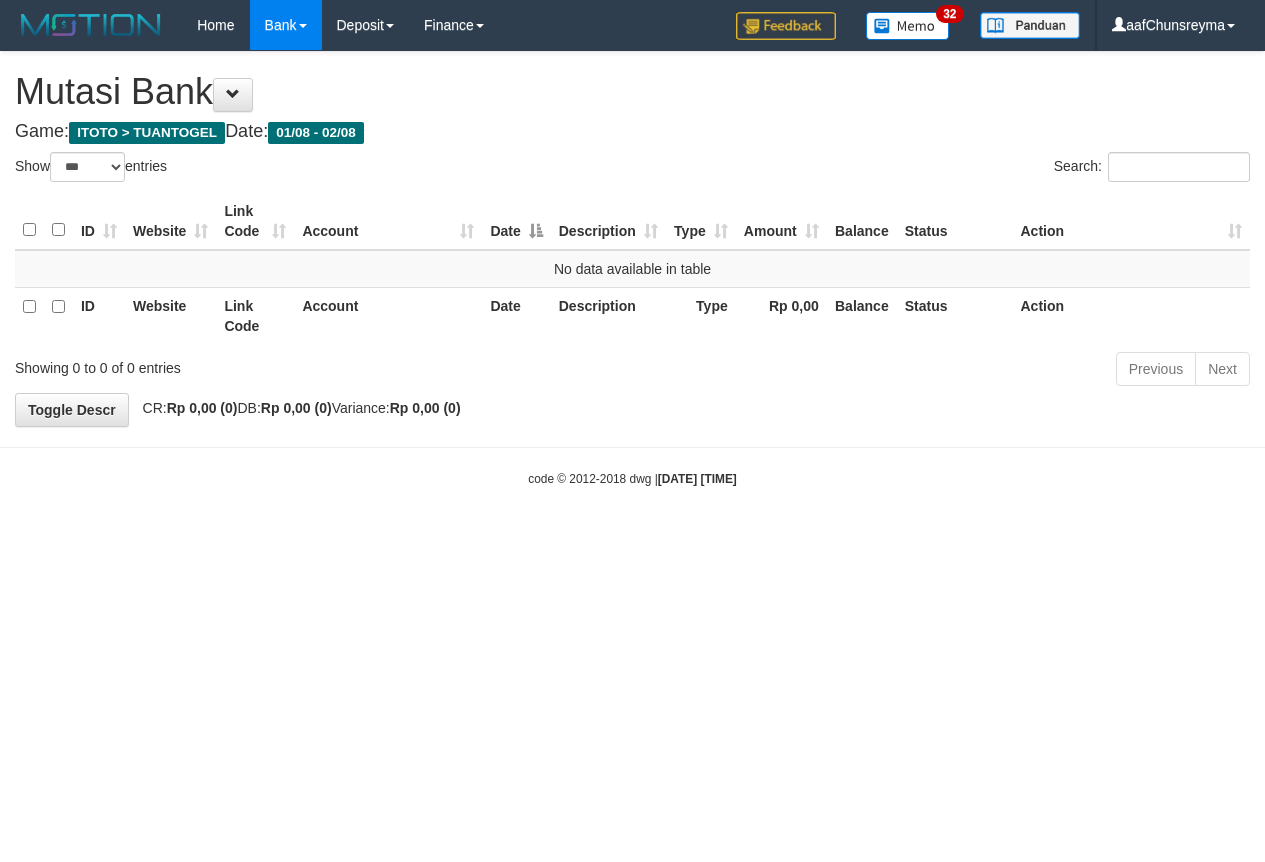 scroll, scrollTop: 0, scrollLeft: 0, axis: both 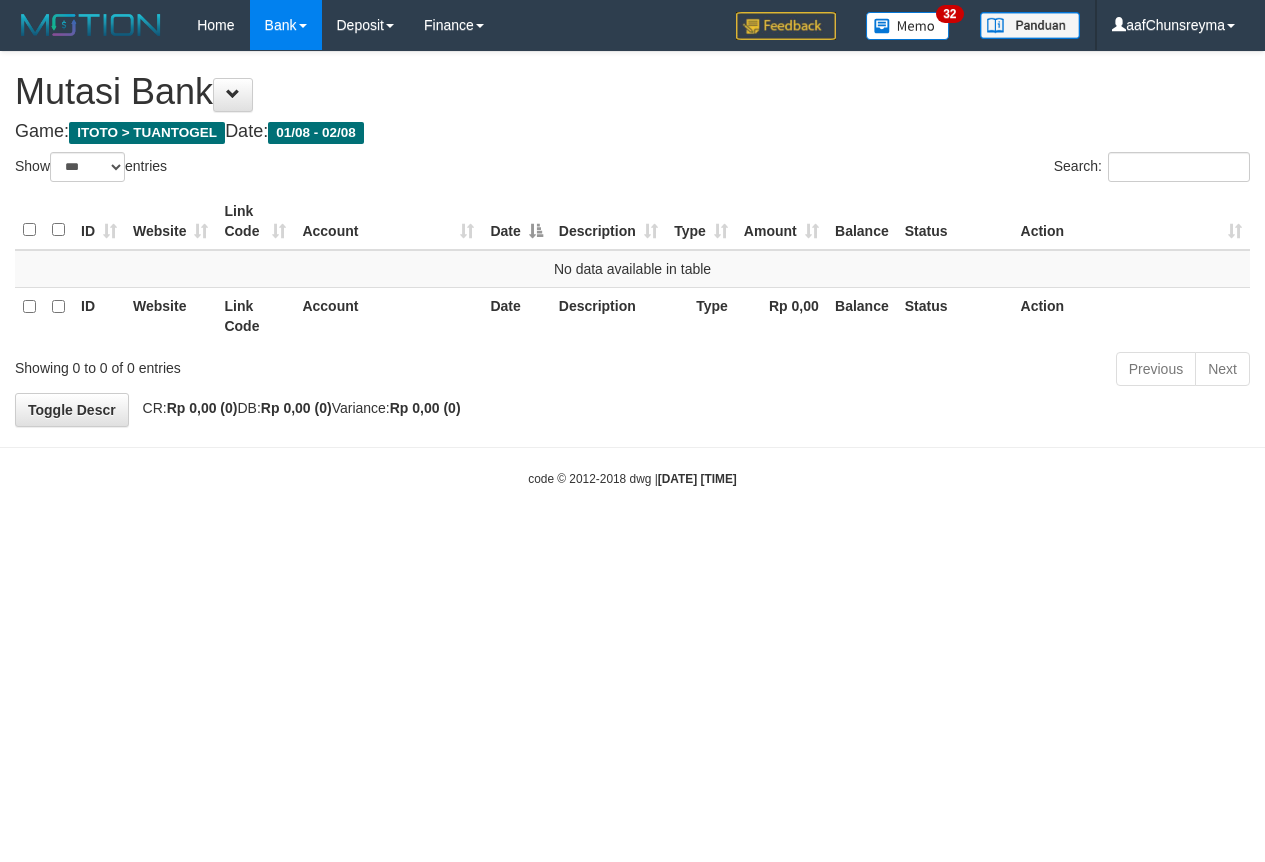 select on "***" 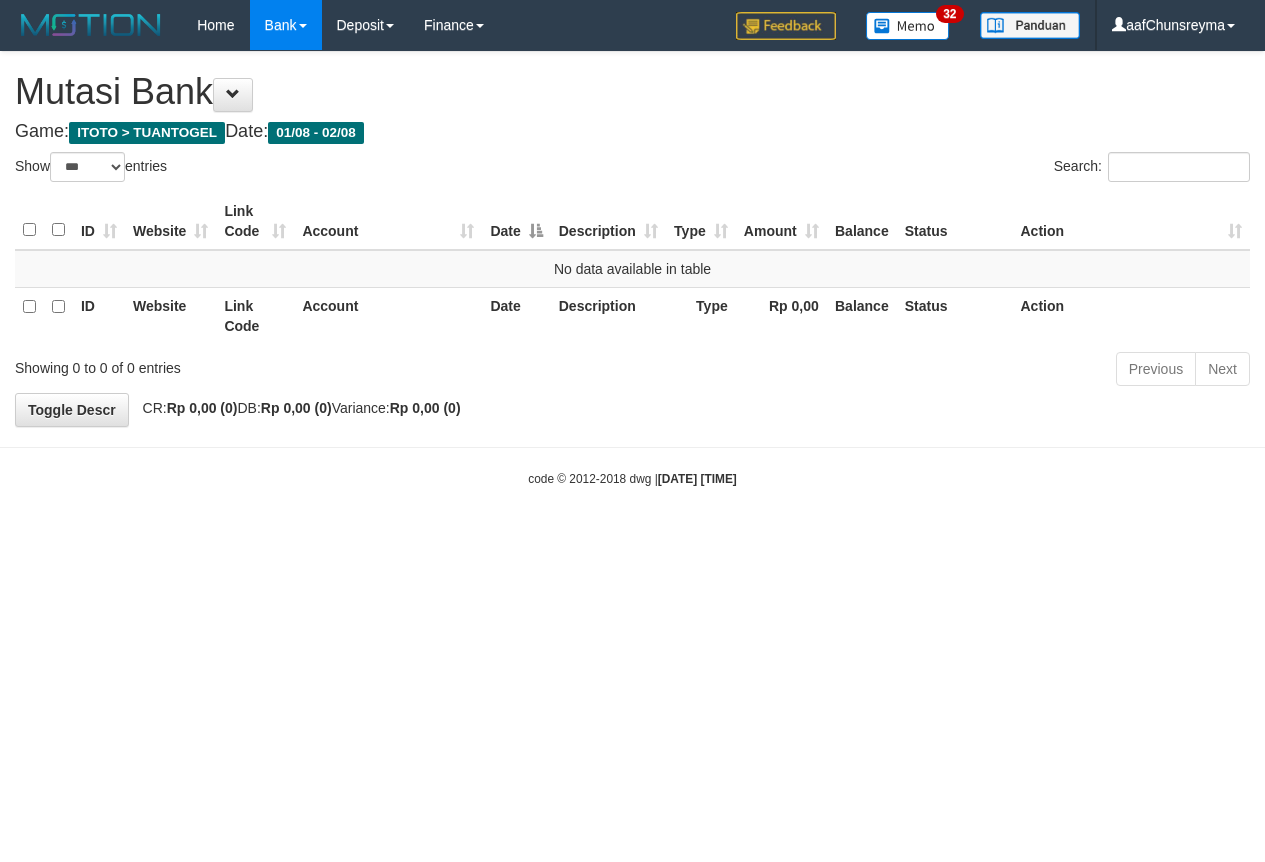 scroll, scrollTop: 0, scrollLeft: 0, axis: both 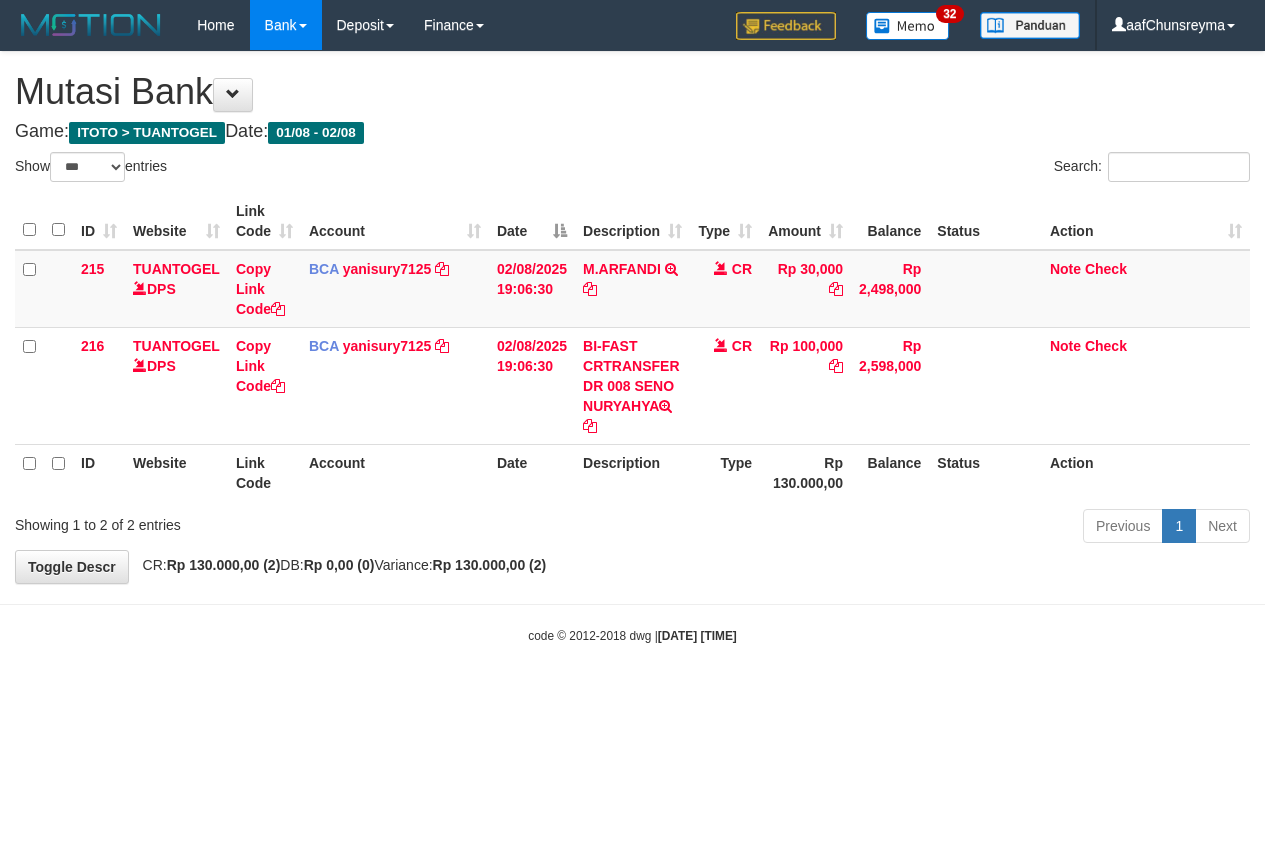 select on "***" 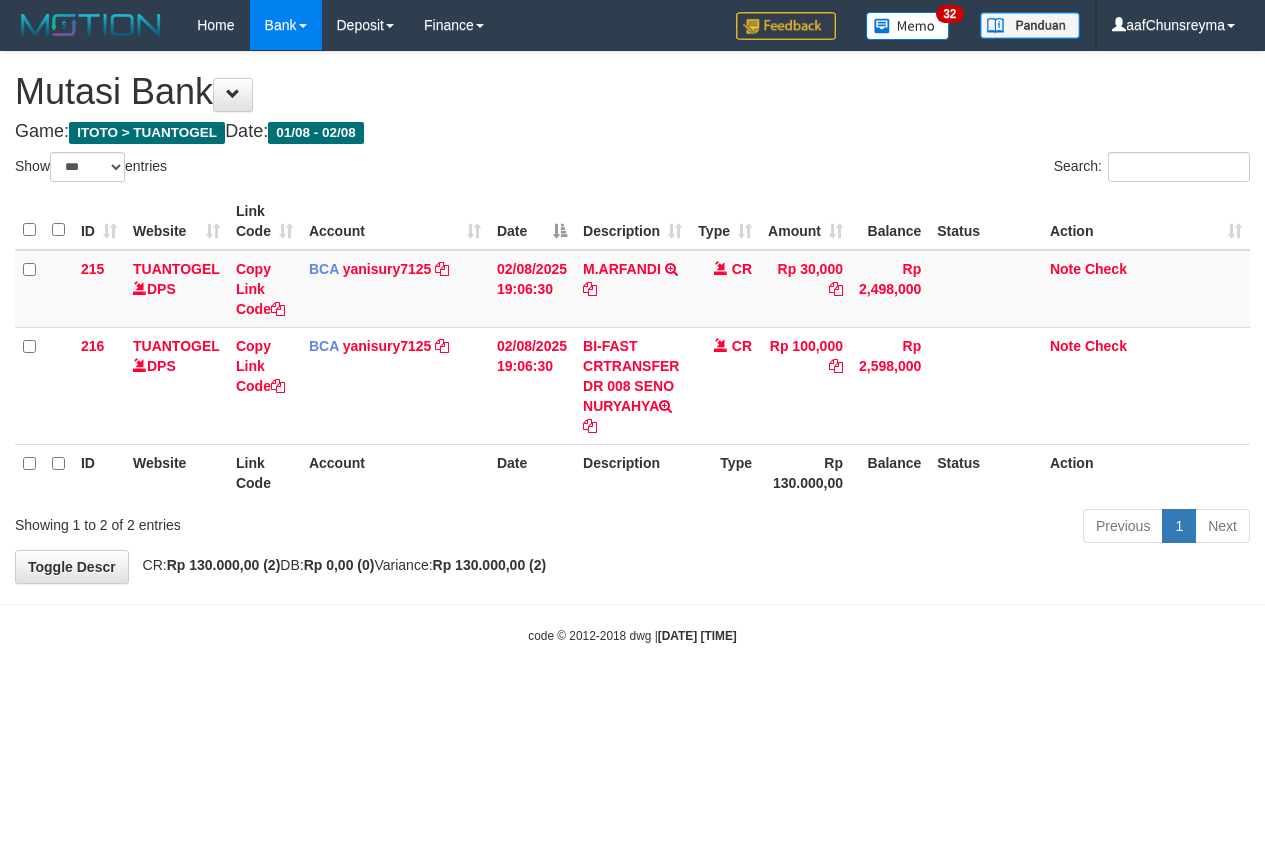 scroll, scrollTop: 0, scrollLeft: 0, axis: both 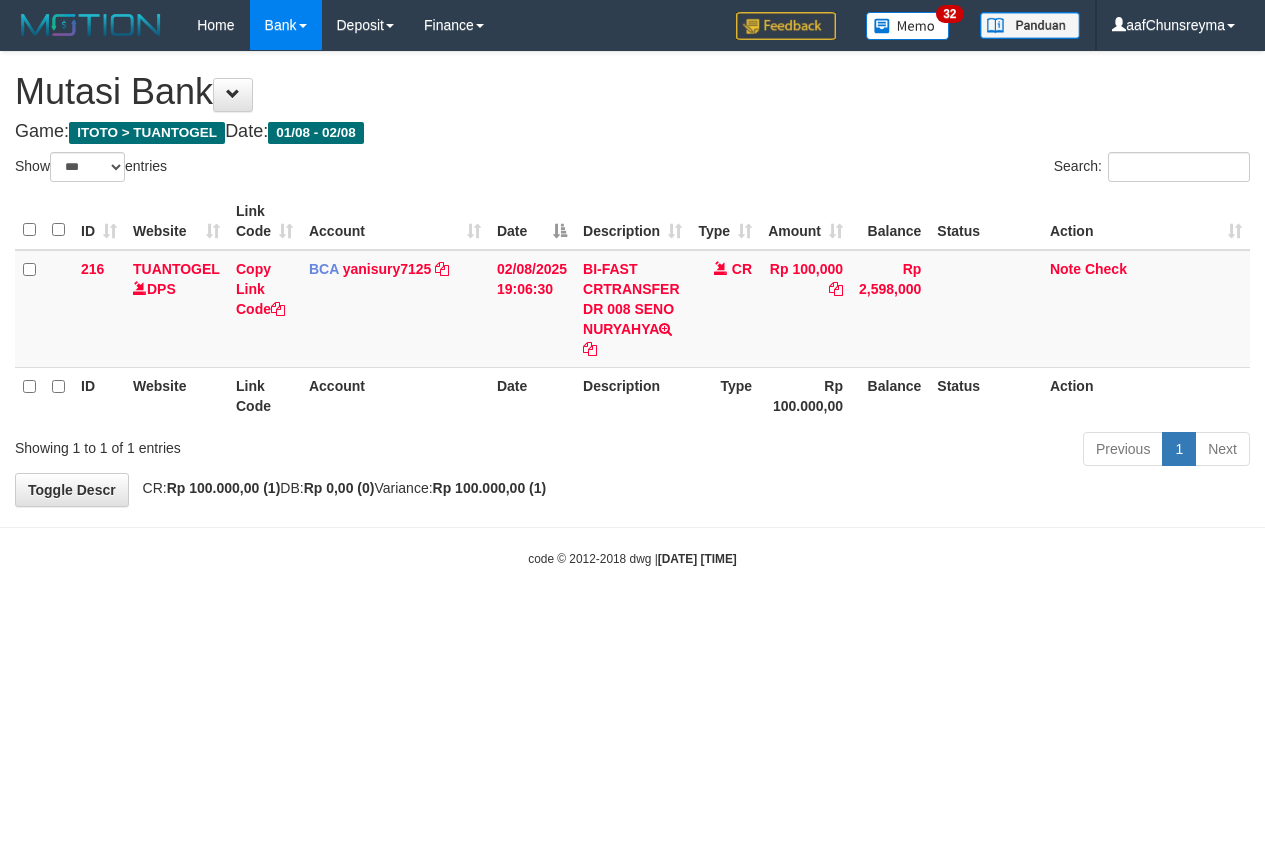 select on "***" 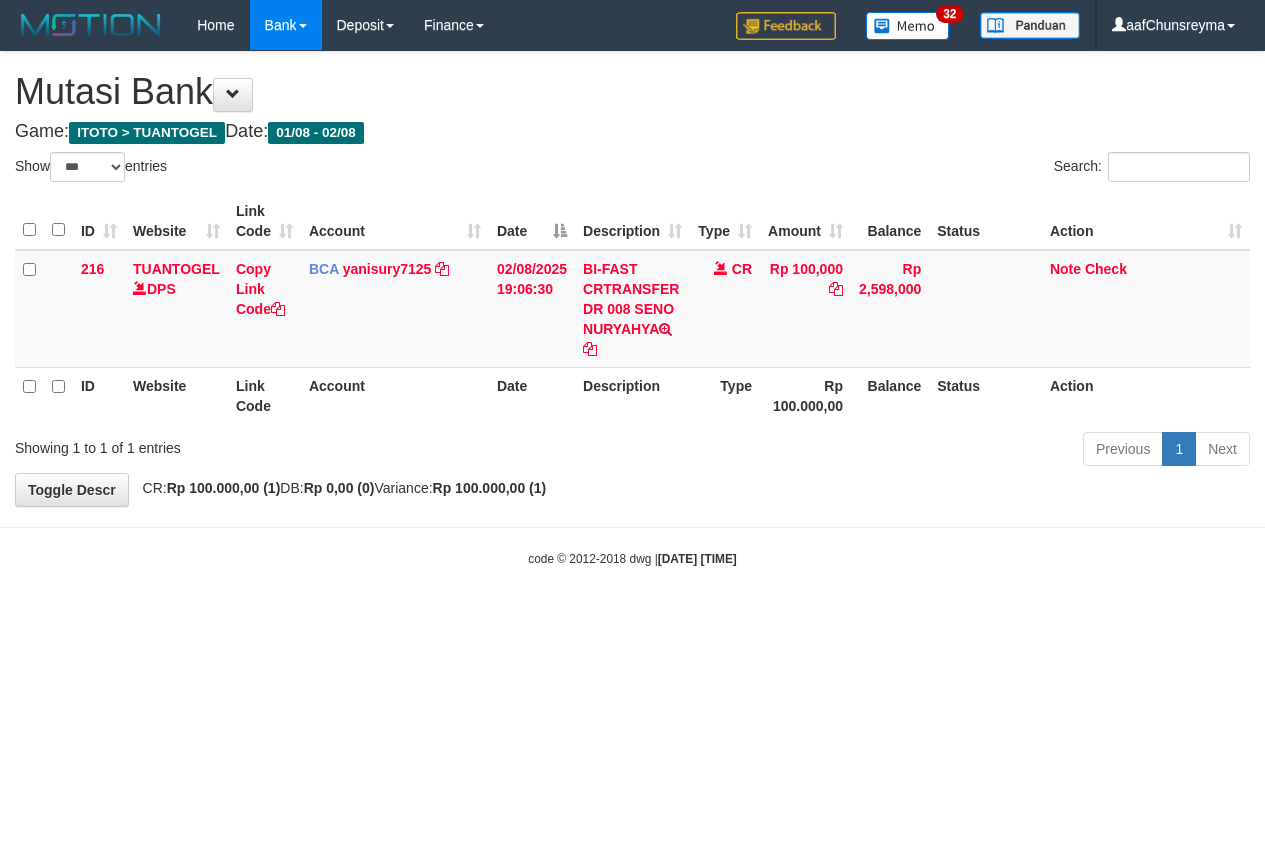 scroll, scrollTop: 0, scrollLeft: 0, axis: both 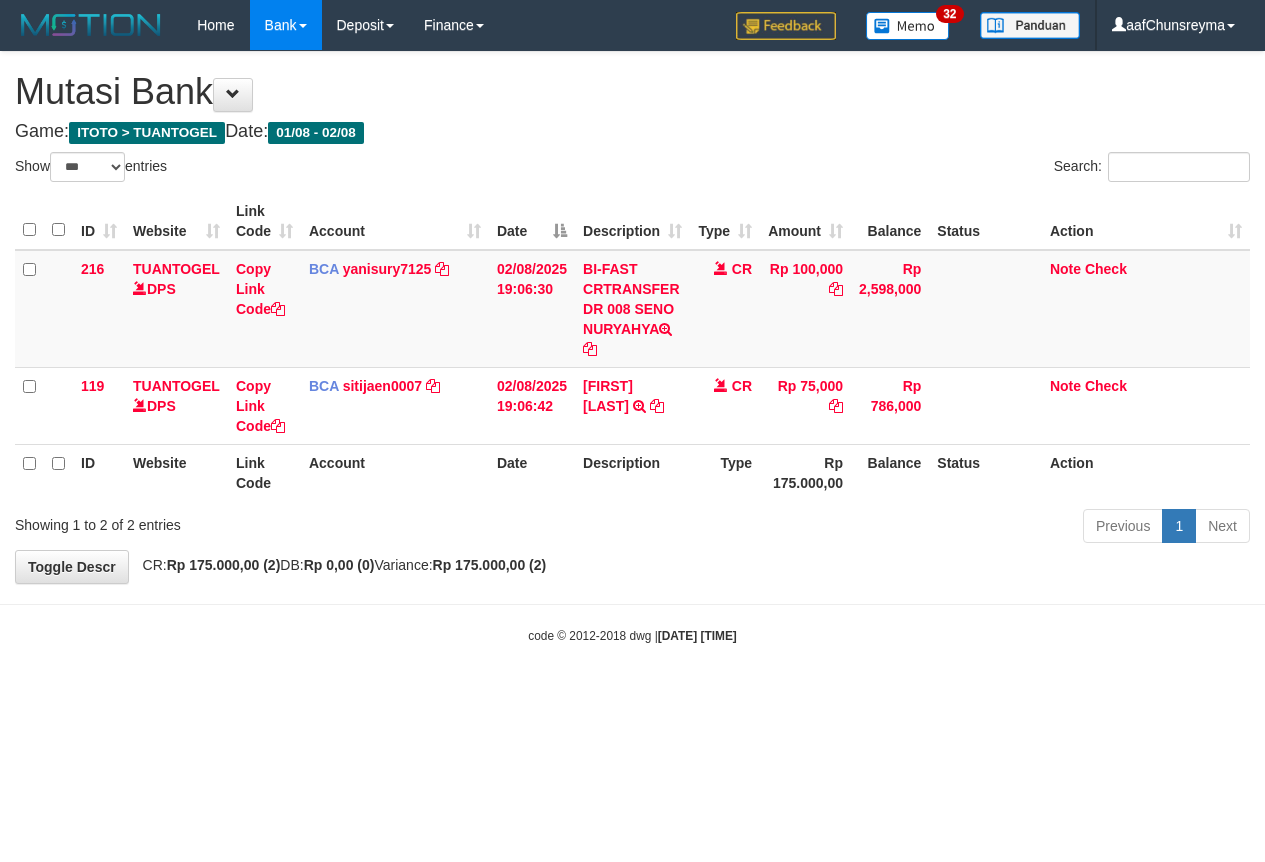 select on "***" 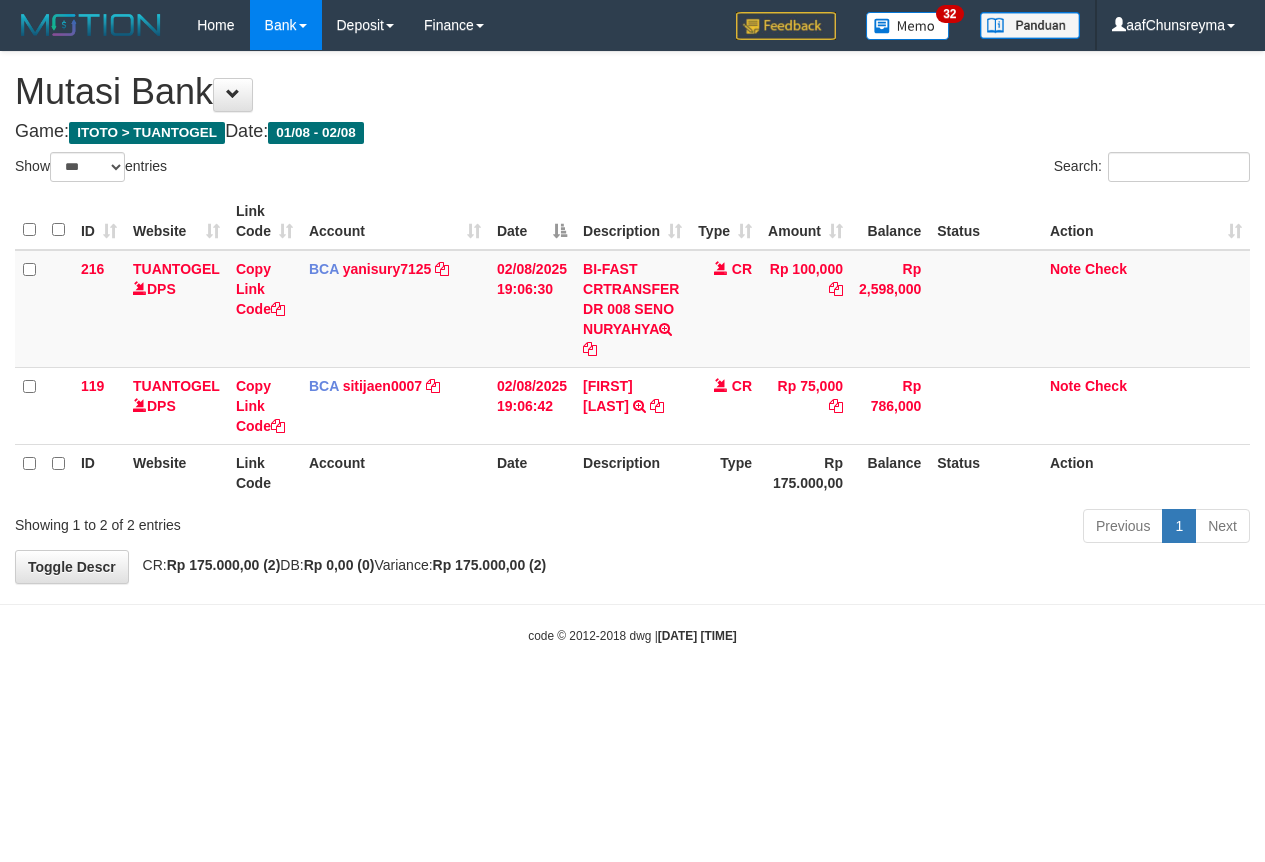 scroll, scrollTop: 0, scrollLeft: 0, axis: both 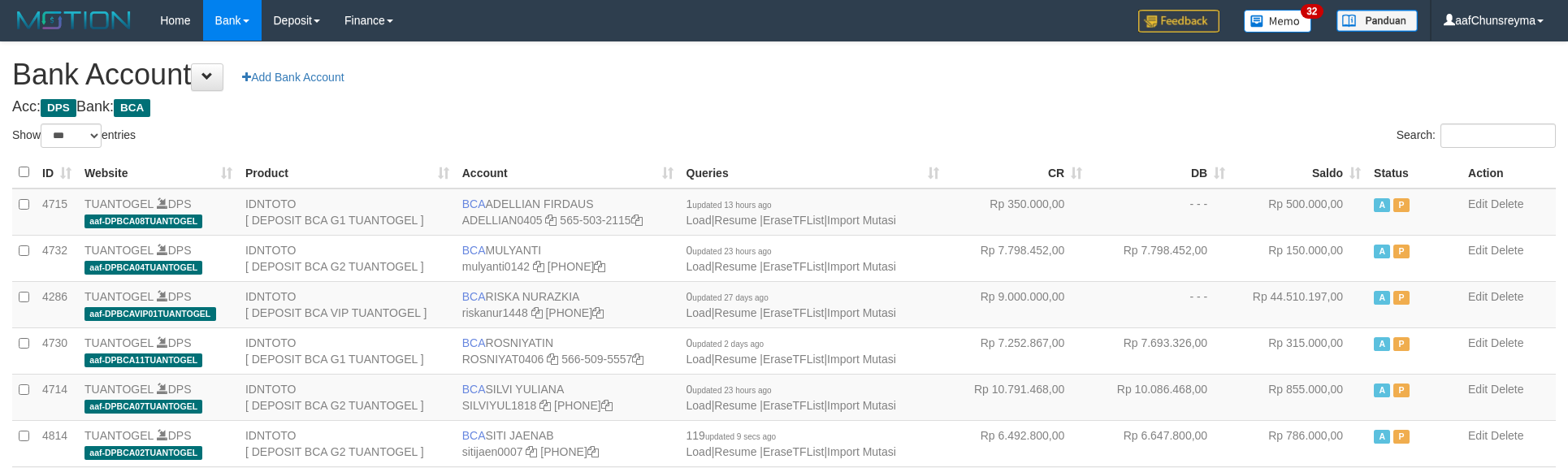 select on "***" 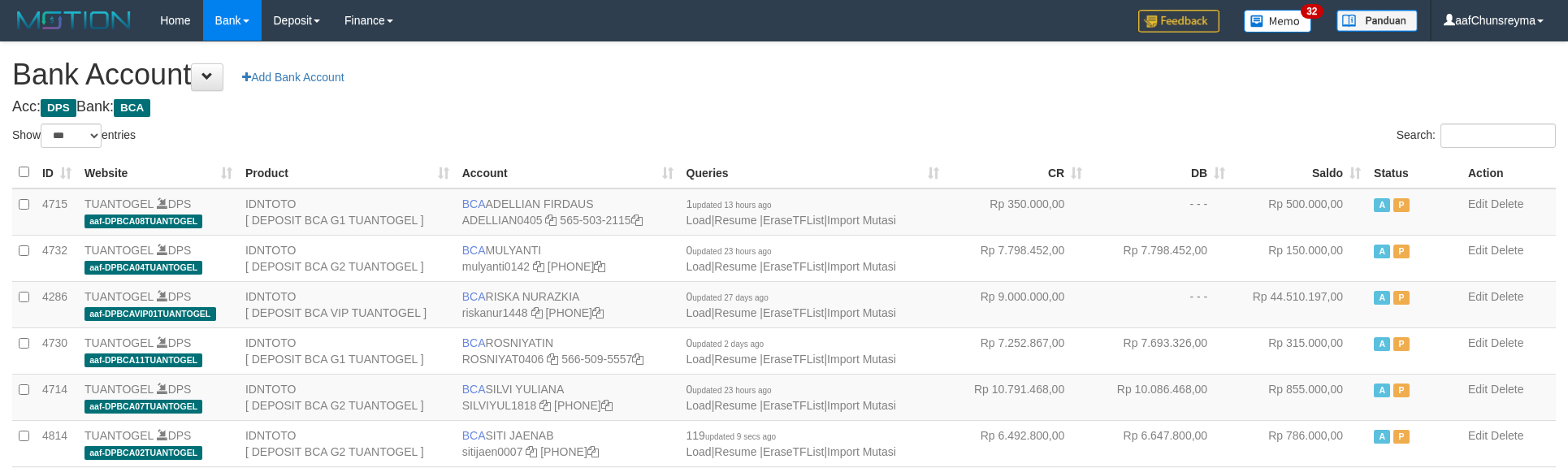 scroll, scrollTop: 346, scrollLeft: 0, axis: vertical 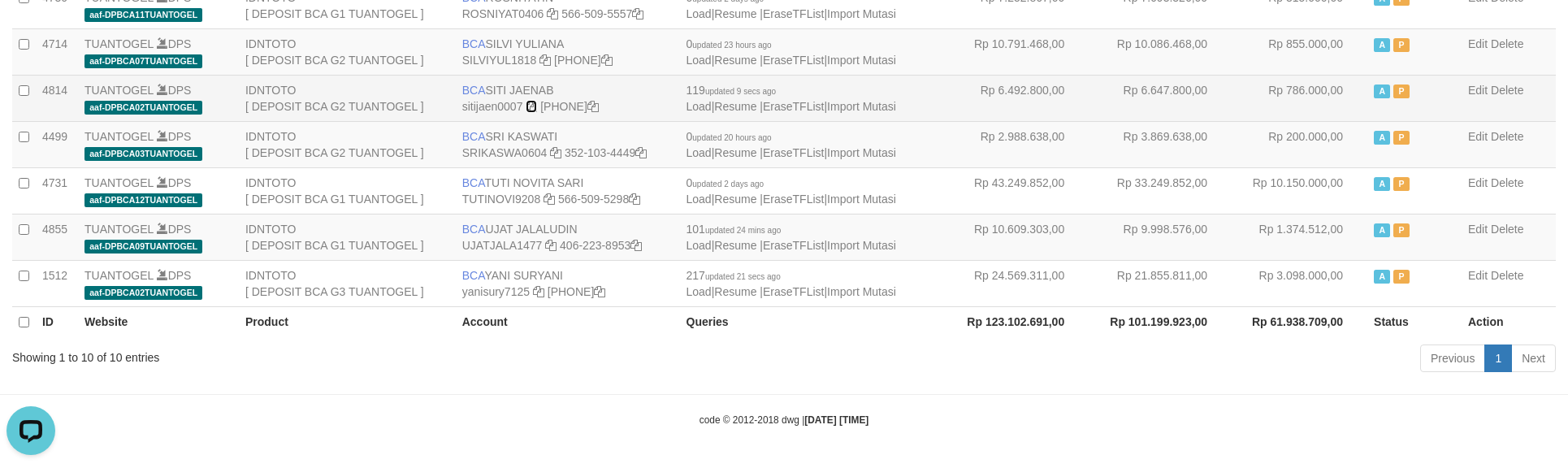 click at bounding box center [531, 106] 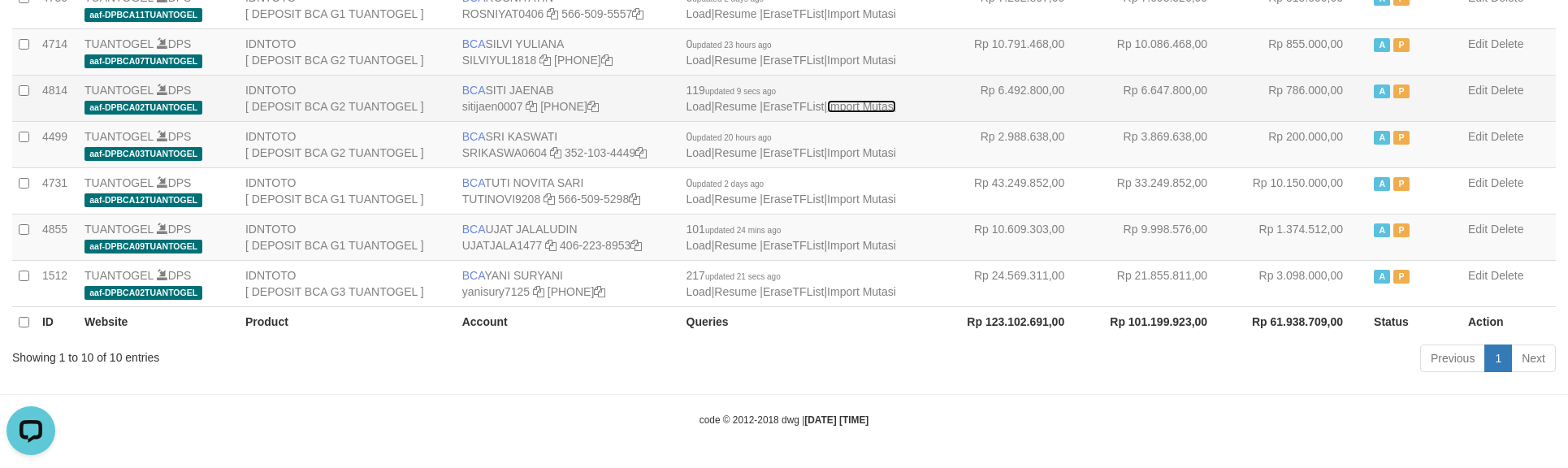 click on "Import Mutasi" at bounding box center (861, 106) 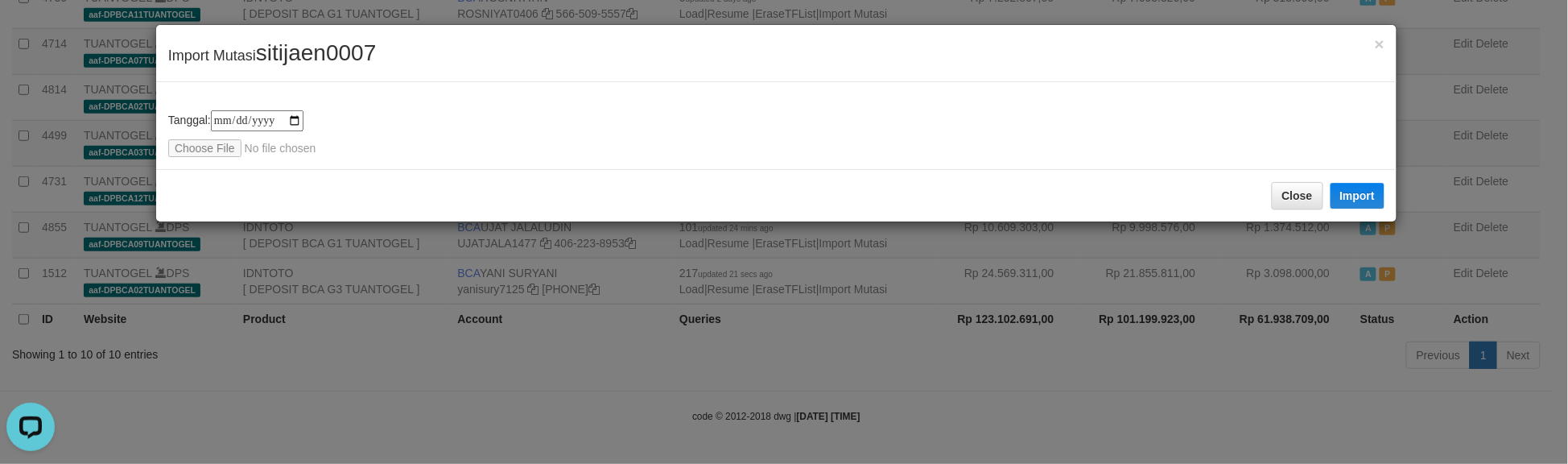 type on "**********" 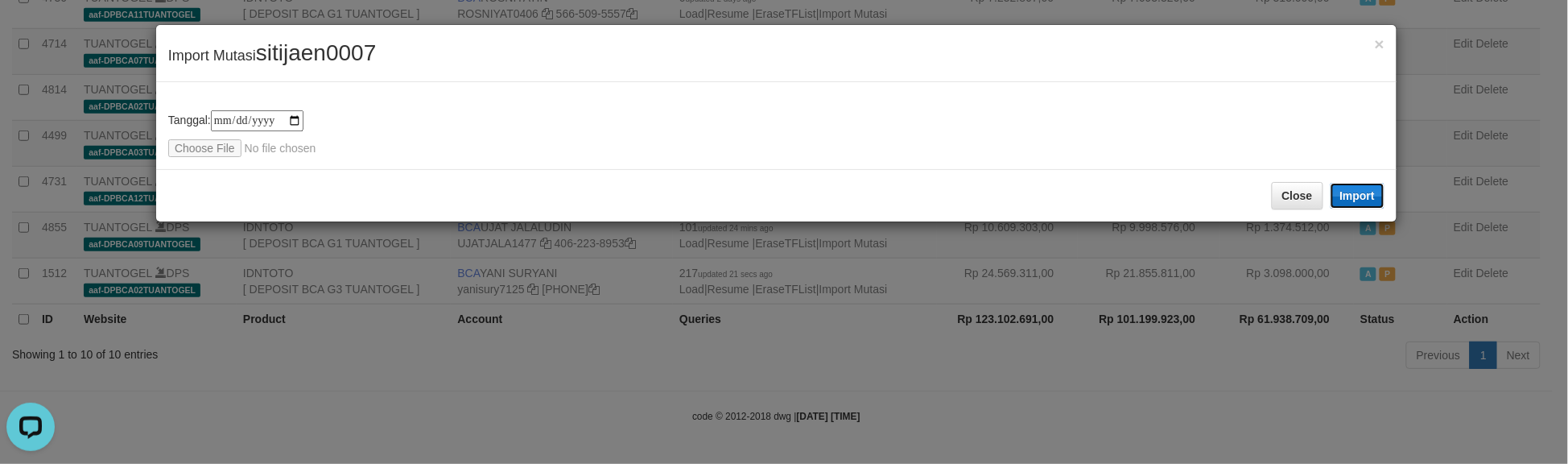 click on "Import" at bounding box center [1358, 196] 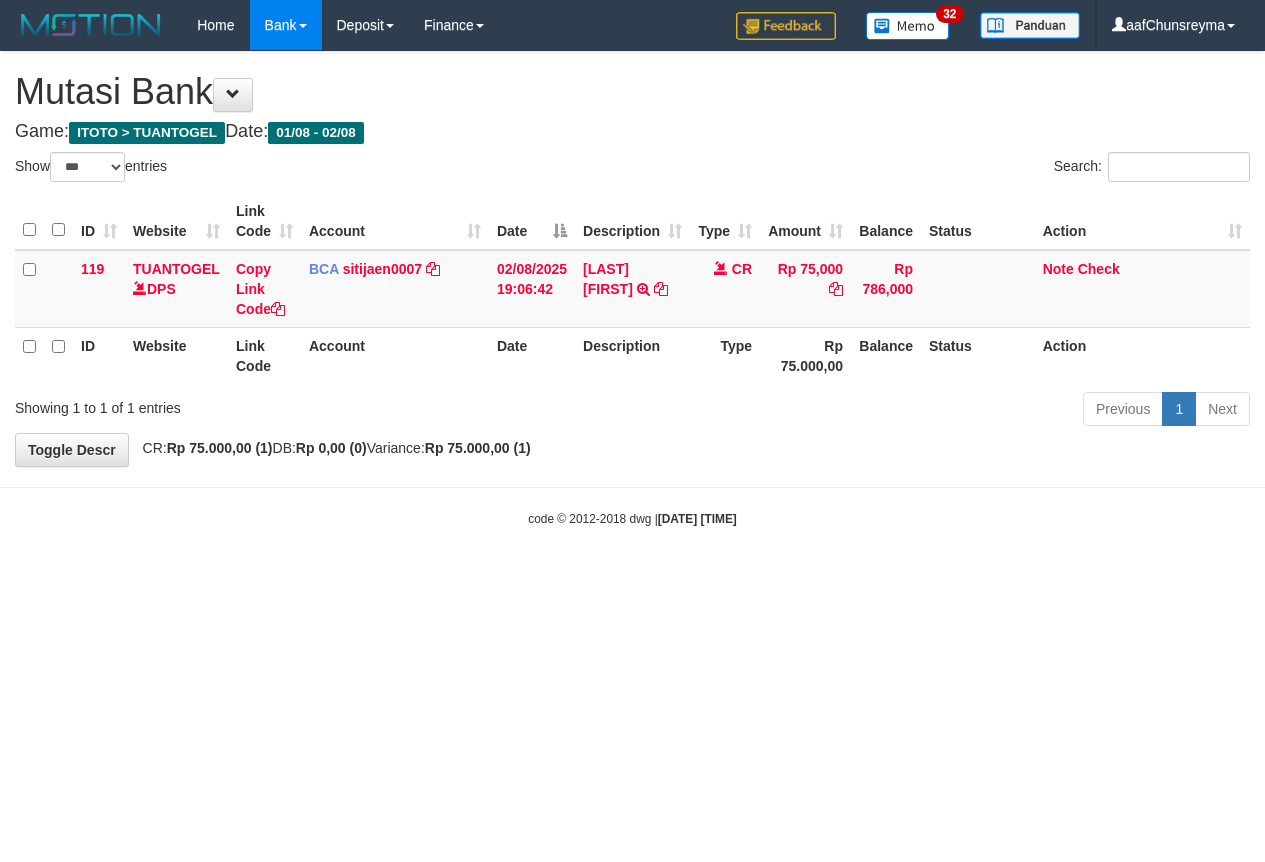 select on "***" 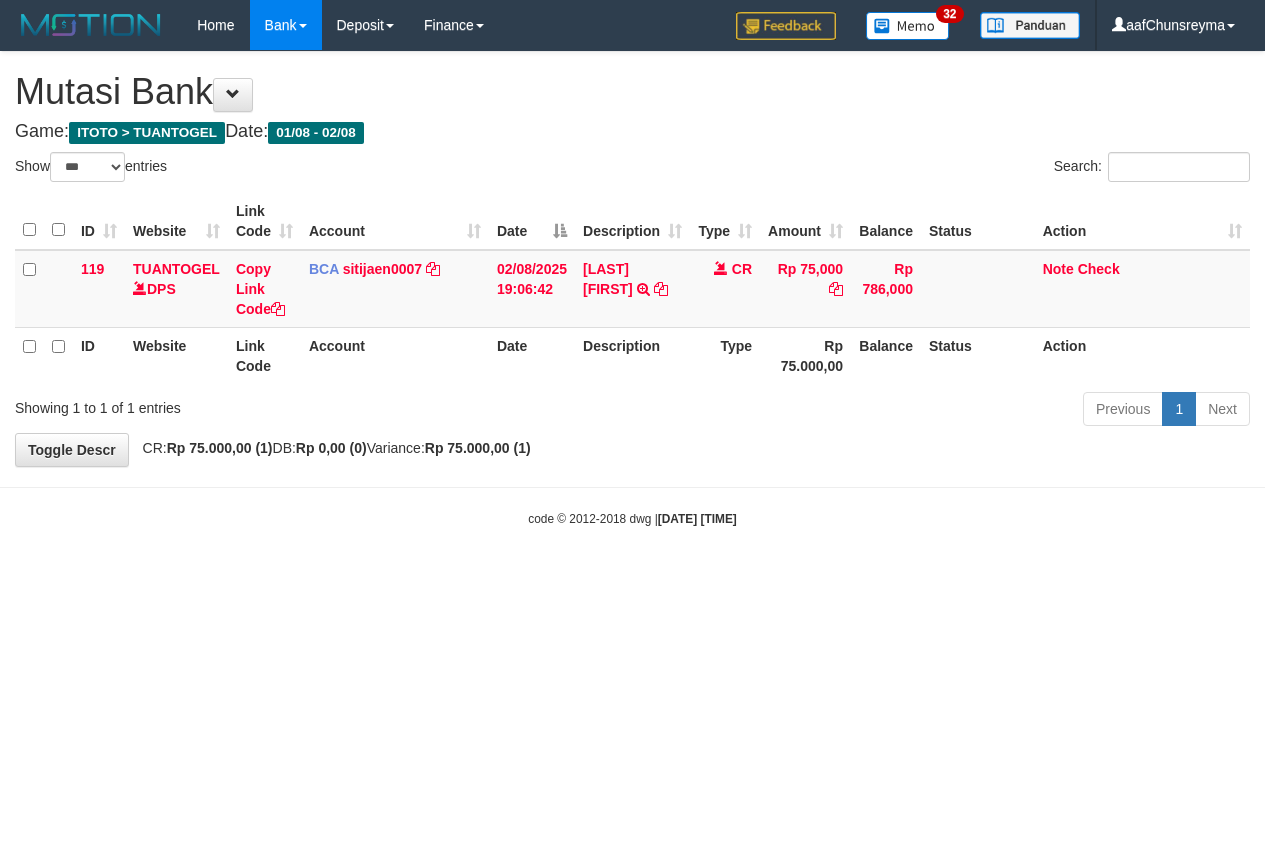 scroll, scrollTop: 0, scrollLeft: 0, axis: both 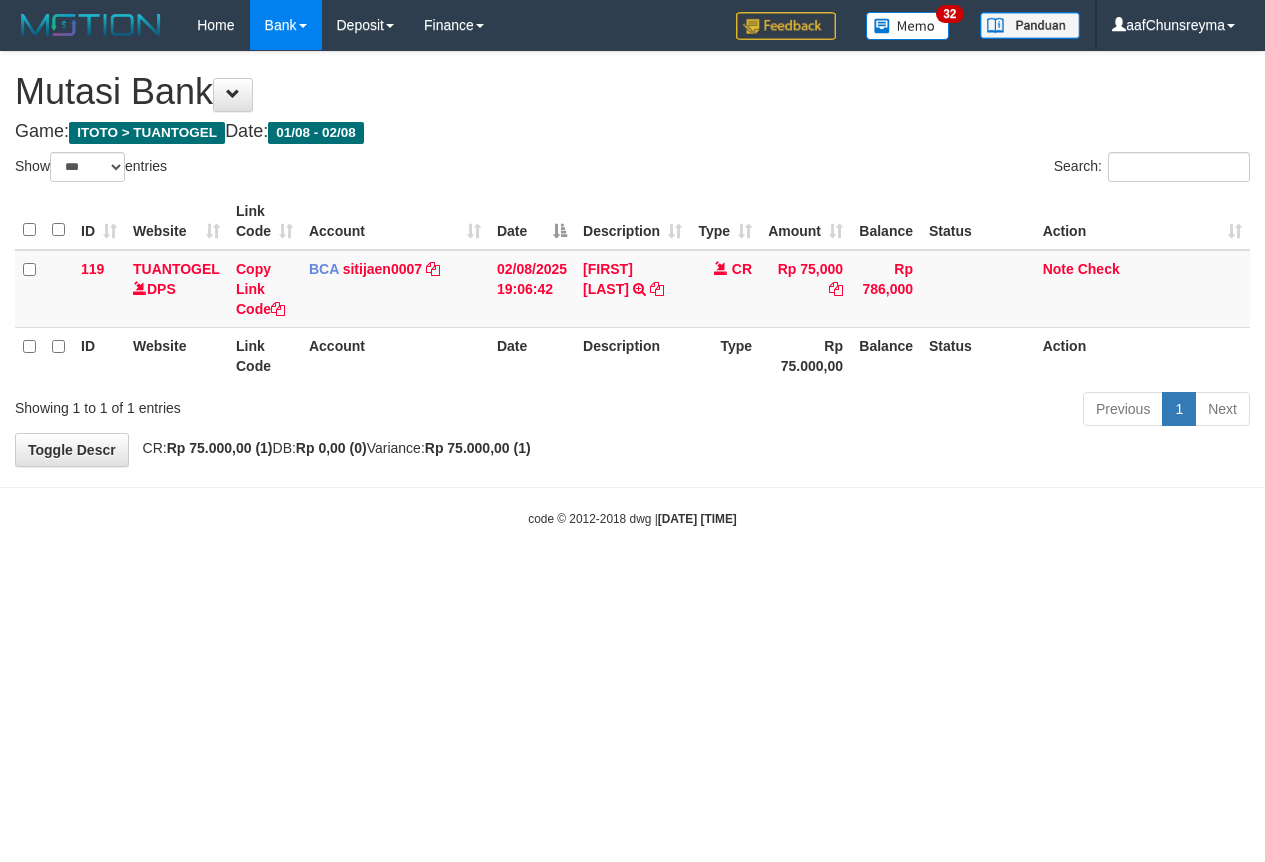 select on "***" 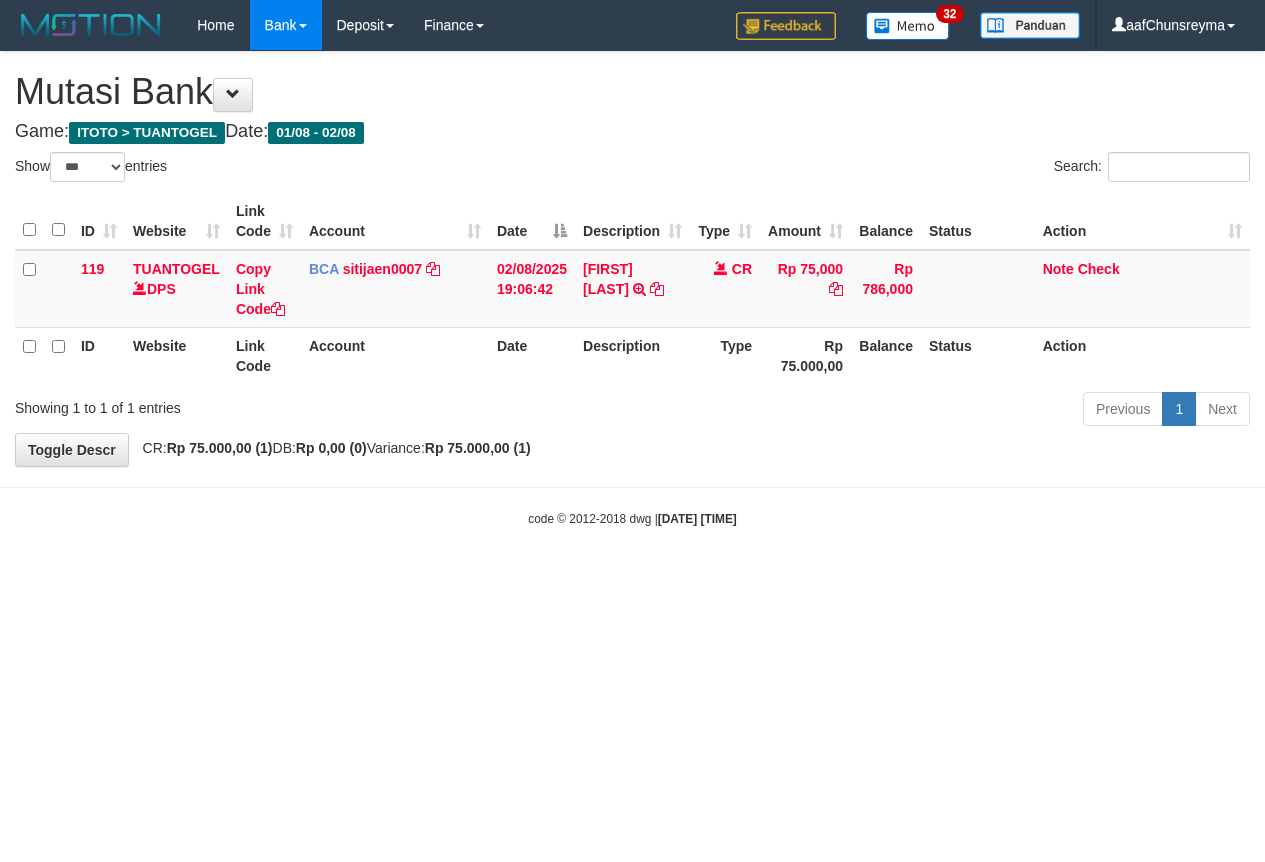 scroll, scrollTop: 0, scrollLeft: 0, axis: both 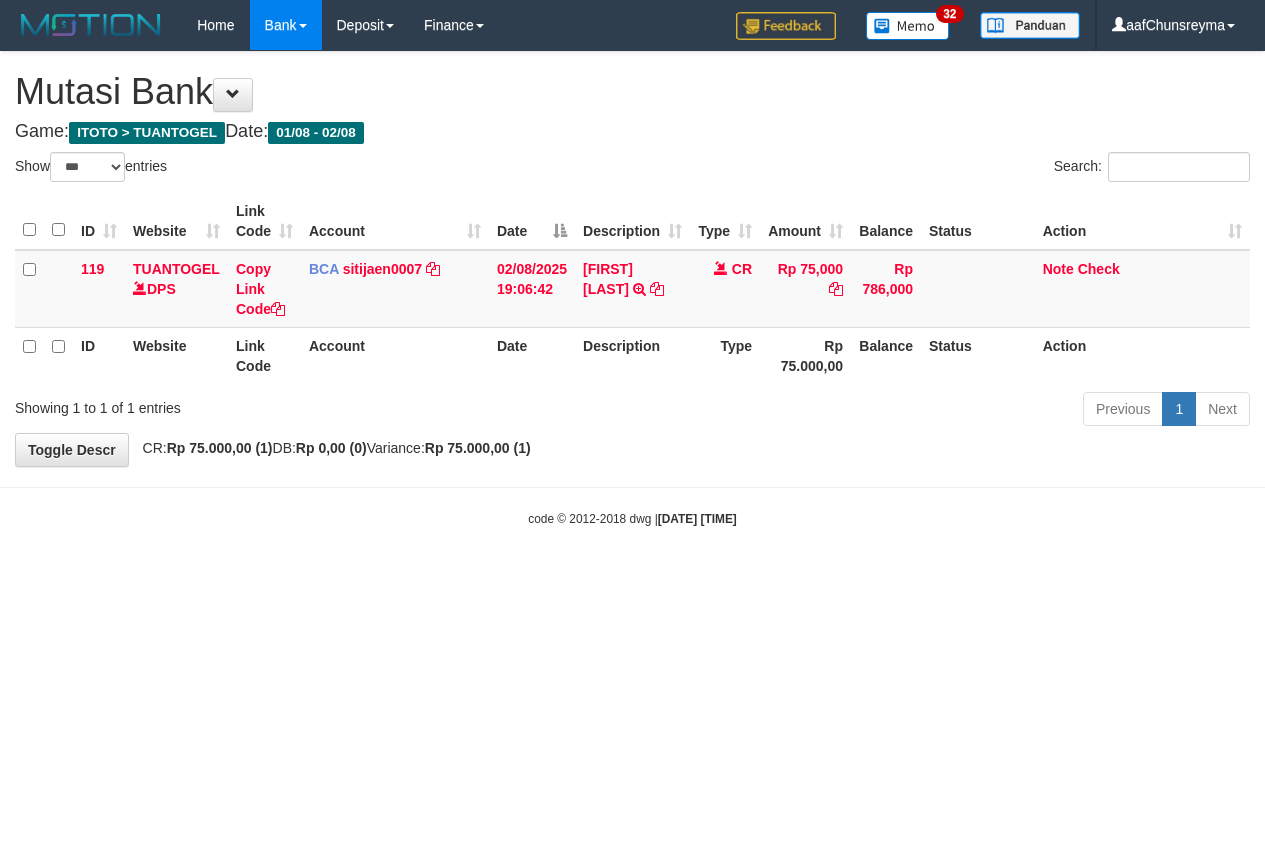 select on "***" 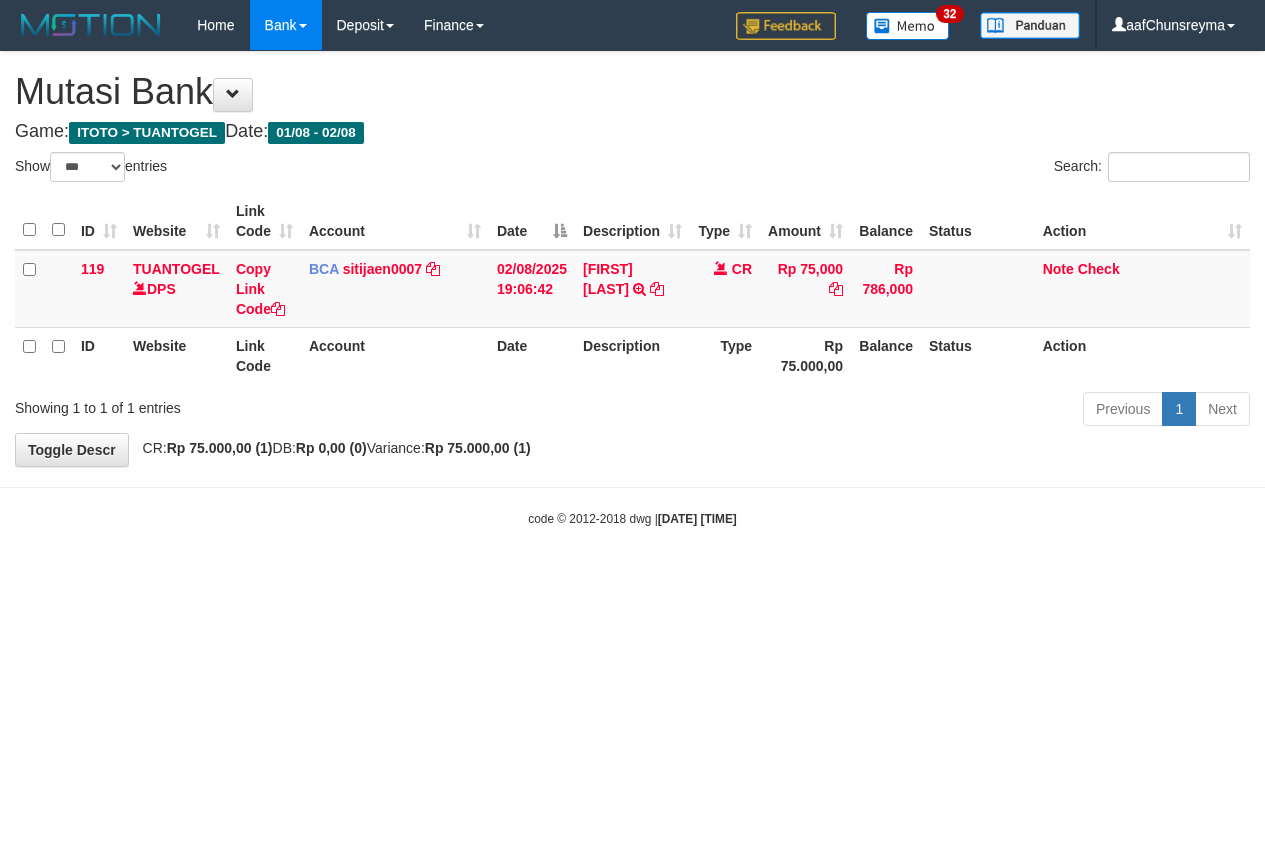 scroll, scrollTop: 0, scrollLeft: 0, axis: both 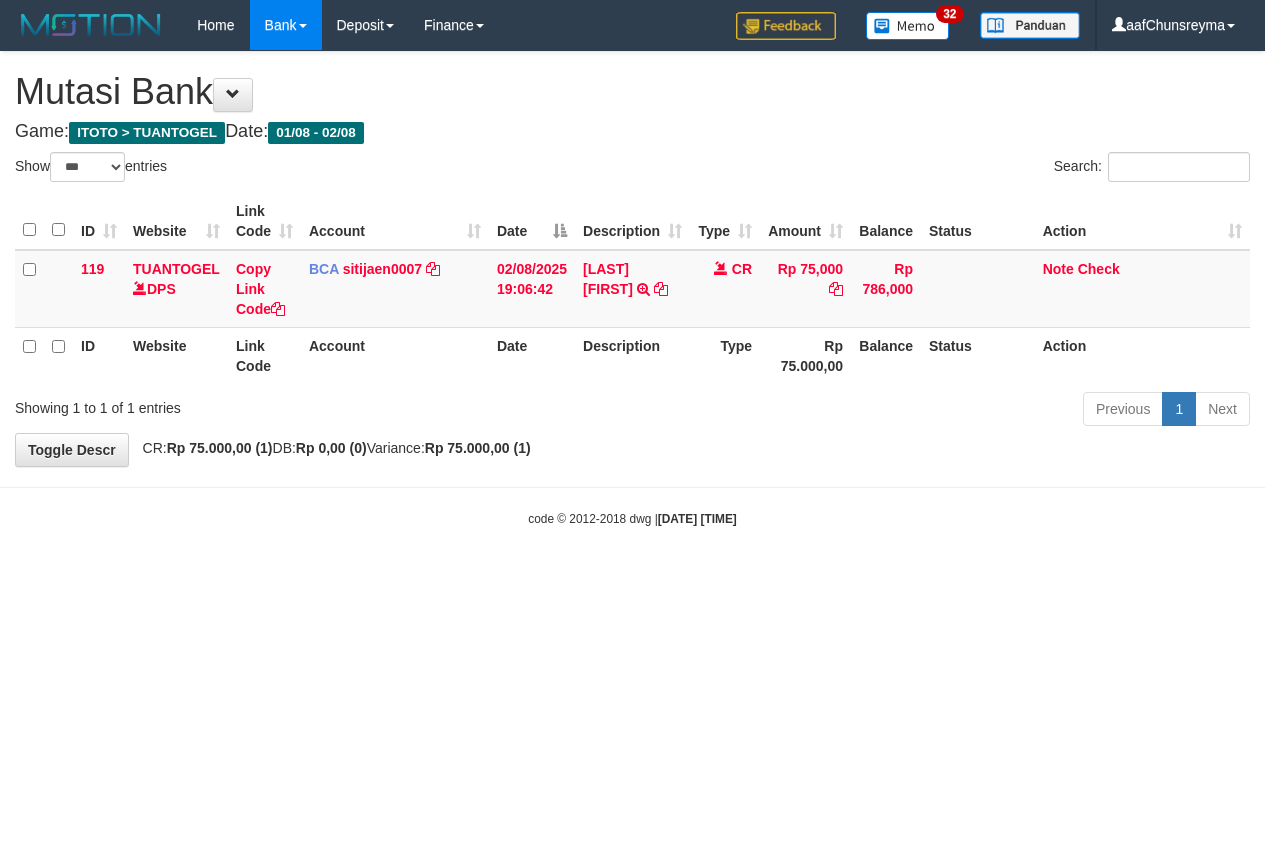select on "***" 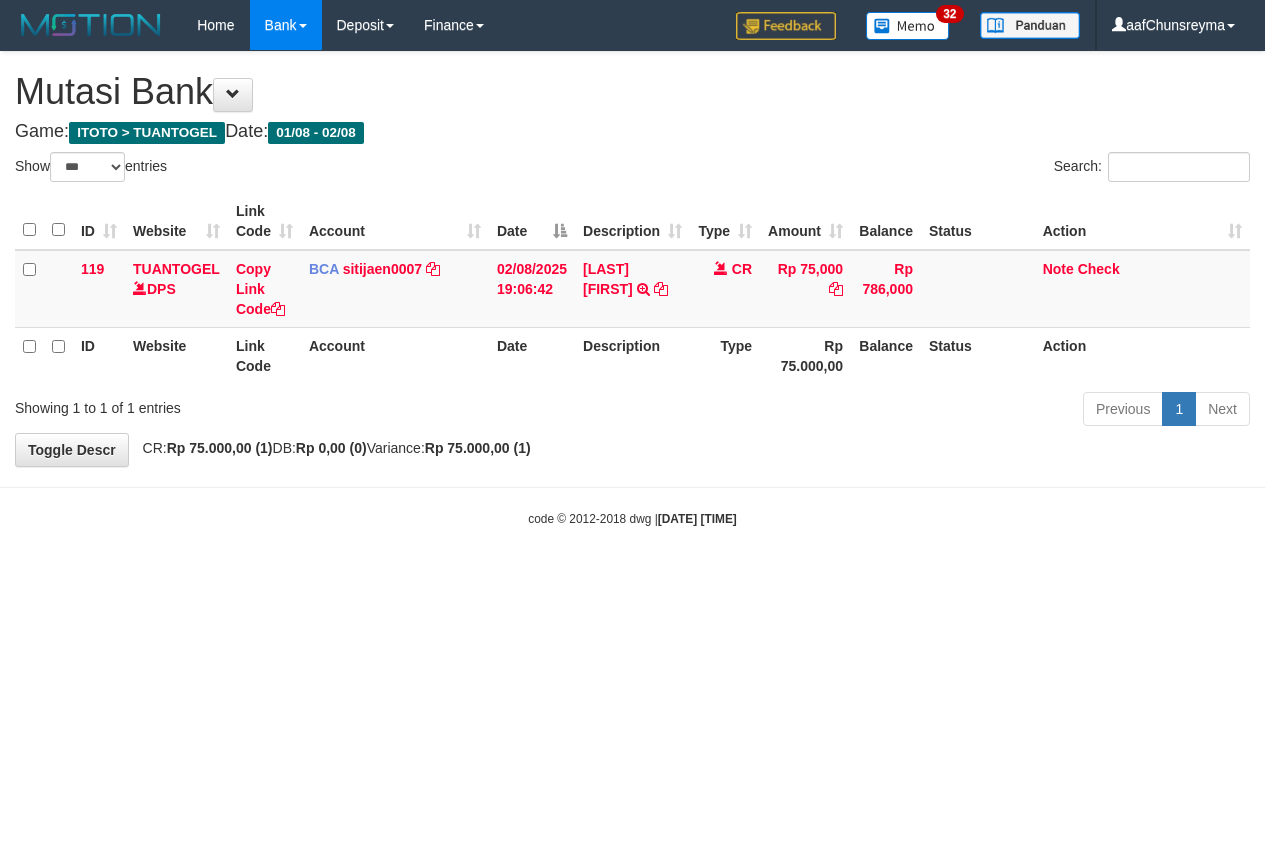 scroll, scrollTop: 0, scrollLeft: 0, axis: both 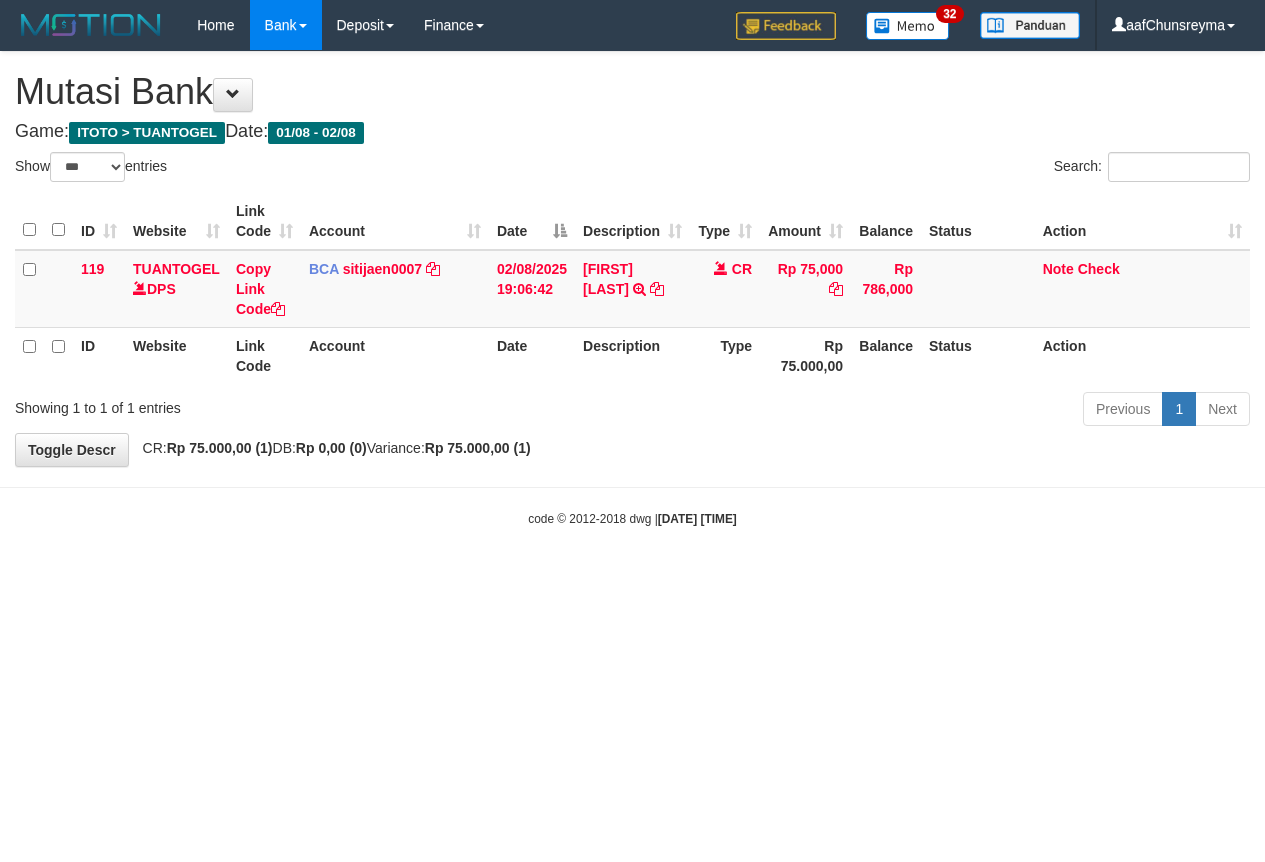 select on "***" 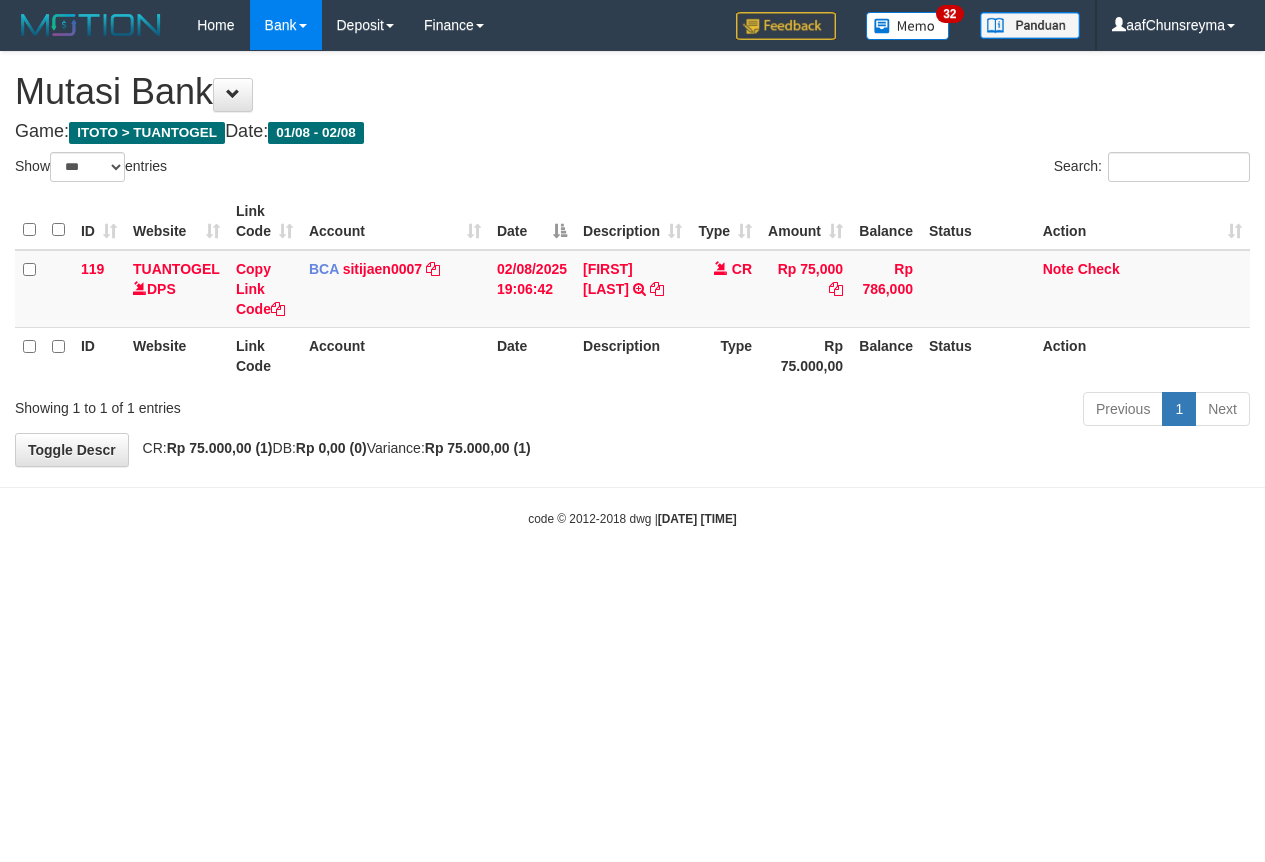 scroll, scrollTop: 0, scrollLeft: 0, axis: both 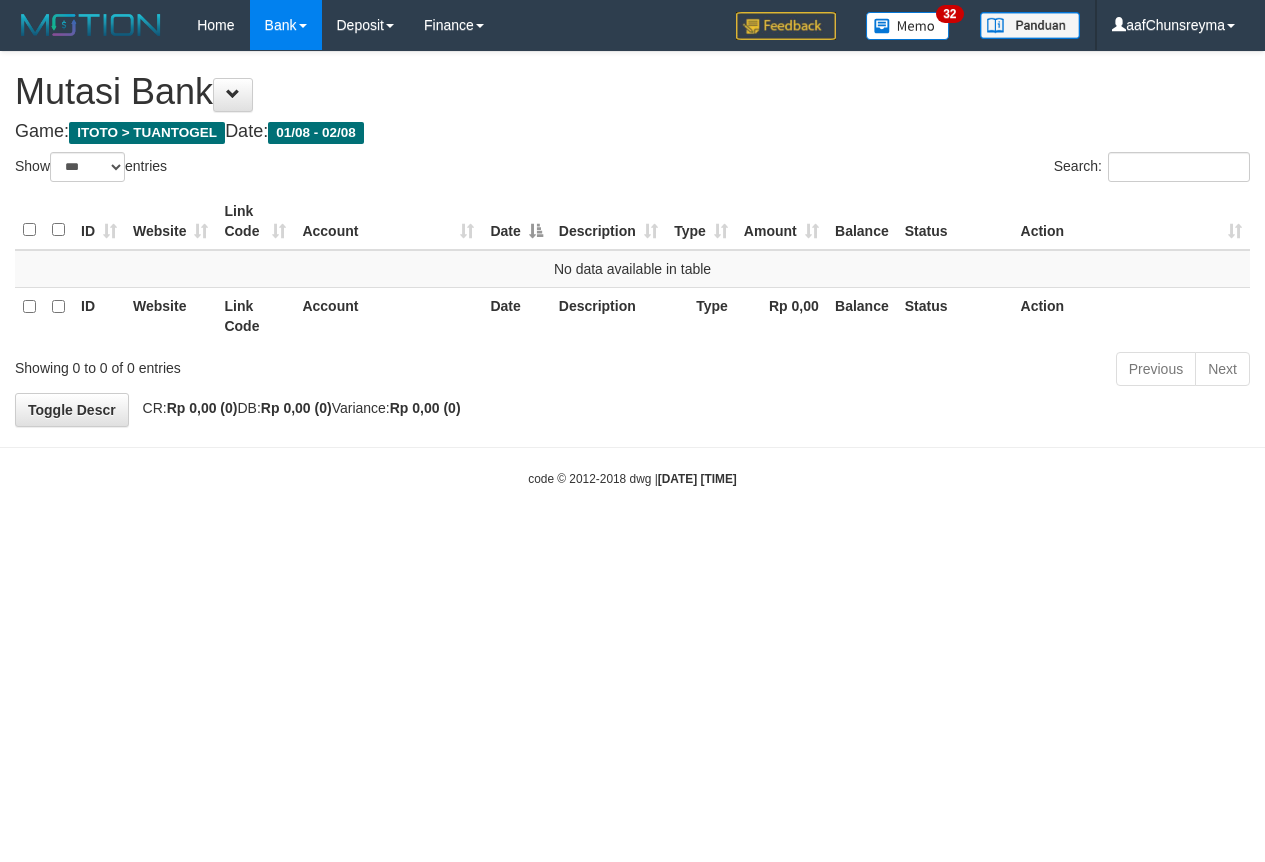 select on "***" 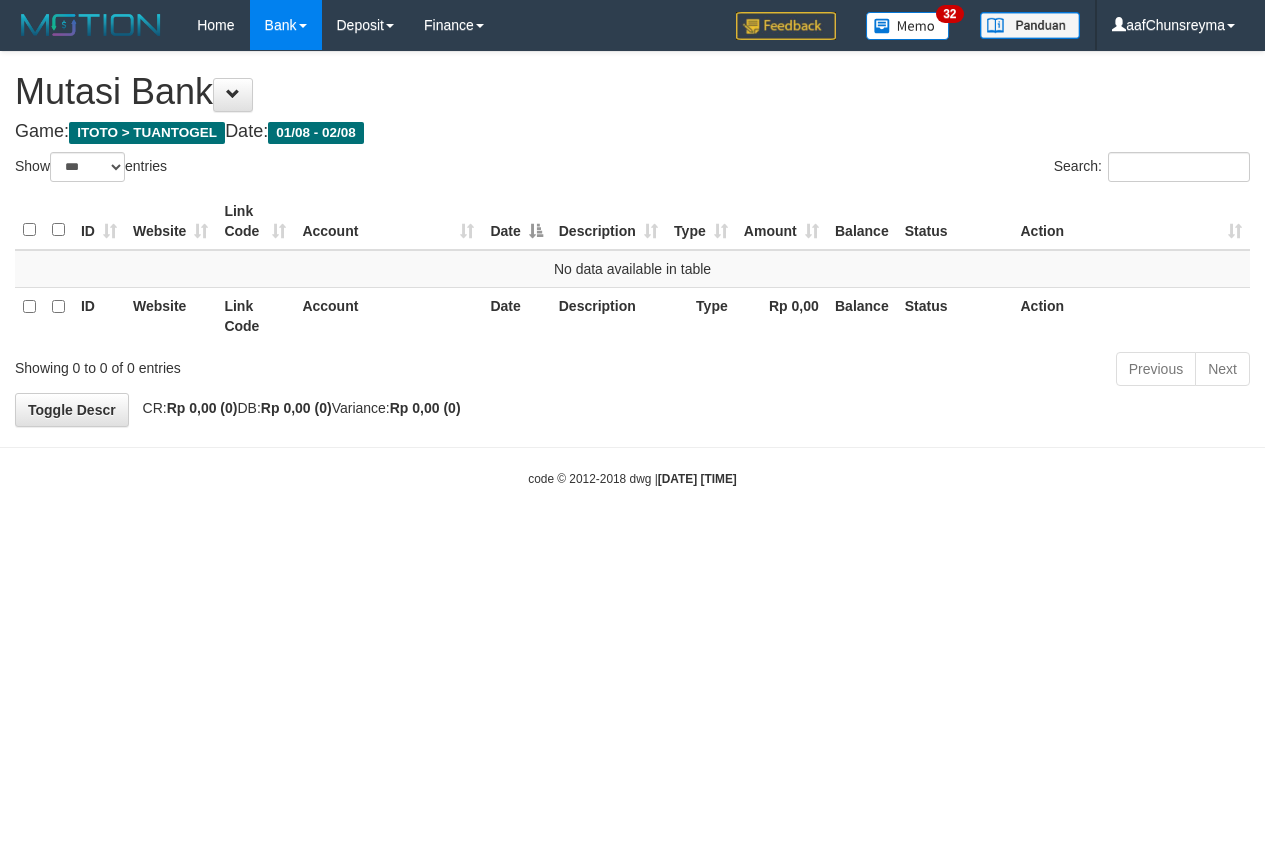 scroll, scrollTop: 0, scrollLeft: 0, axis: both 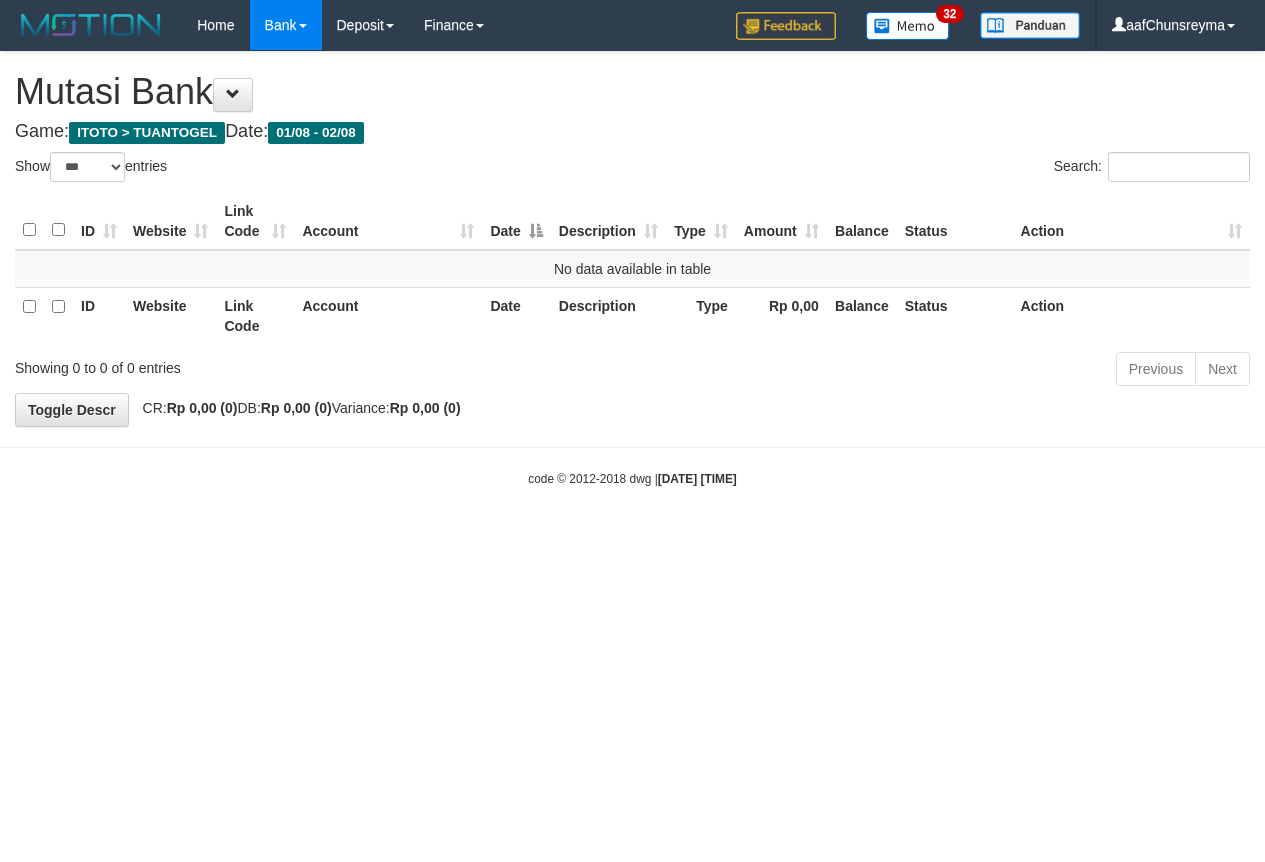 select on "***" 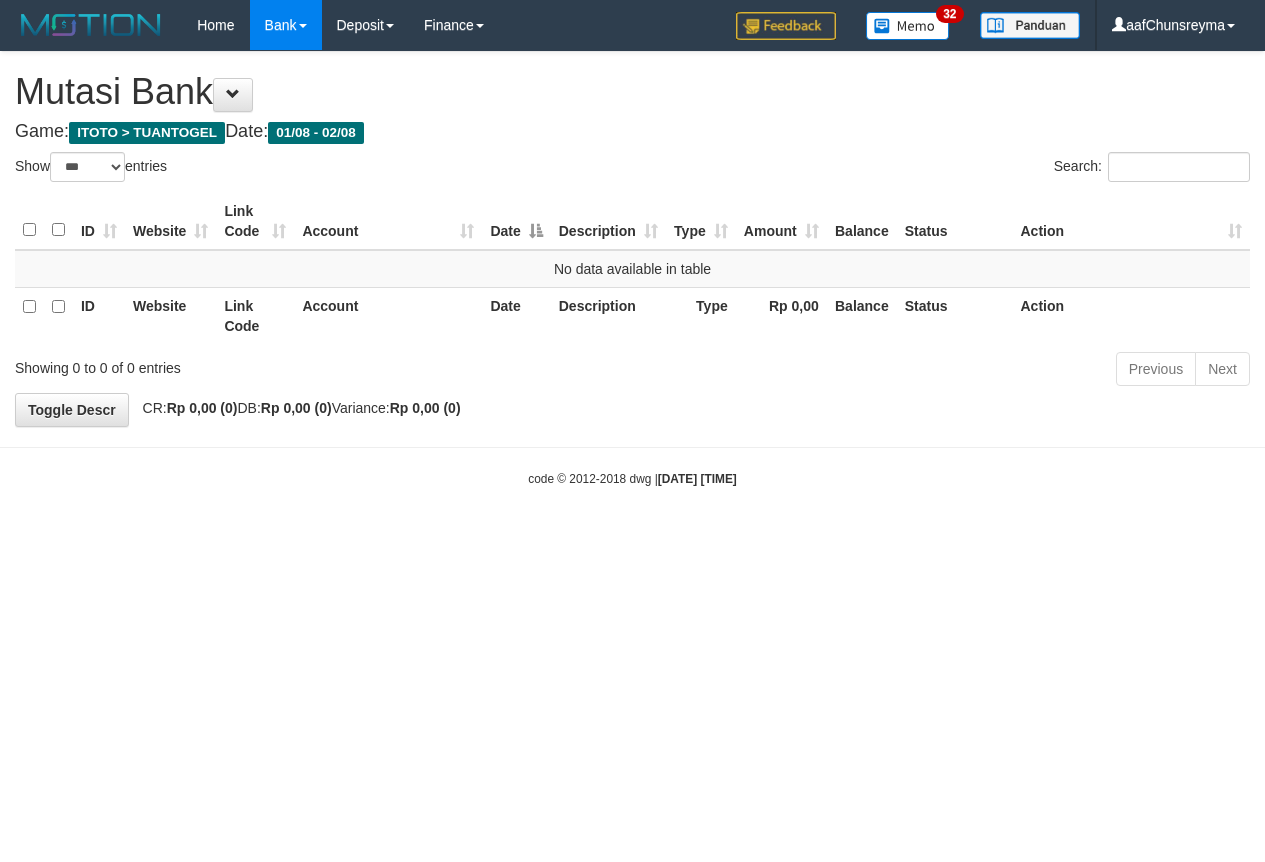 scroll, scrollTop: 0, scrollLeft: 0, axis: both 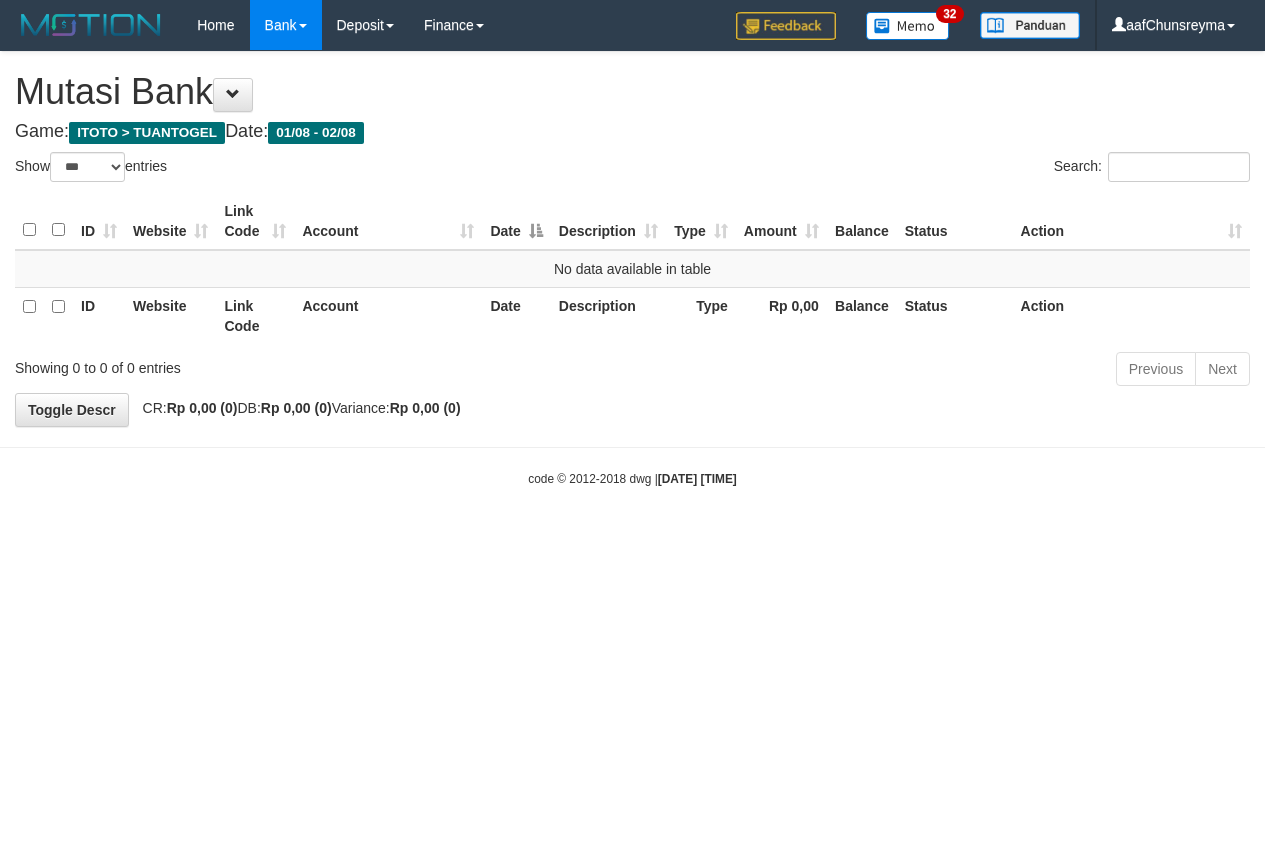 select on "***" 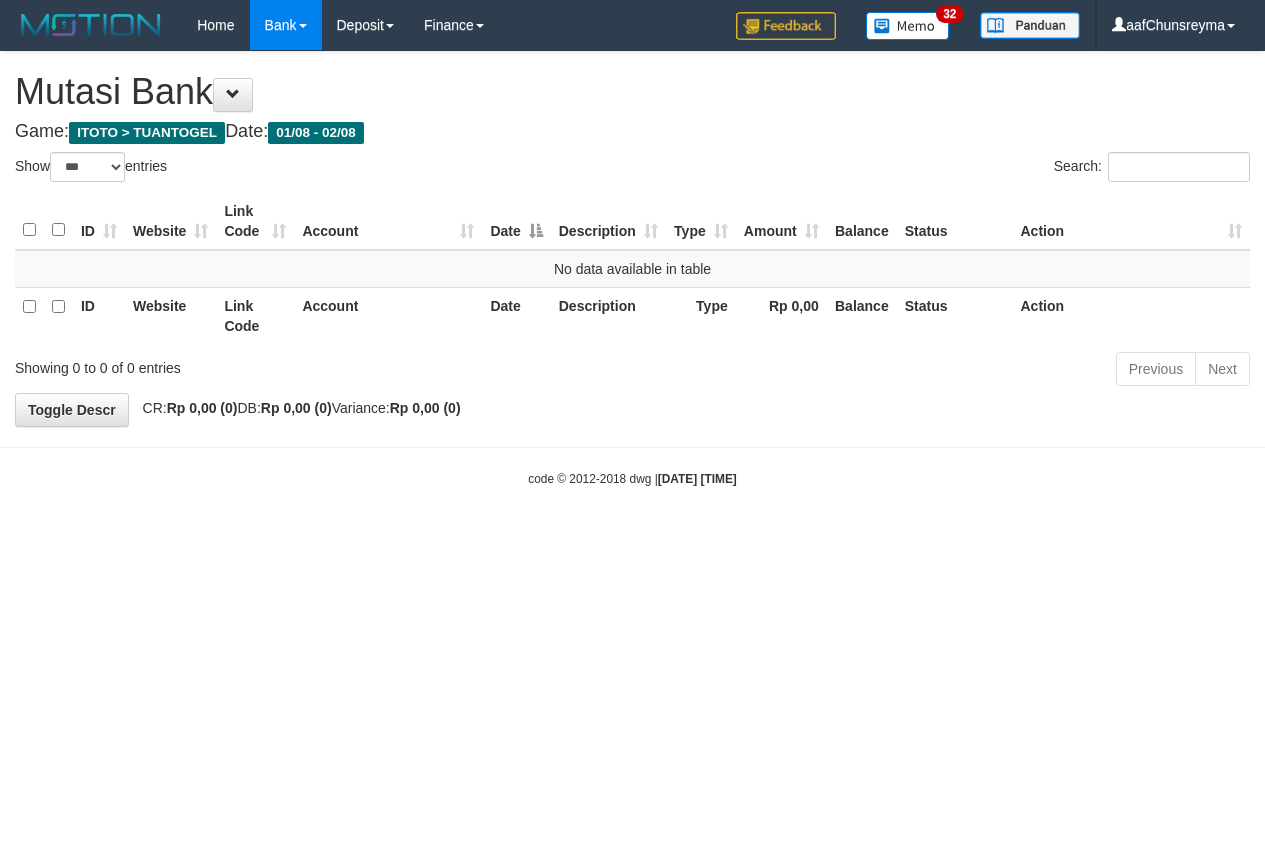 scroll, scrollTop: 0, scrollLeft: 0, axis: both 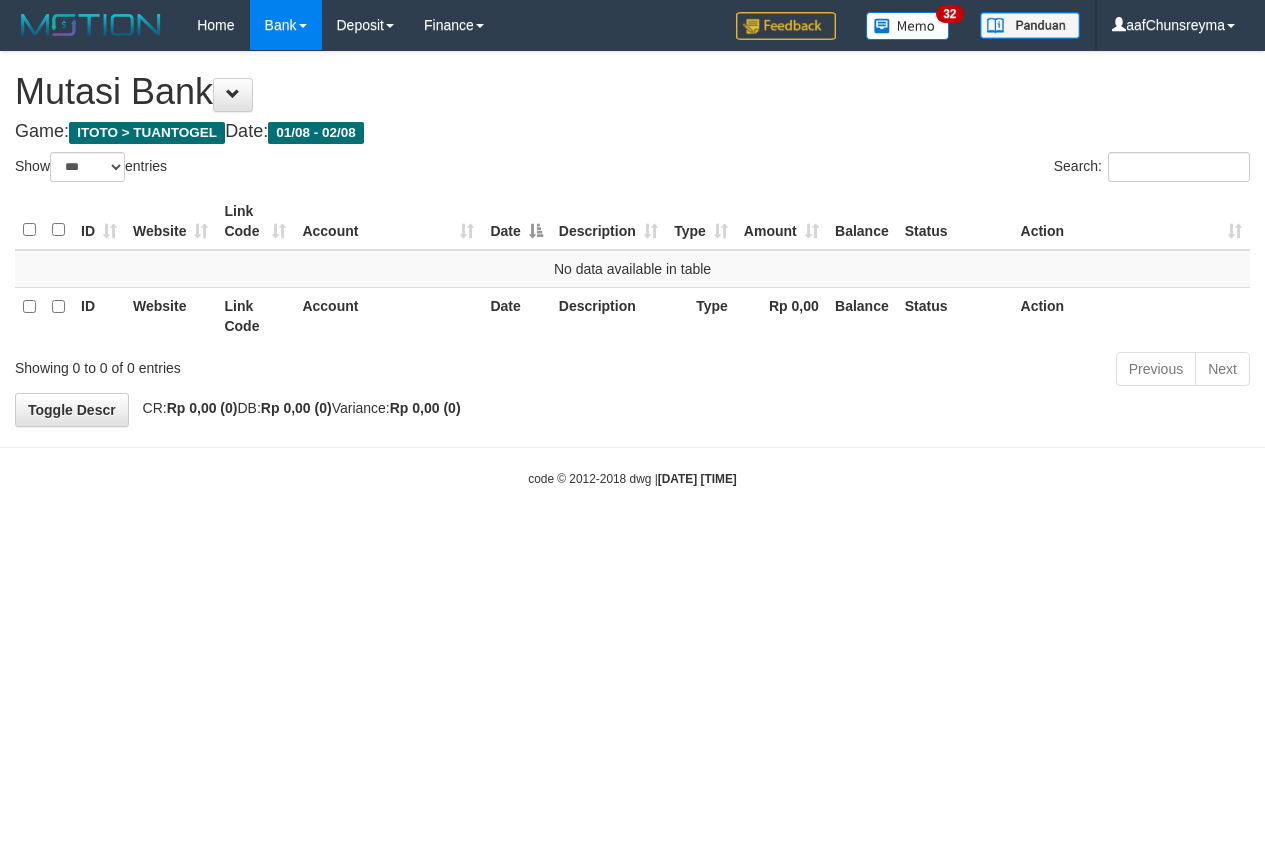 select on "***" 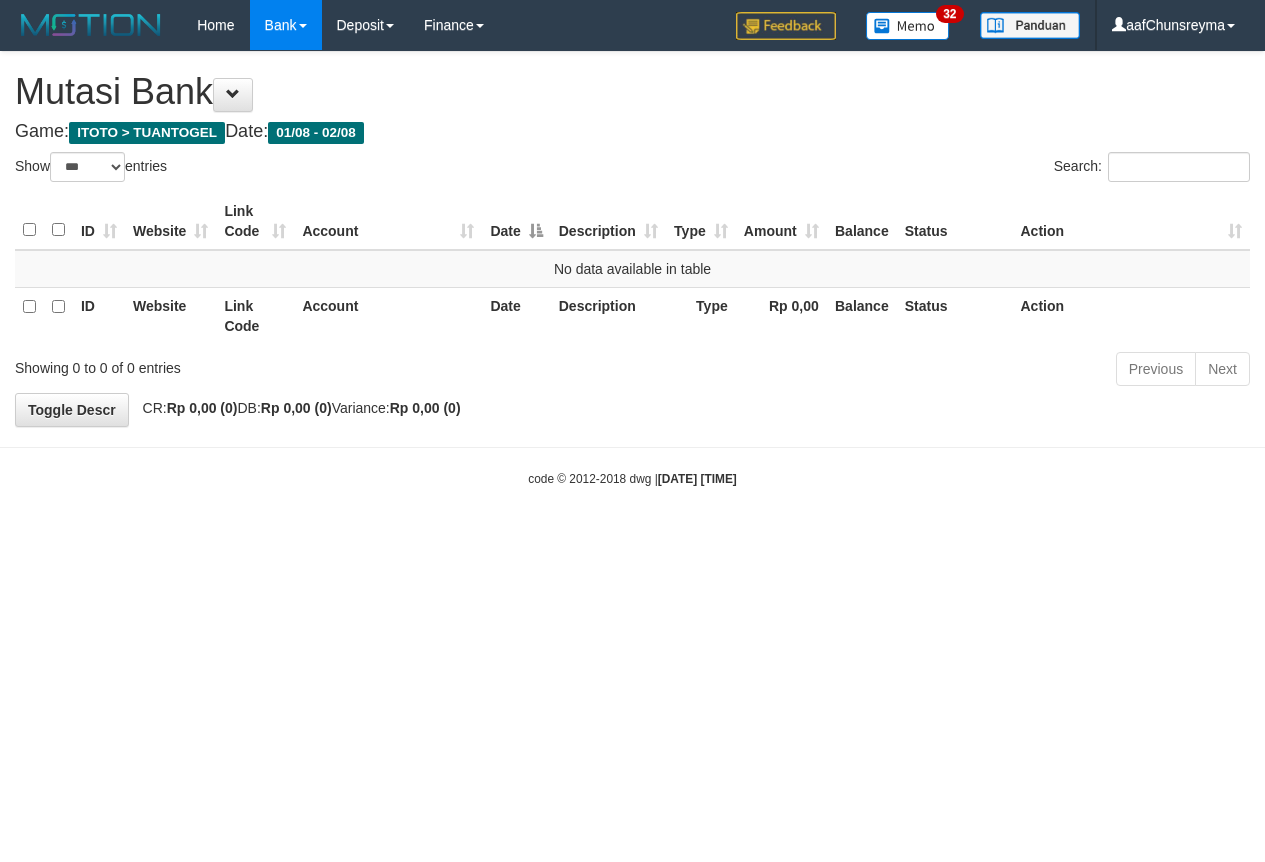 scroll, scrollTop: 0, scrollLeft: 0, axis: both 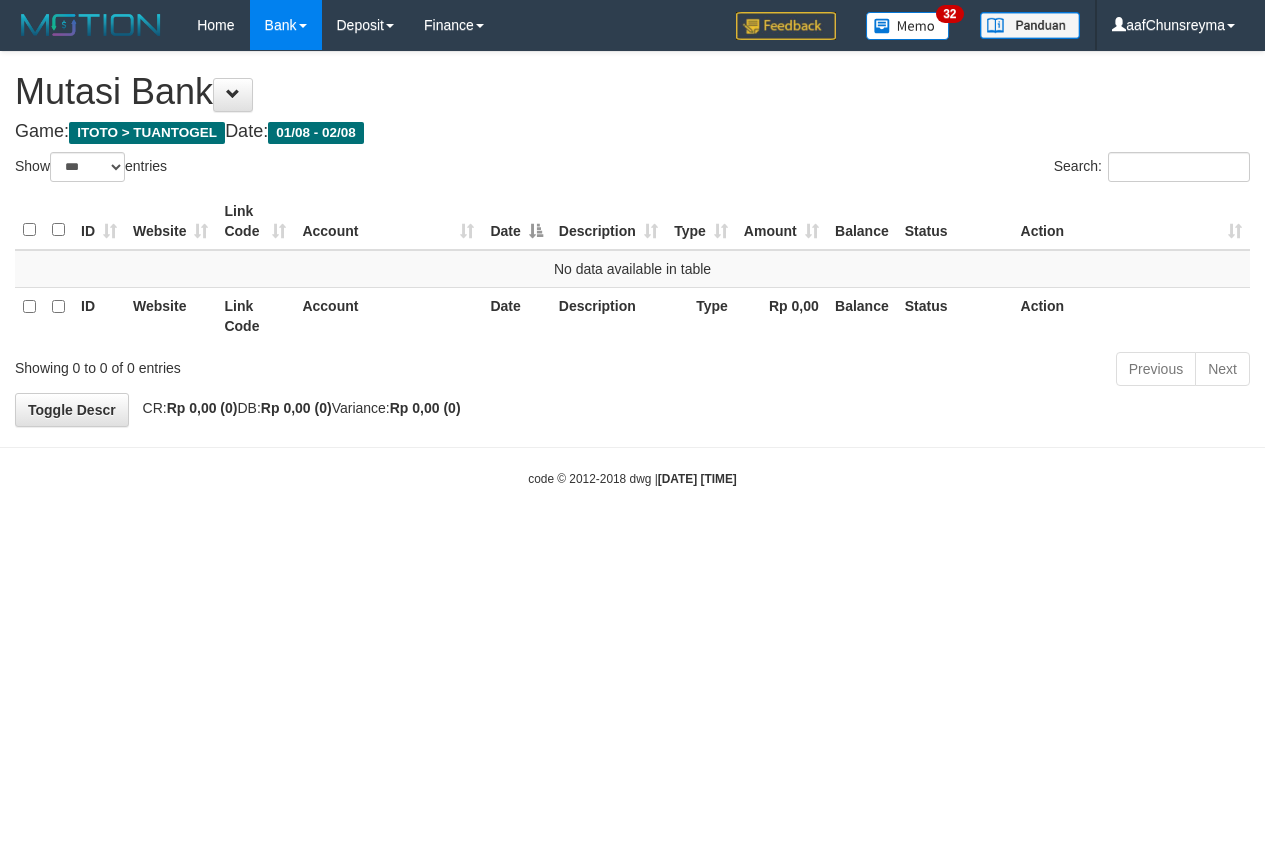 select on "***" 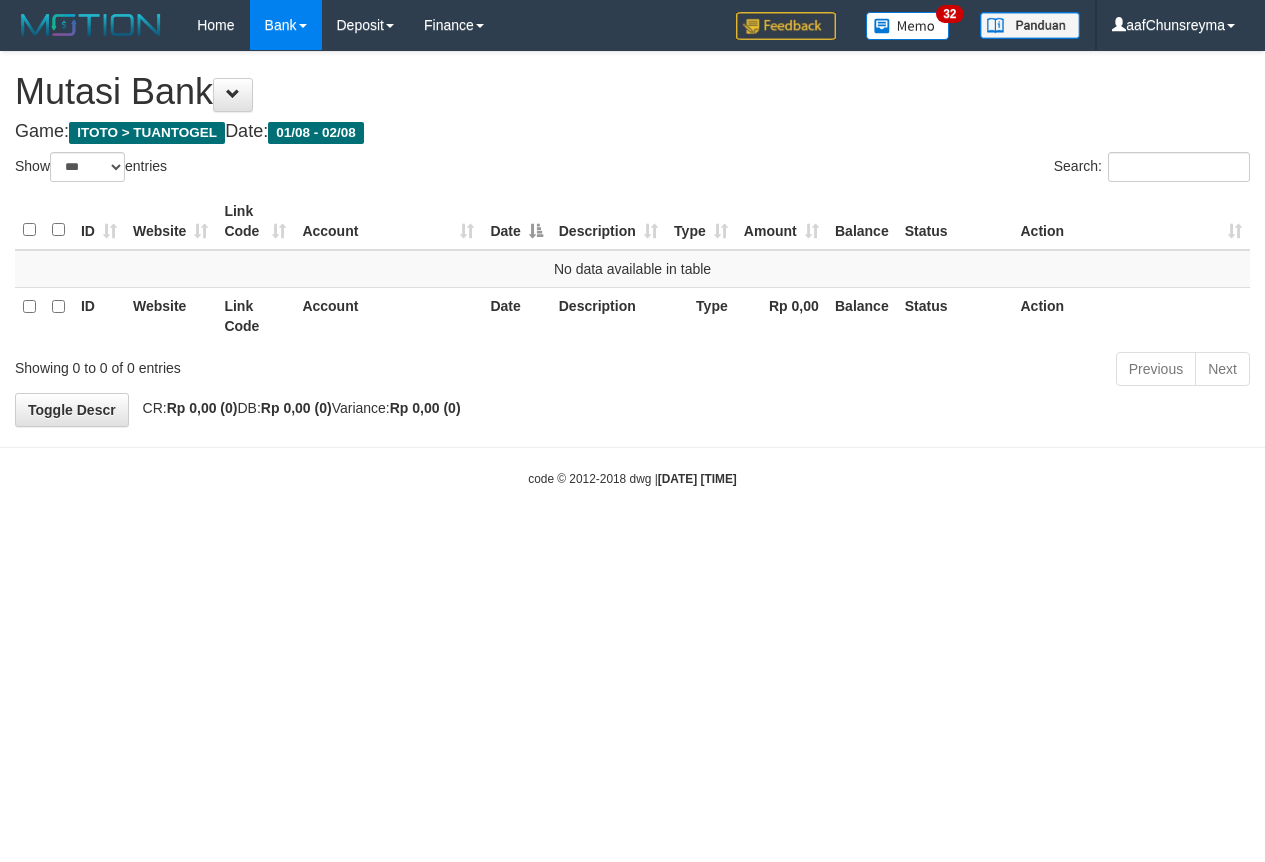 scroll, scrollTop: 0, scrollLeft: 0, axis: both 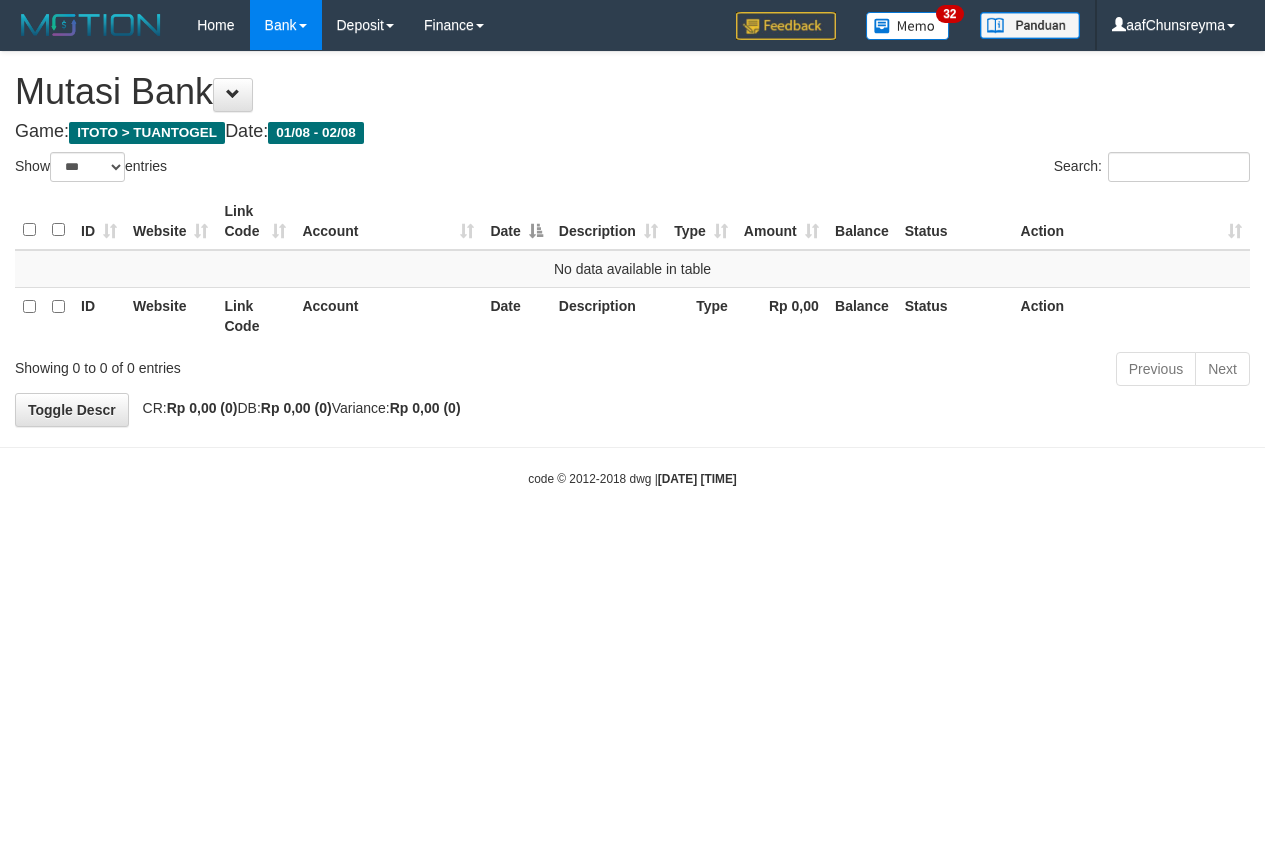 select on "***" 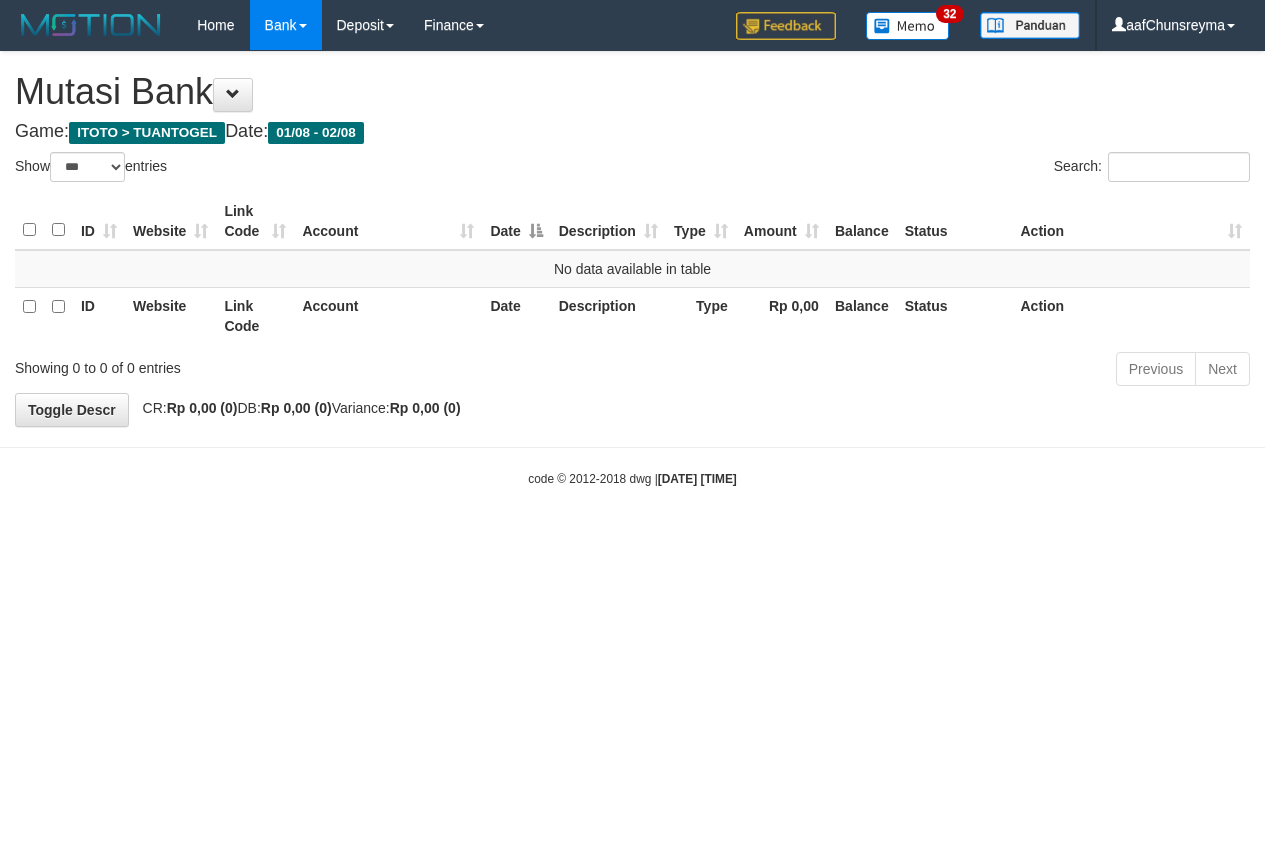 scroll, scrollTop: 0, scrollLeft: 0, axis: both 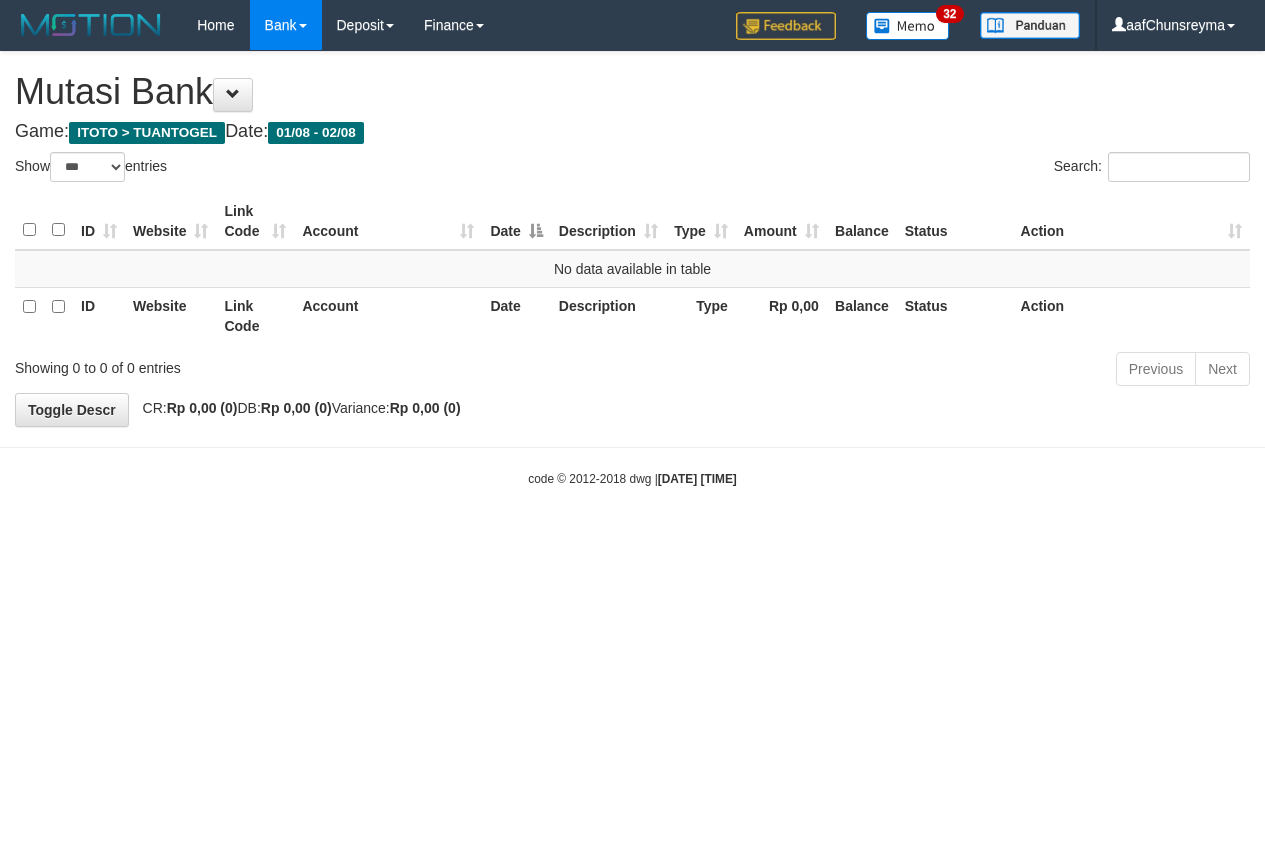 select on "***" 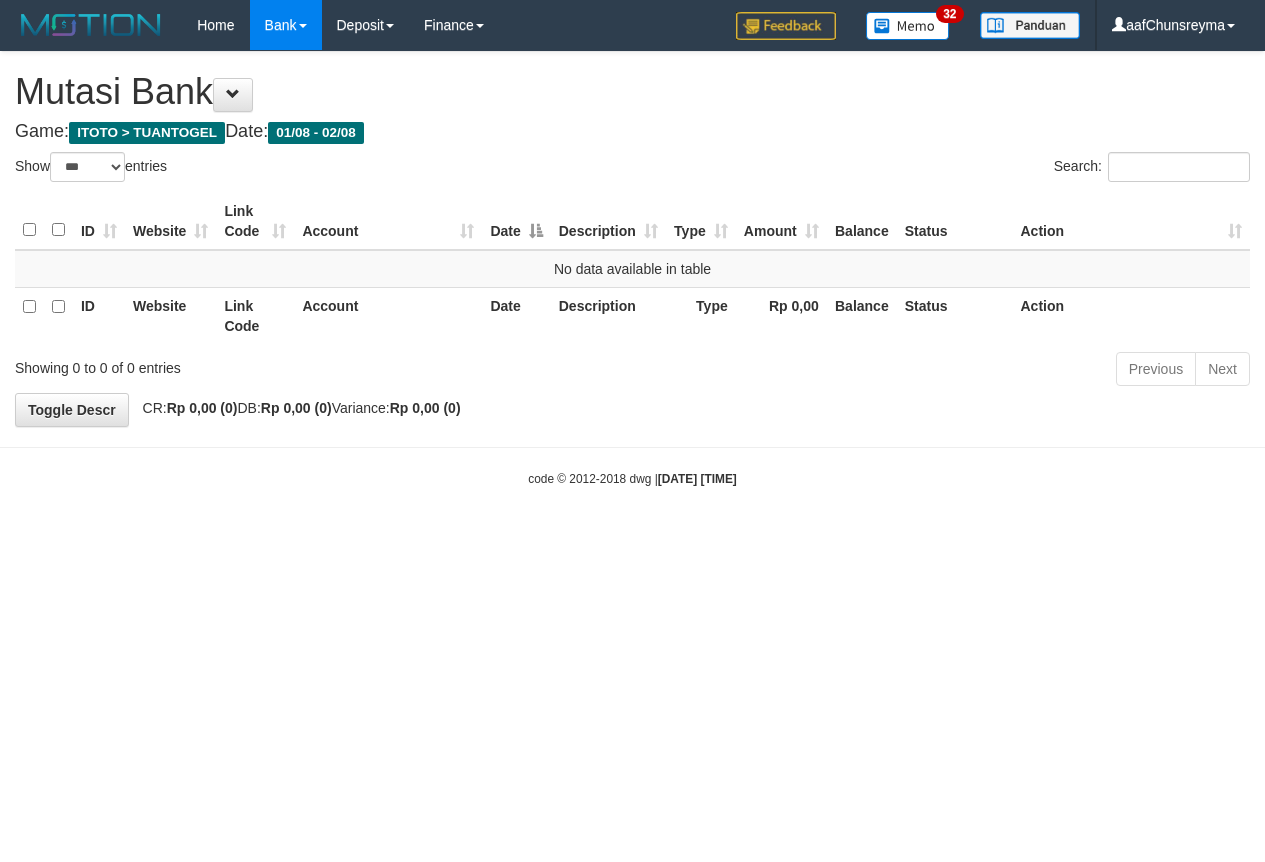 scroll, scrollTop: 0, scrollLeft: 0, axis: both 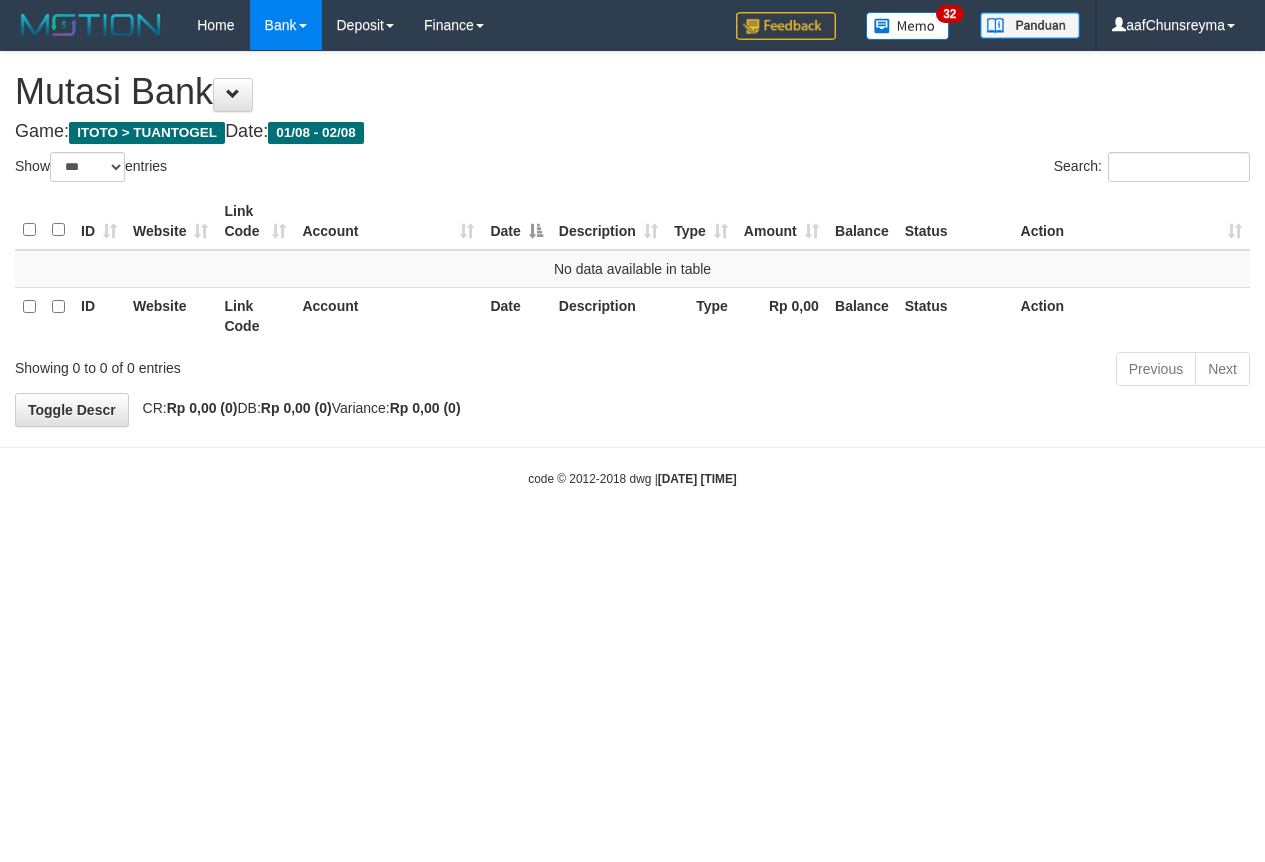select on "***" 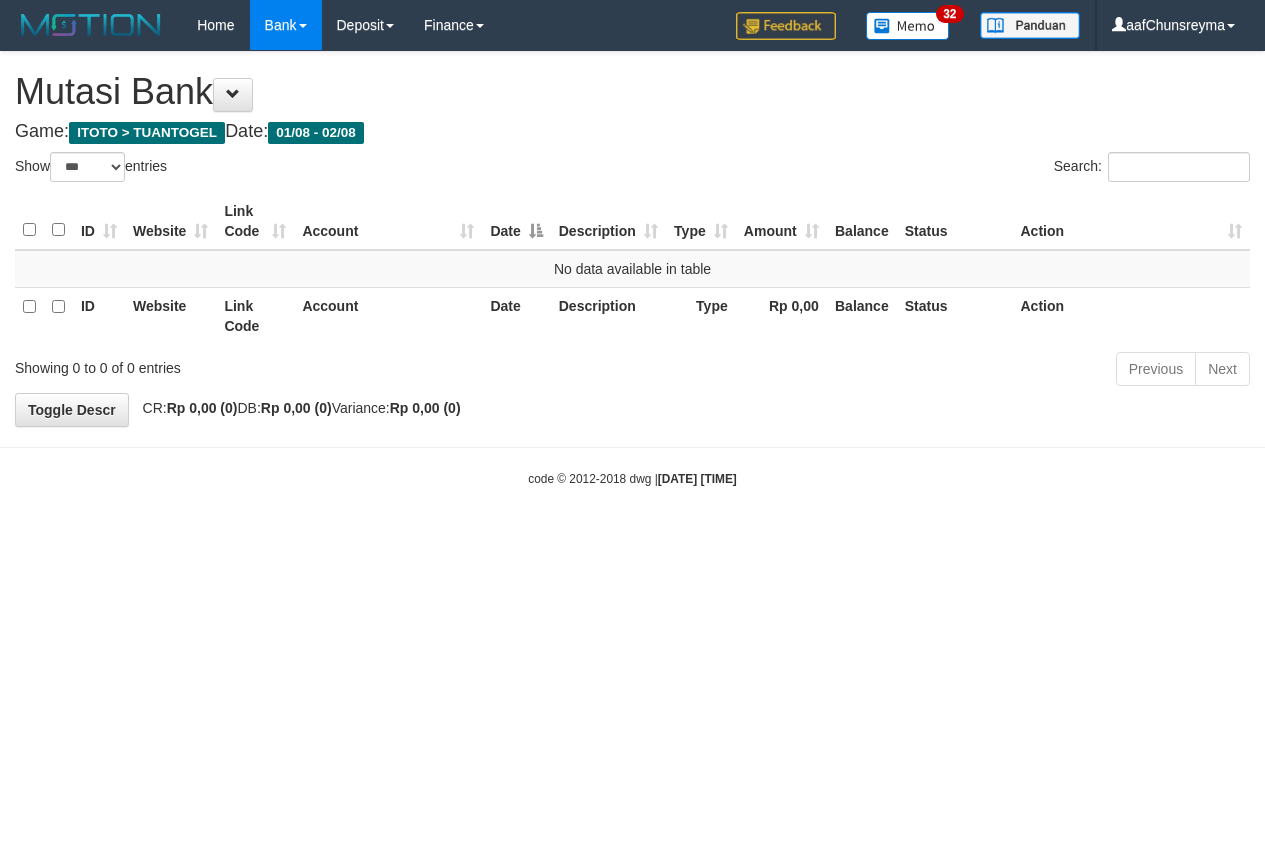 scroll, scrollTop: 0, scrollLeft: 0, axis: both 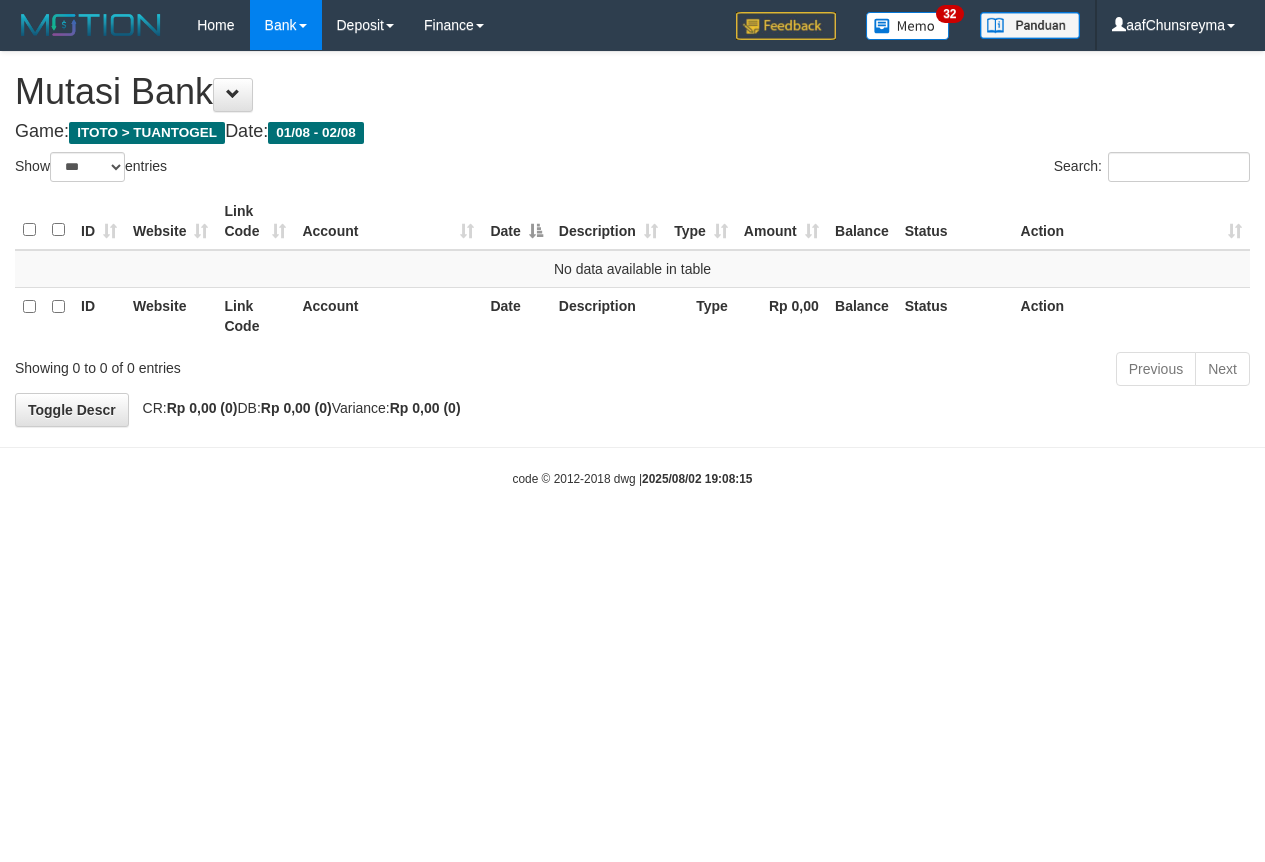 select on "***" 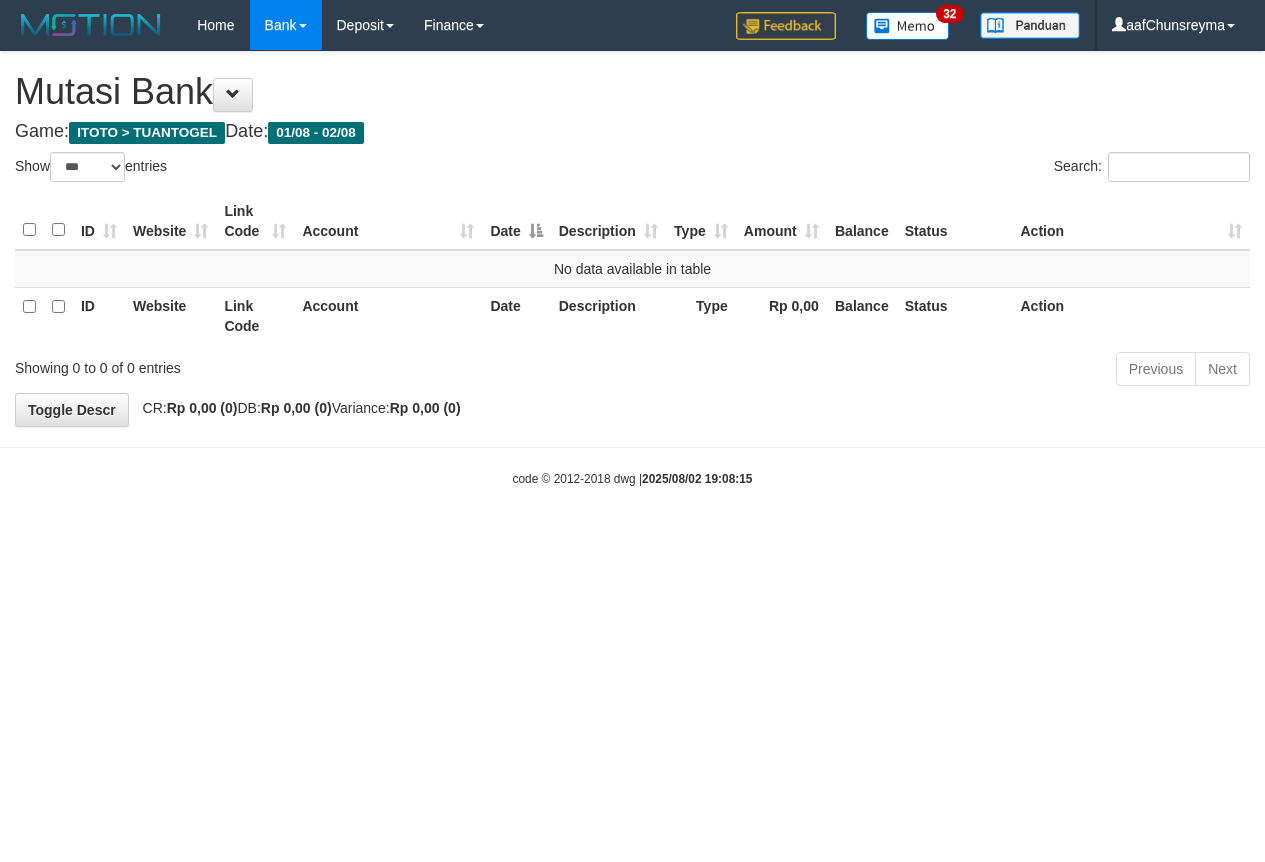scroll, scrollTop: 0, scrollLeft: 0, axis: both 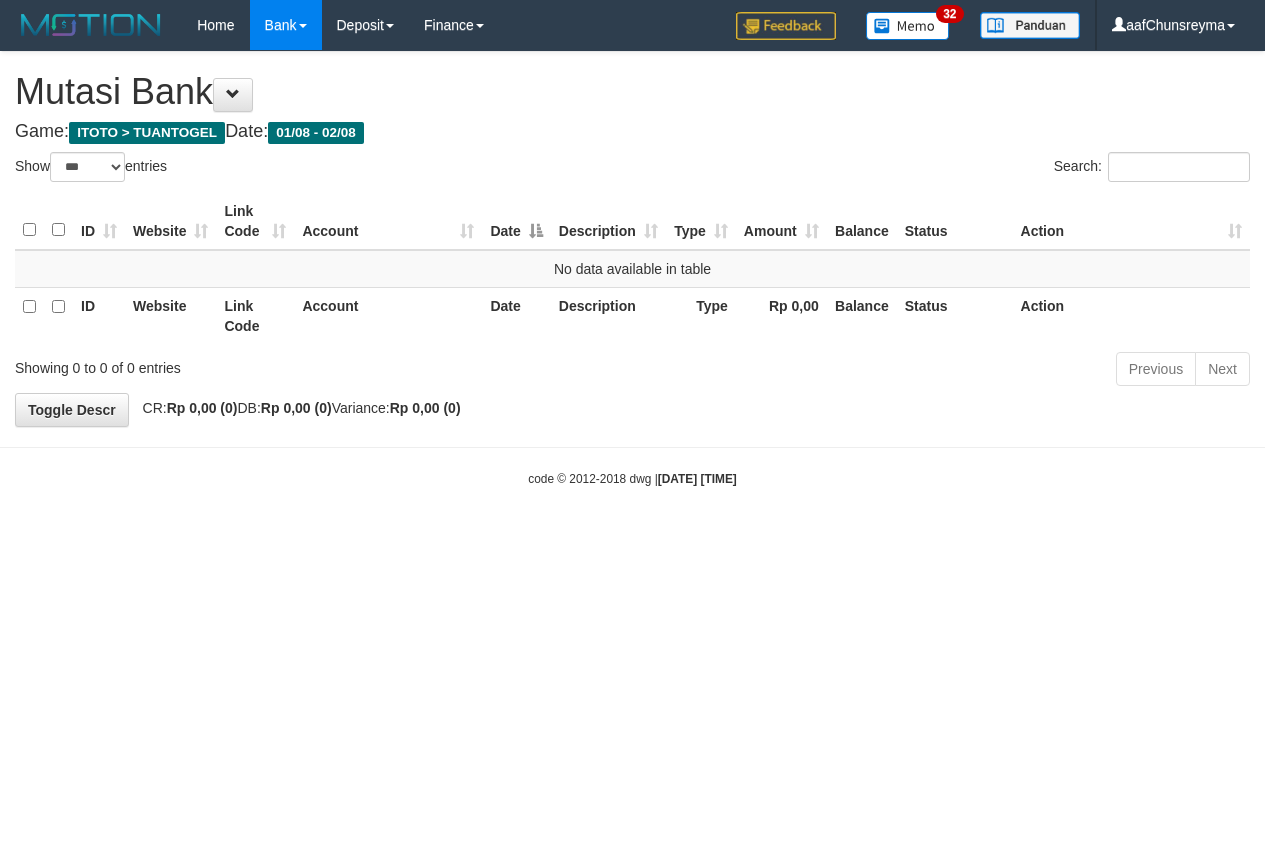 select on "***" 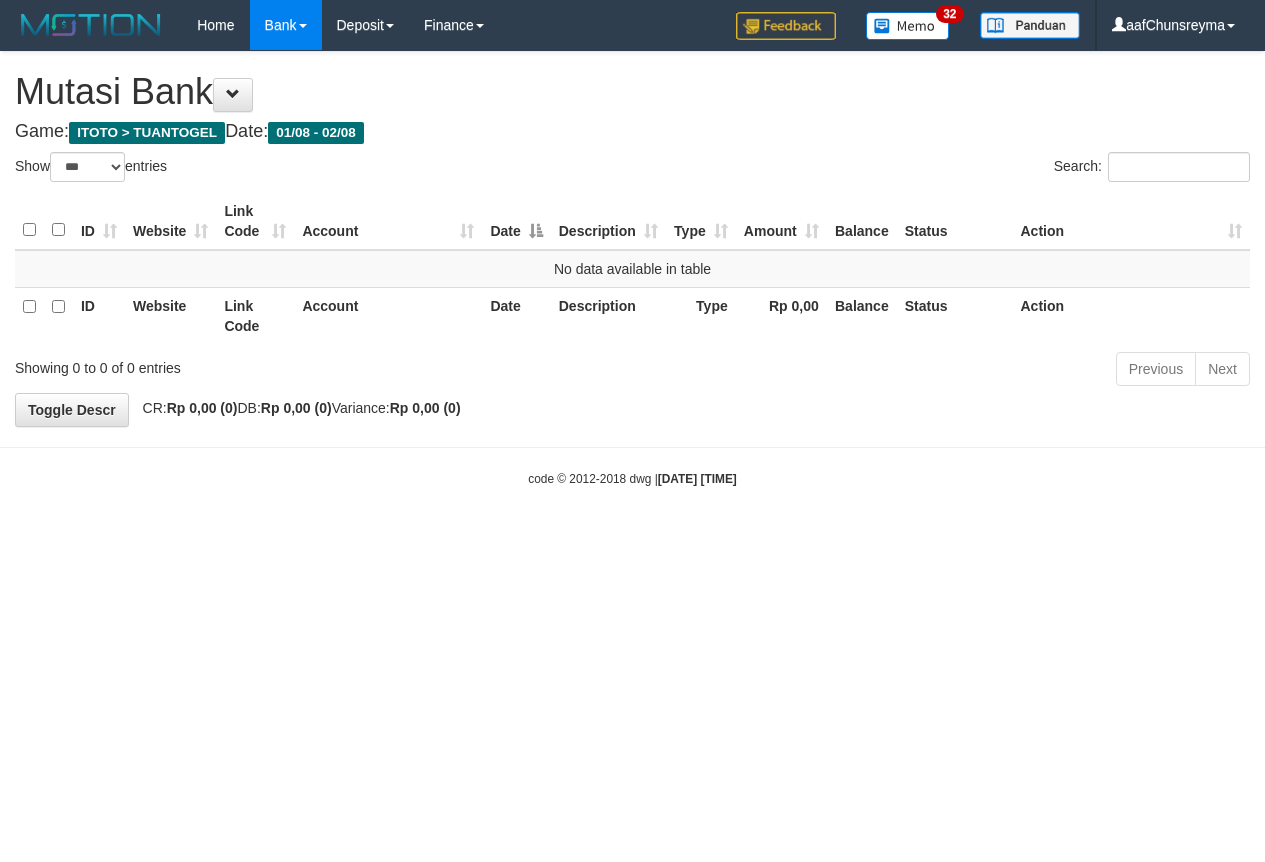 scroll, scrollTop: 0, scrollLeft: 0, axis: both 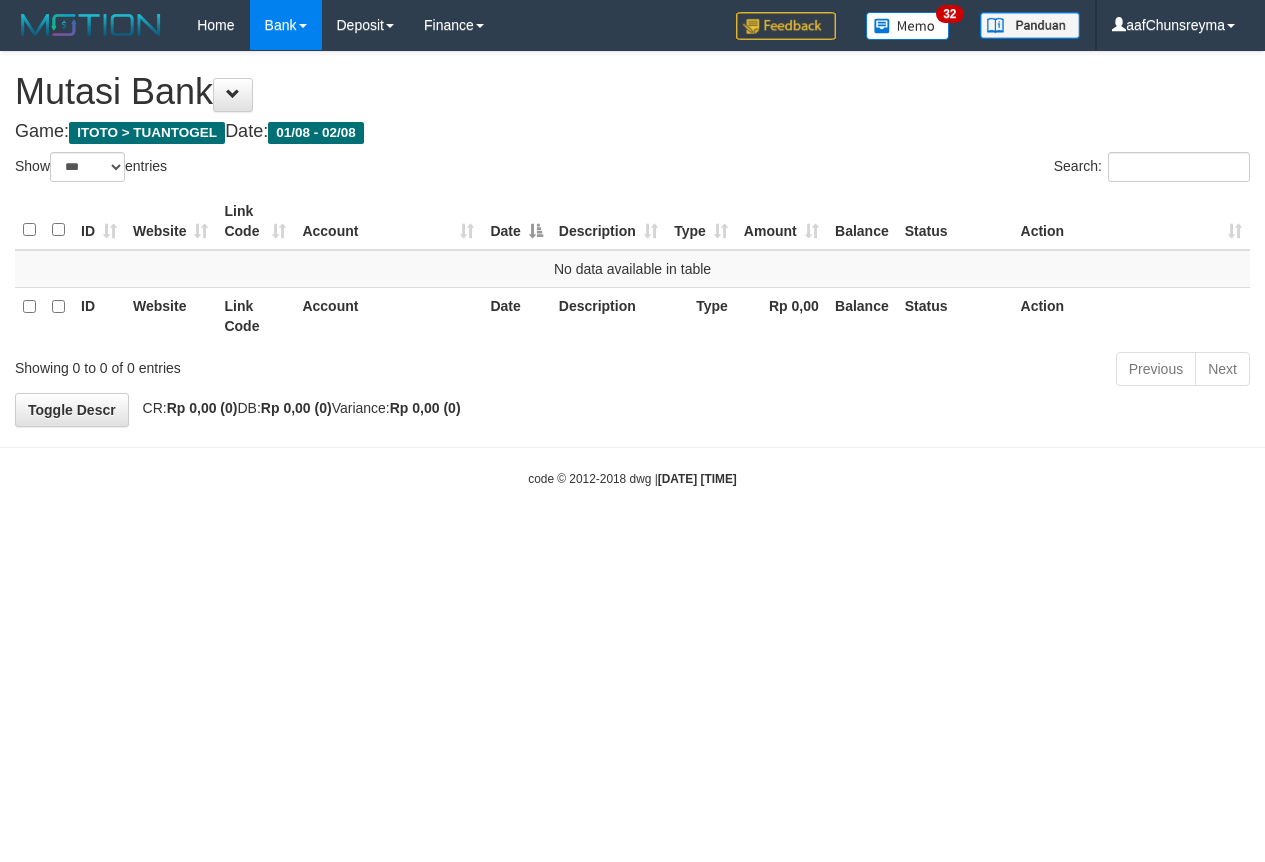 select on "***" 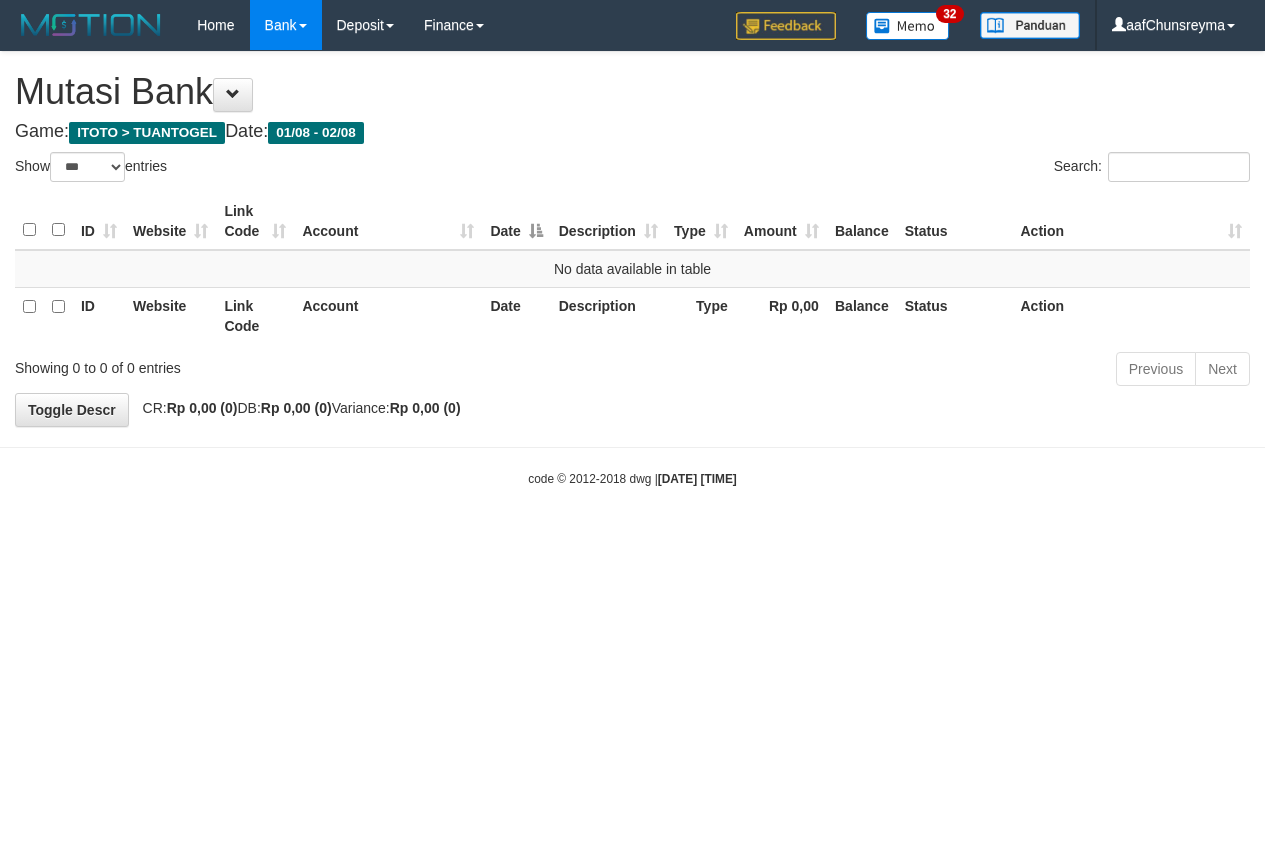 scroll, scrollTop: 0, scrollLeft: 0, axis: both 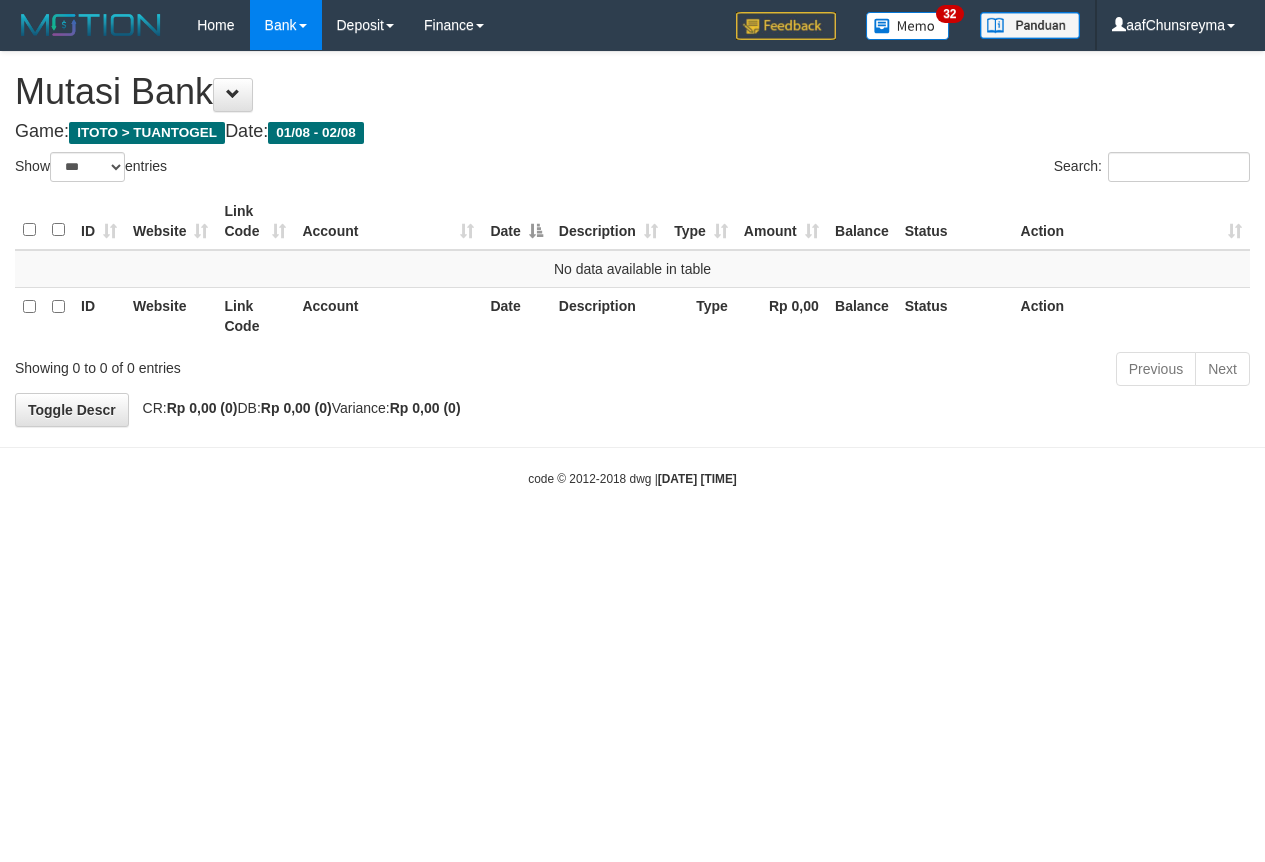 select on "***" 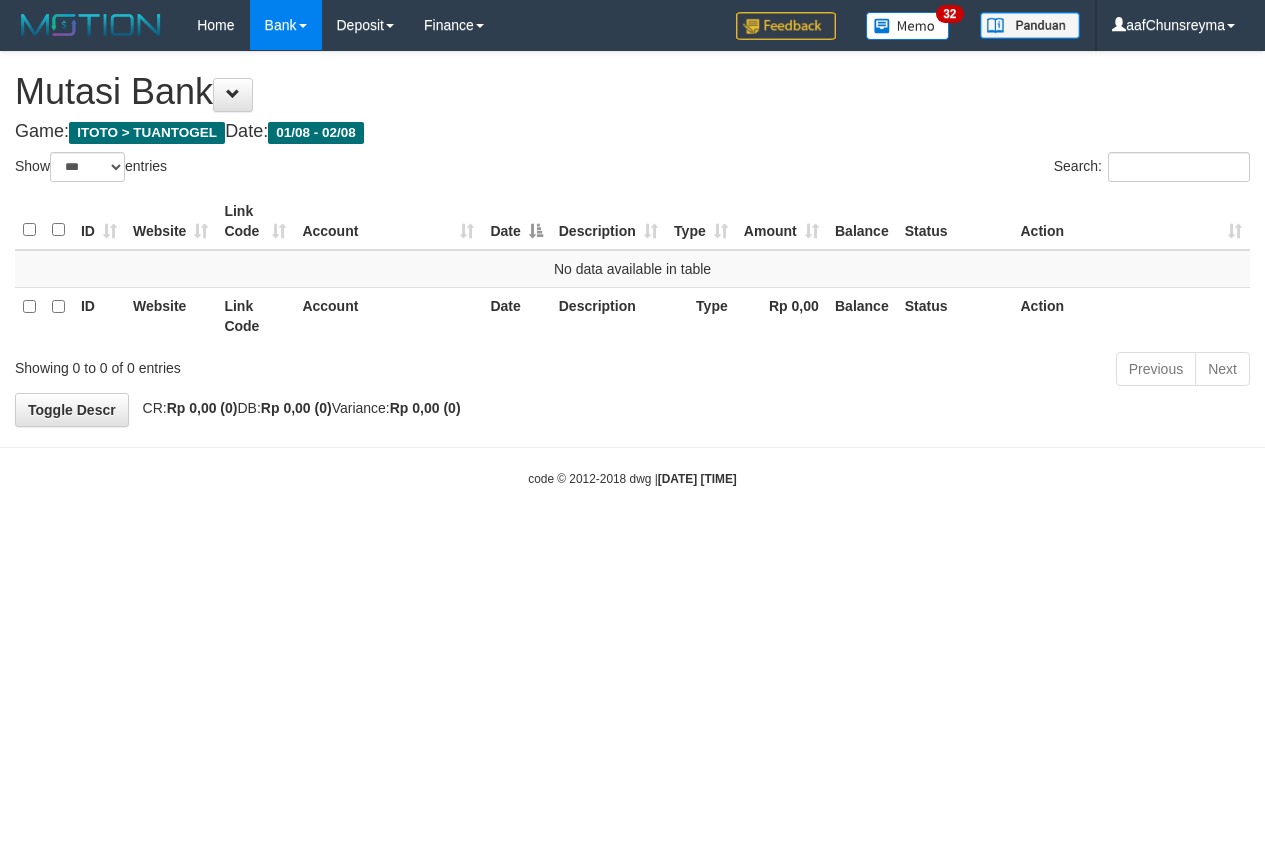 scroll, scrollTop: 0, scrollLeft: 0, axis: both 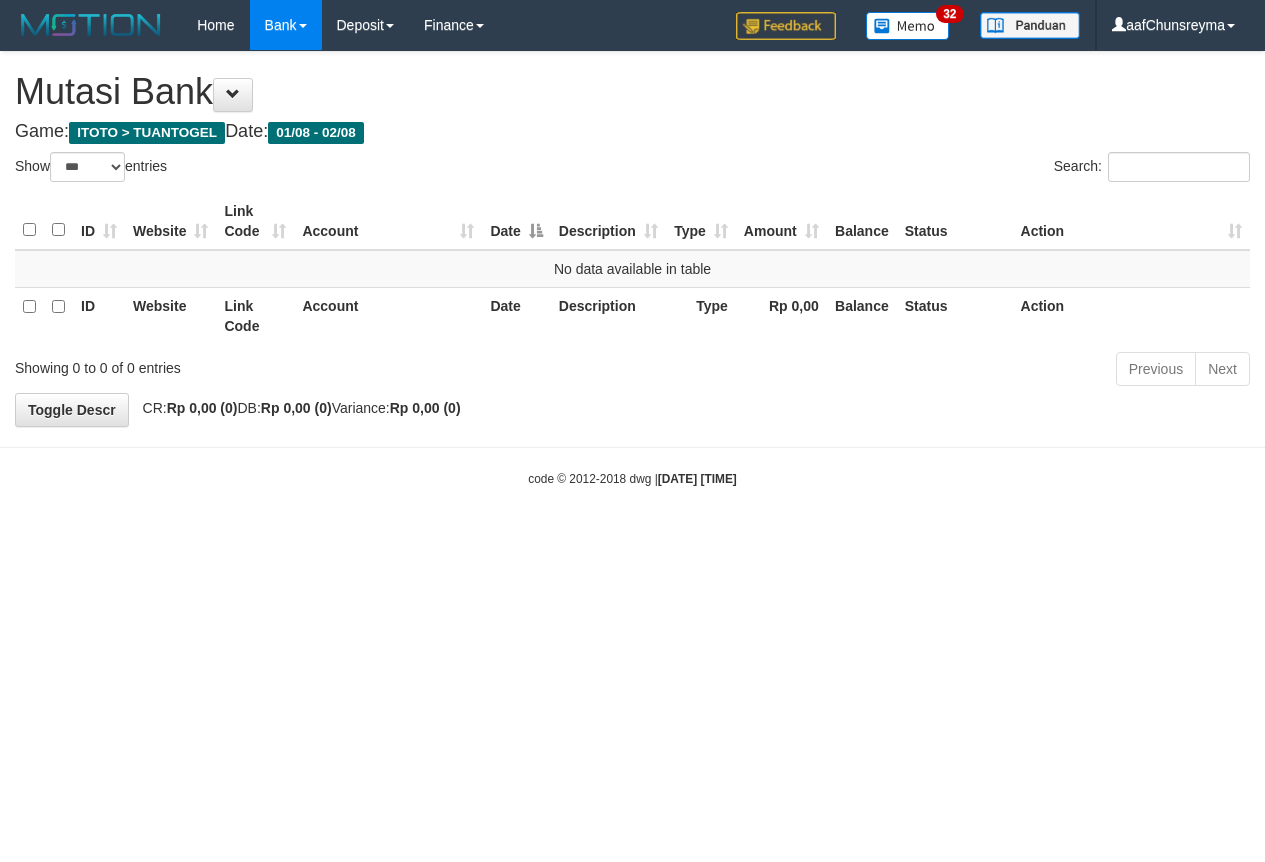 select on "***" 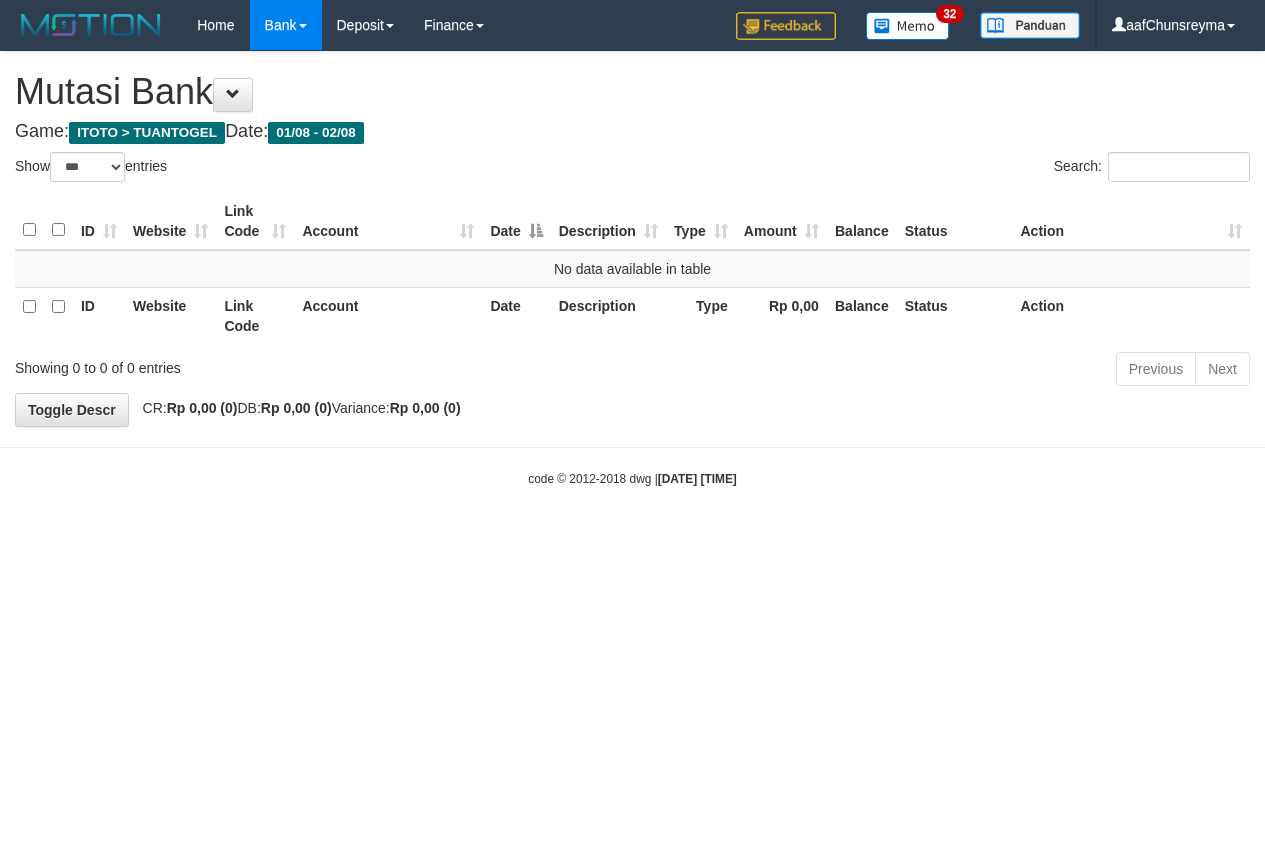 scroll, scrollTop: 0, scrollLeft: 0, axis: both 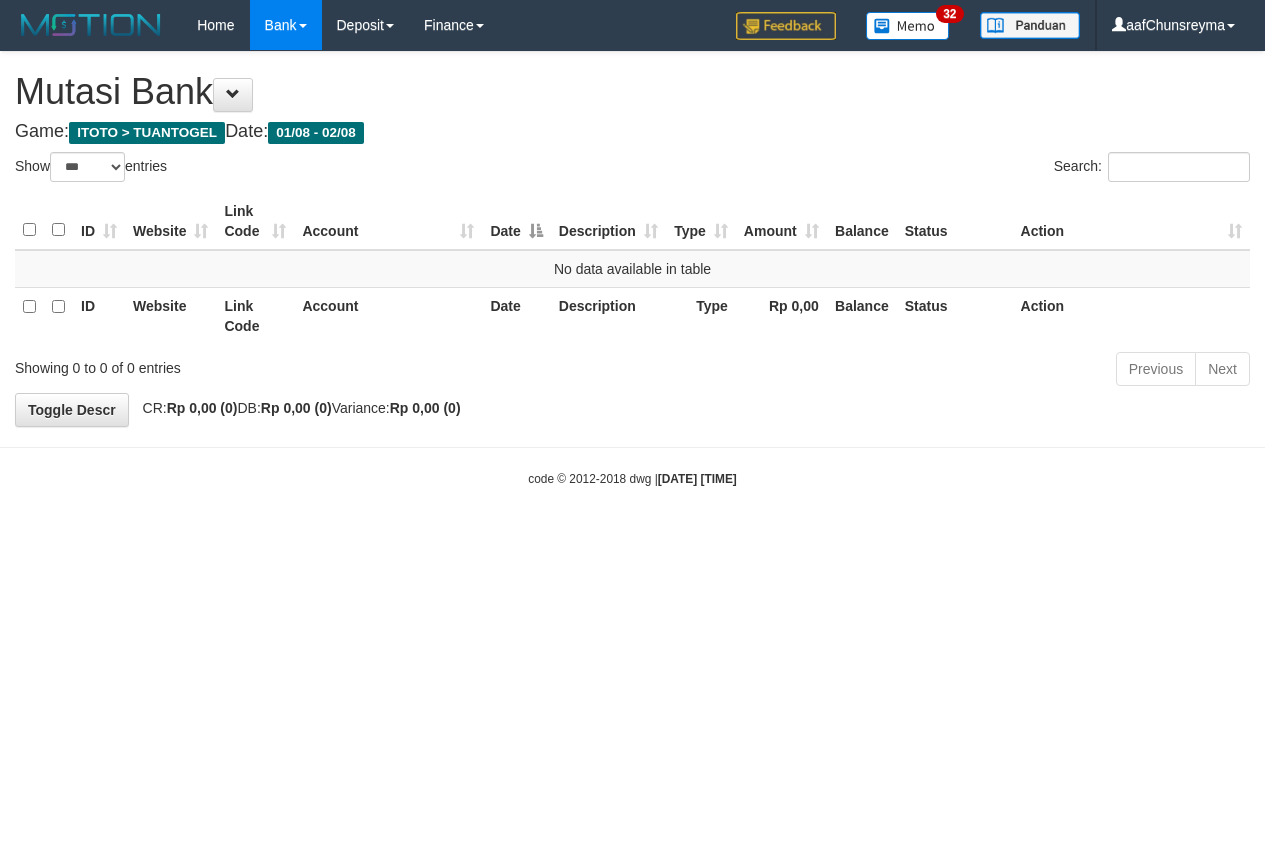 select on "***" 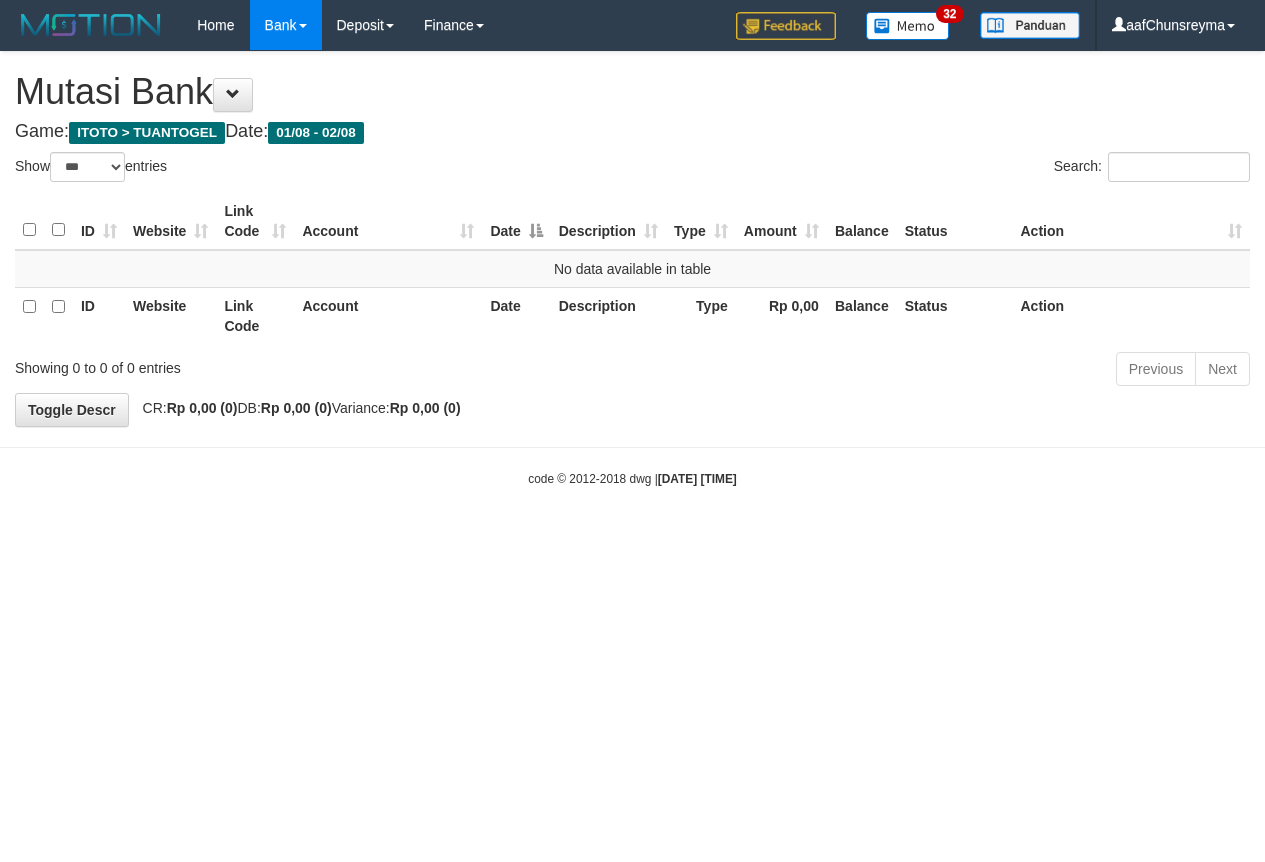 scroll, scrollTop: 0, scrollLeft: 0, axis: both 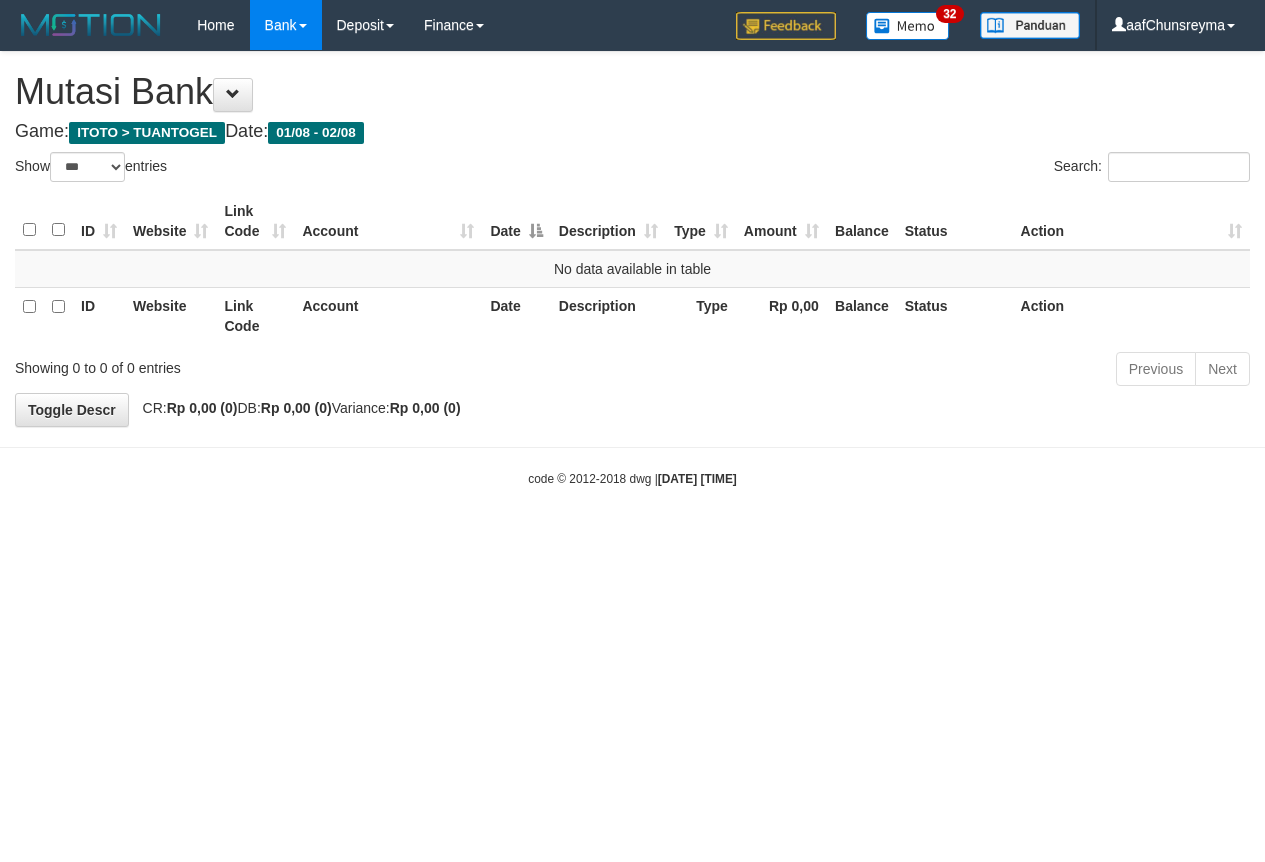 select on "***" 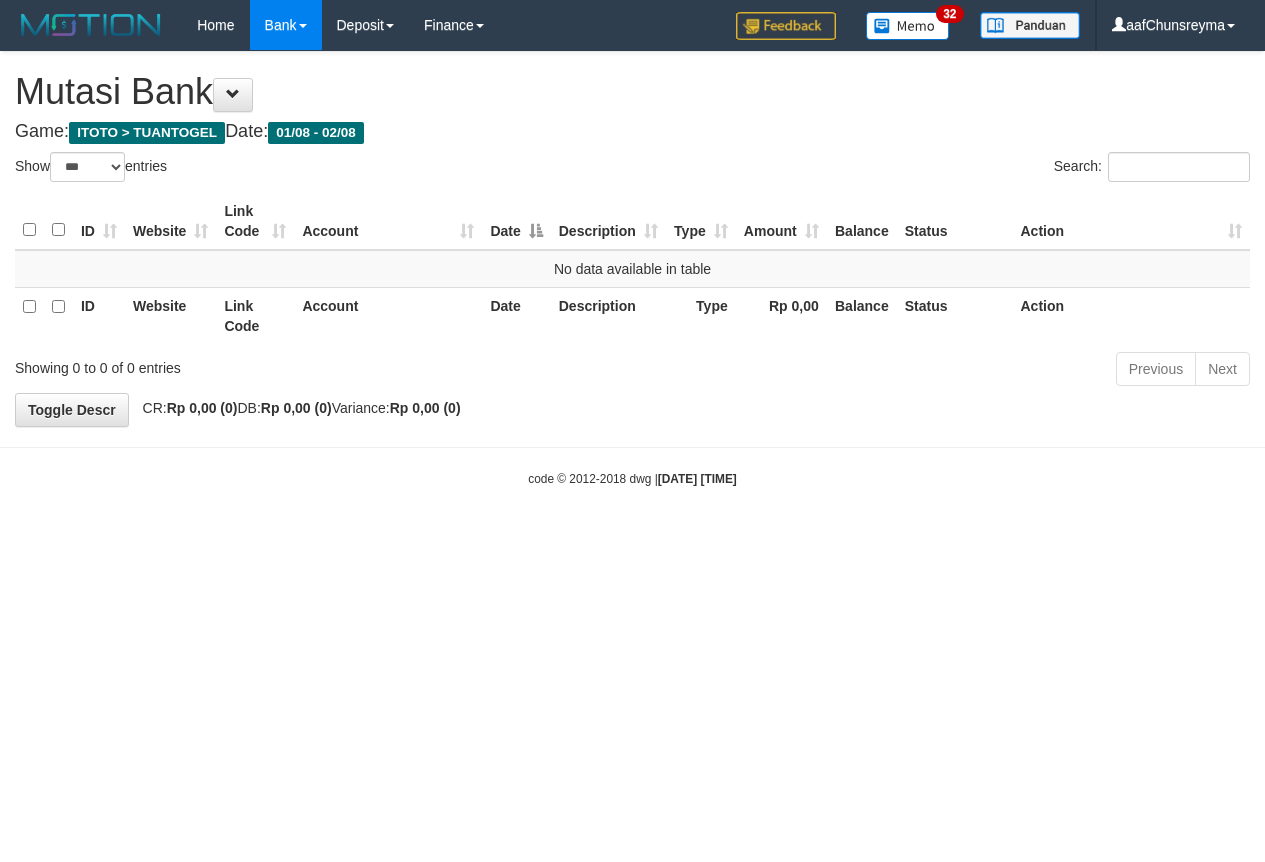scroll, scrollTop: 0, scrollLeft: 0, axis: both 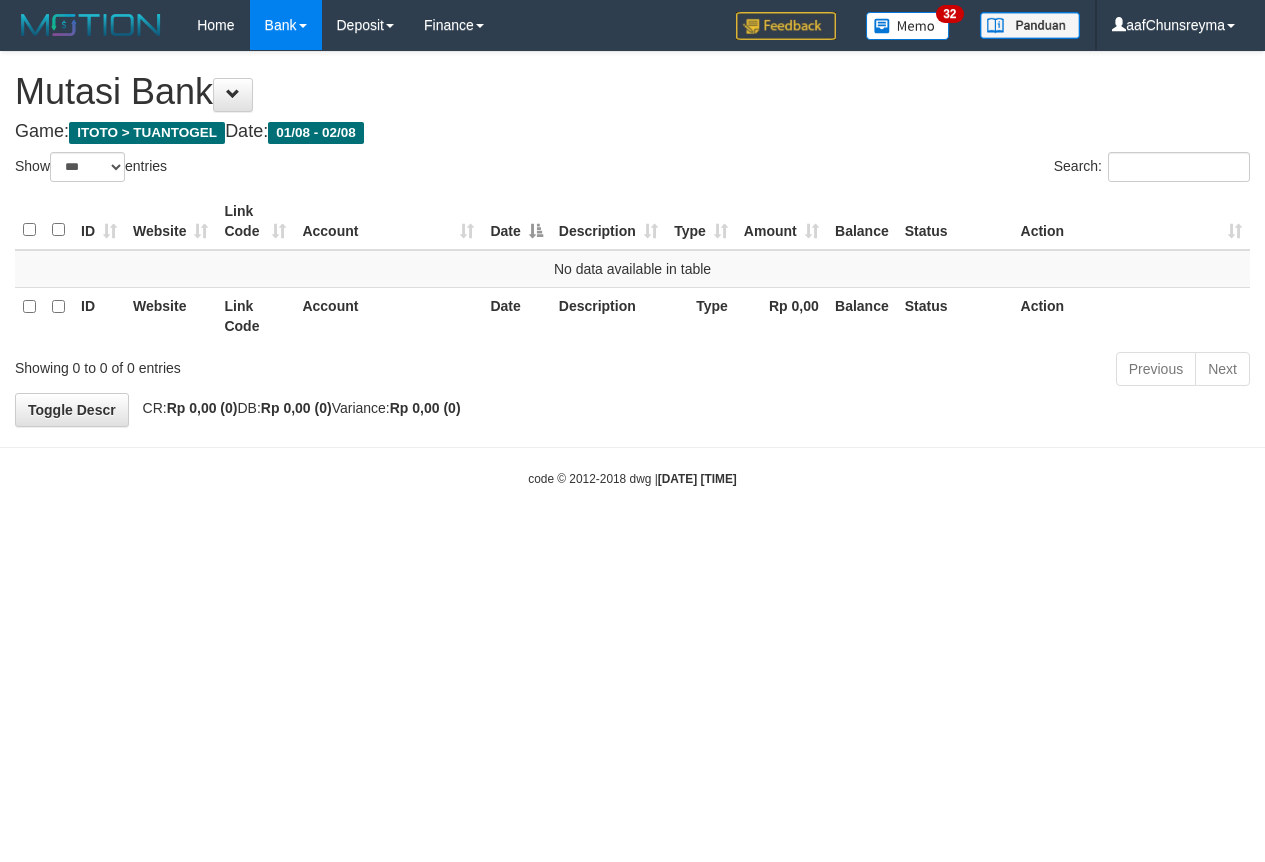 select on "***" 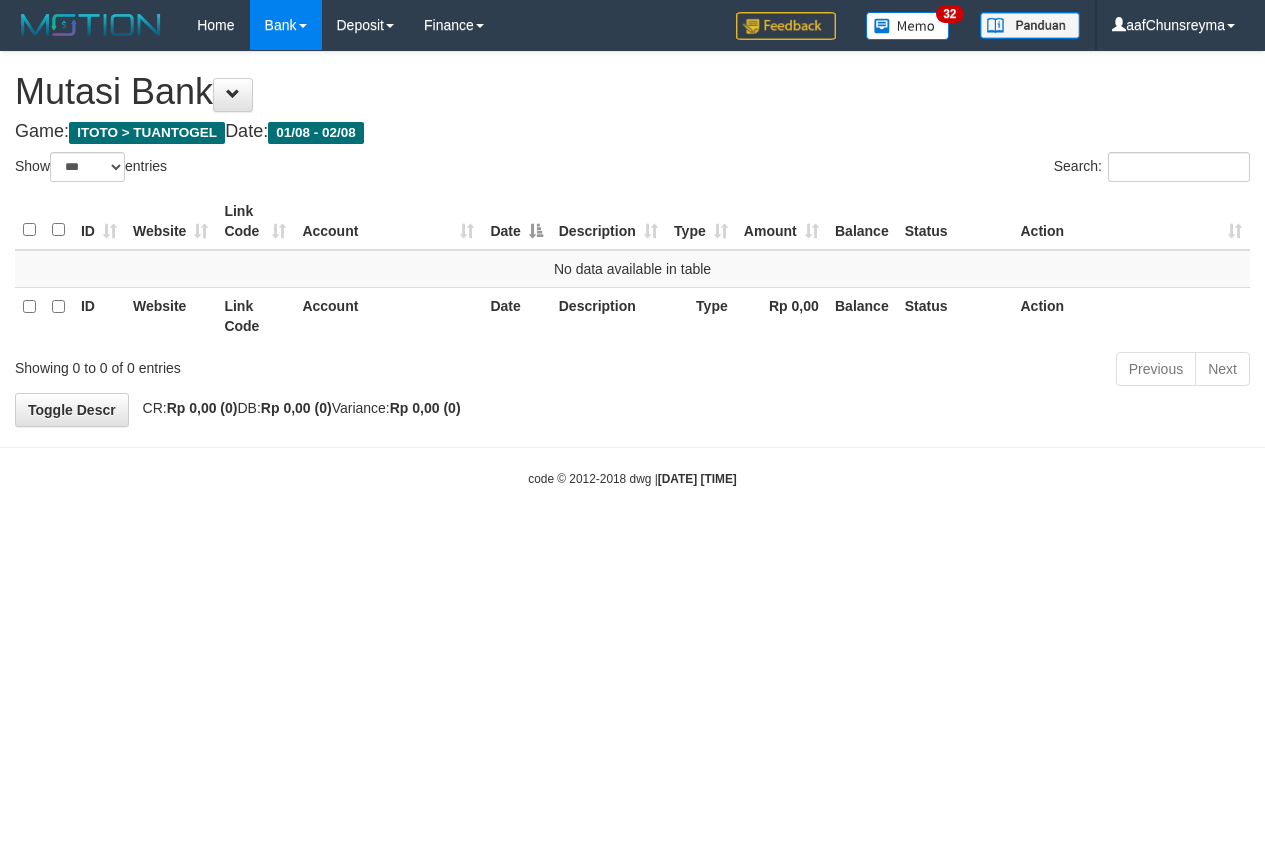 scroll, scrollTop: 0, scrollLeft: 0, axis: both 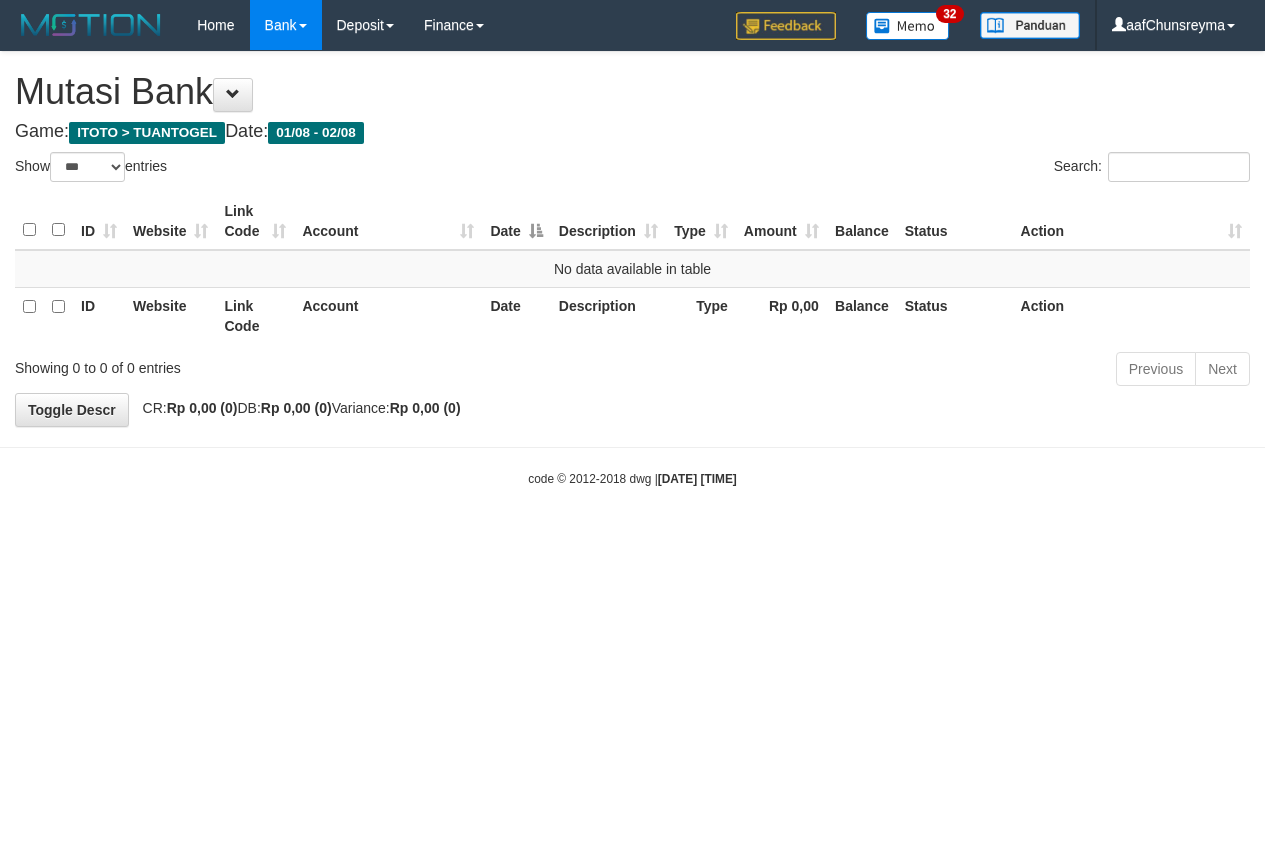 select on "***" 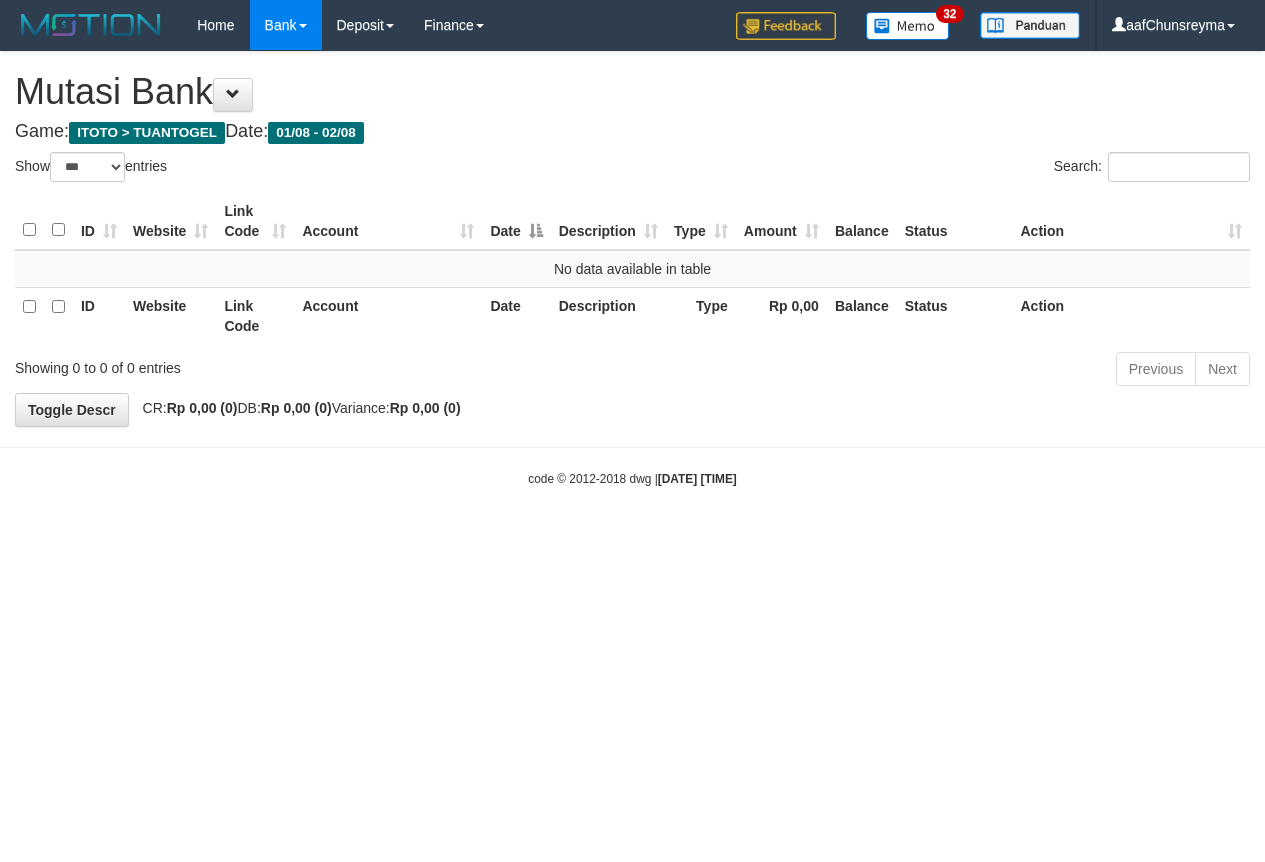 scroll, scrollTop: 0, scrollLeft: 0, axis: both 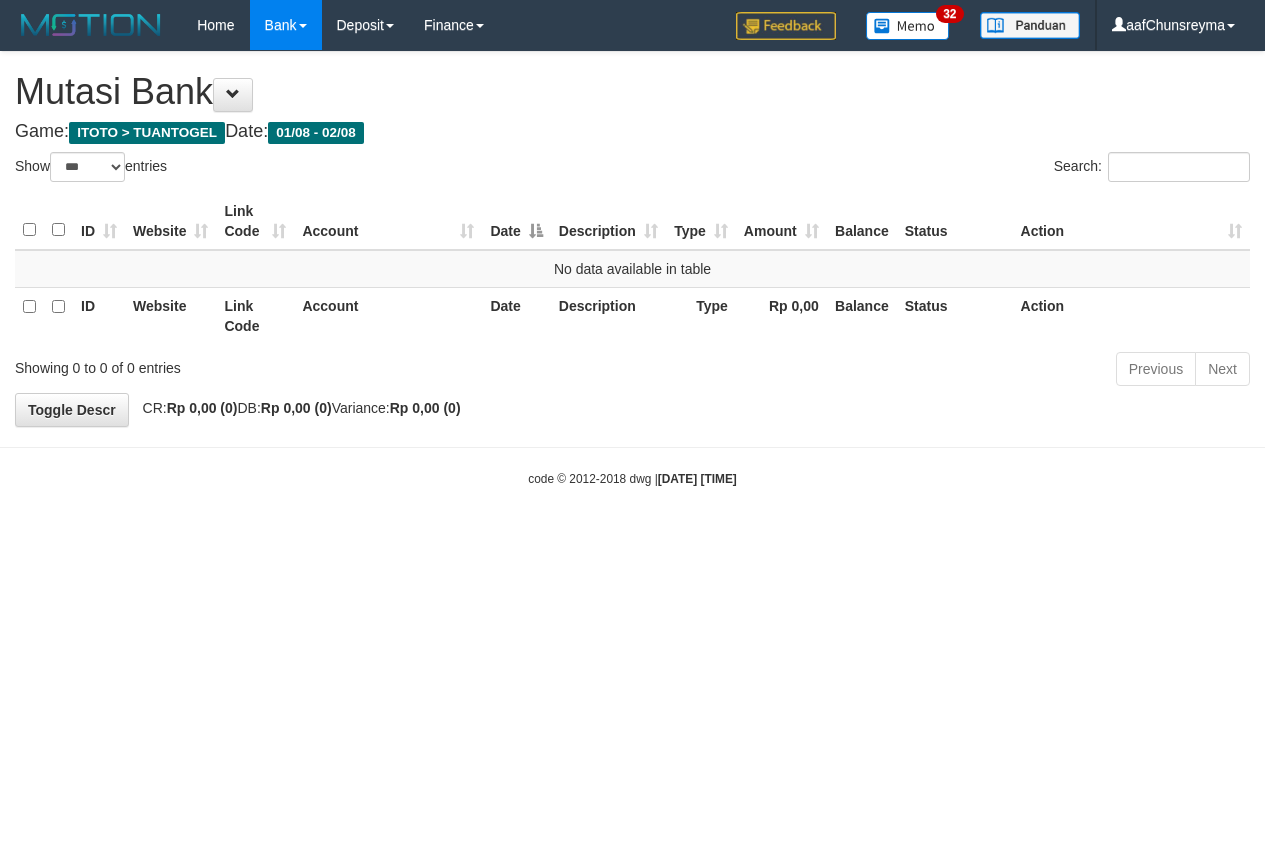 select on "***" 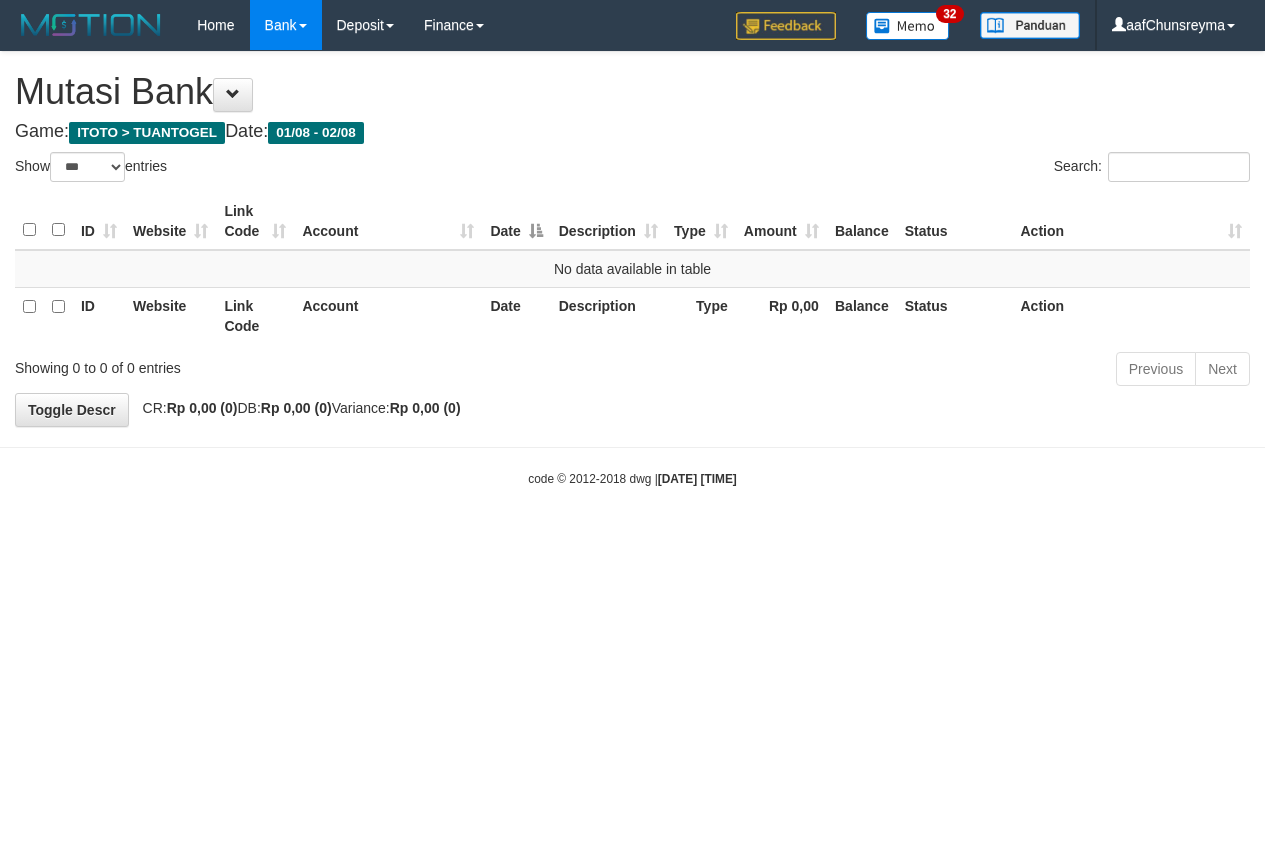 scroll, scrollTop: 0, scrollLeft: 0, axis: both 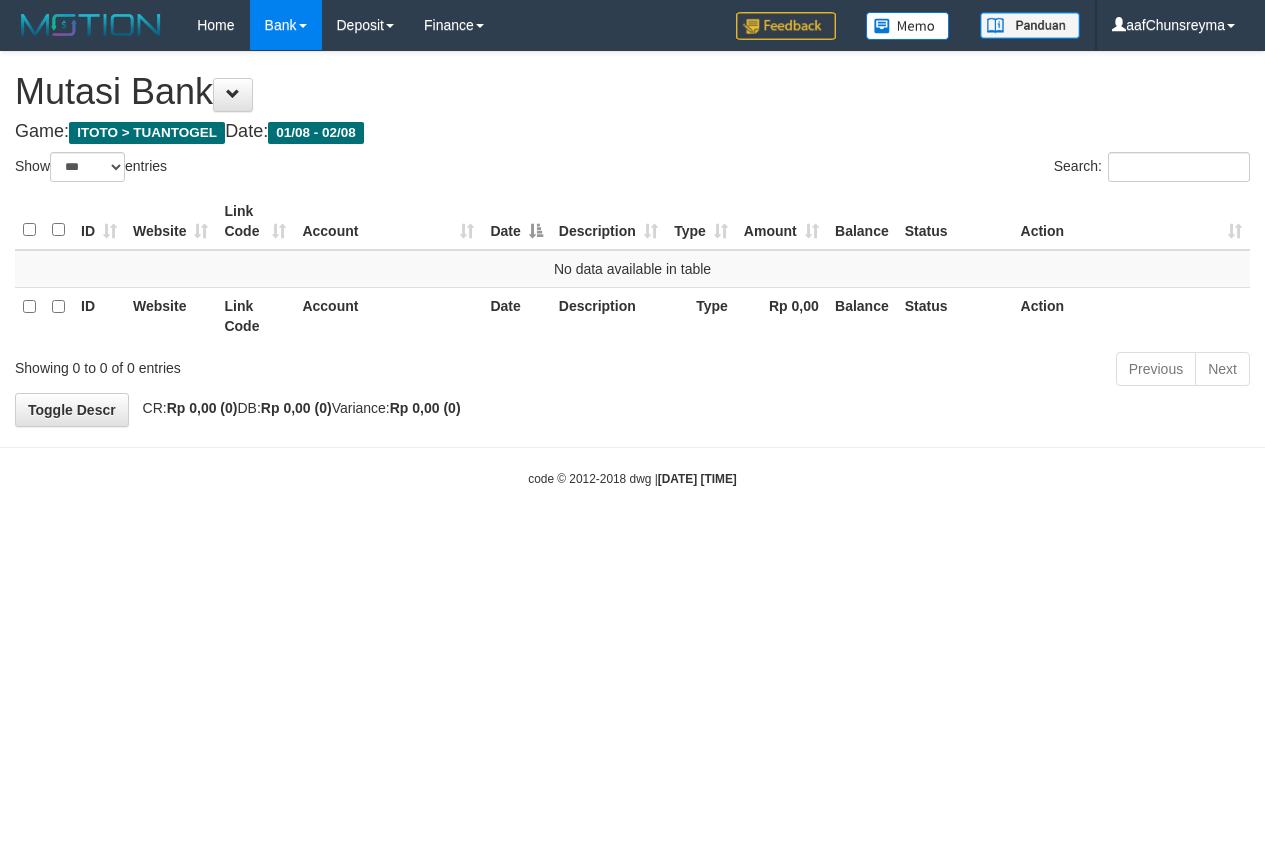 select on "***" 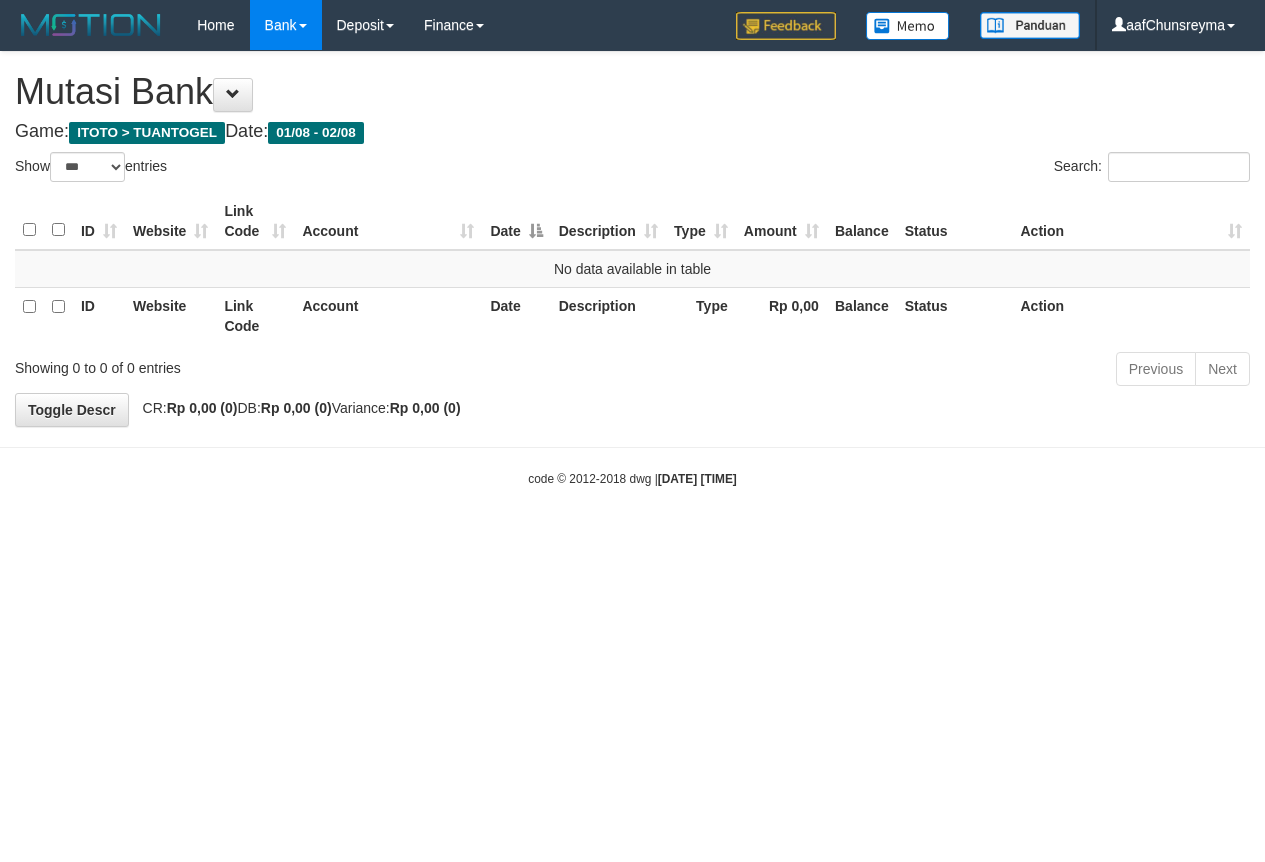 scroll, scrollTop: 0, scrollLeft: 0, axis: both 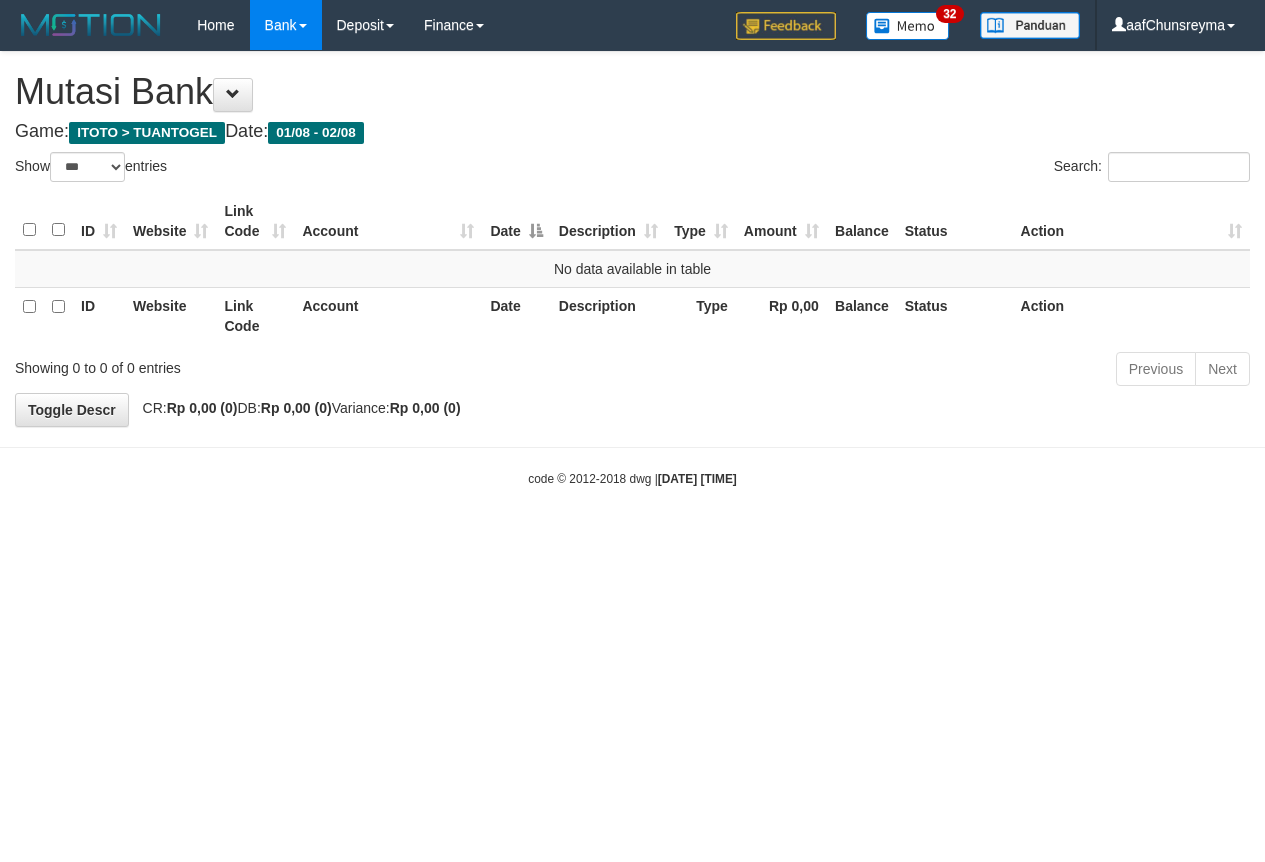 select on "***" 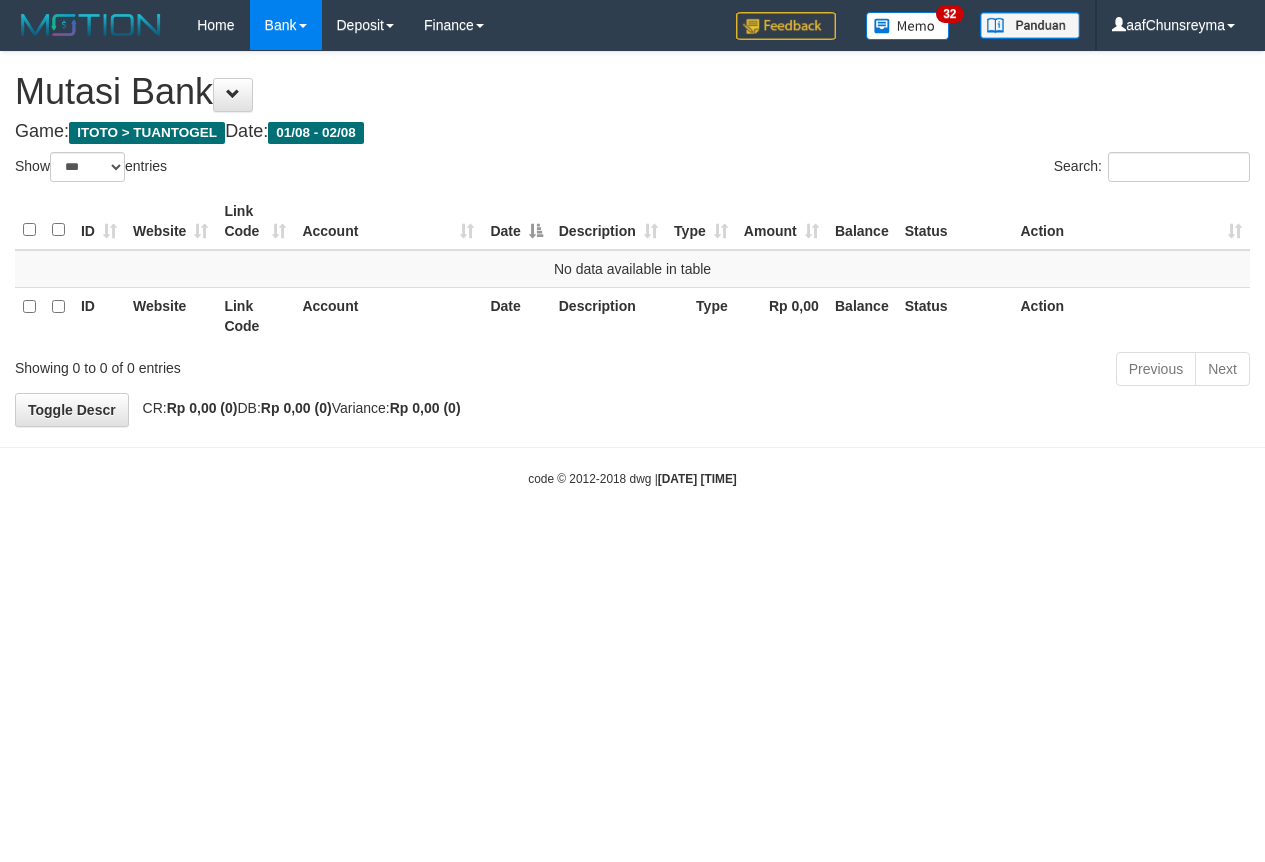 scroll, scrollTop: 0, scrollLeft: 0, axis: both 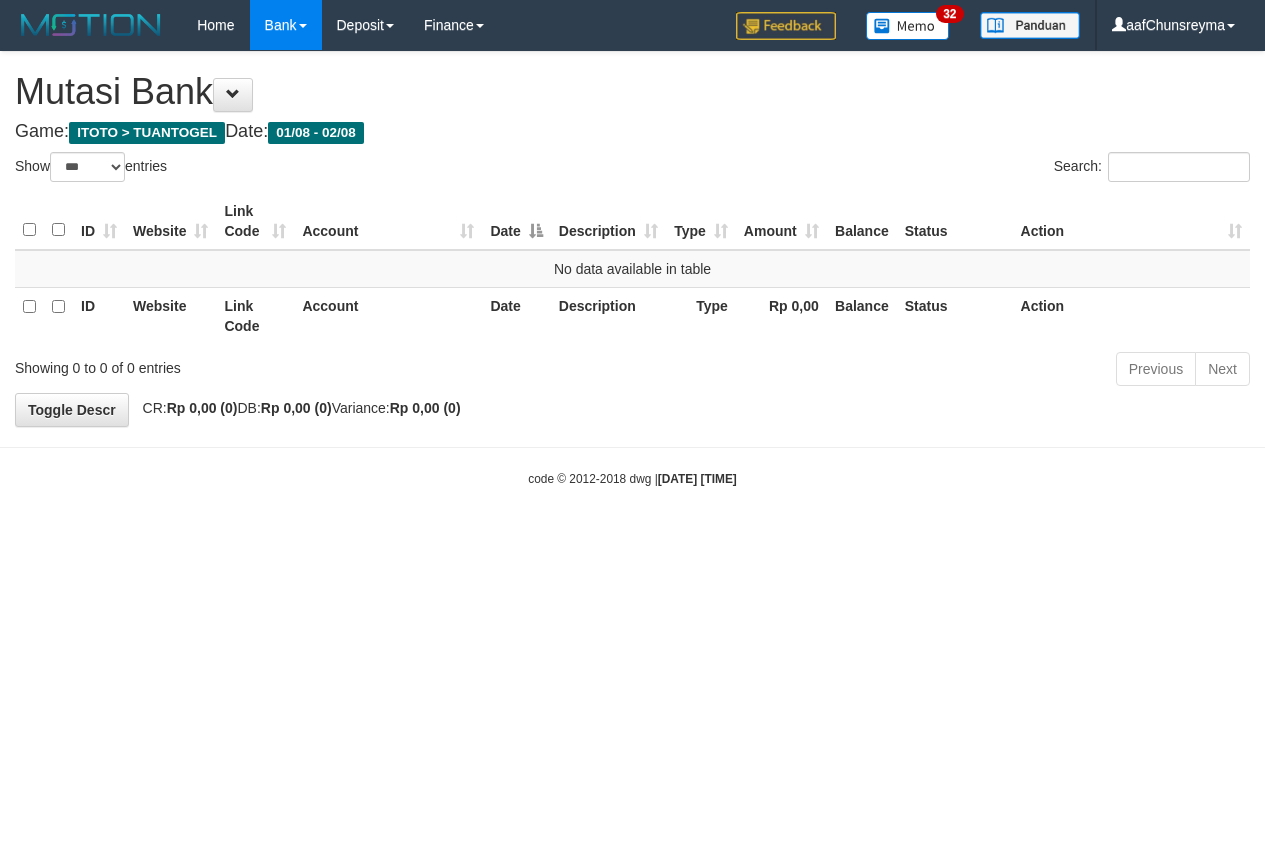 select on "***" 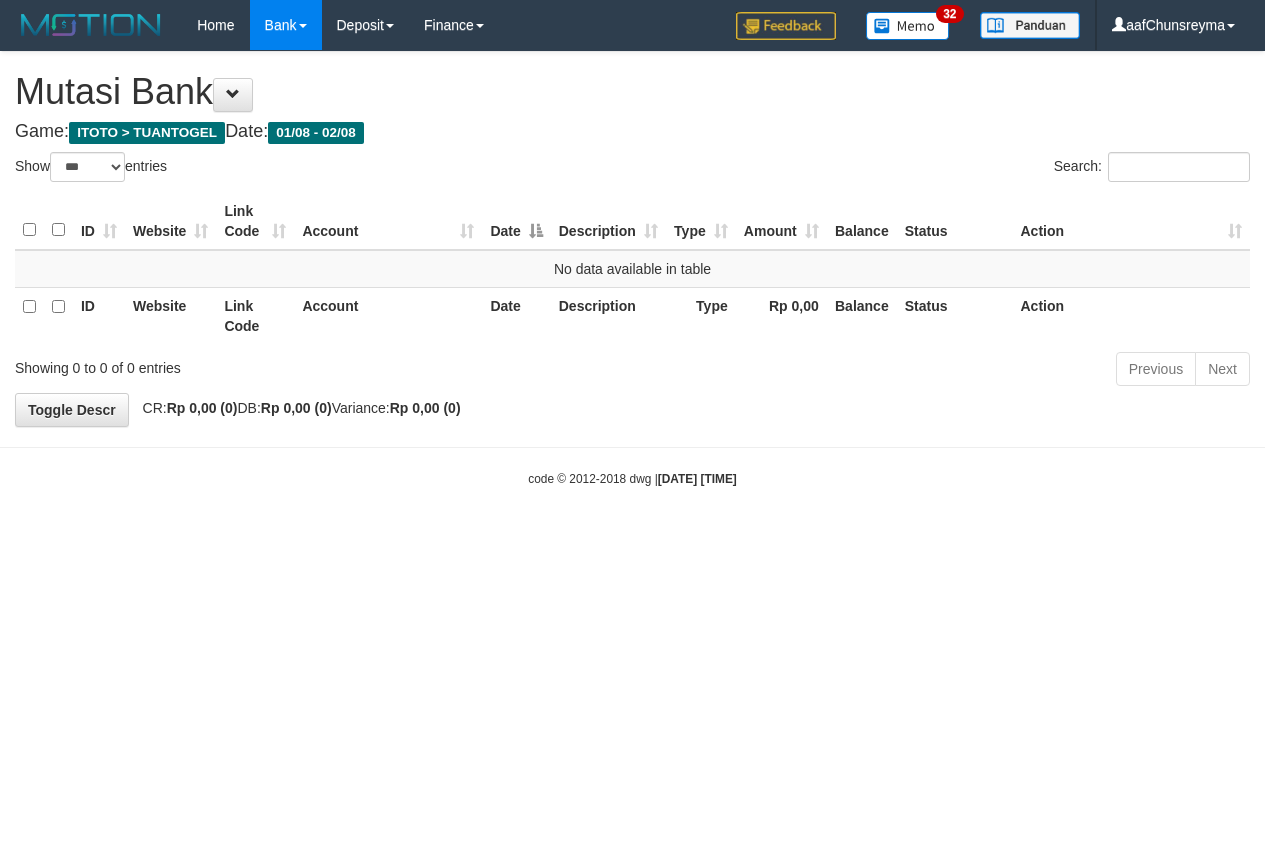 scroll, scrollTop: 0, scrollLeft: 0, axis: both 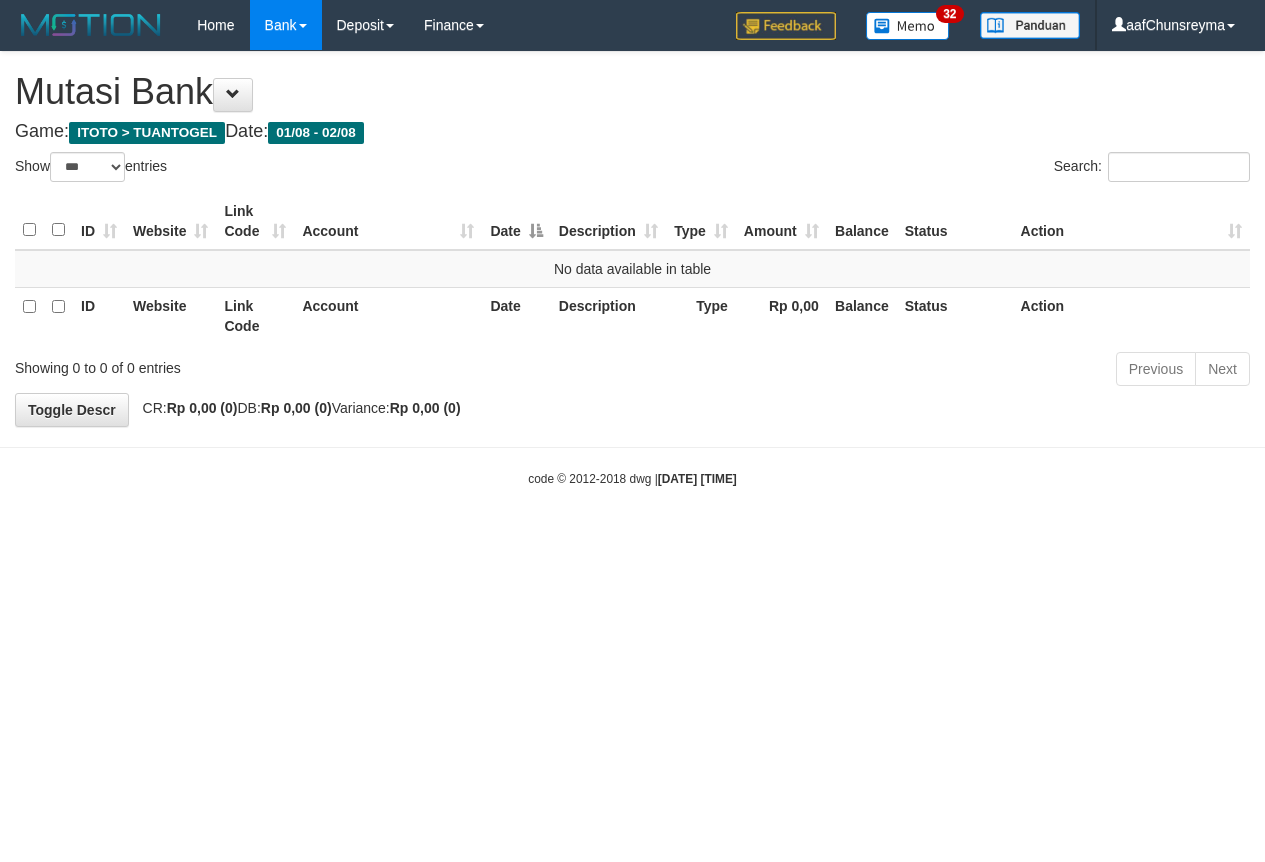 select on "***" 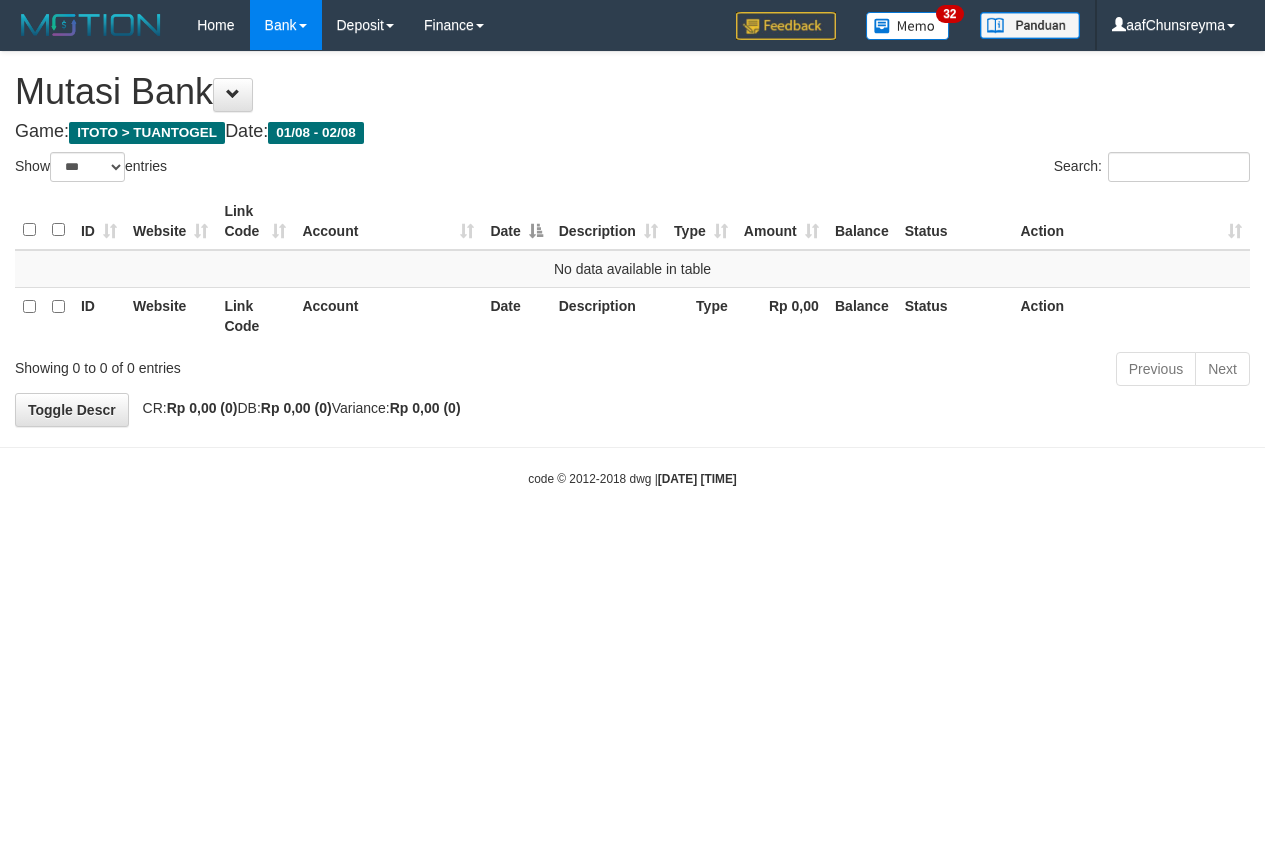 scroll, scrollTop: 0, scrollLeft: 0, axis: both 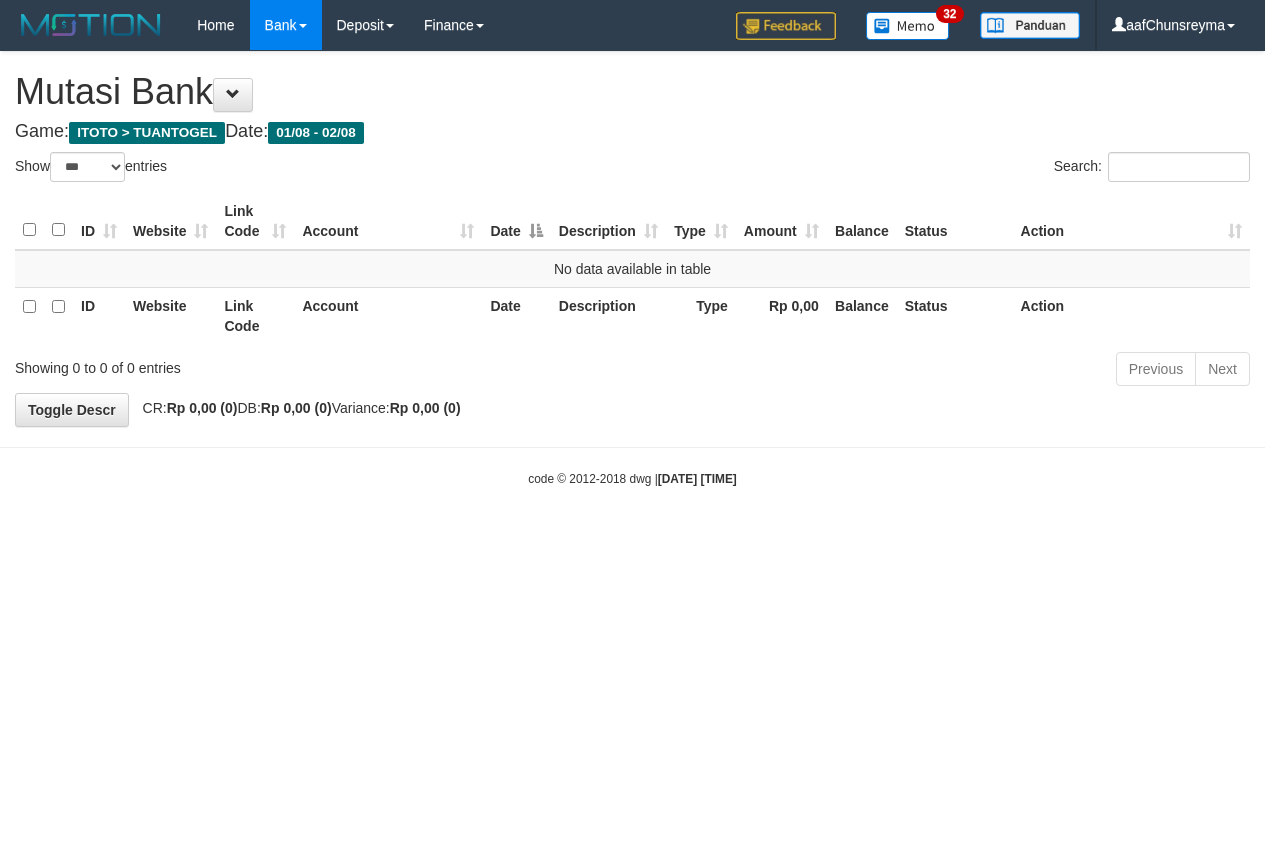 select on "***" 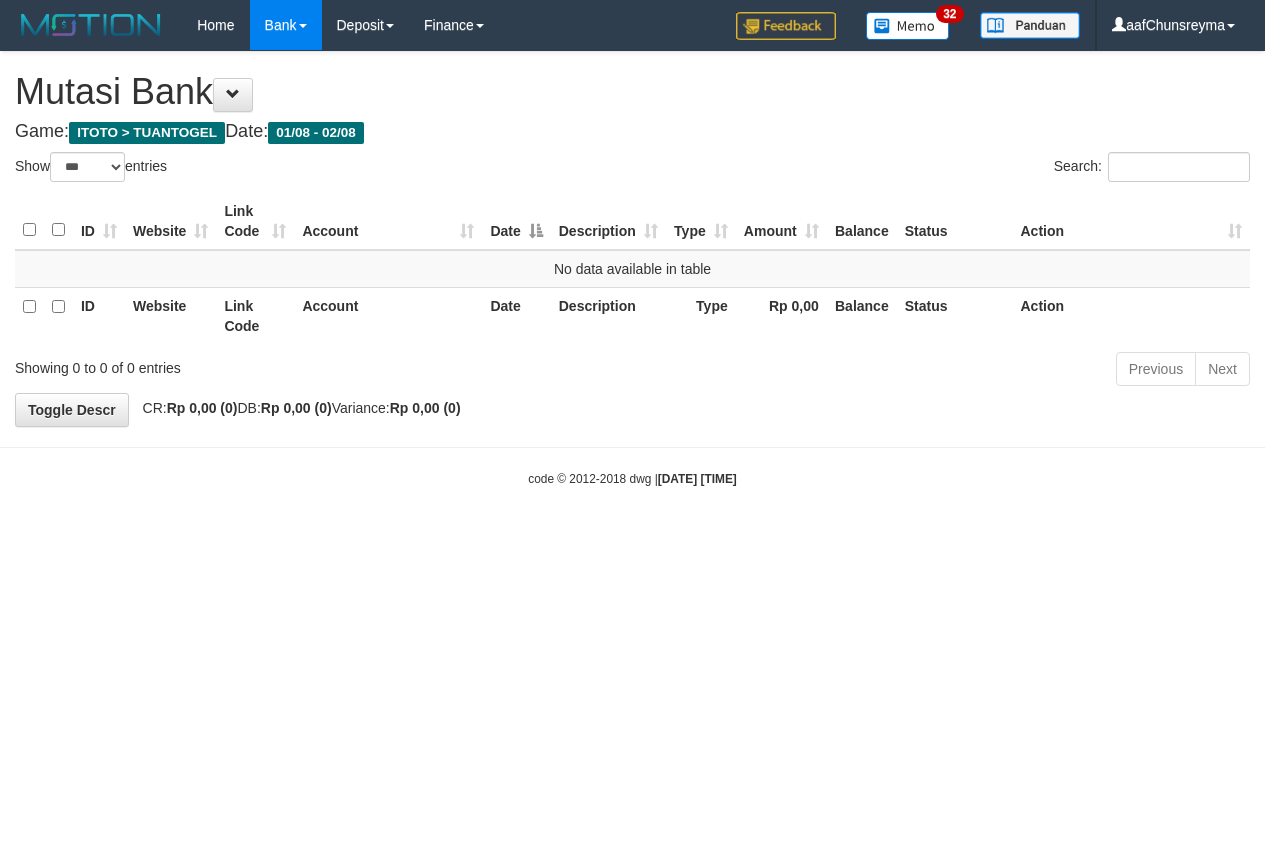 scroll, scrollTop: 0, scrollLeft: 0, axis: both 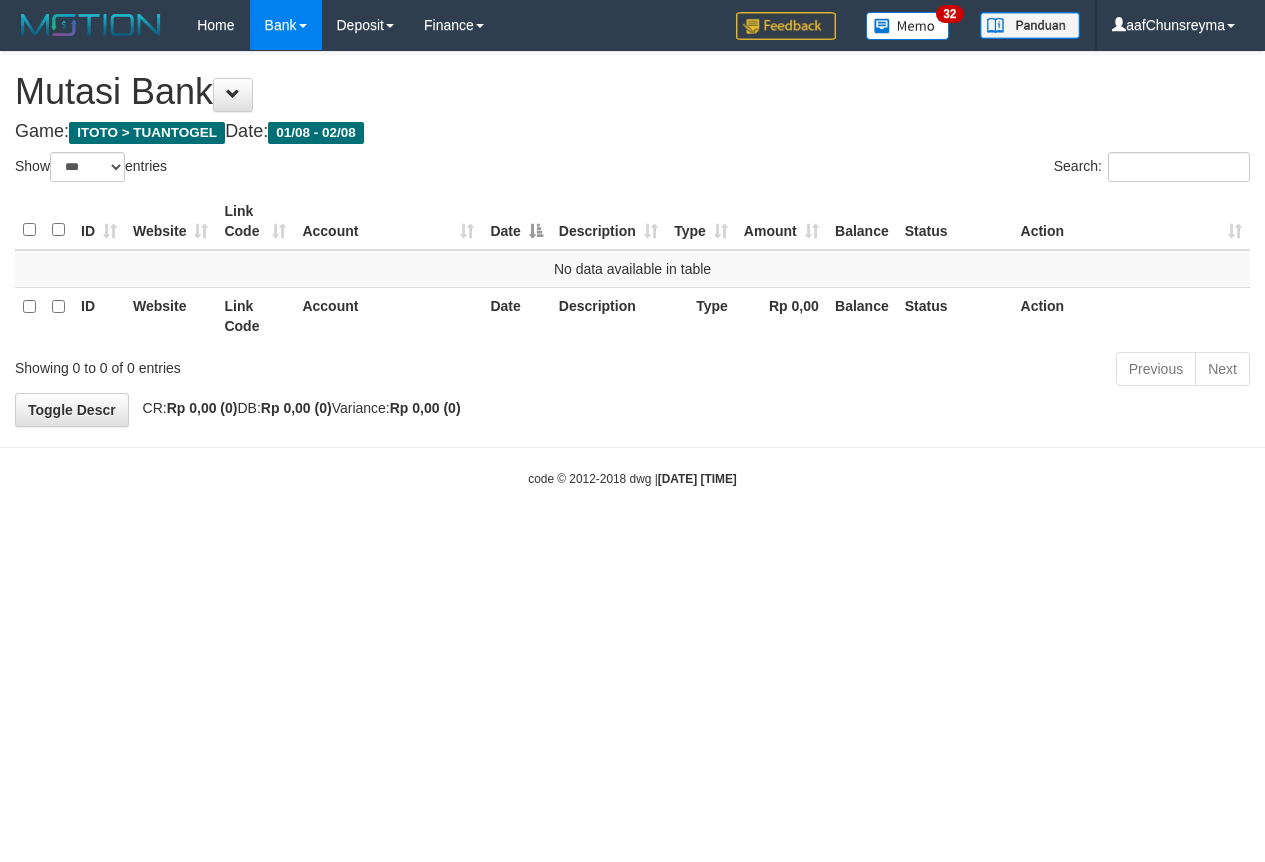 select on "***" 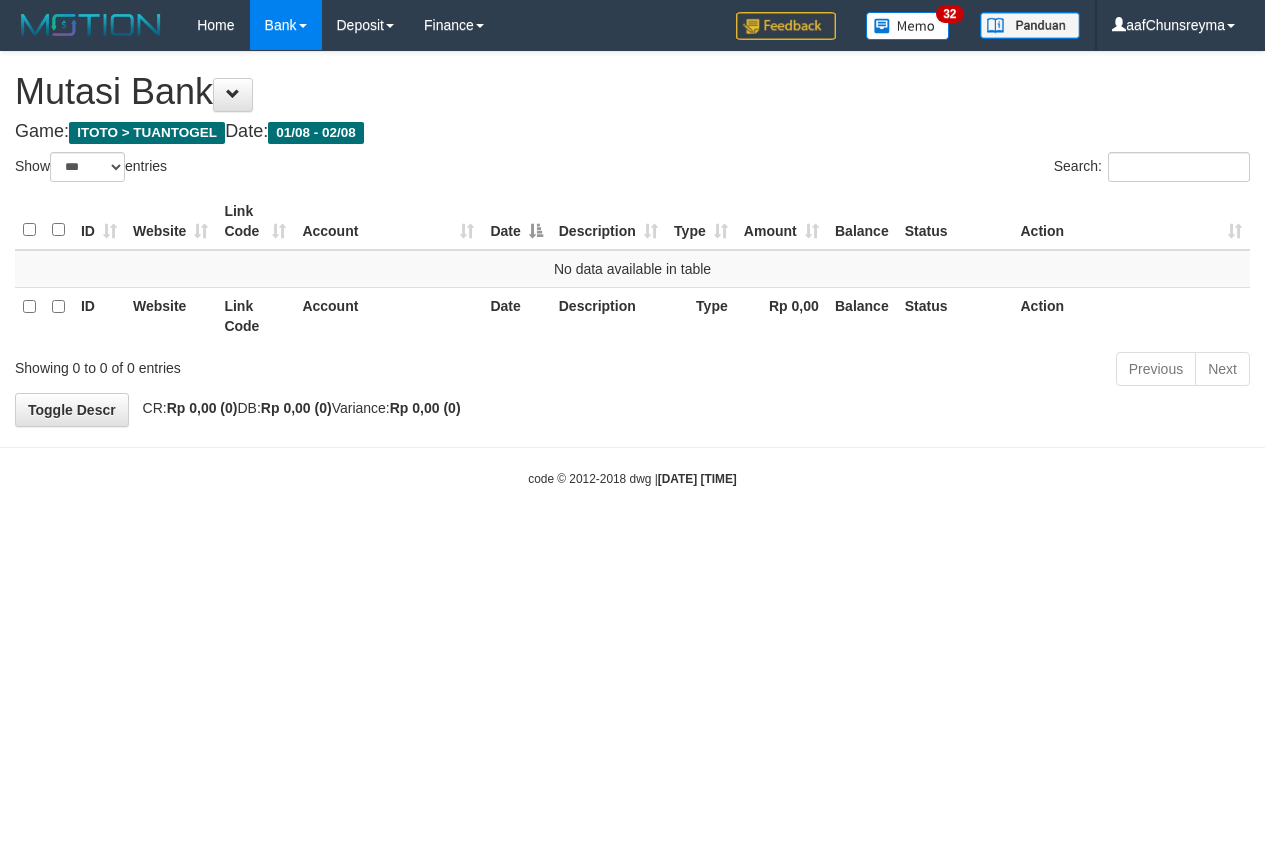 scroll, scrollTop: 0, scrollLeft: 0, axis: both 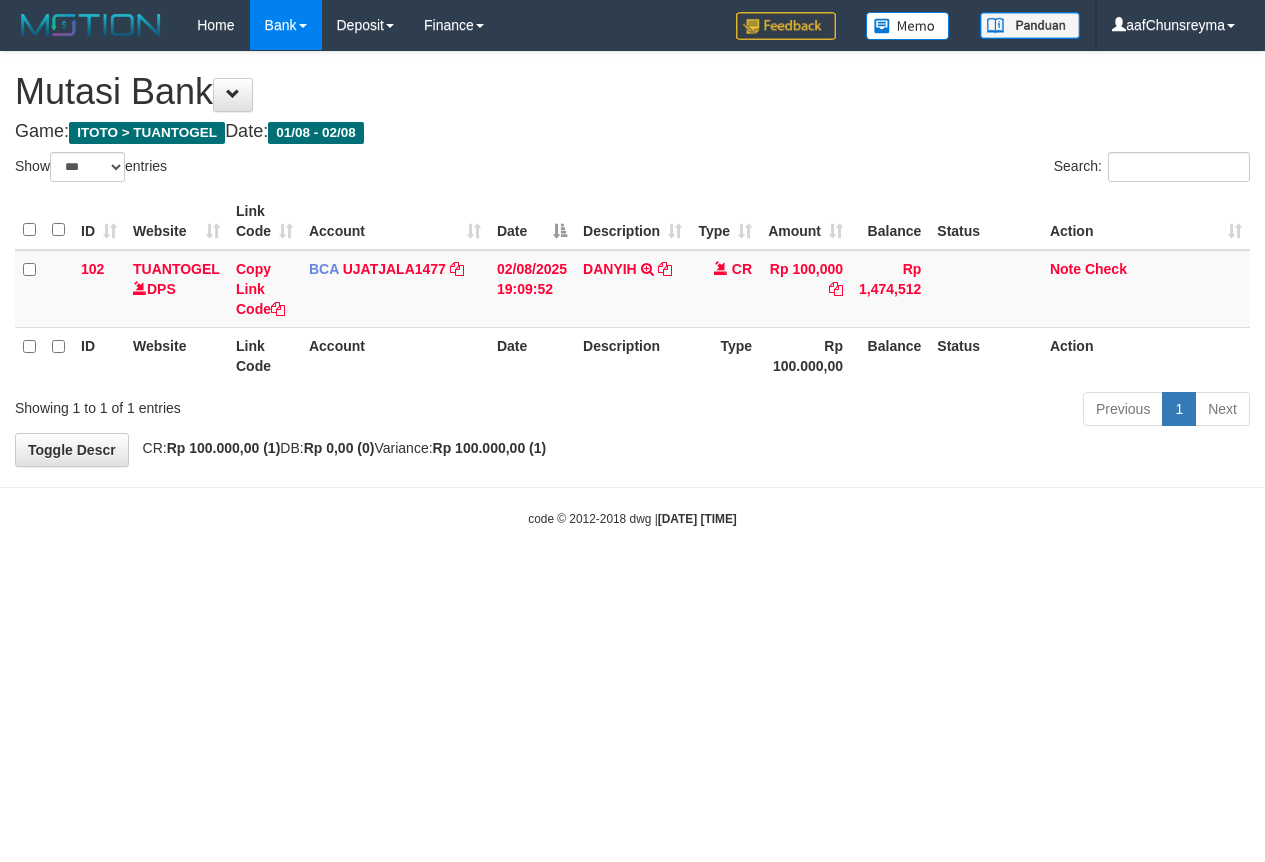 select on "***" 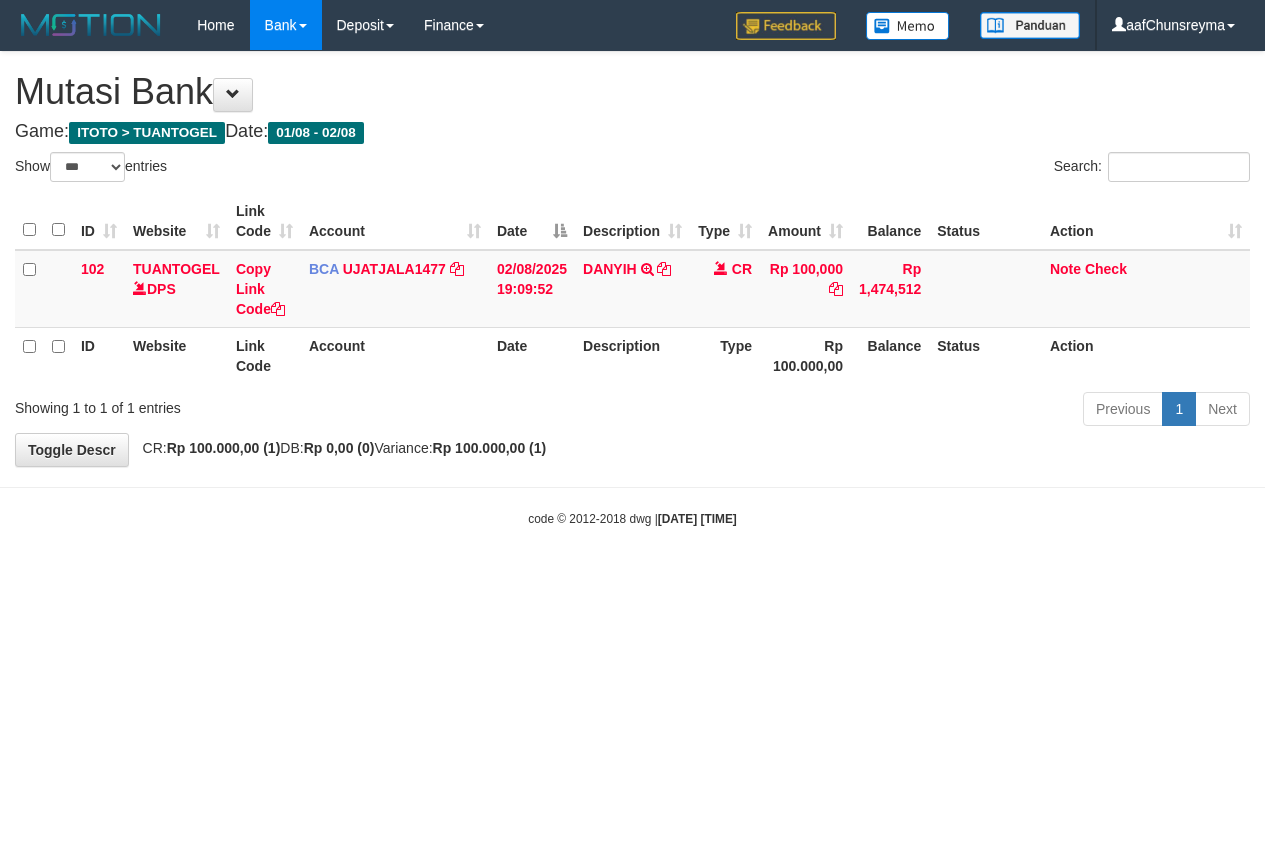 scroll, scrollTop: 0, scrollLeft: 0, axis: both 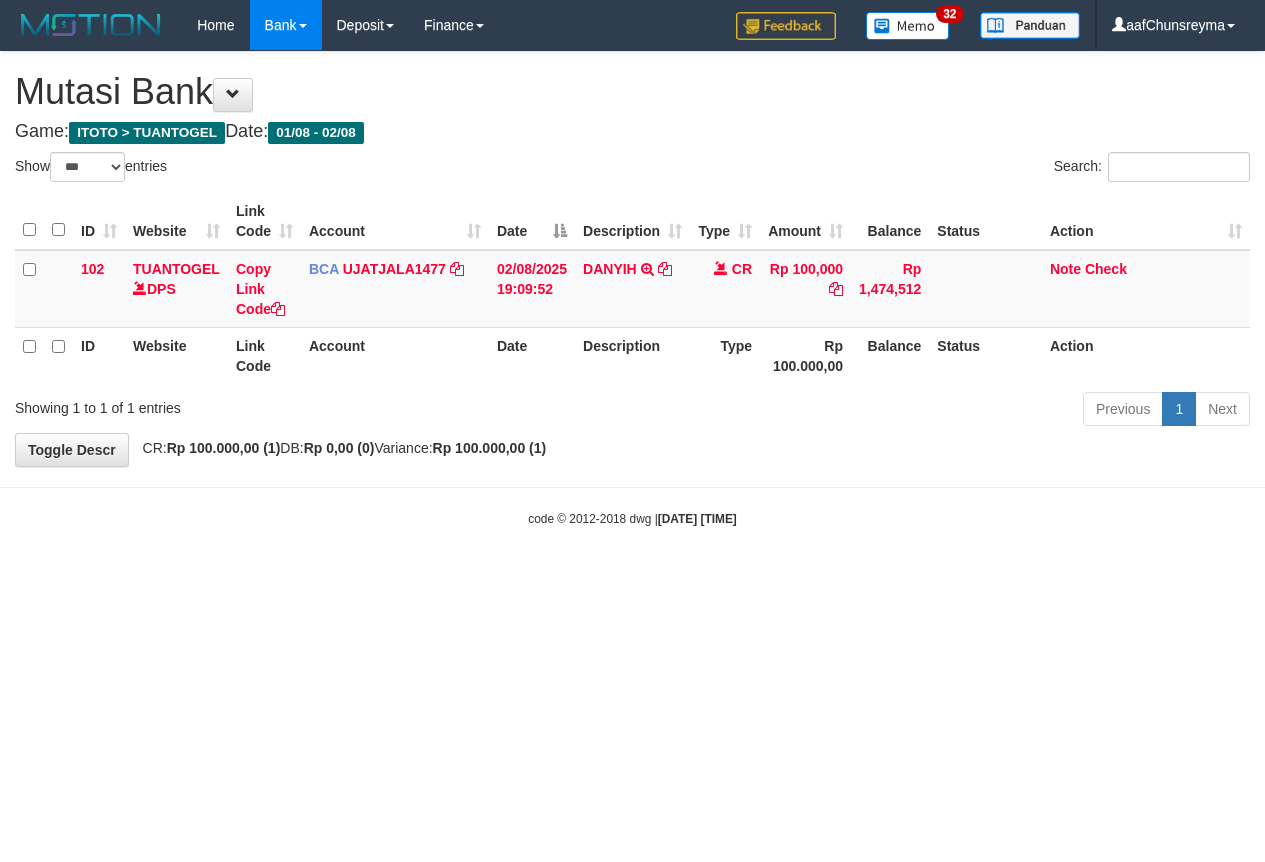 select on "***" 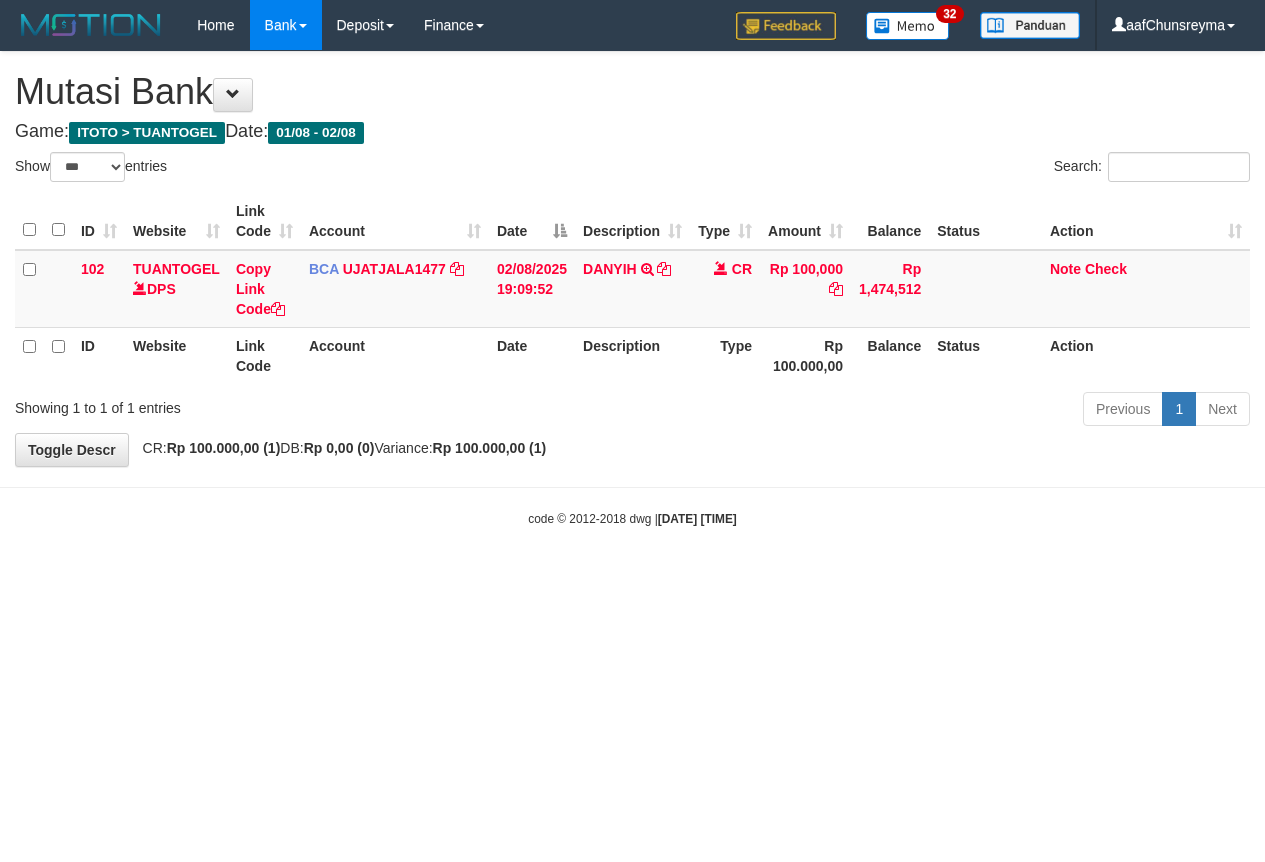 scroll, scrollTop: 0, scrollLeft: 0, axis: both 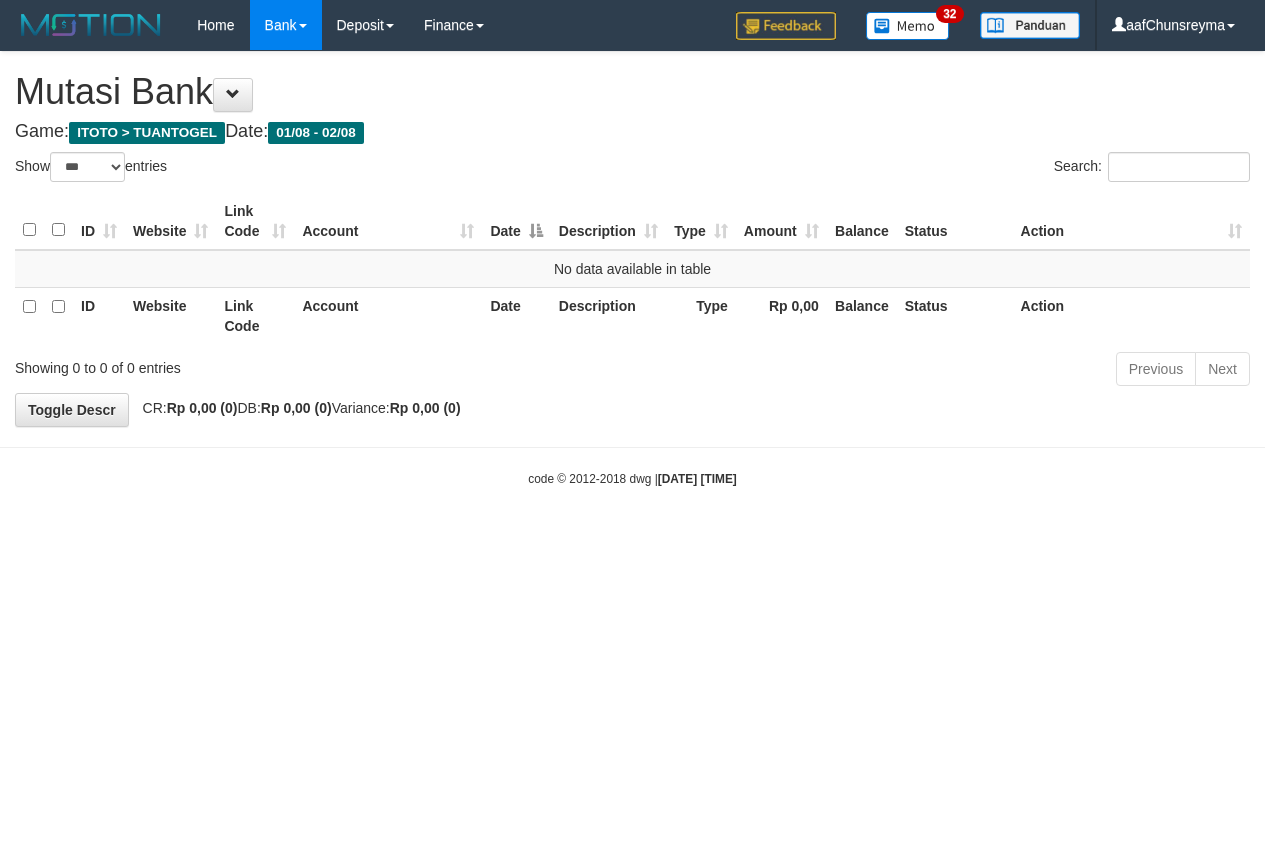 select on "***" 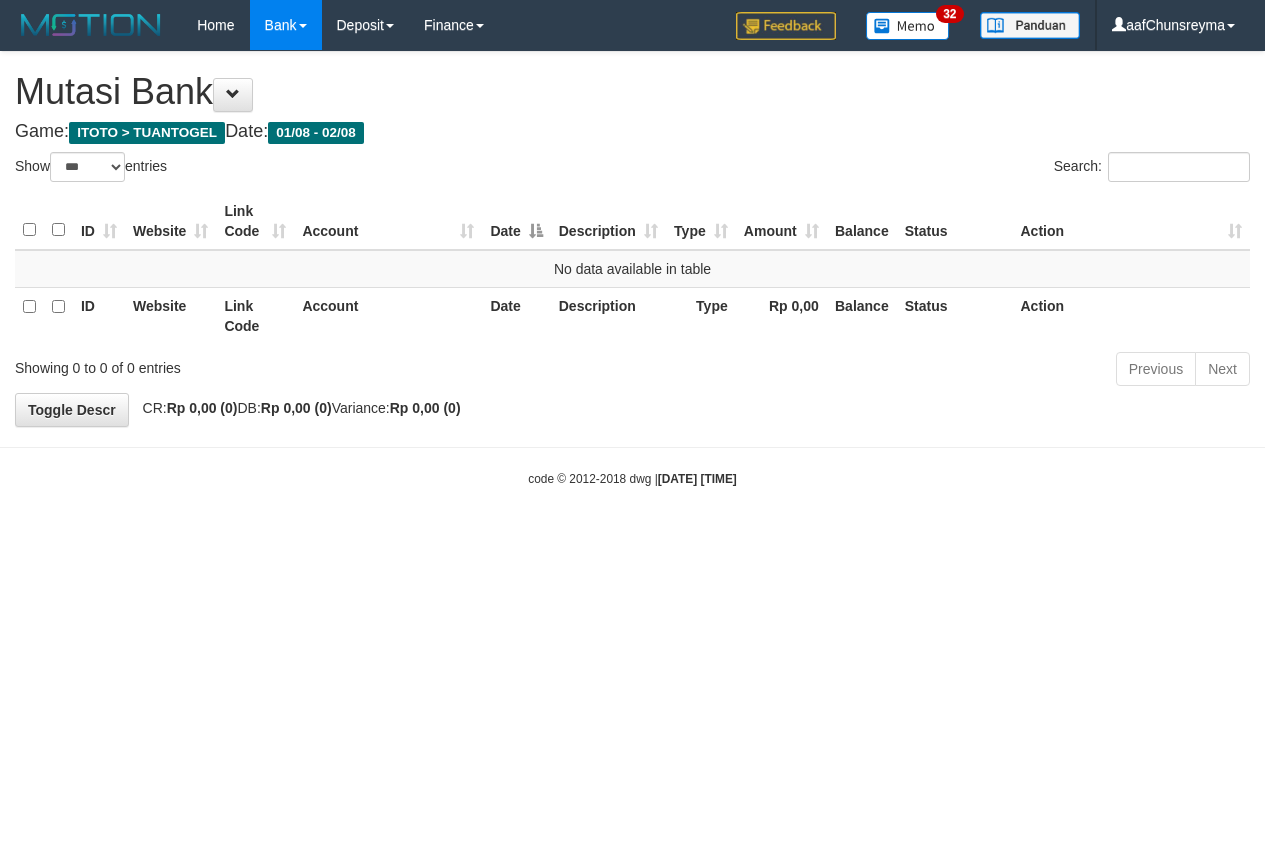 scroll, scrollTop: 0, scrollLeft: 0, axis: both 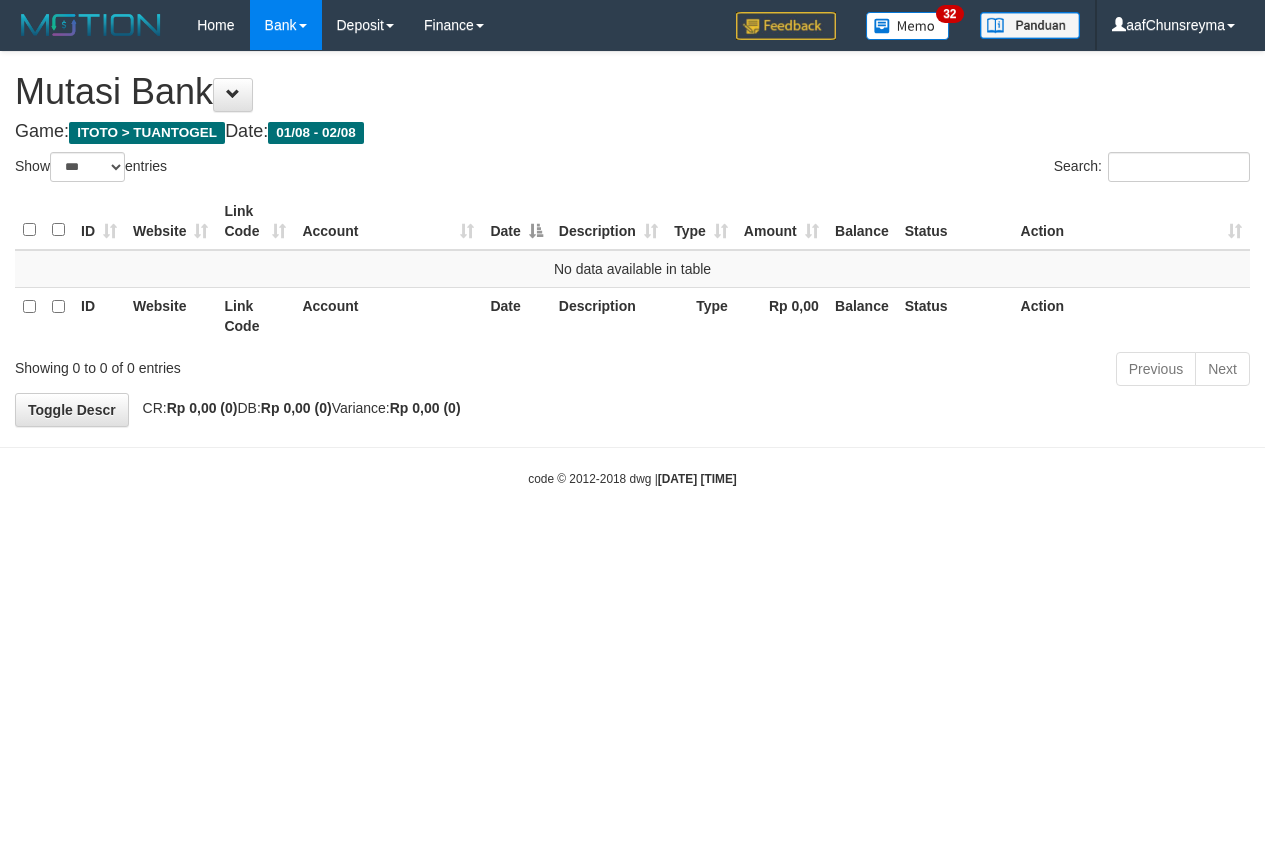 select on "***" 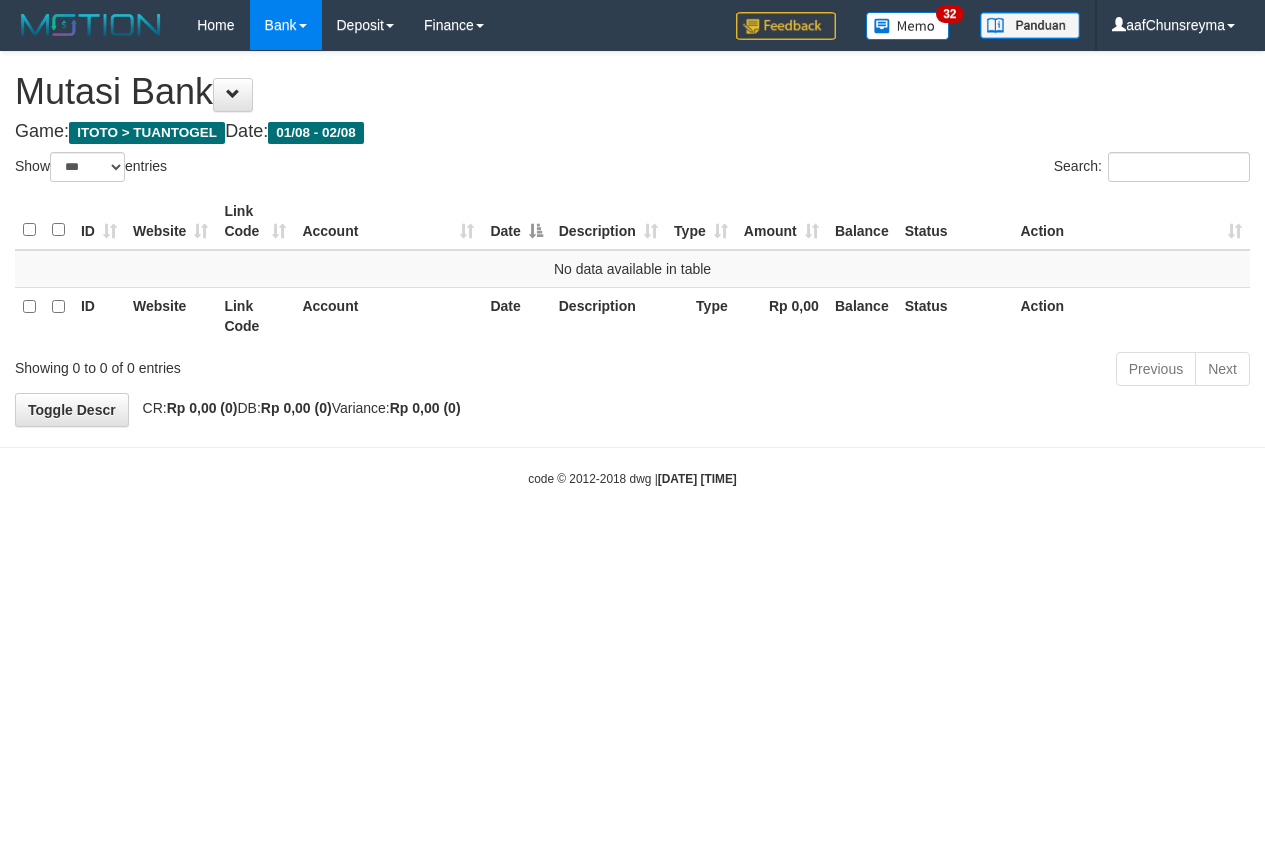 scroll, scrollTop: 0, scrollLeft: 0, axis: both 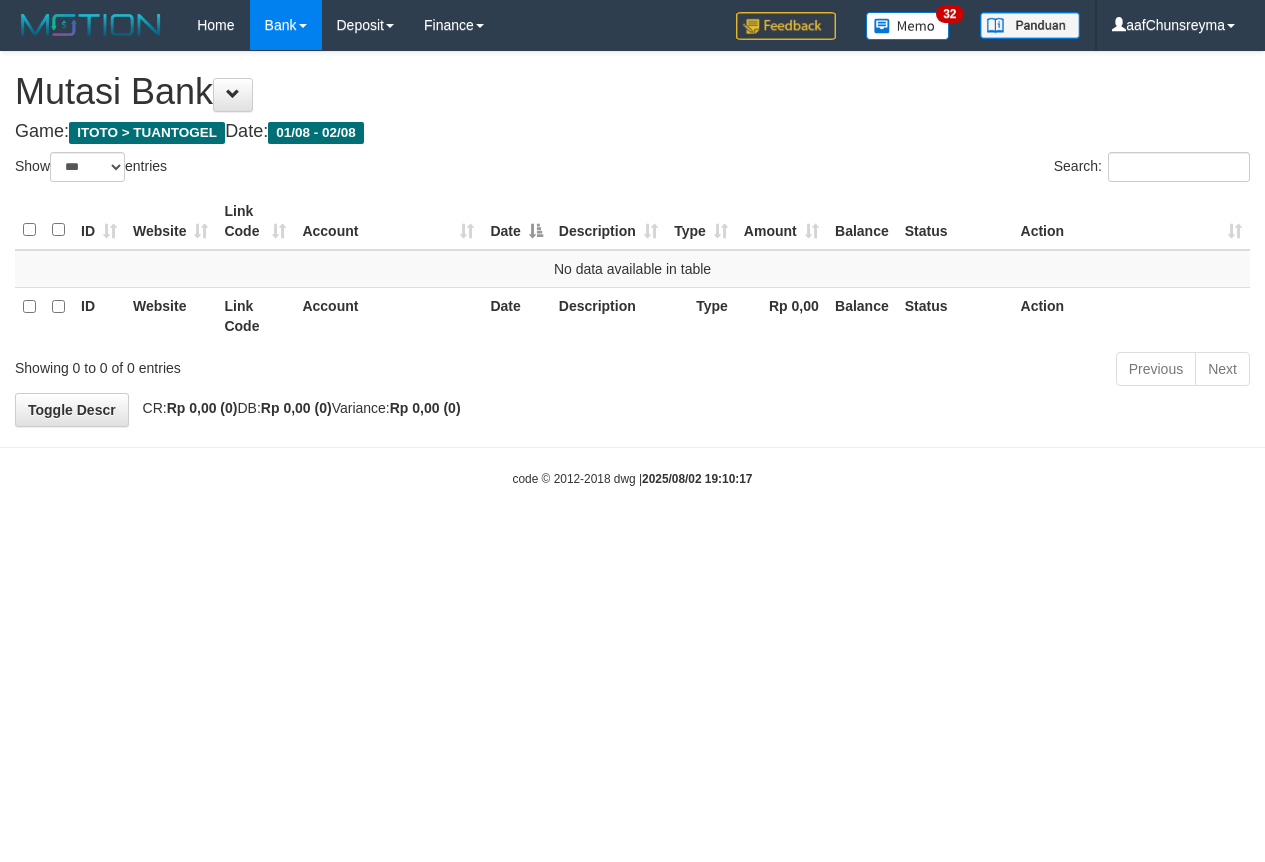select on "***" 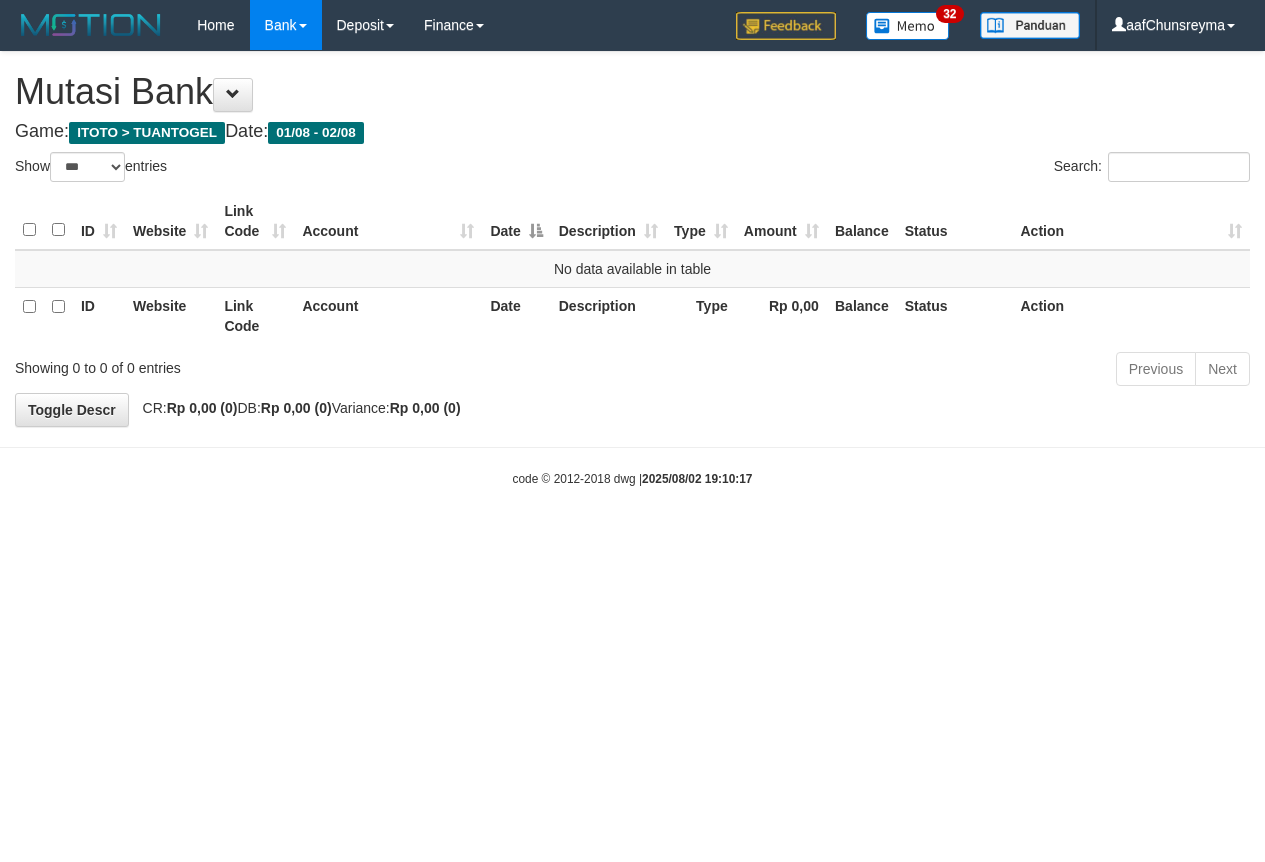 scroll, scrollTop: 0, scrollLeft: 0, axis: both 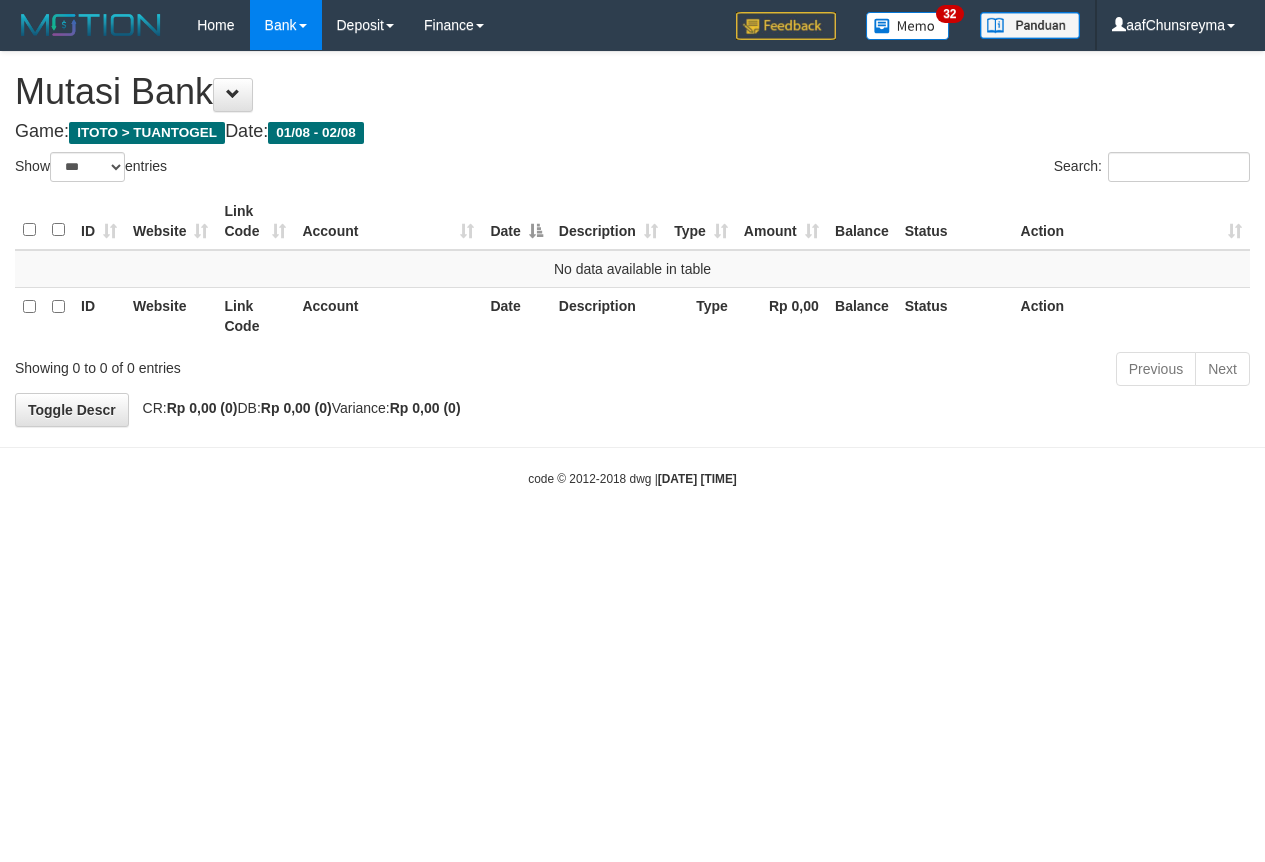 select on "***" 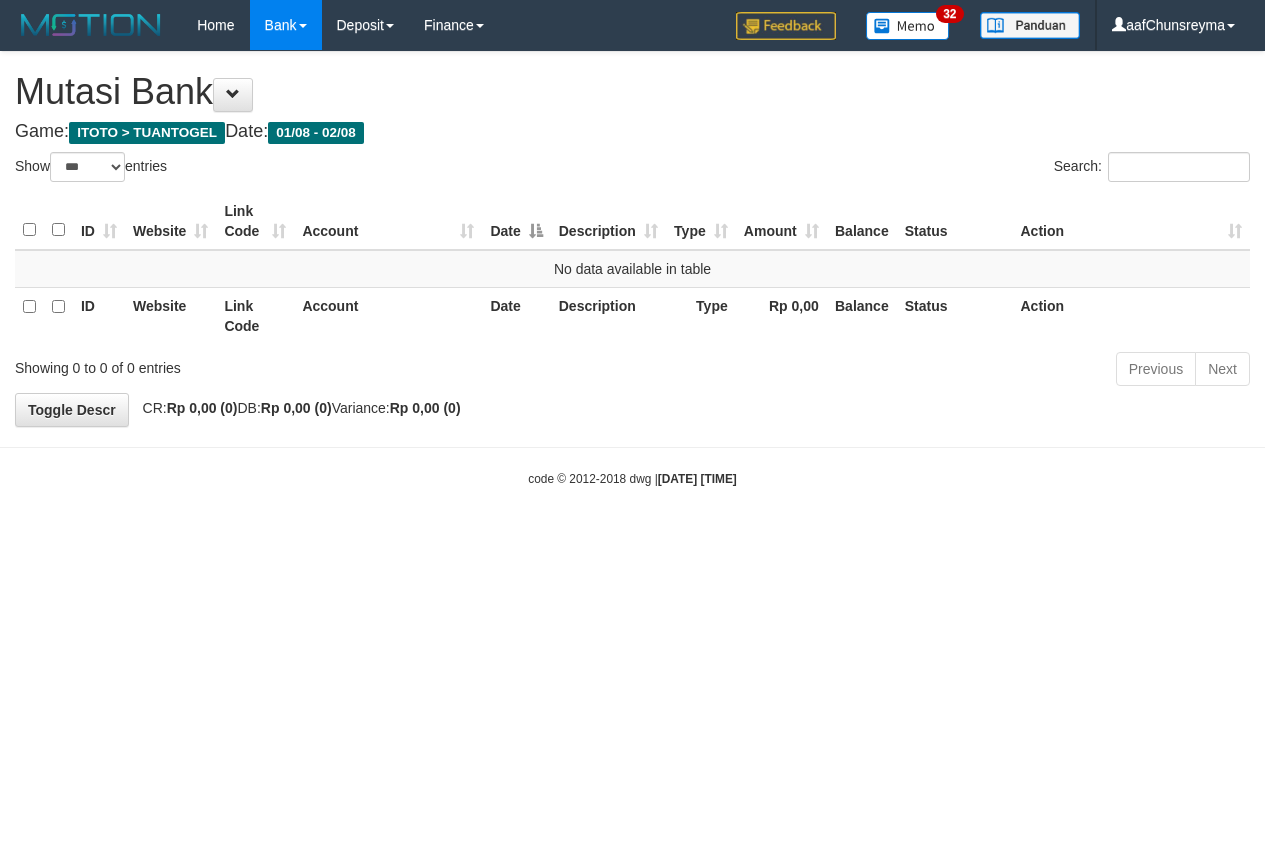 scroll, scrollTop: 0, scrollLeft: 0, axis: both 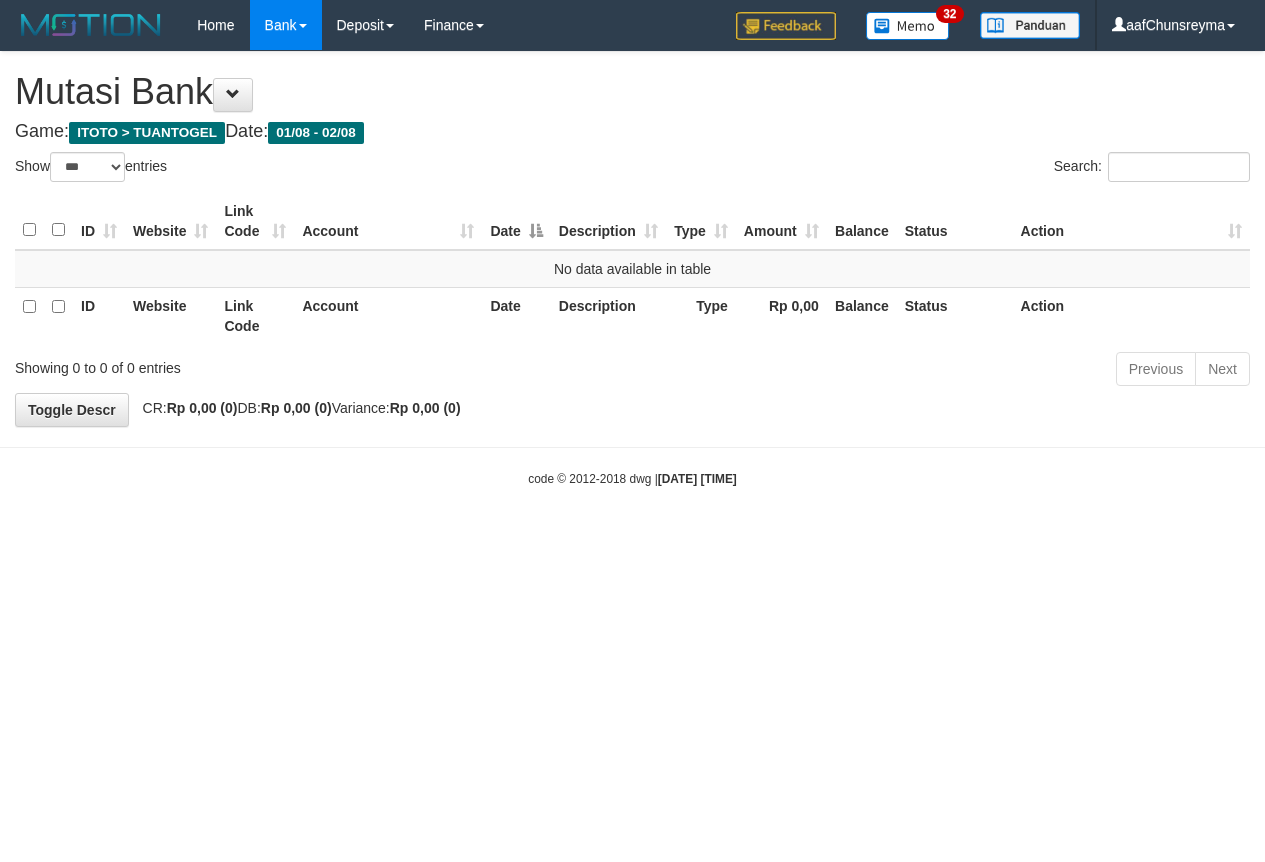 select on "***" 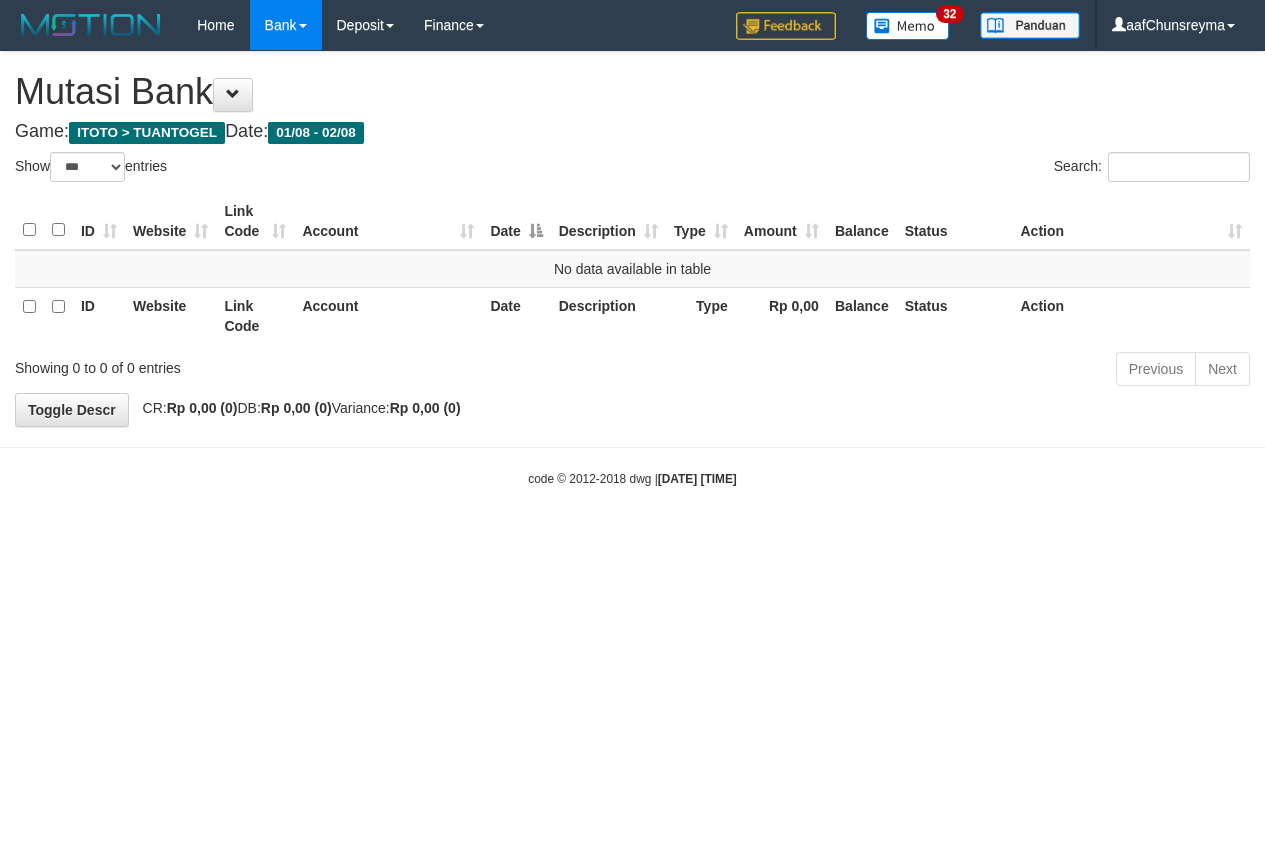 scroll, scrollTop: 0, scrollLeft: 0, axis: both 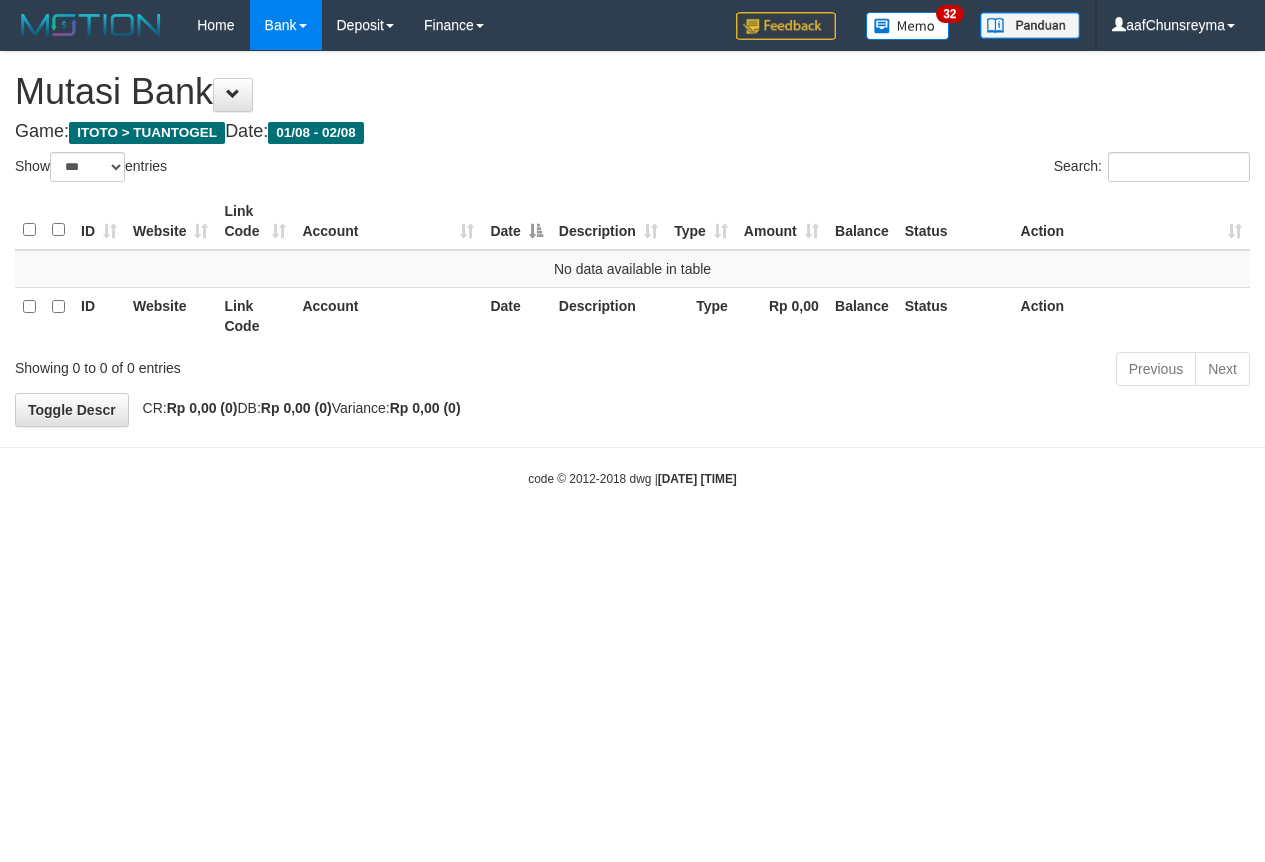 select on "***" 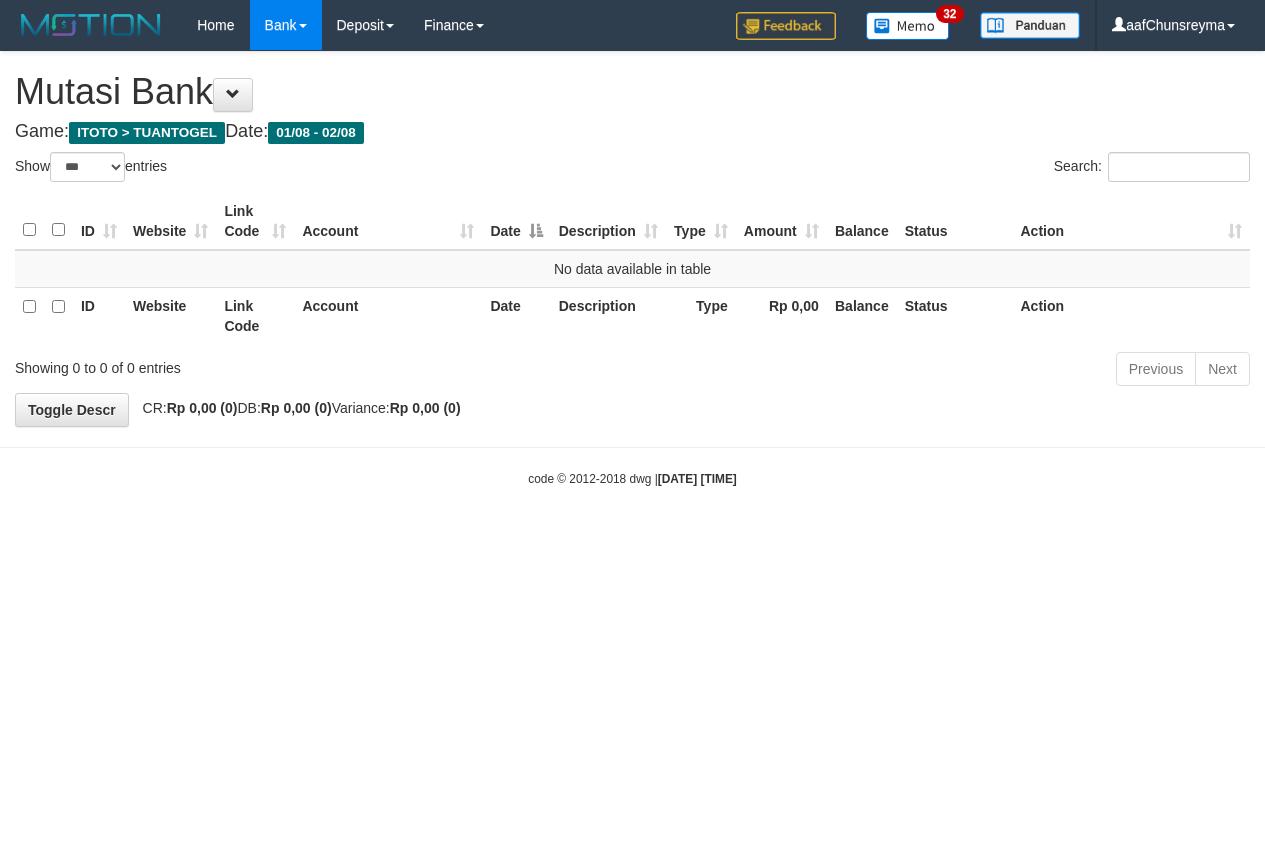 scroll, scrollTop: 0, scrollLeft: 0, axis: both 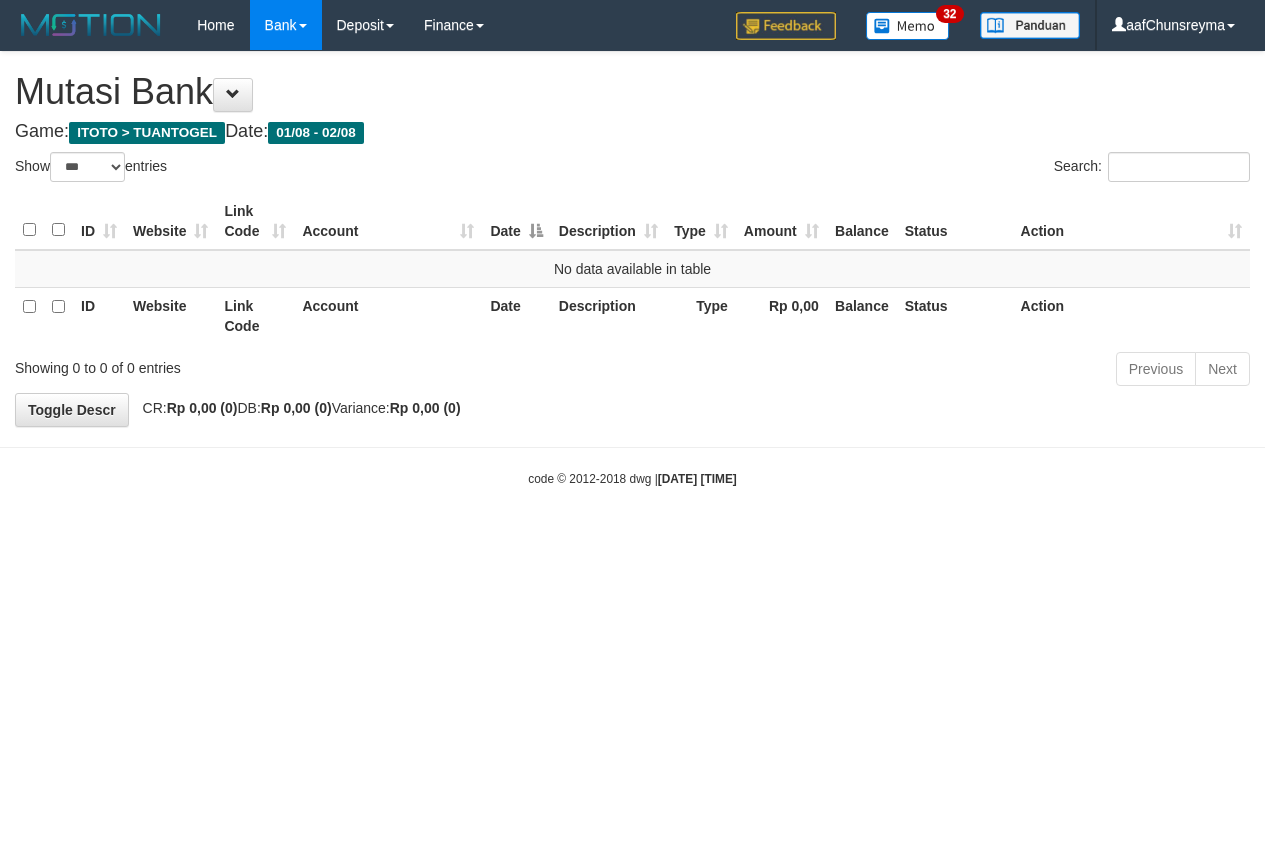 select on "***" 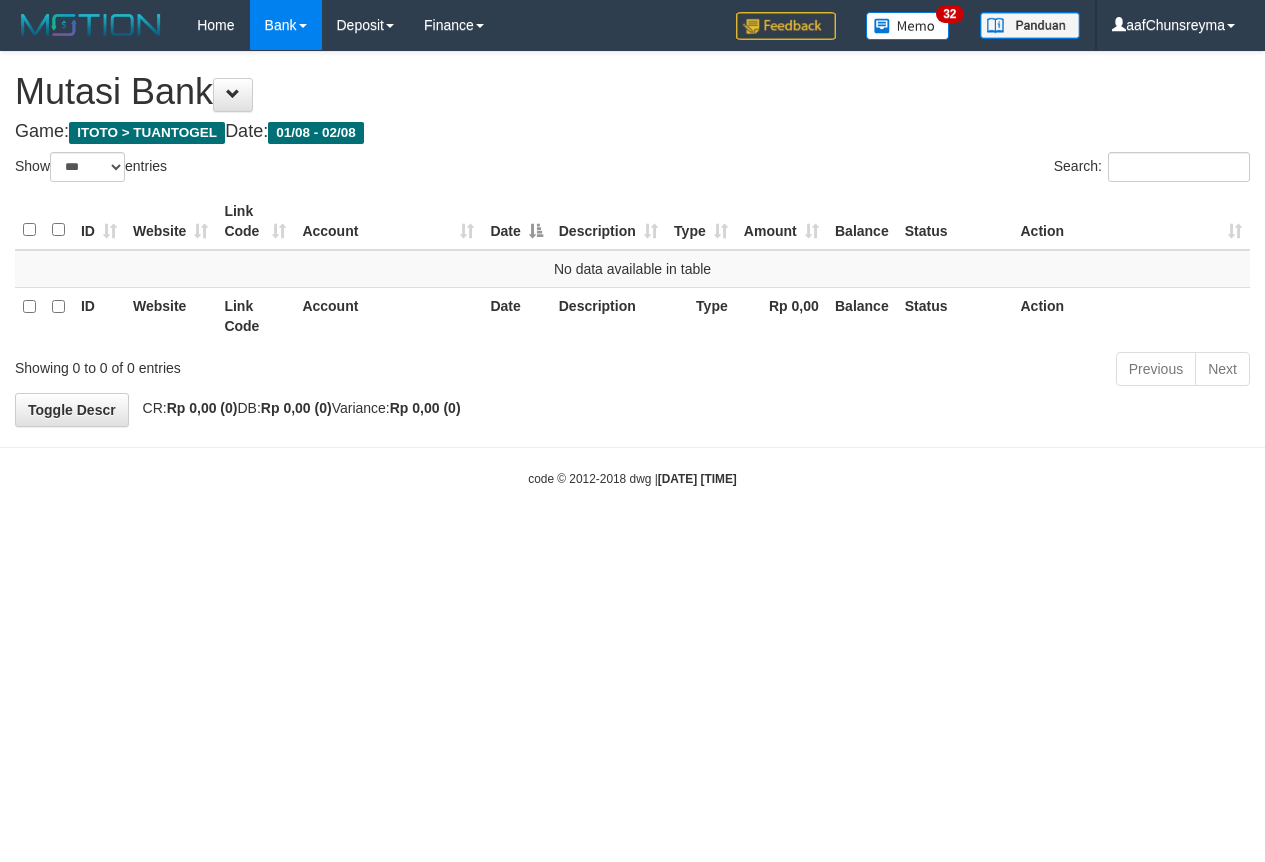 scroll, scrollTop: 0, scrollLeft: 0, axis: both 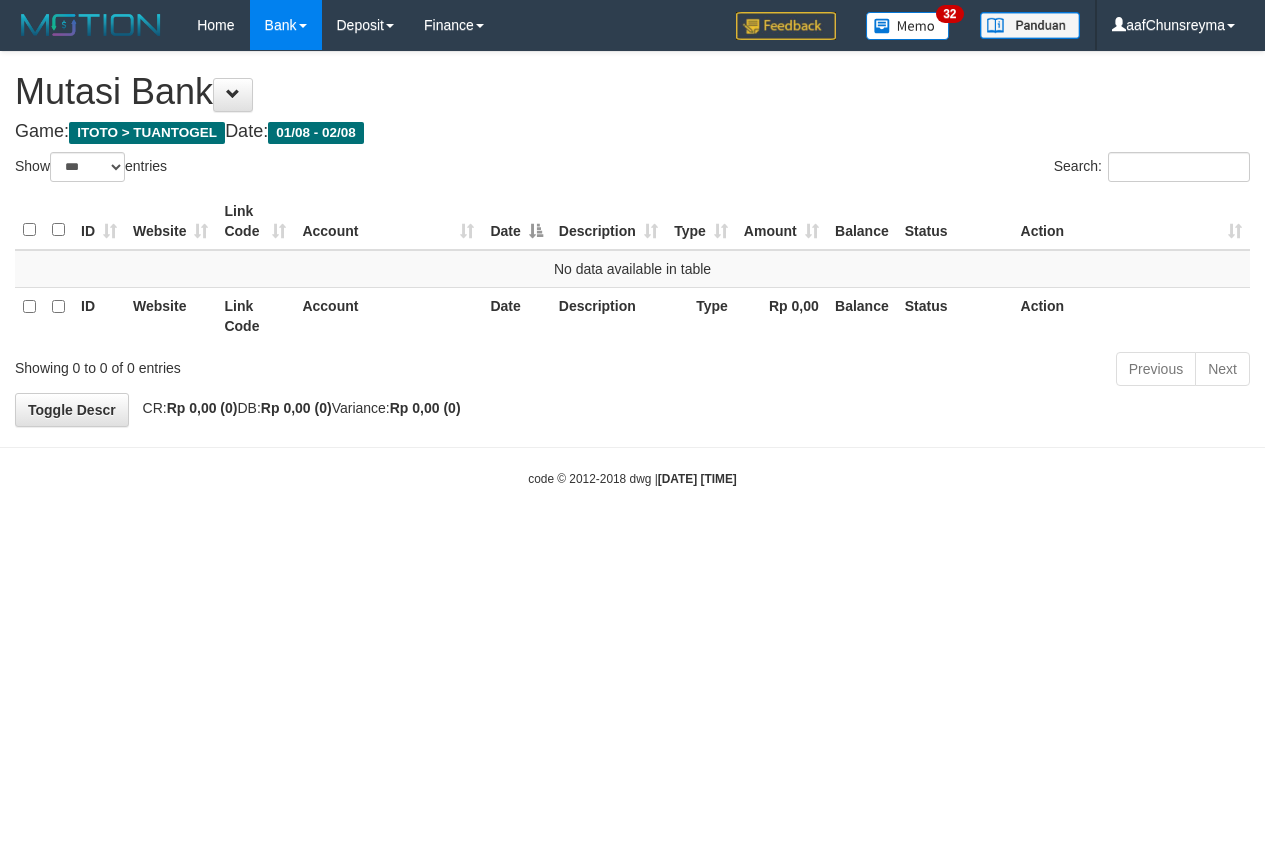 select on "***" 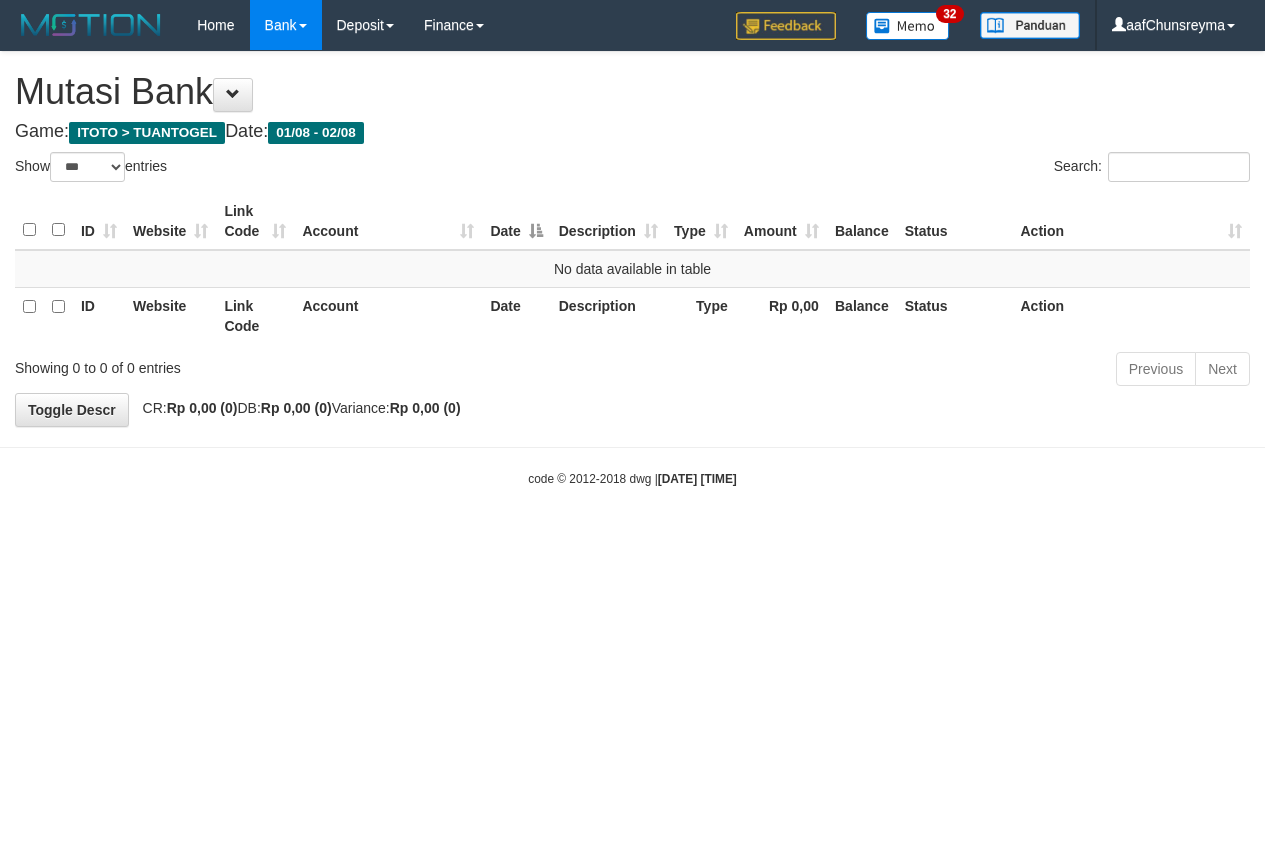 scroll, scrollTop: 0, scrollLeft: 0, axis: both 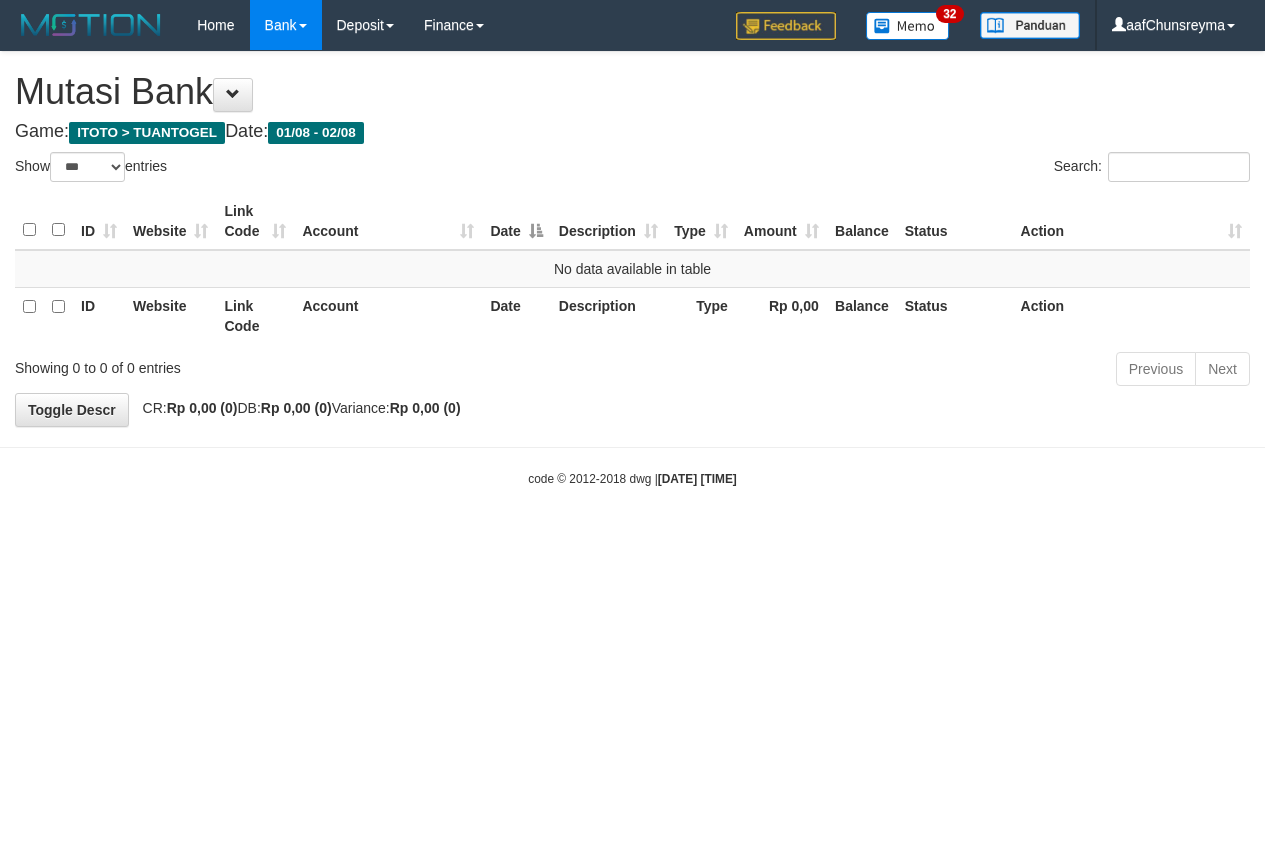 select on "***" 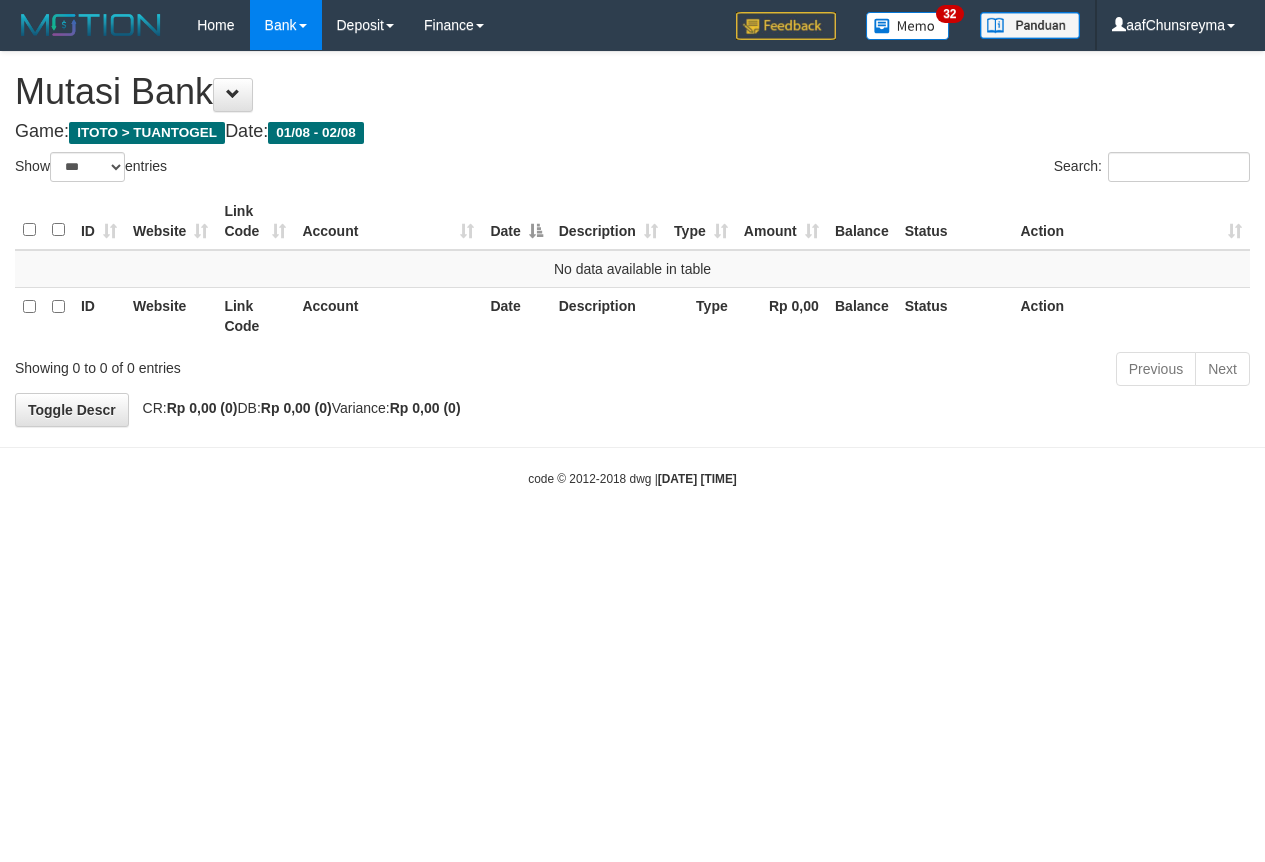 scroll, scrollTop: 0, scrollLeft: 0, axis: both 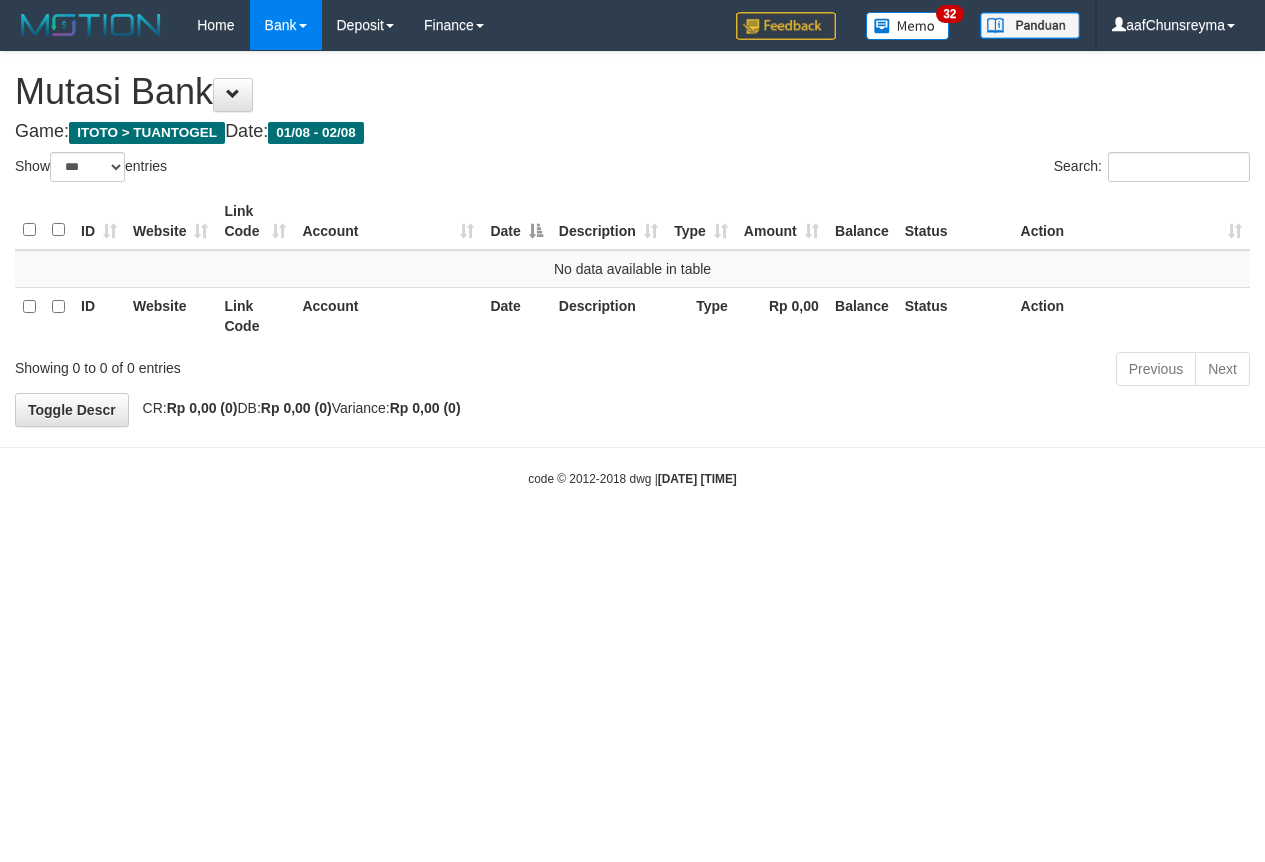 select on "***" 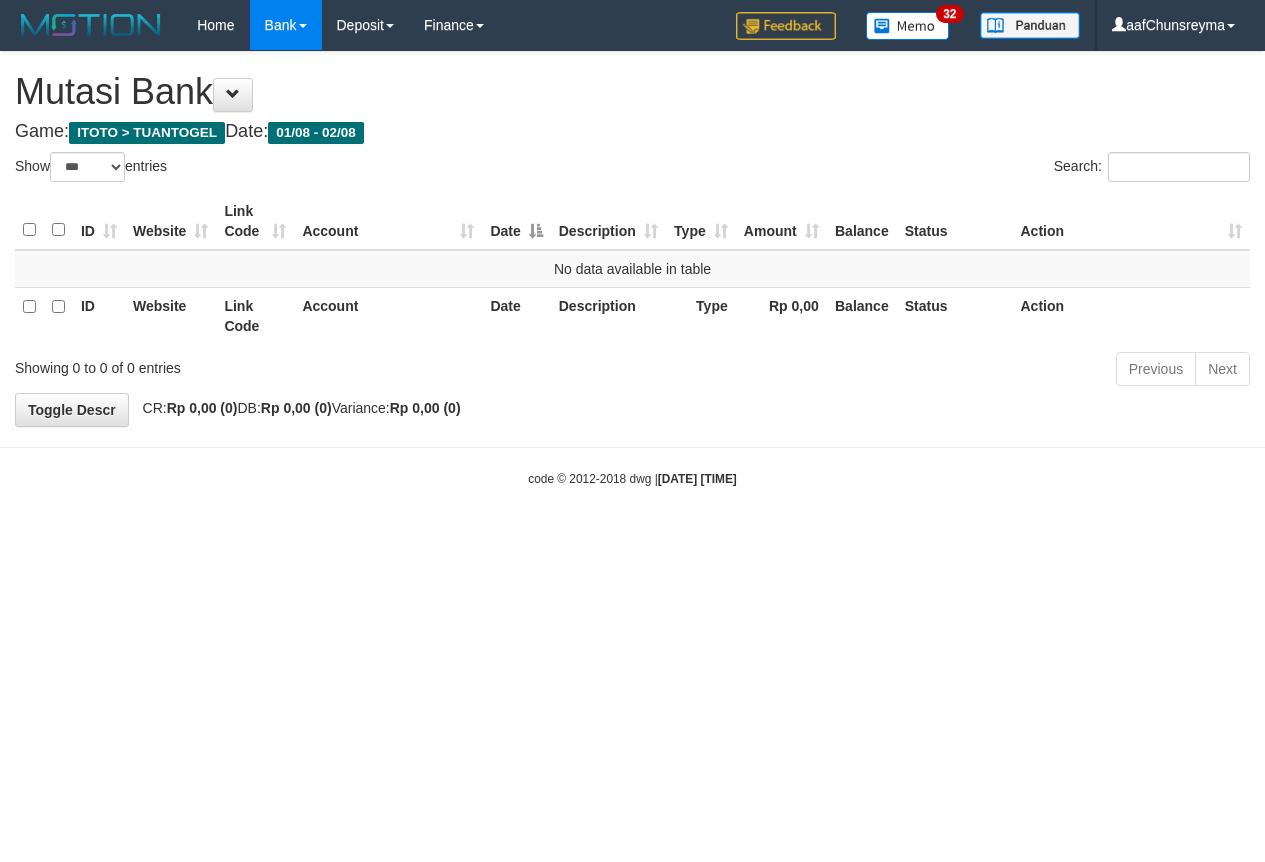 scroll, scrollTop: 0, scrollLeft: 0, axis: both 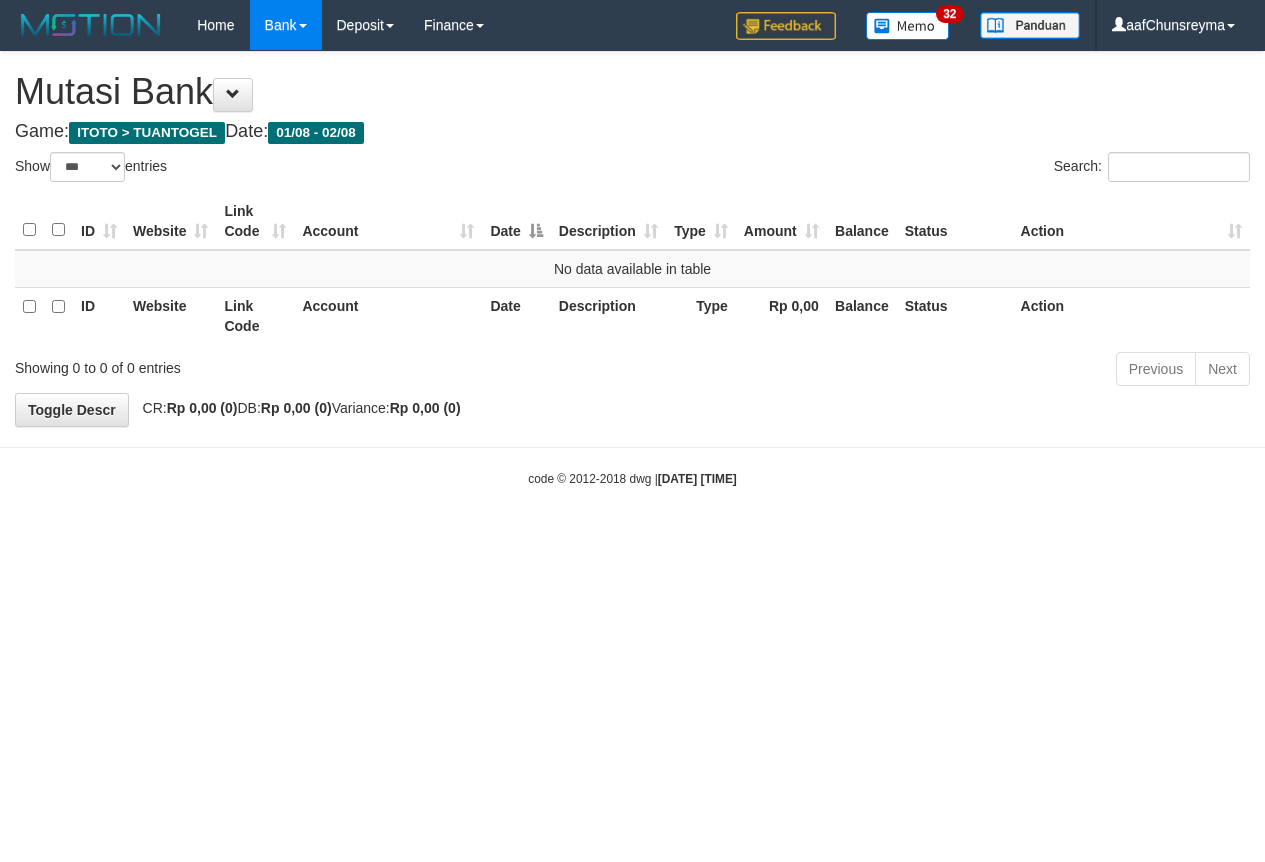 select on "***" 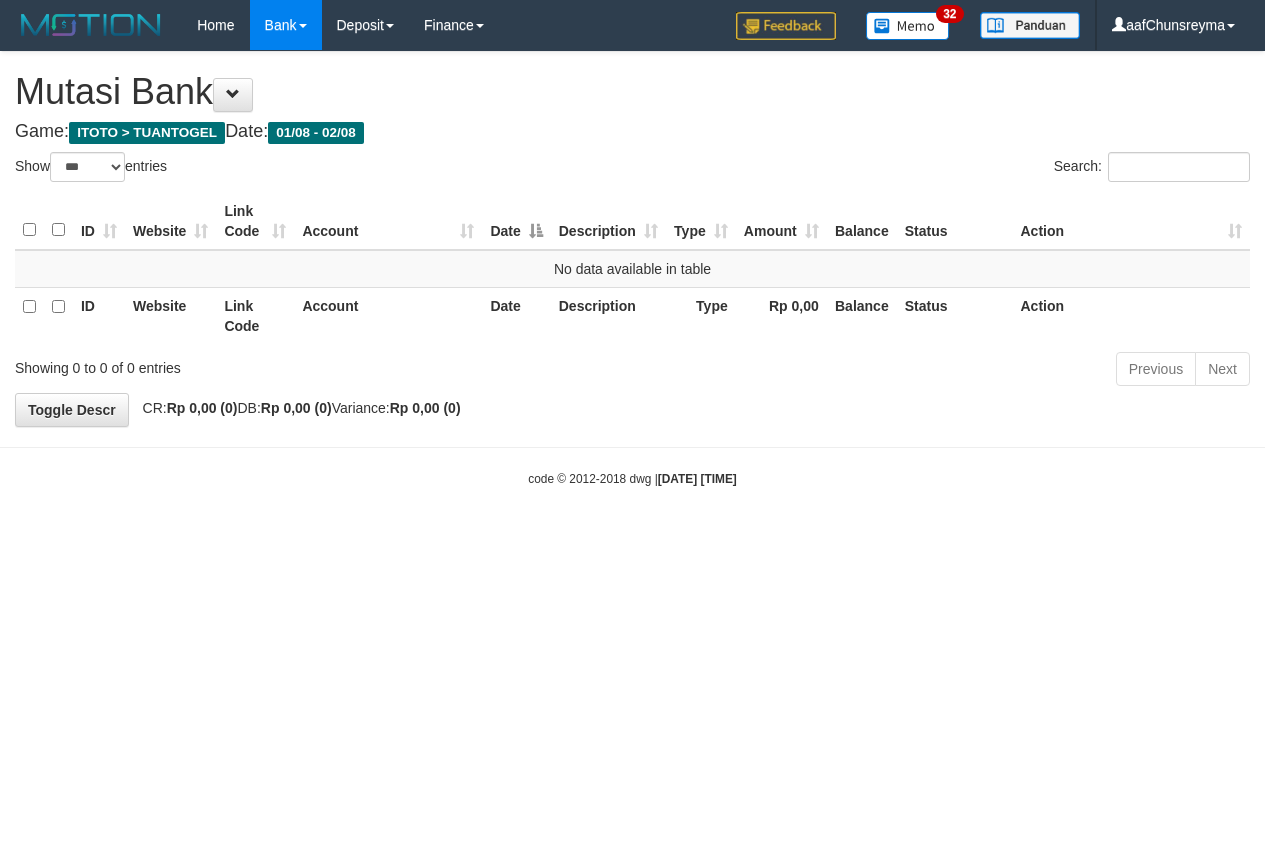 scroll, scrollTop: 0, scrollLeft: 0, axis: both 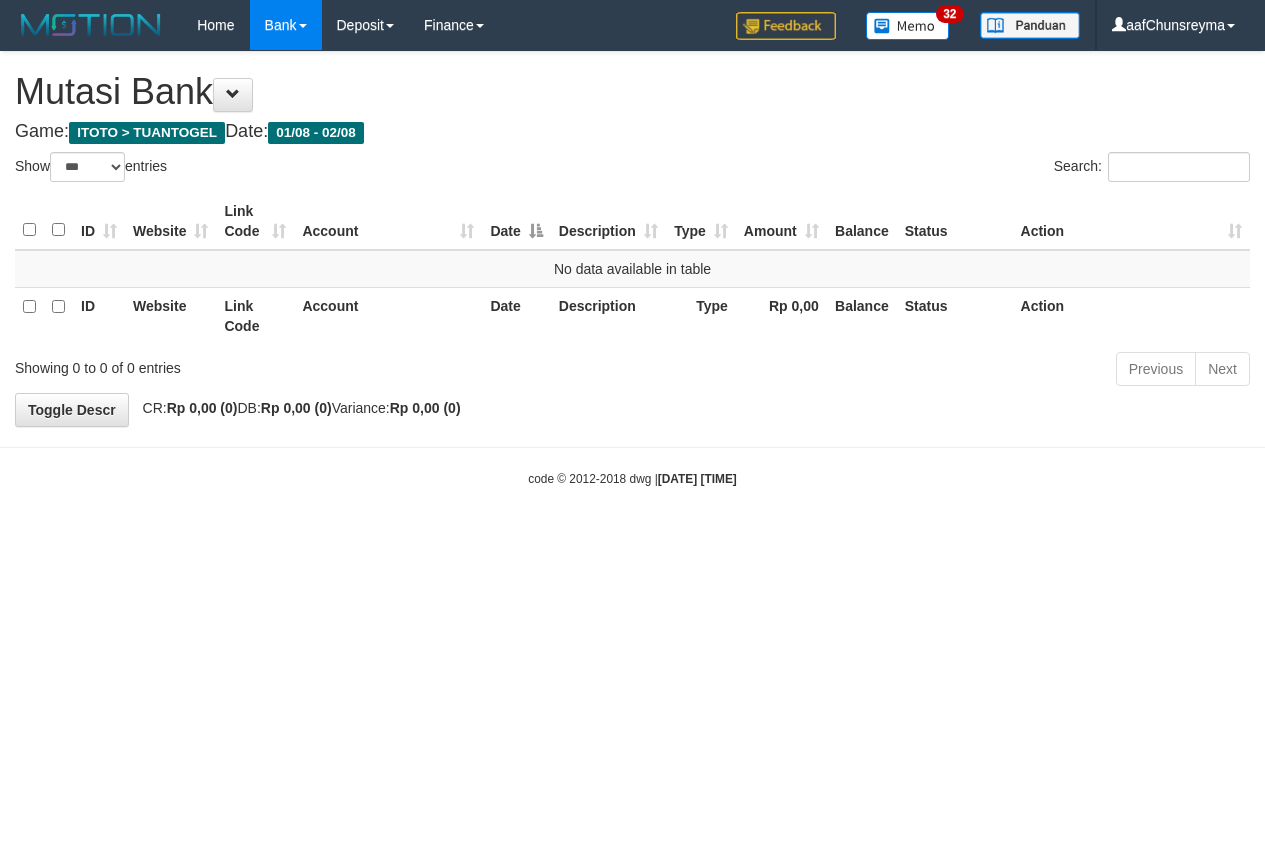 select on "***" 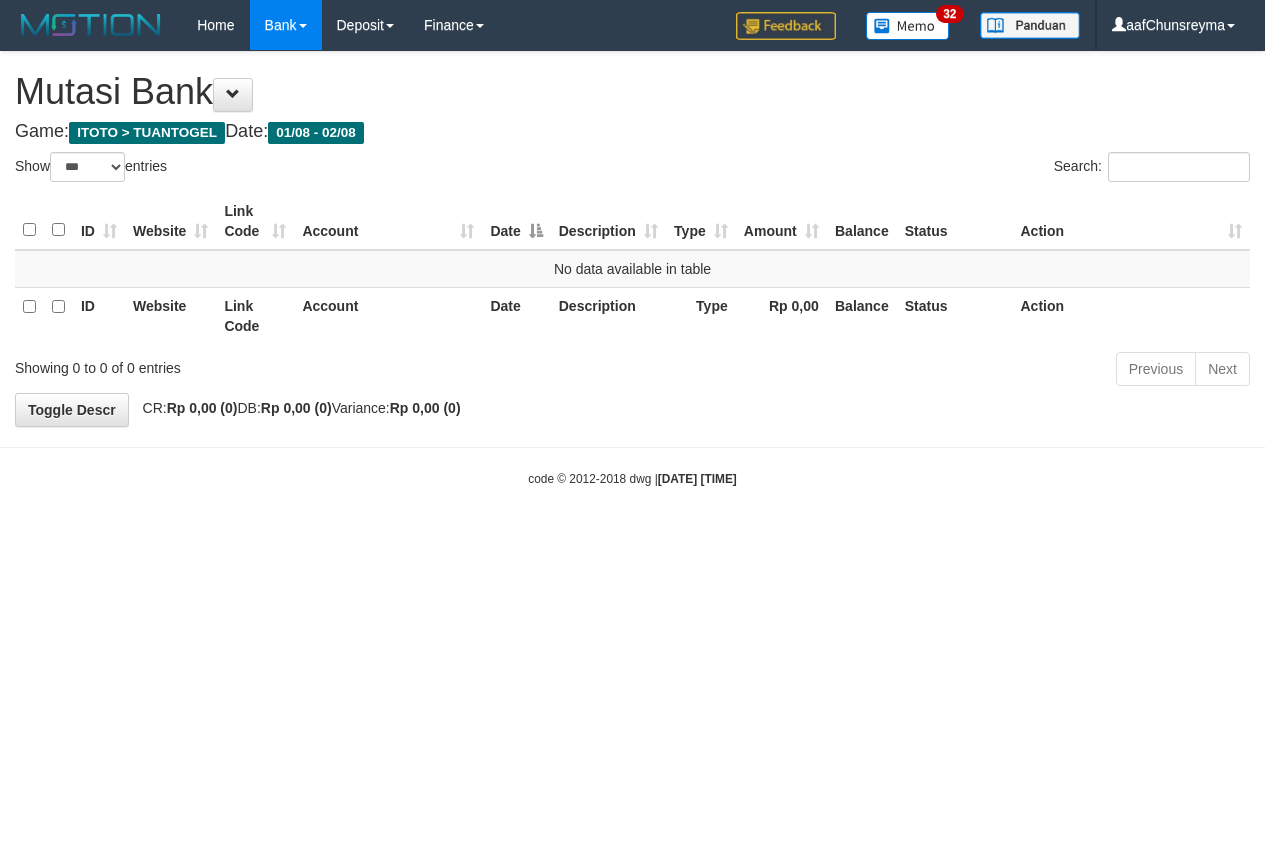 scroll, scrollTop: 0, scrollLeft: 0, axis: both 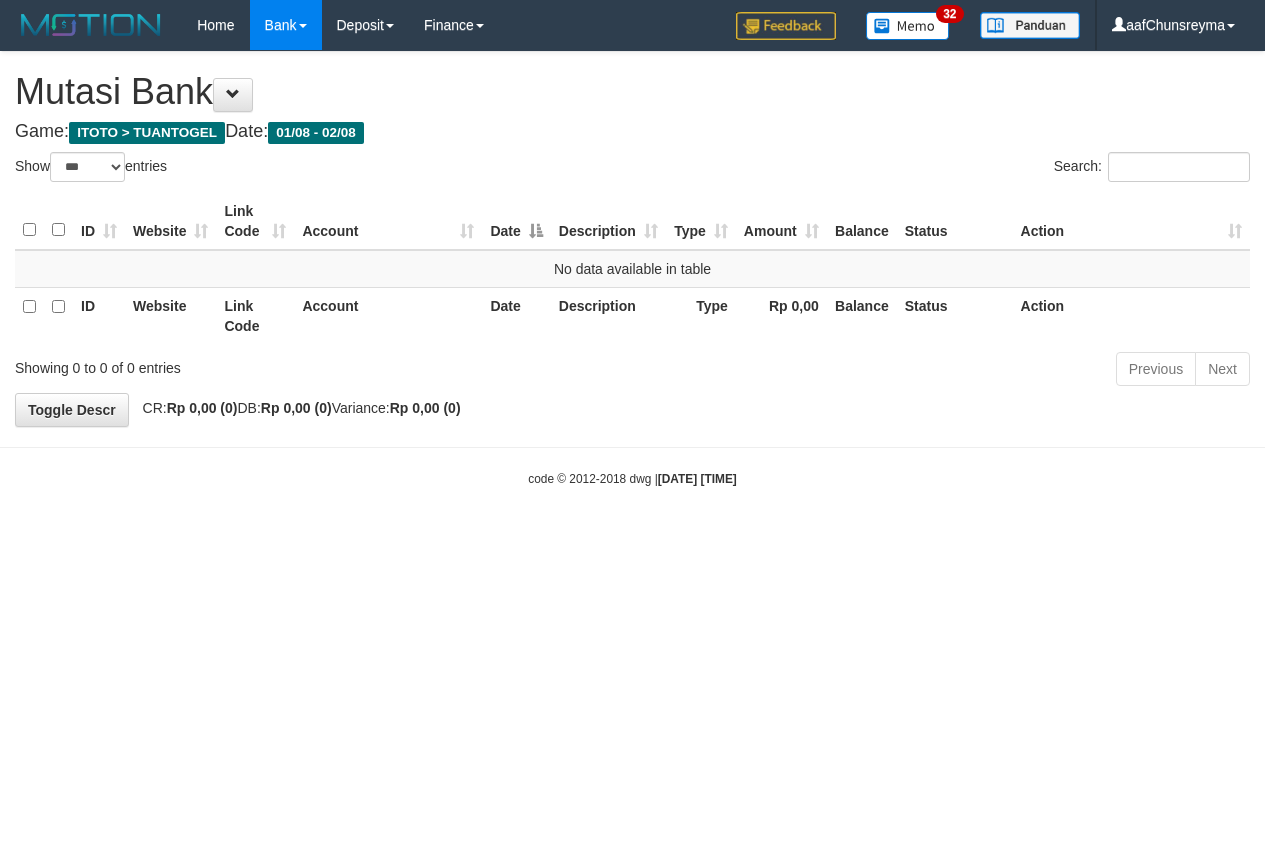 select on "***" 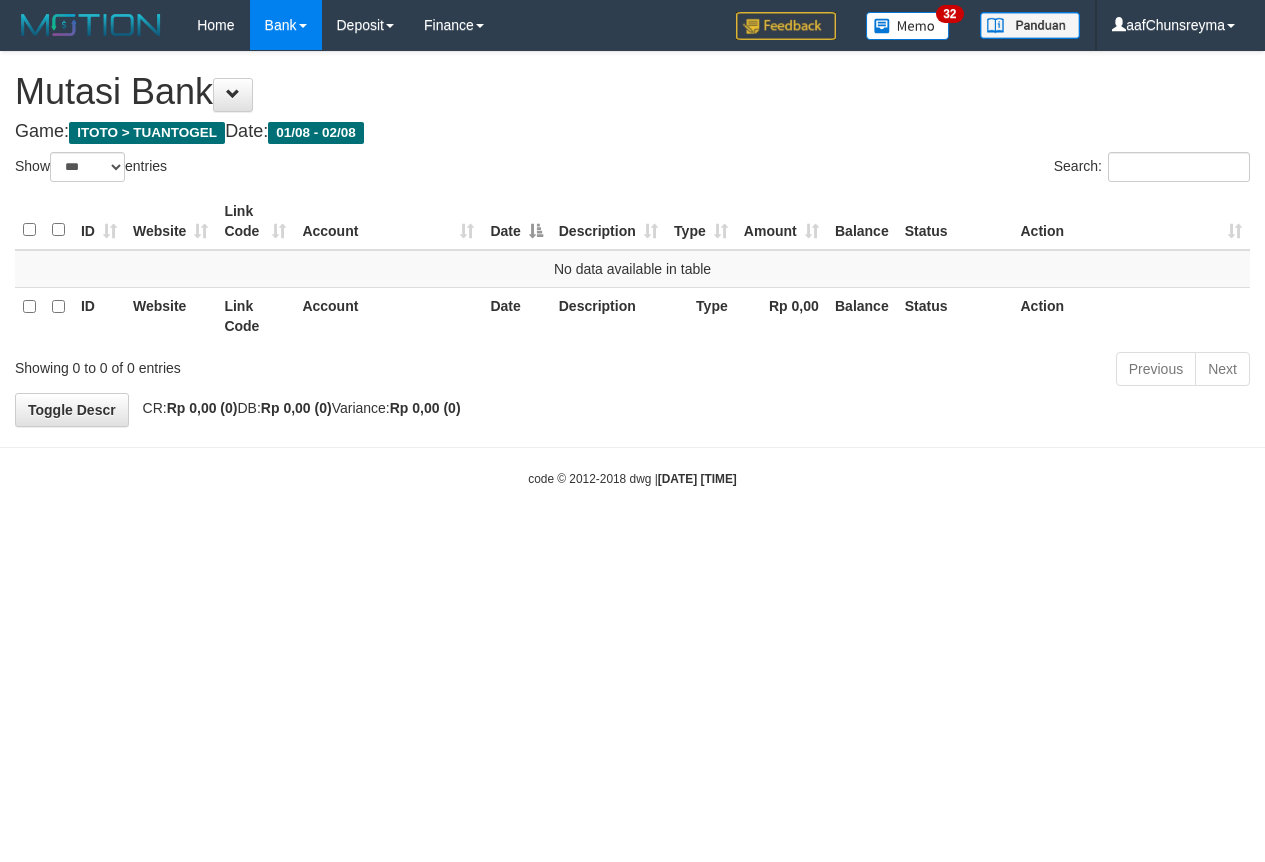 scroll, scrollTop: 0, scrollLeft: 0, axis: both 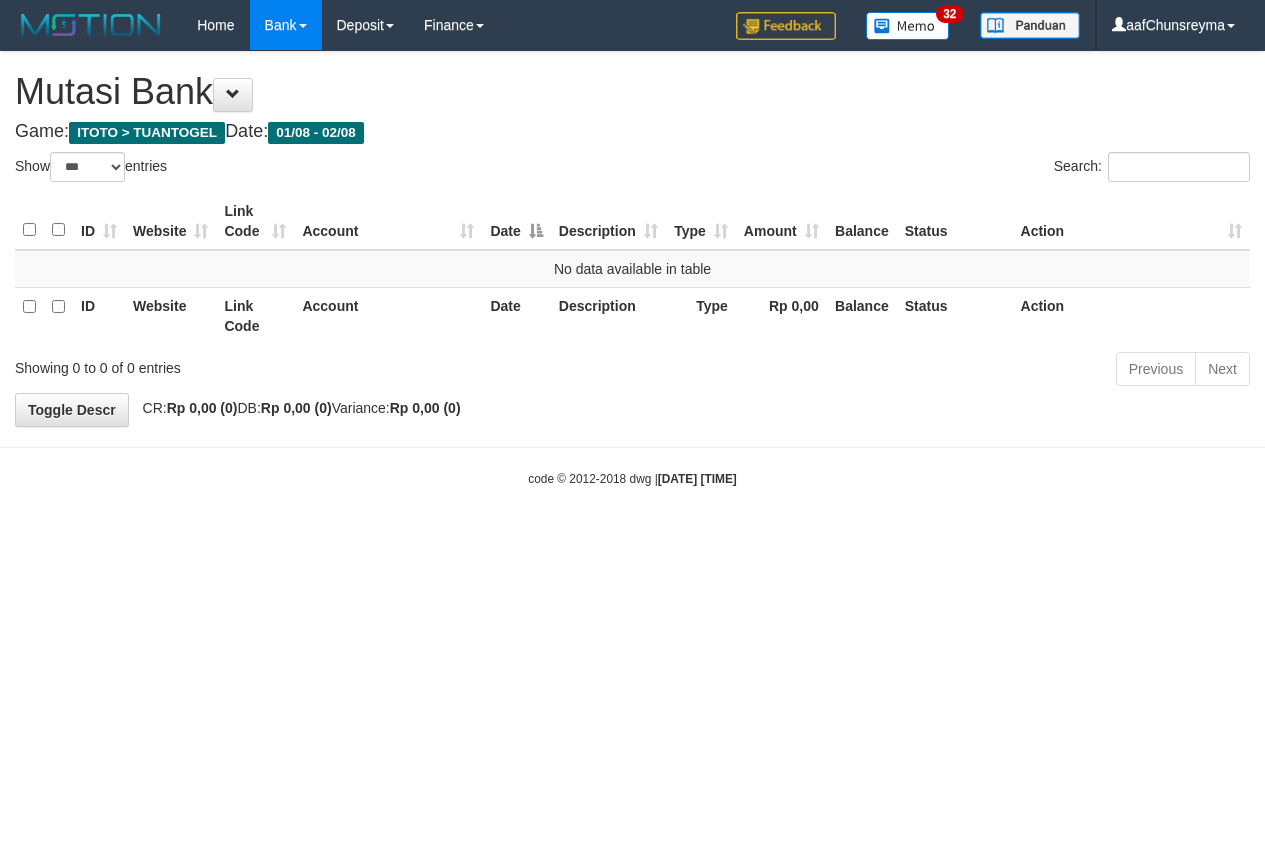 select on "***" 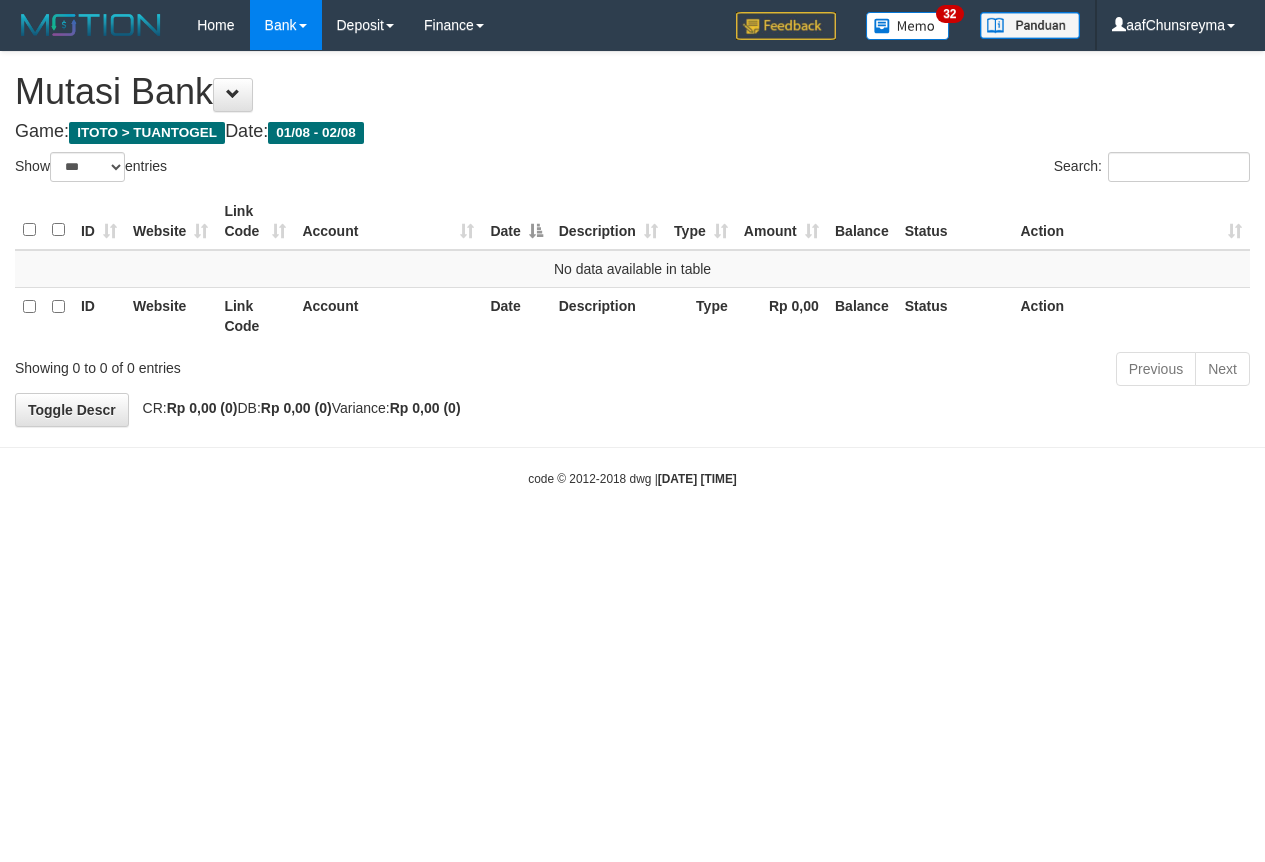 scroll, scrollTop: 0, scrollLeft: 0, axis: both 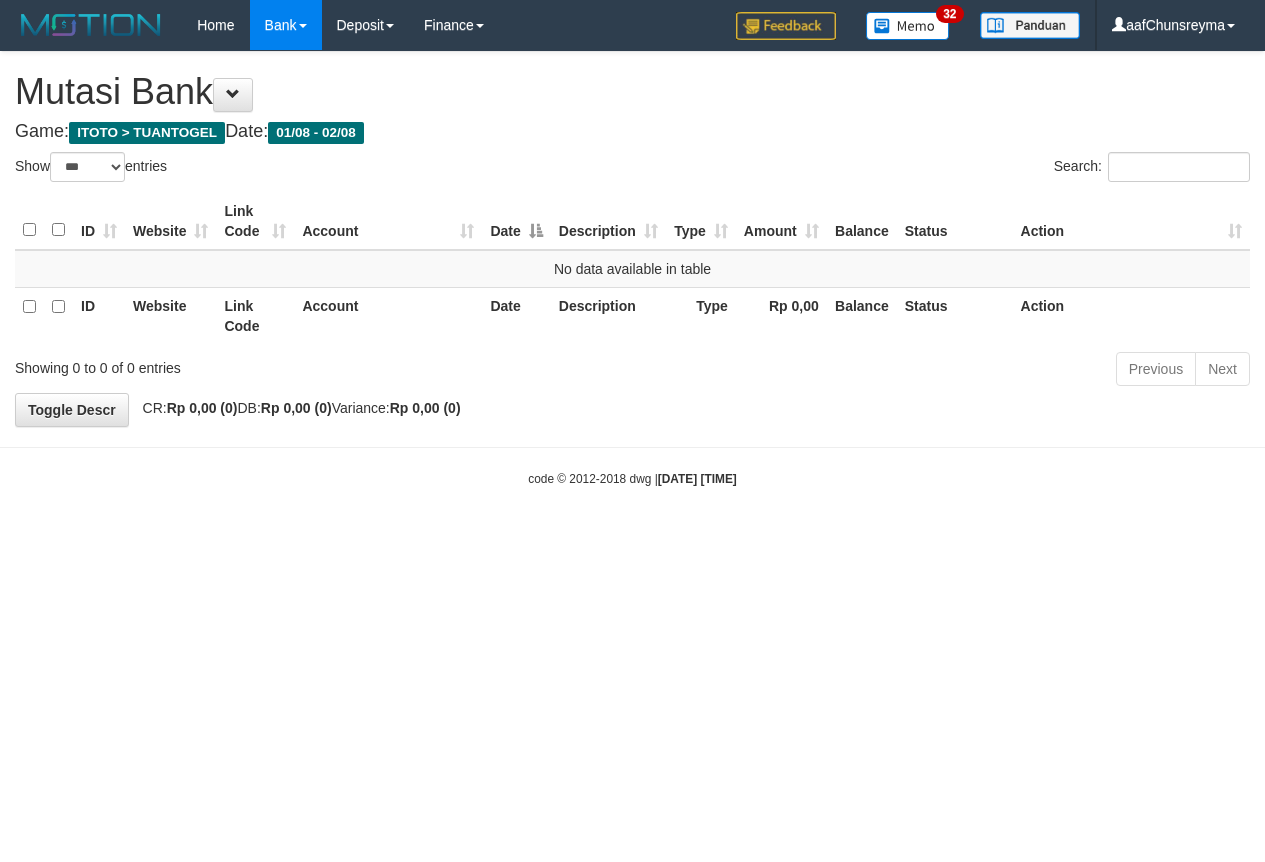 select on "***" 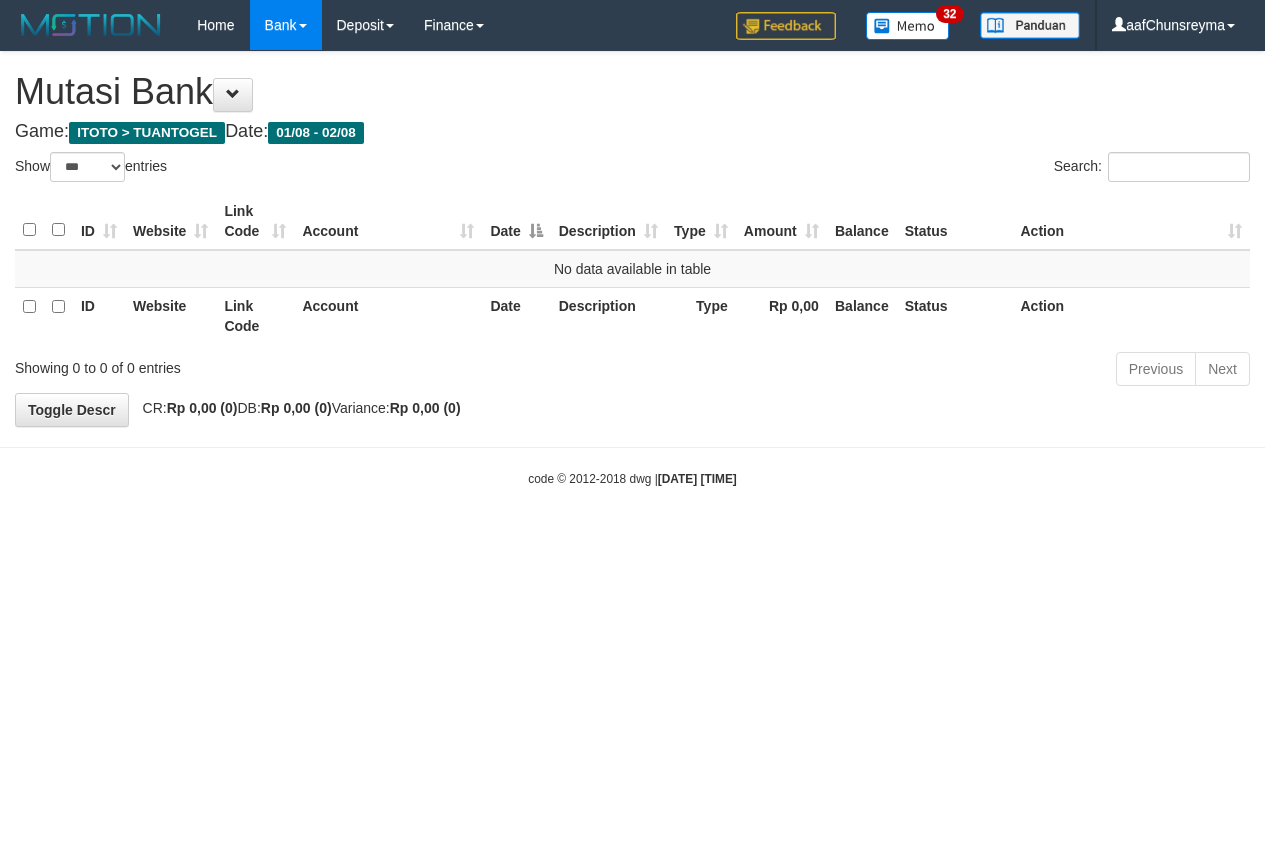 scroll, scrollTop: 0, scrollLeft: 0, axis: both 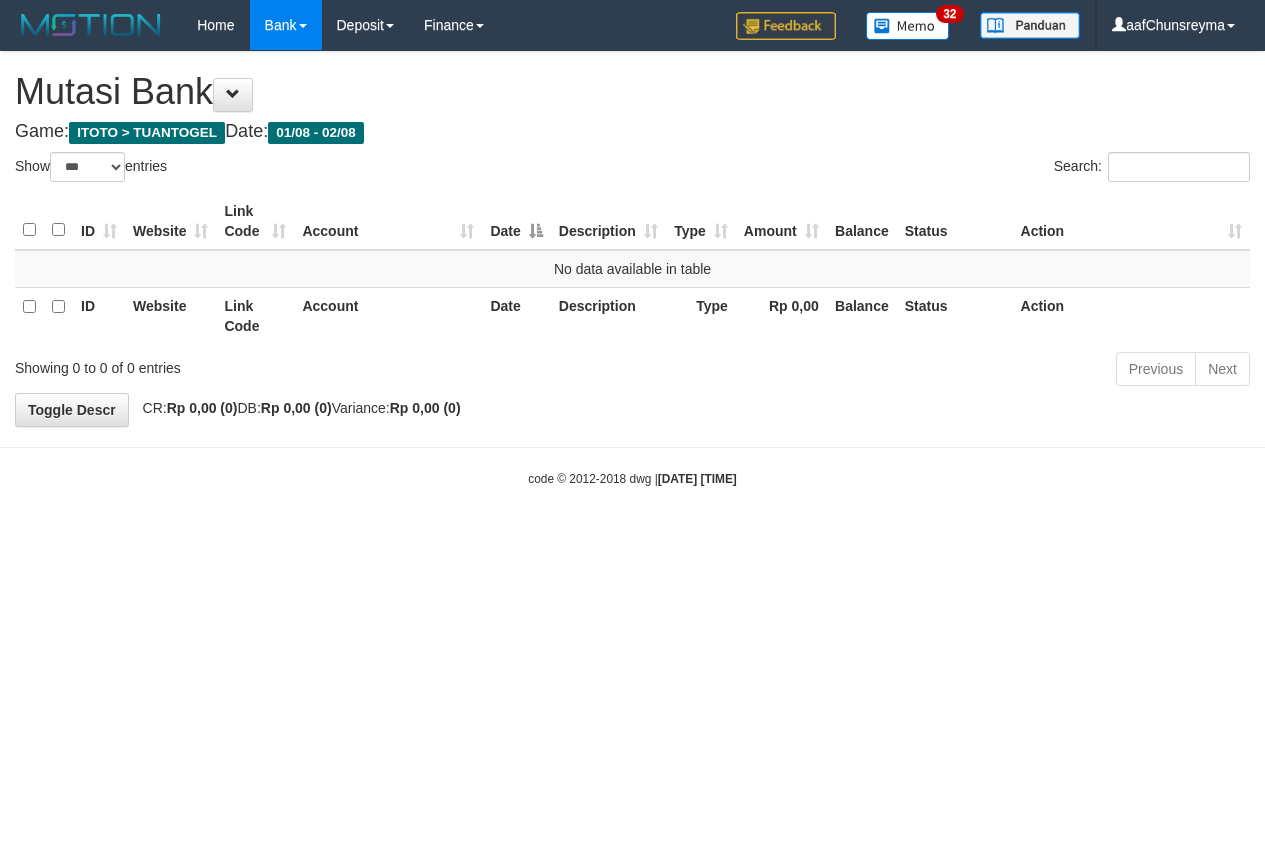 select on "***" 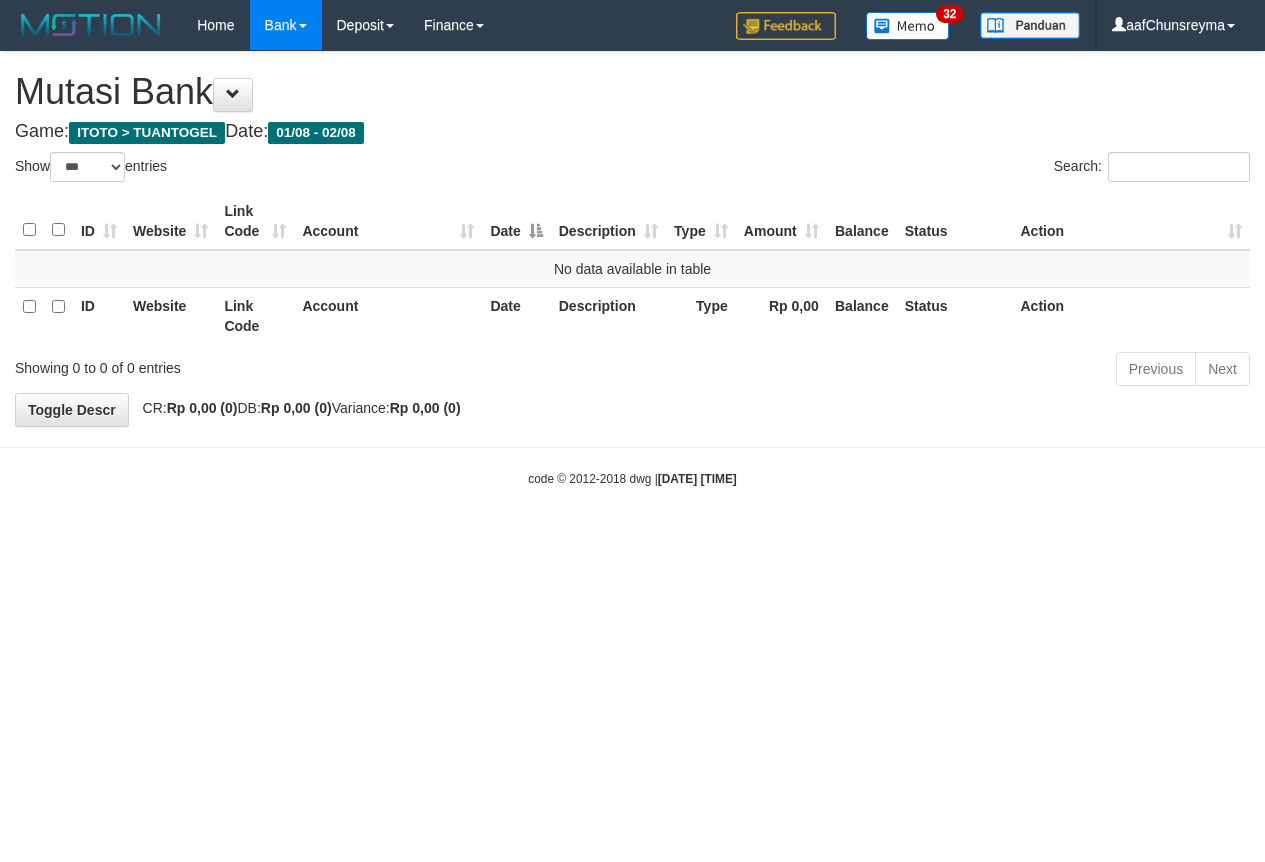 scroll, scrollTop: 0, scrollLeft: 0, axis: both 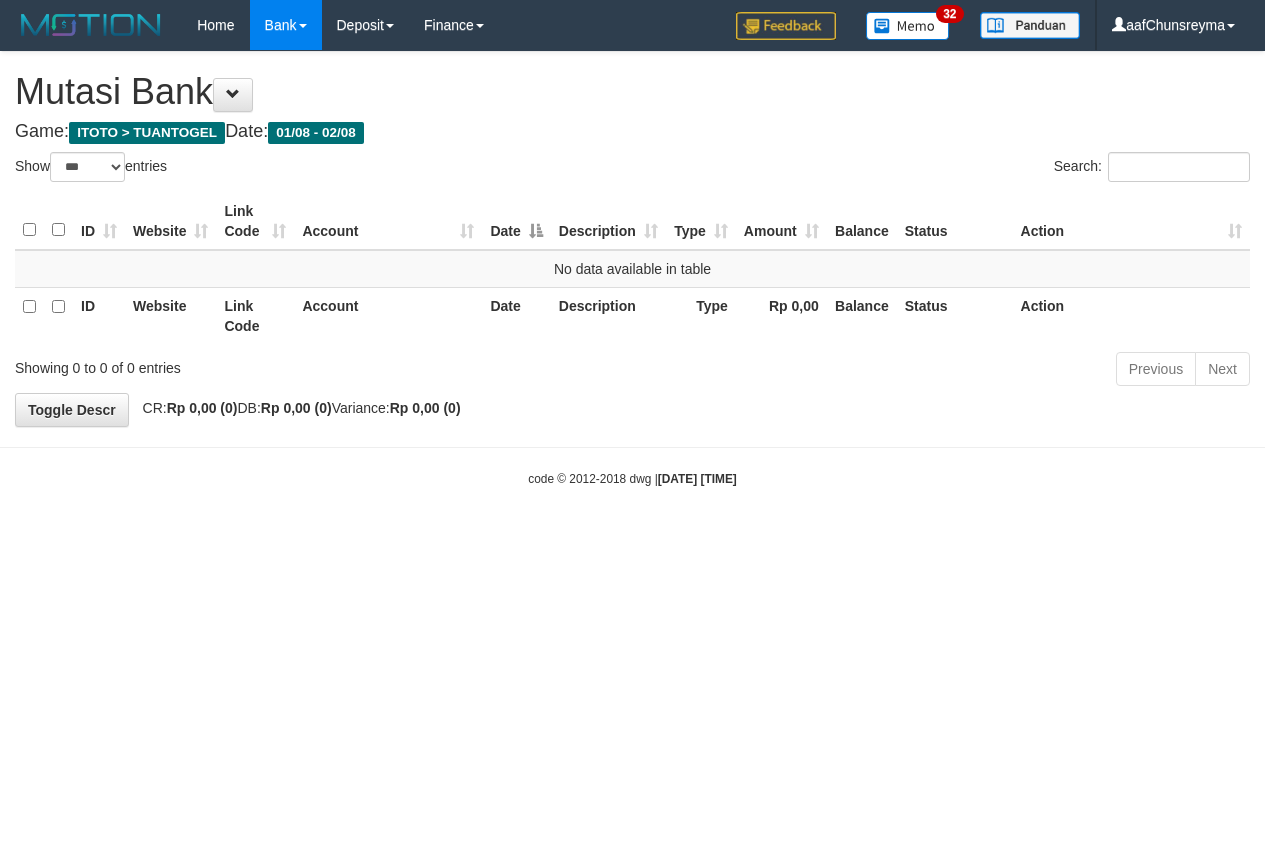 select on "***" 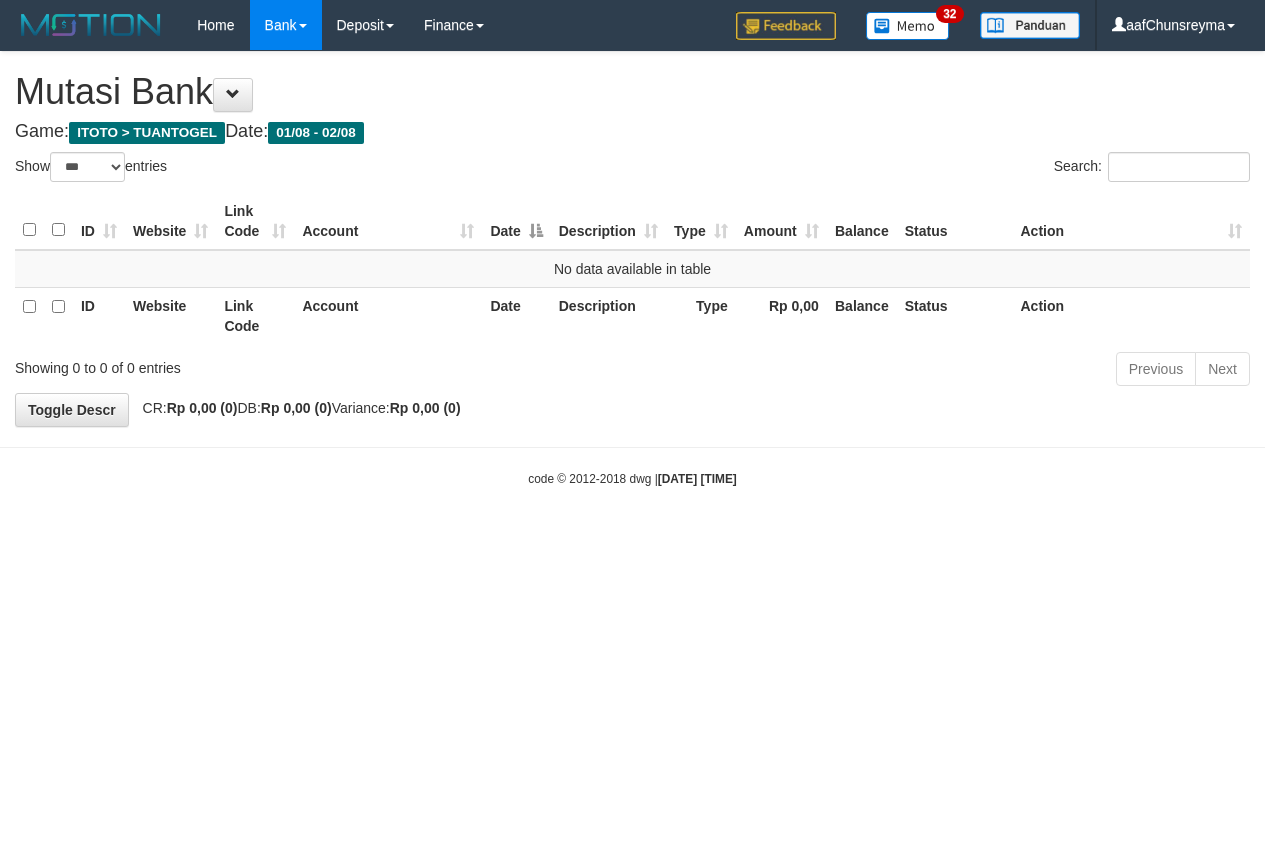 scroll, scrollTop: 0, scrollLeft: 0, axis: both 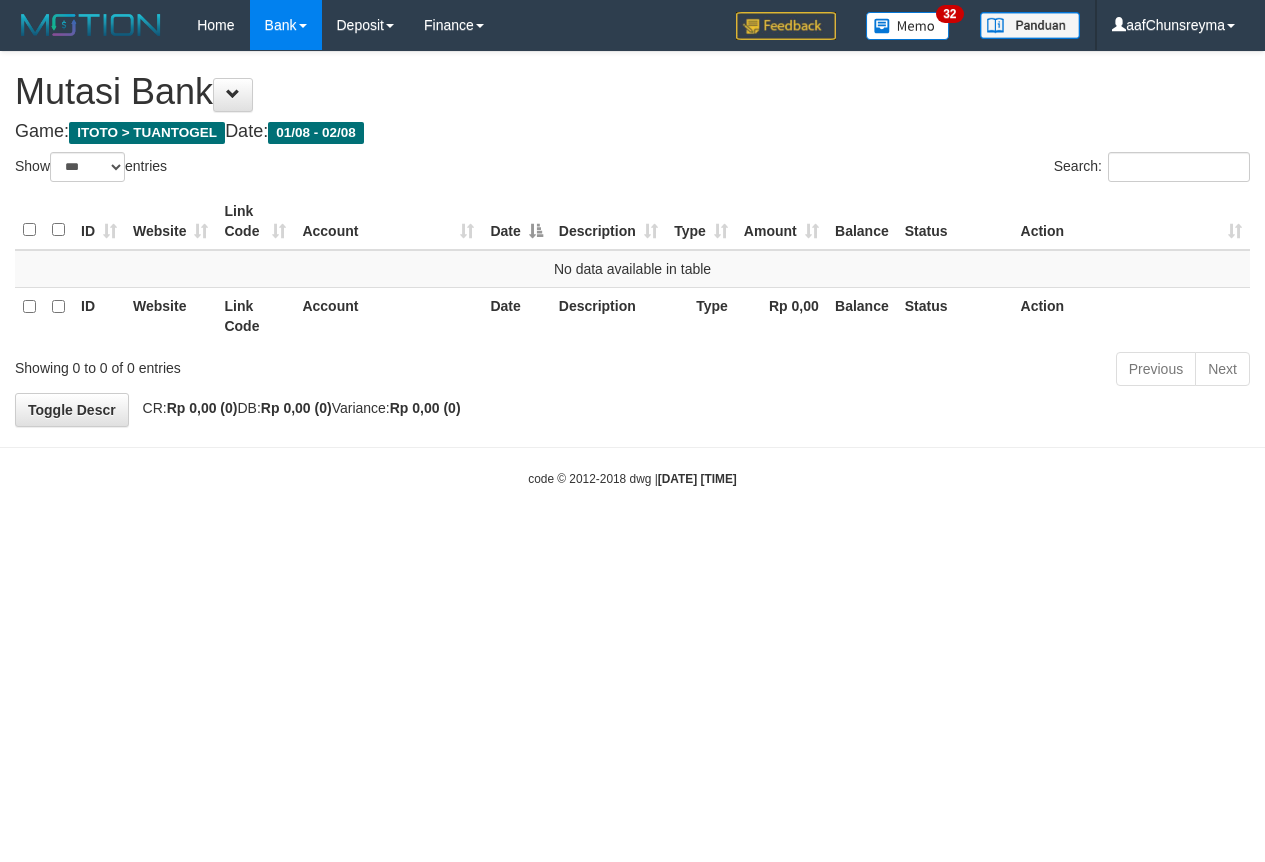 select on "***" 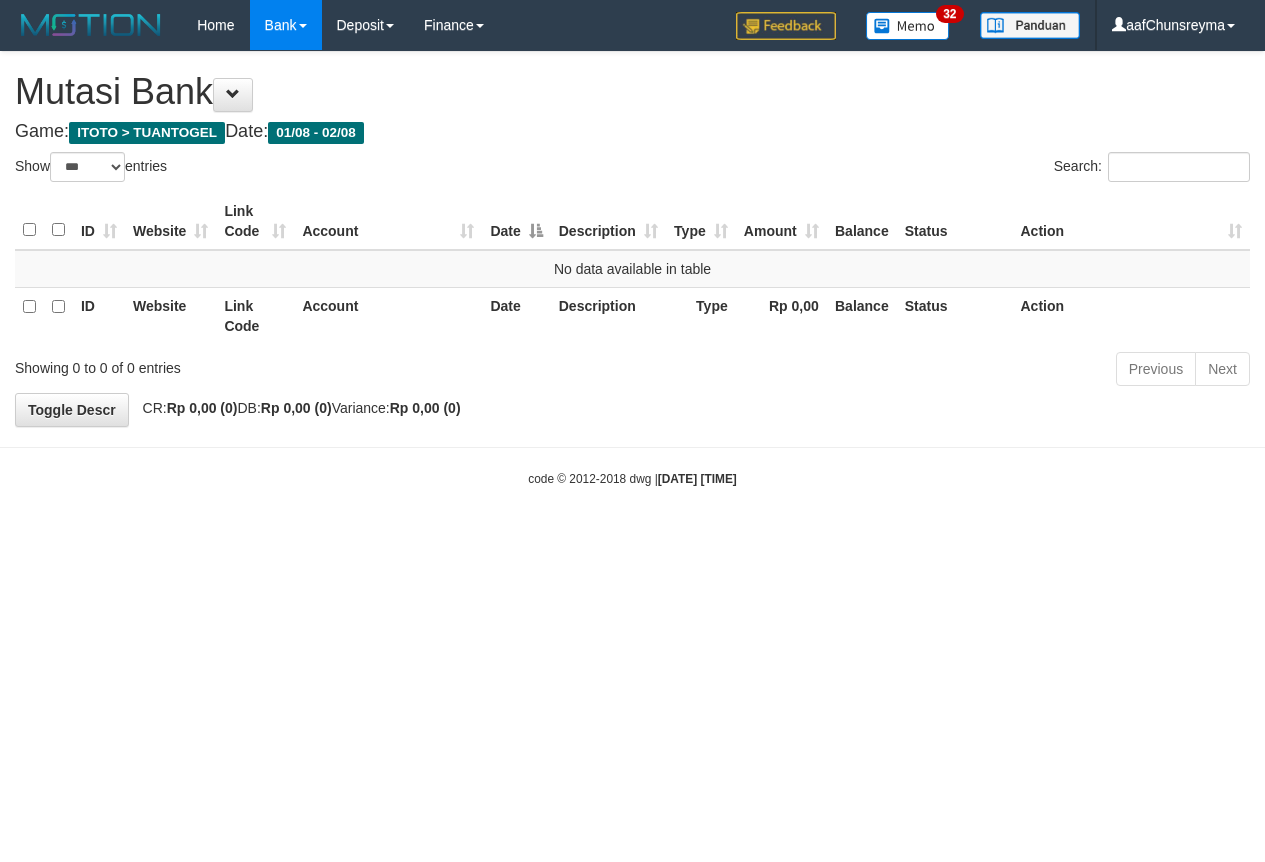 scroll, scrollTop: 0, scrollLeft: 0, axis: both 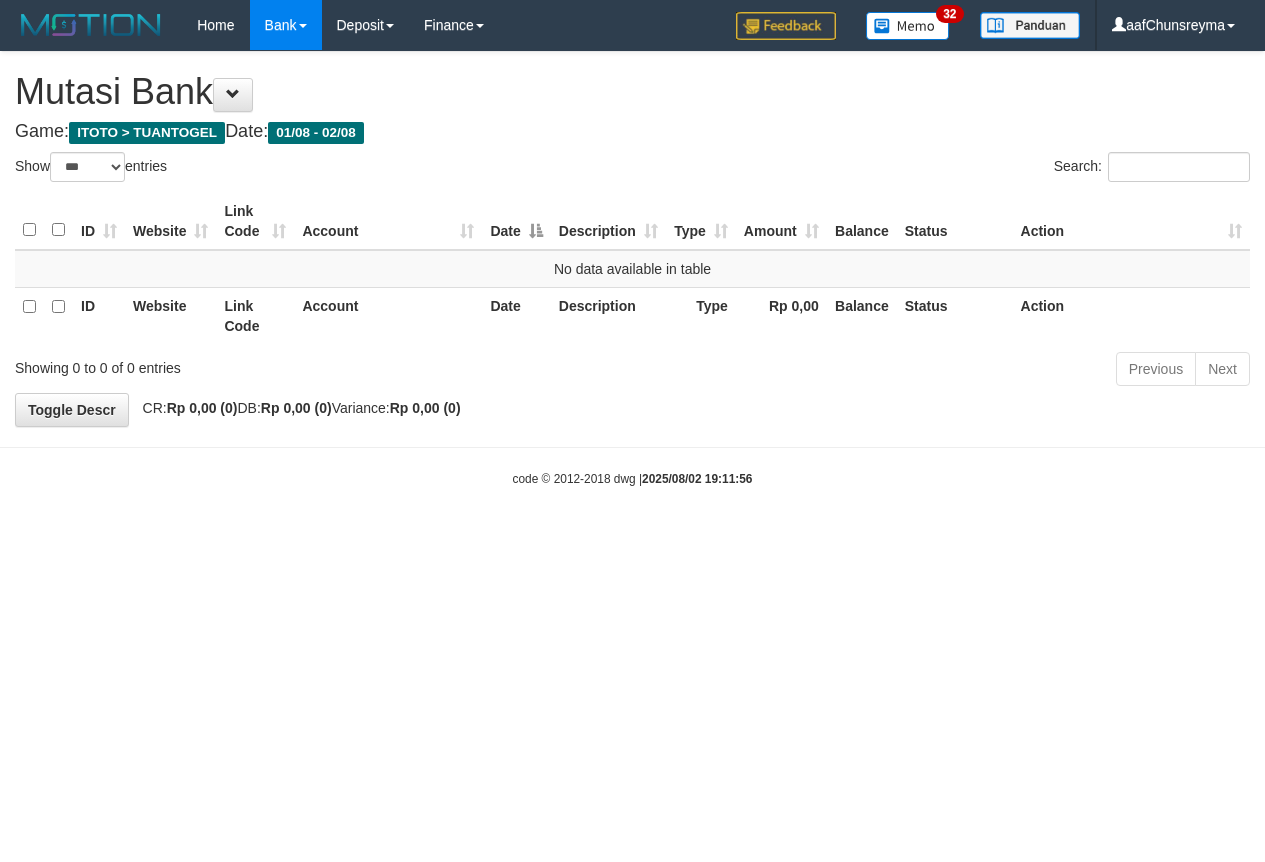 select on "***" 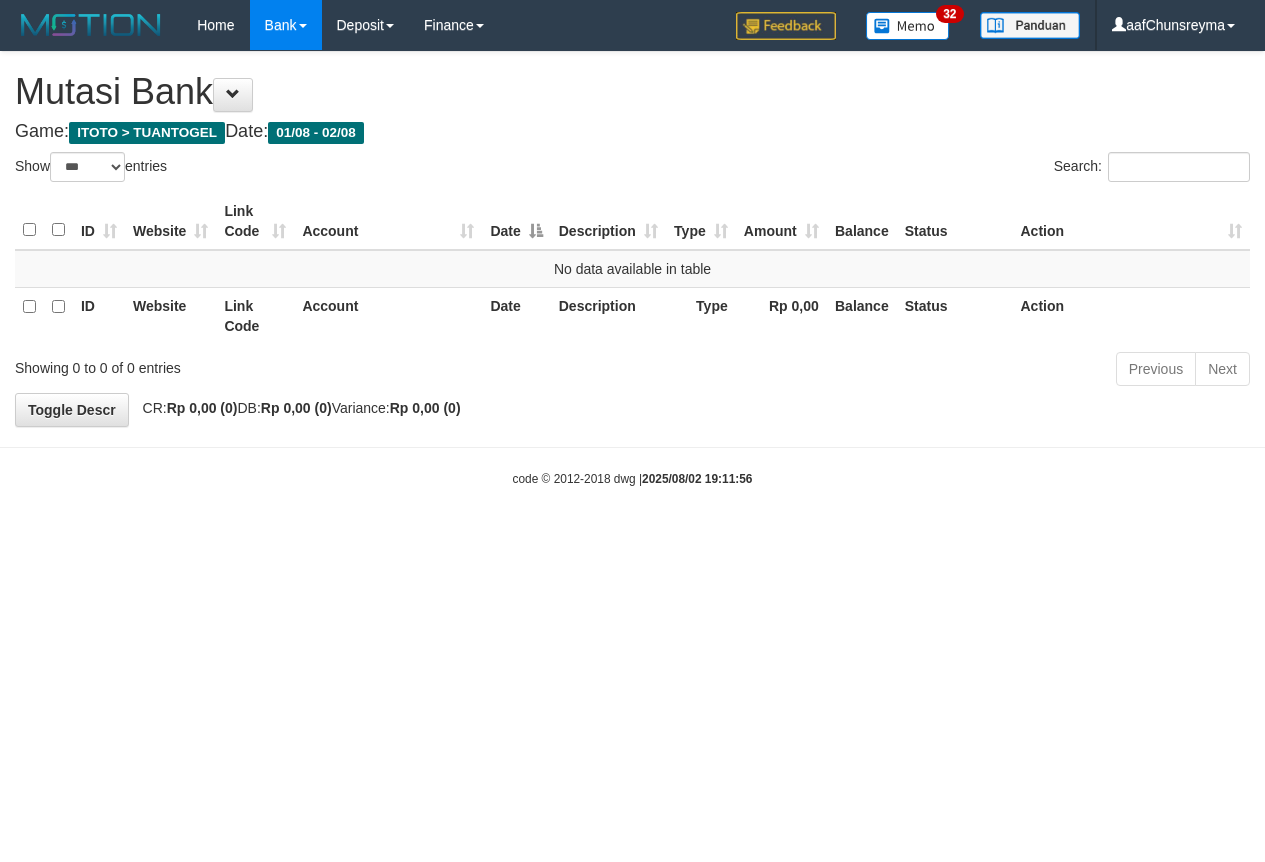 scroll, scrollTop: 0, scrollLeft: 0, axis: both 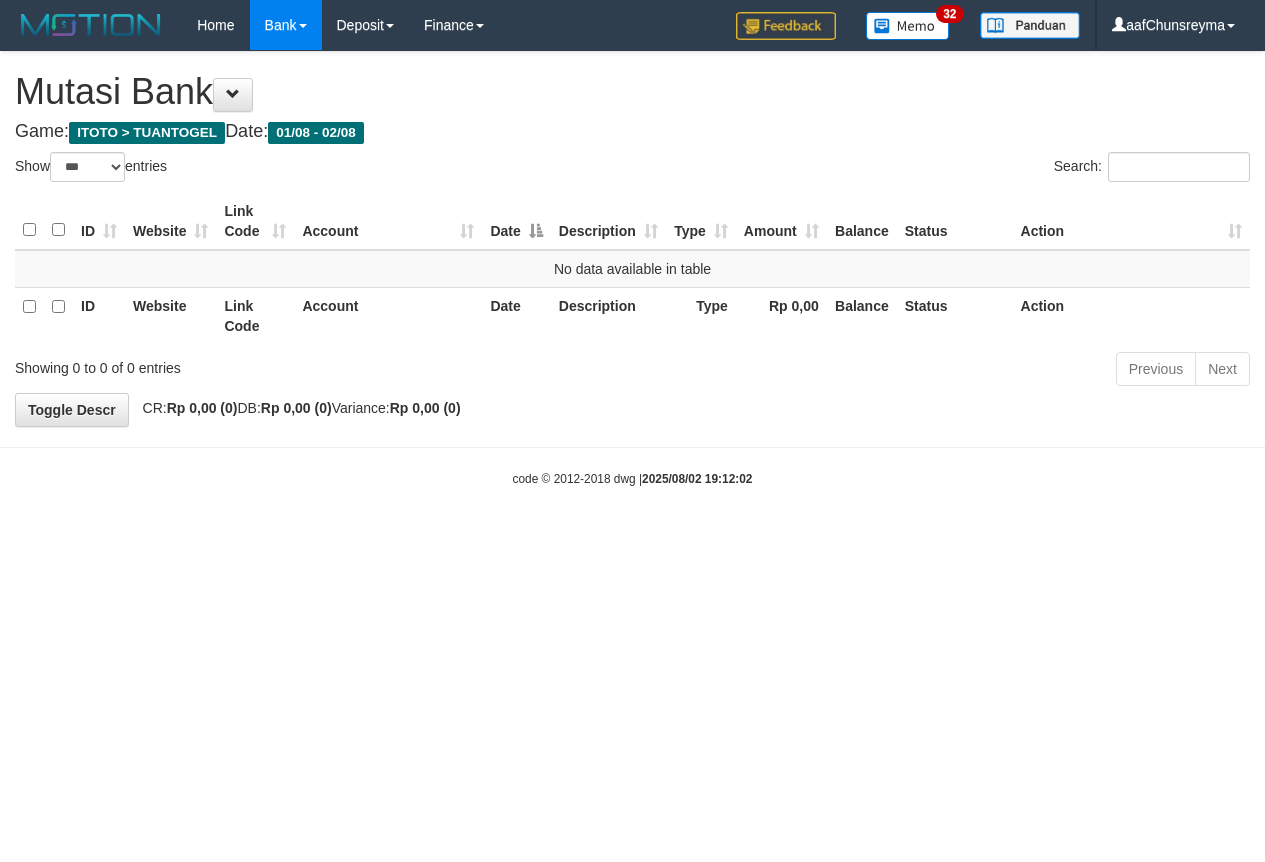 select on "***" 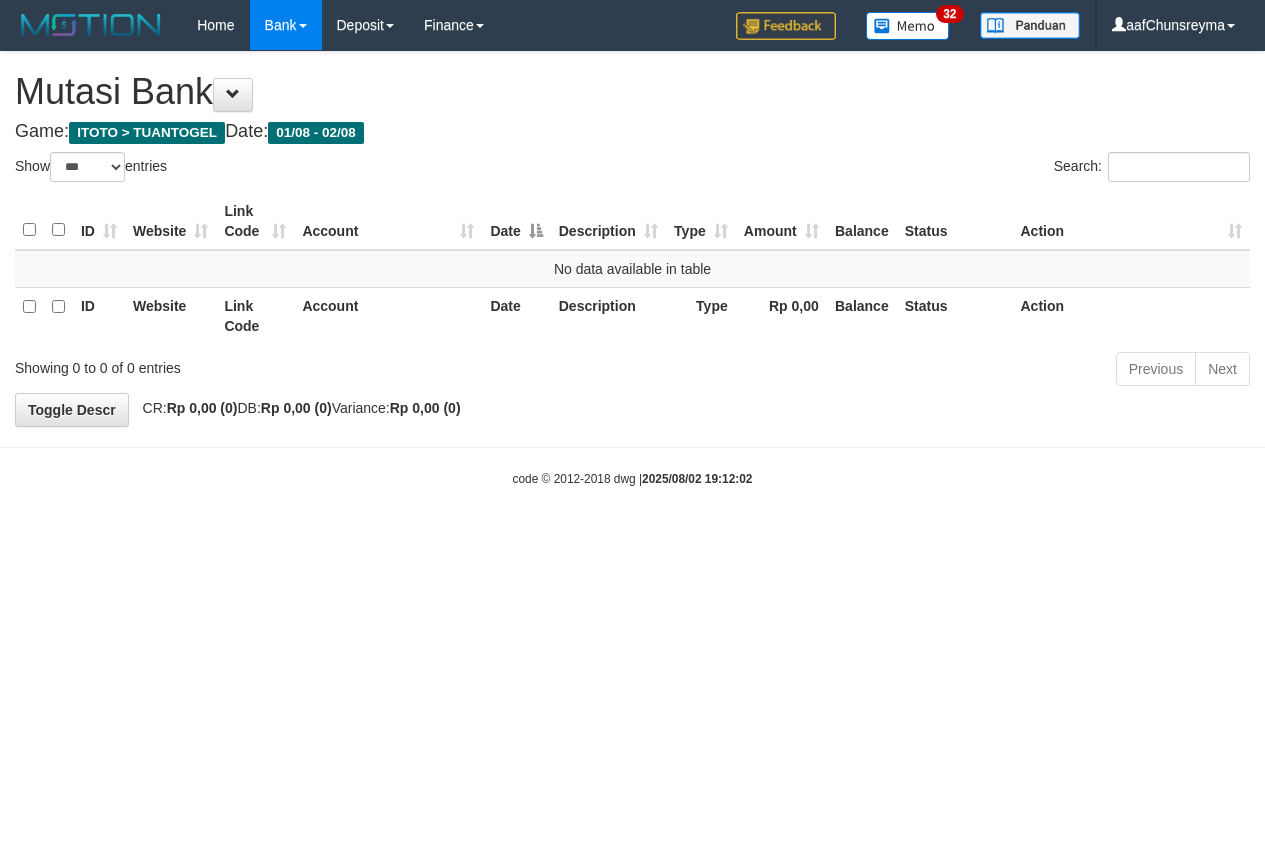 scroll, scrollTop: 0, scrollLeft: 0, axis: both 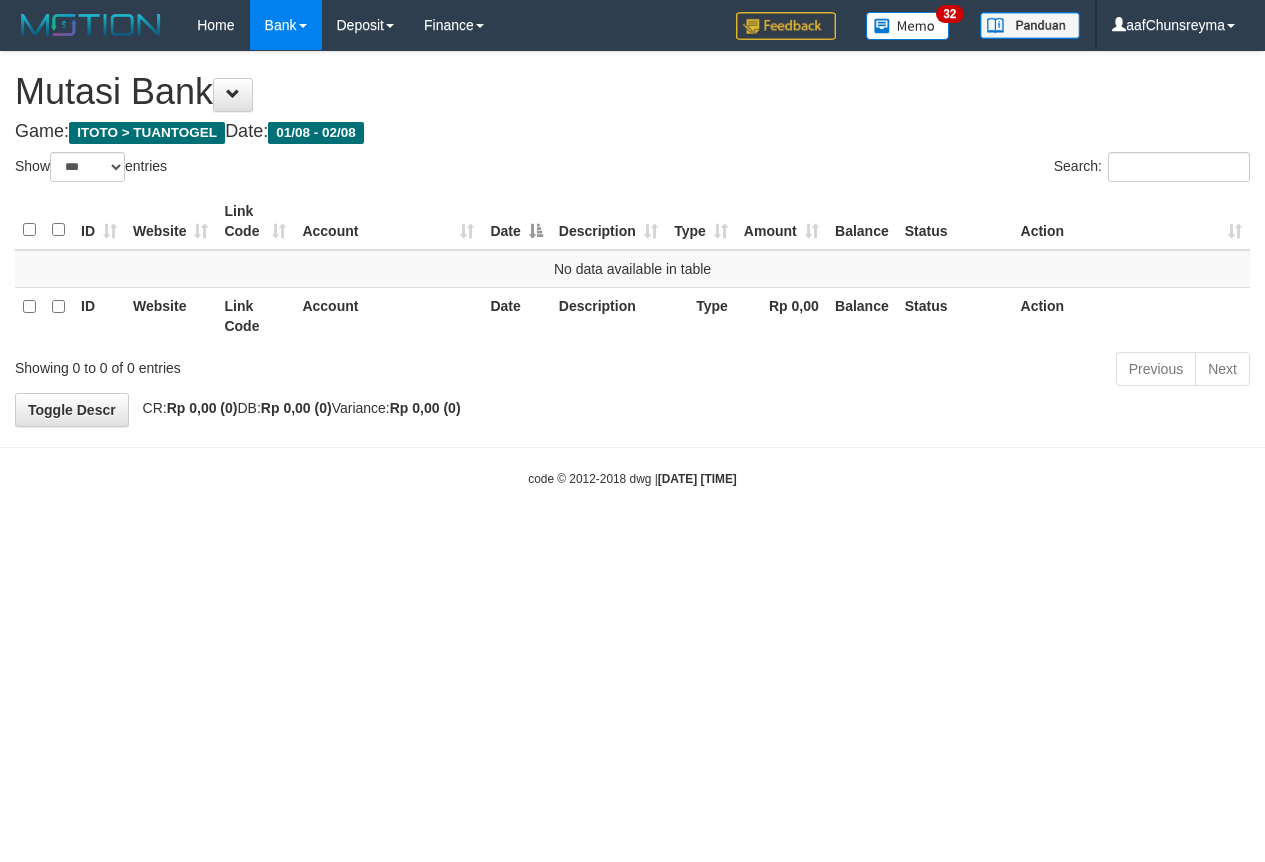 select on "***" 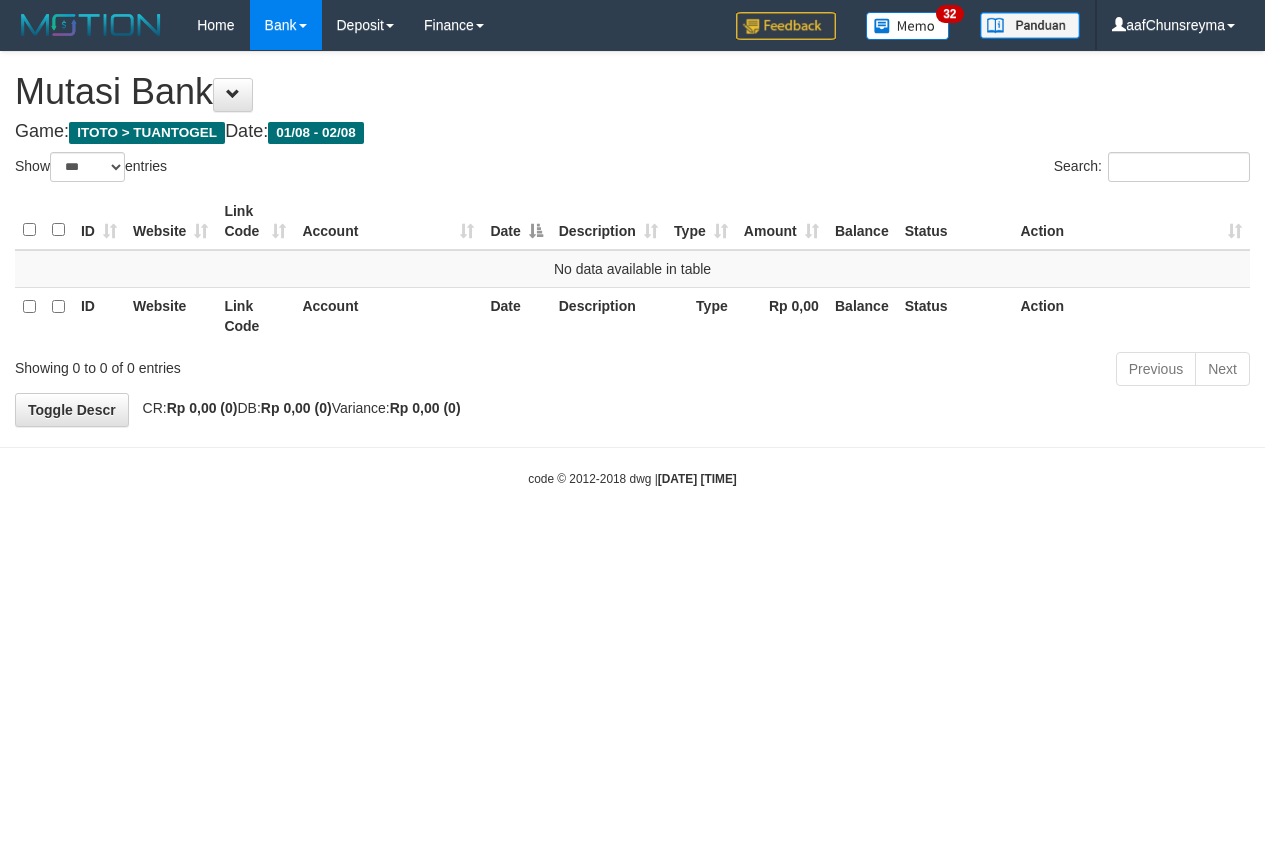 scroll, scrollTop: 0, scrollLeft: 0, axis: both 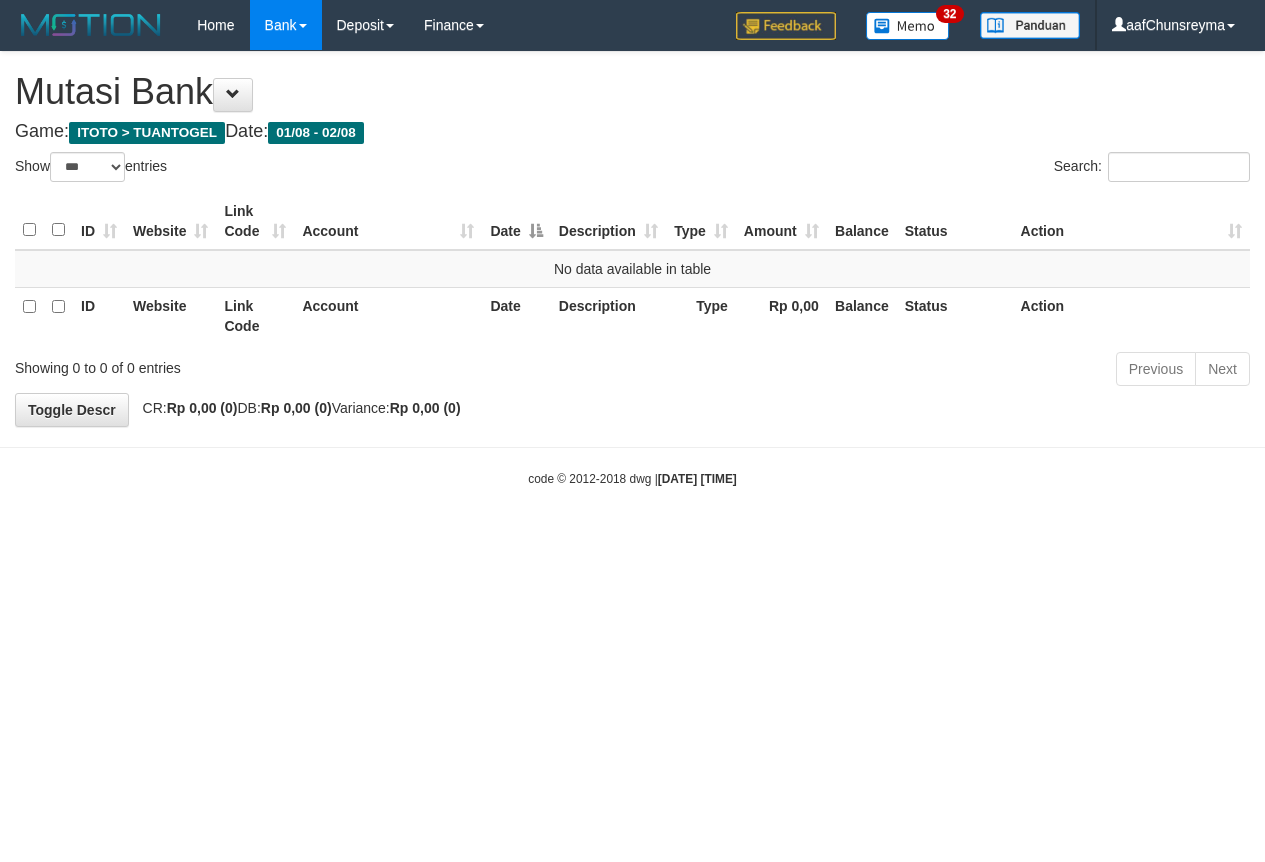 select on "***" 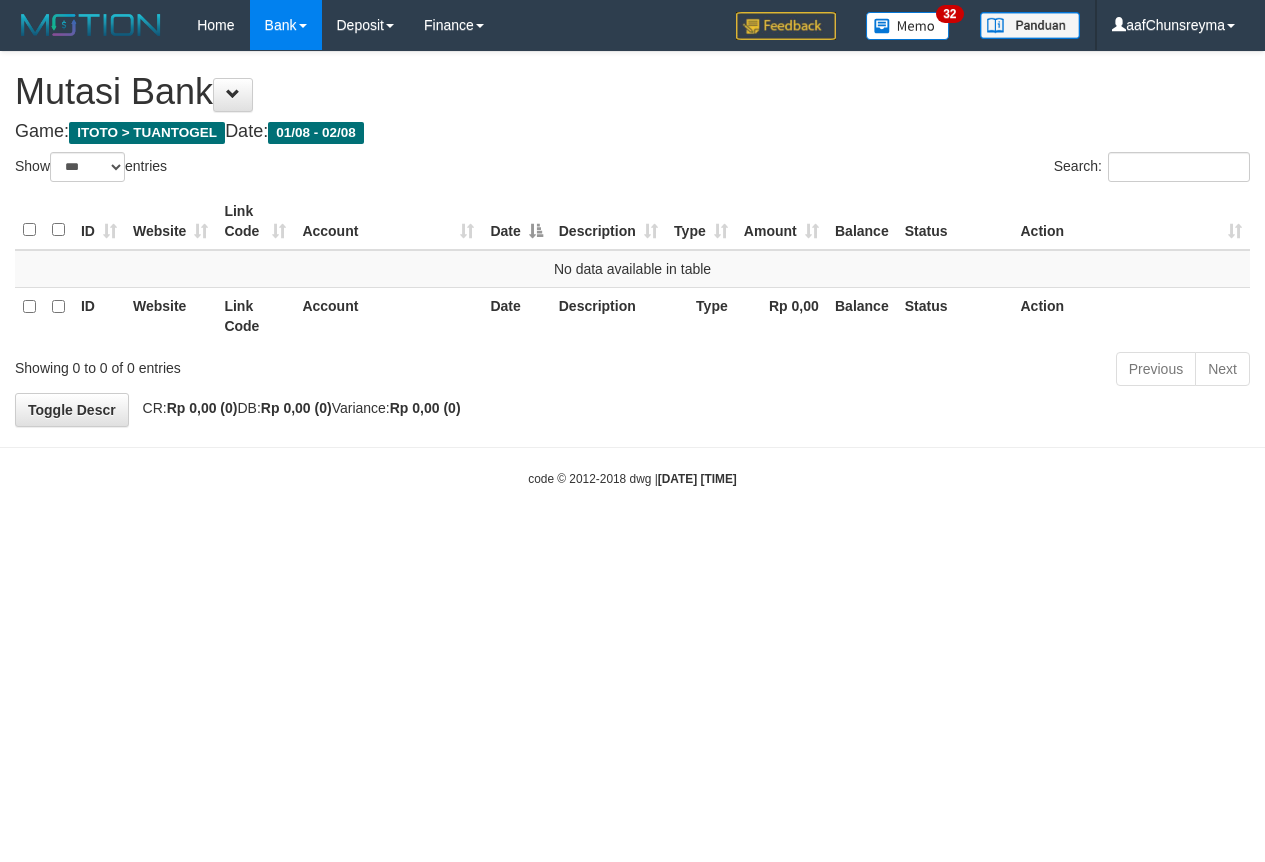 scroll, scrollTop: 0, scrollLeft: 0, axis: both 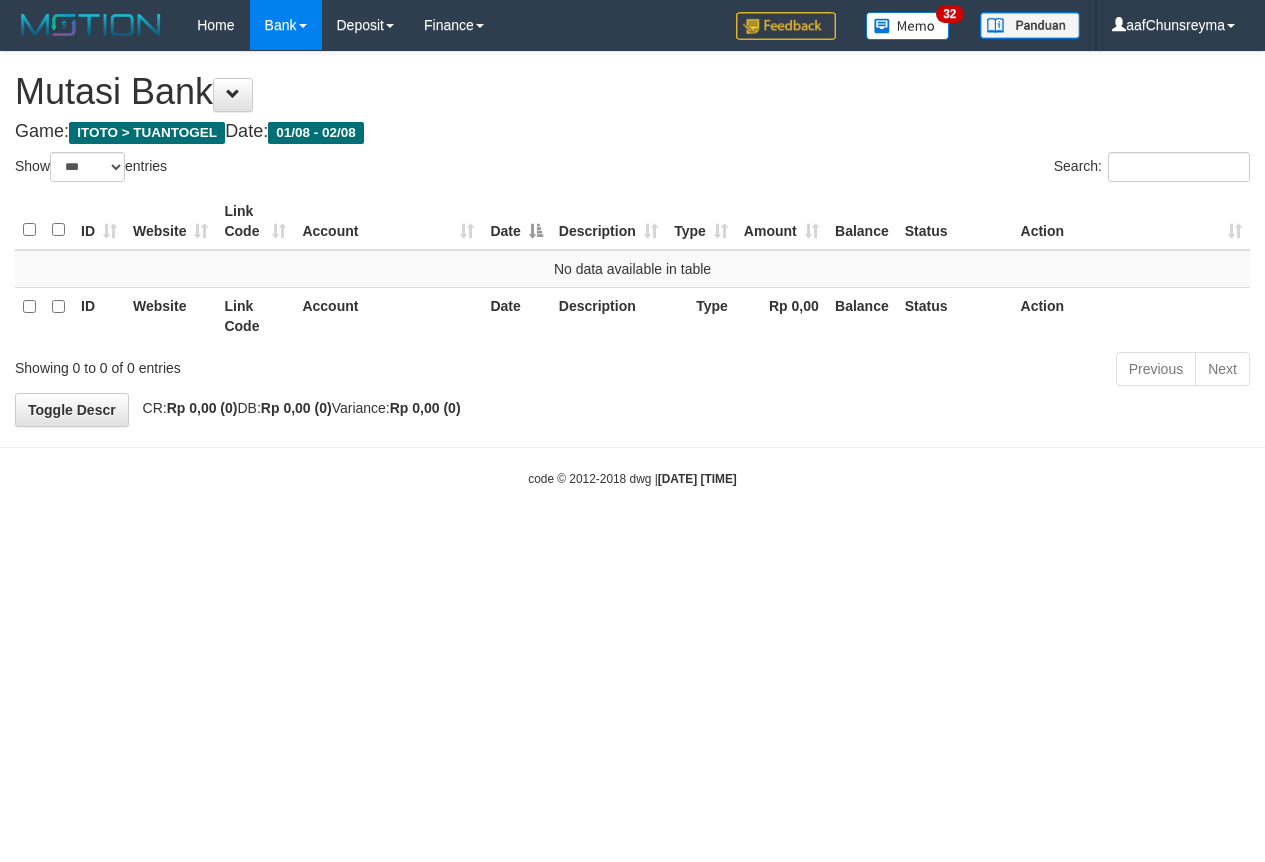 select on "***" 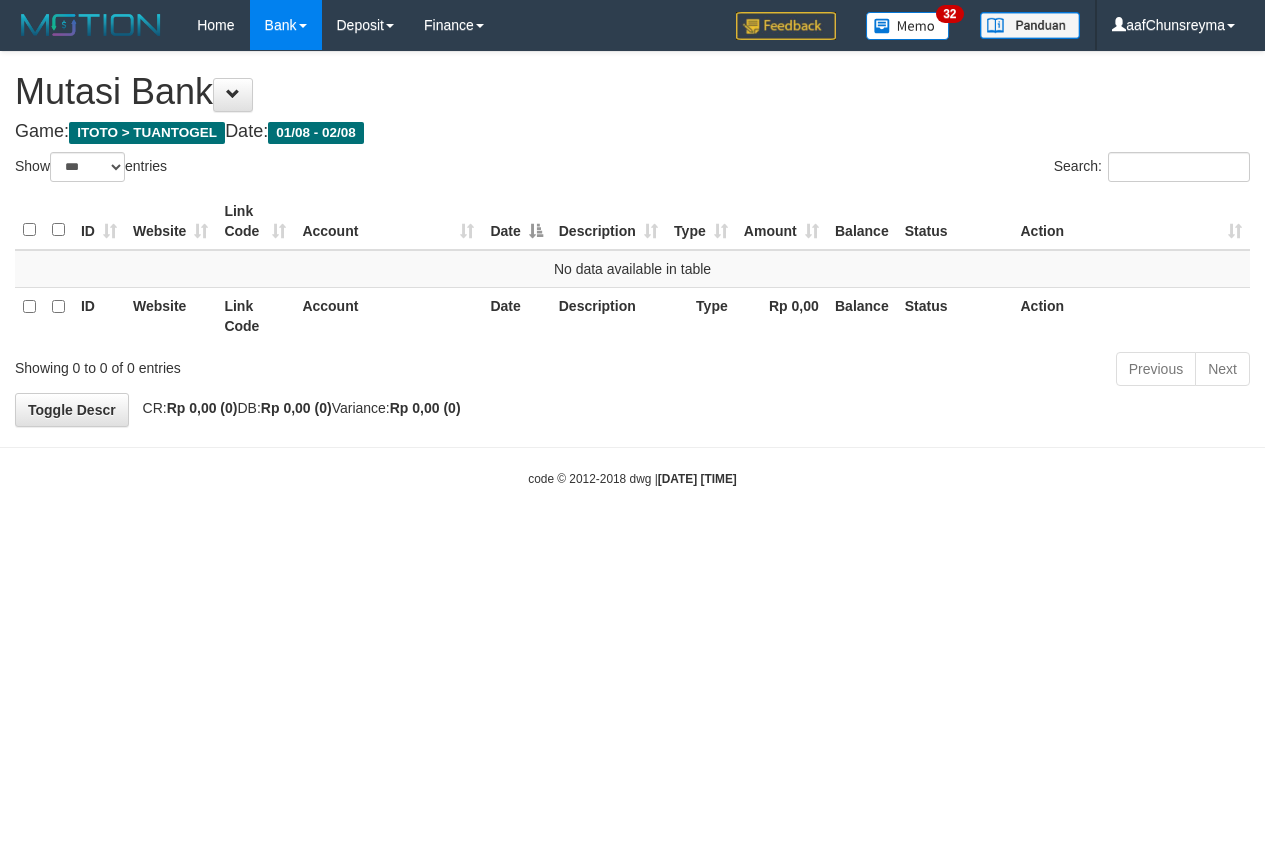 scroll, scrollTop: 0, scrollLeft: 0, axis: both 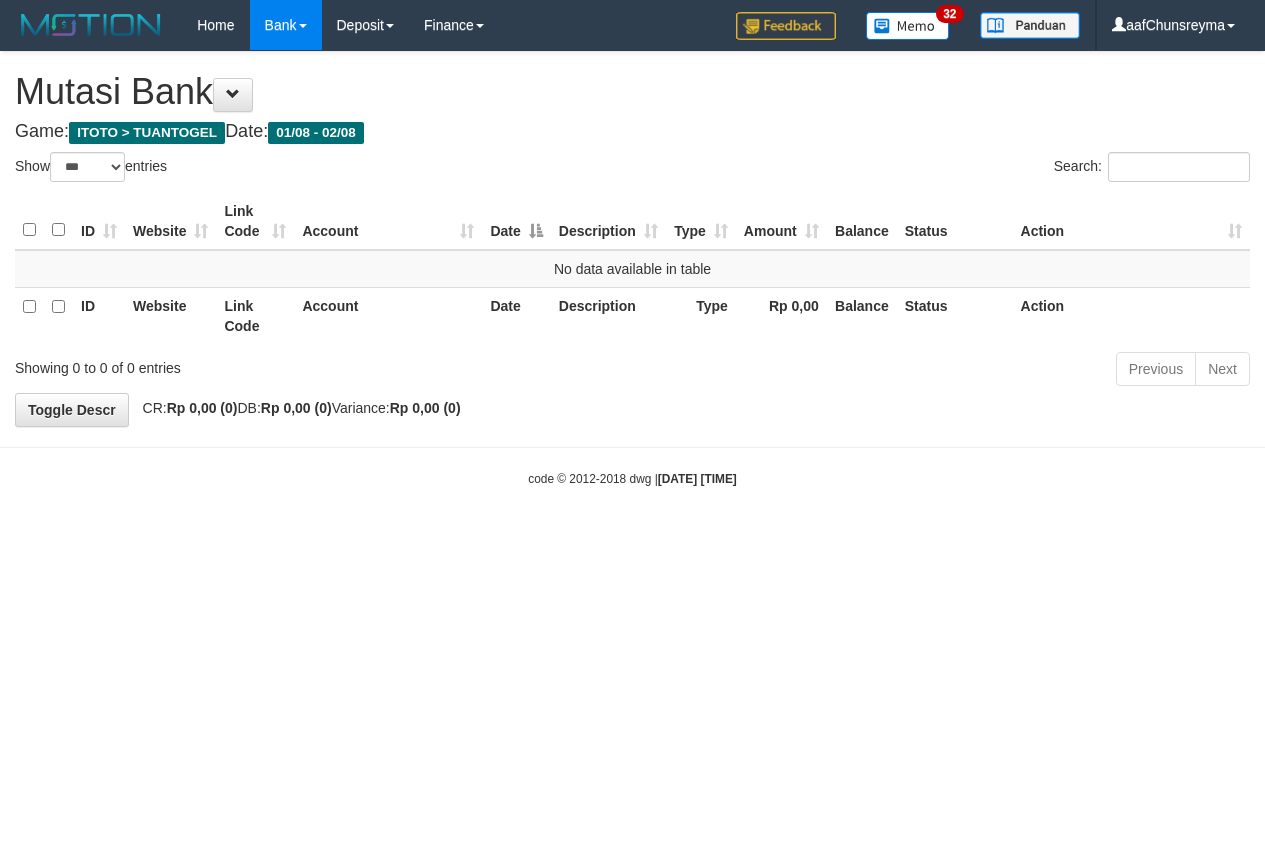 select on "***" 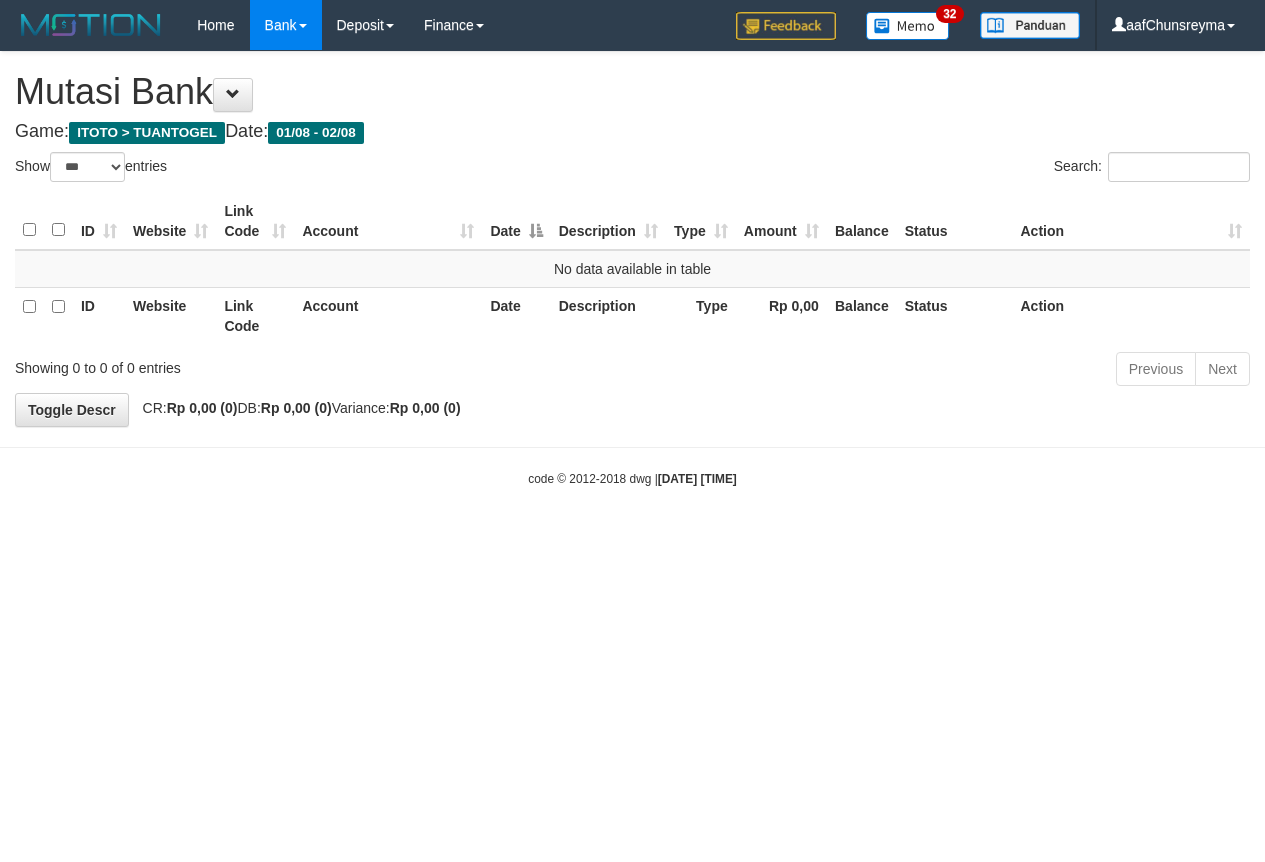scroll, scrollTop: 0, scrollLeft: 0, axis: both 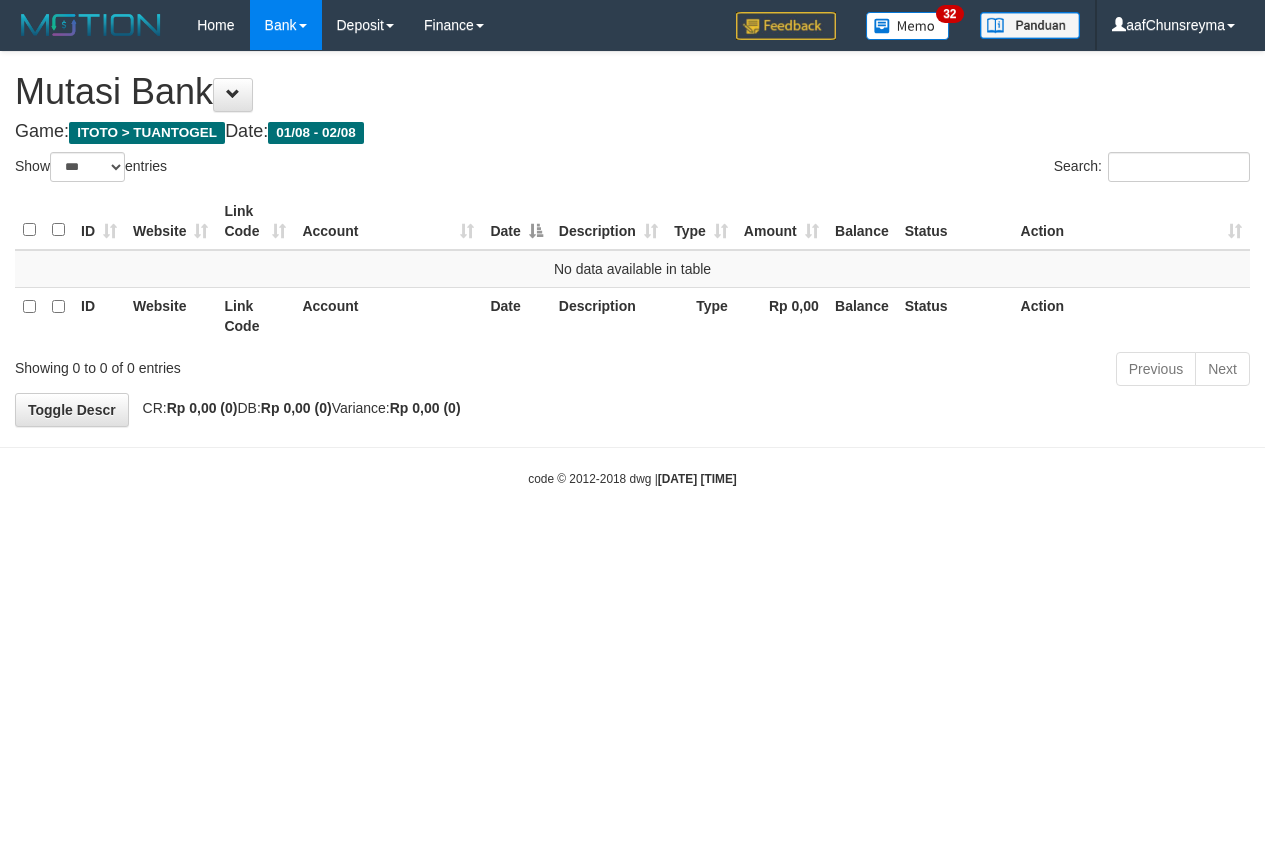 select on "***" 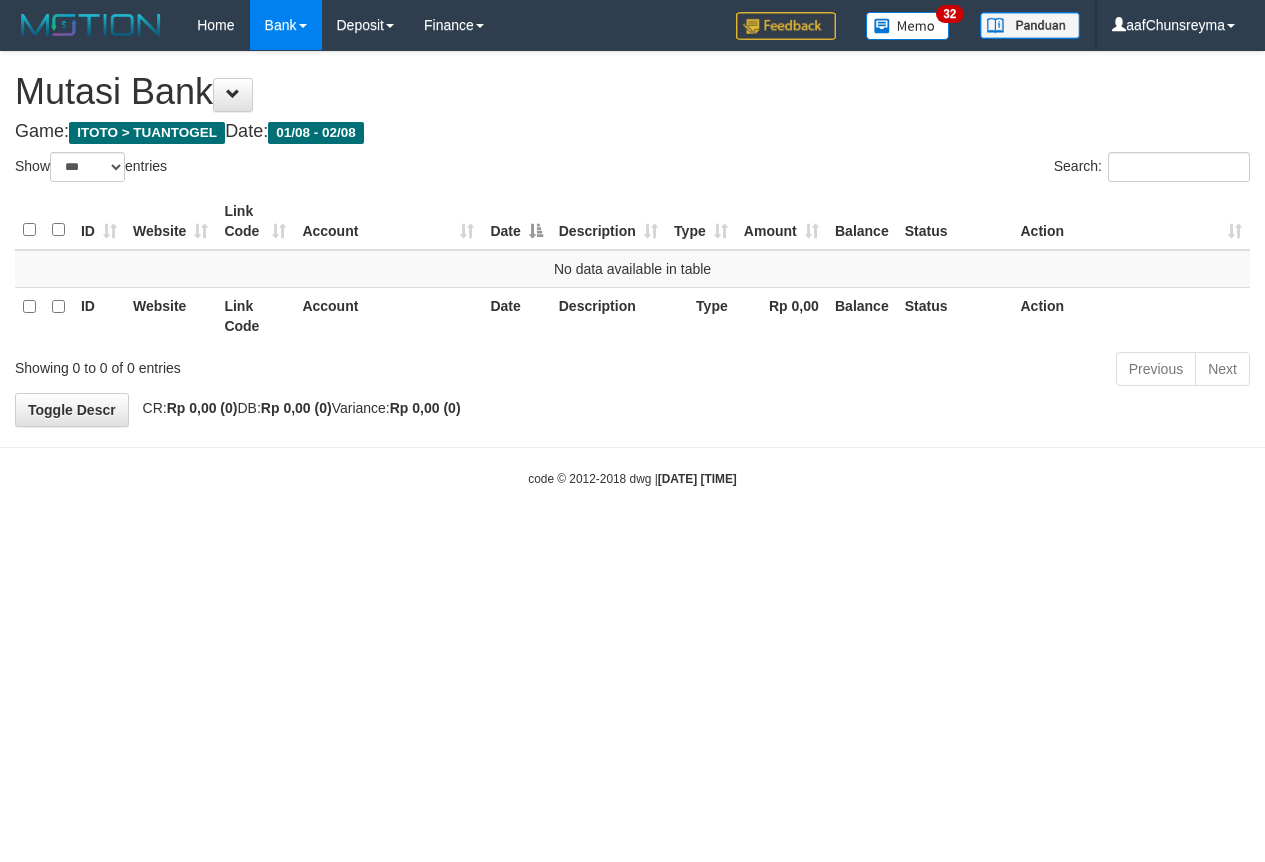 scroll, scrollTop: 0, scrollLeft: 0, axis: both 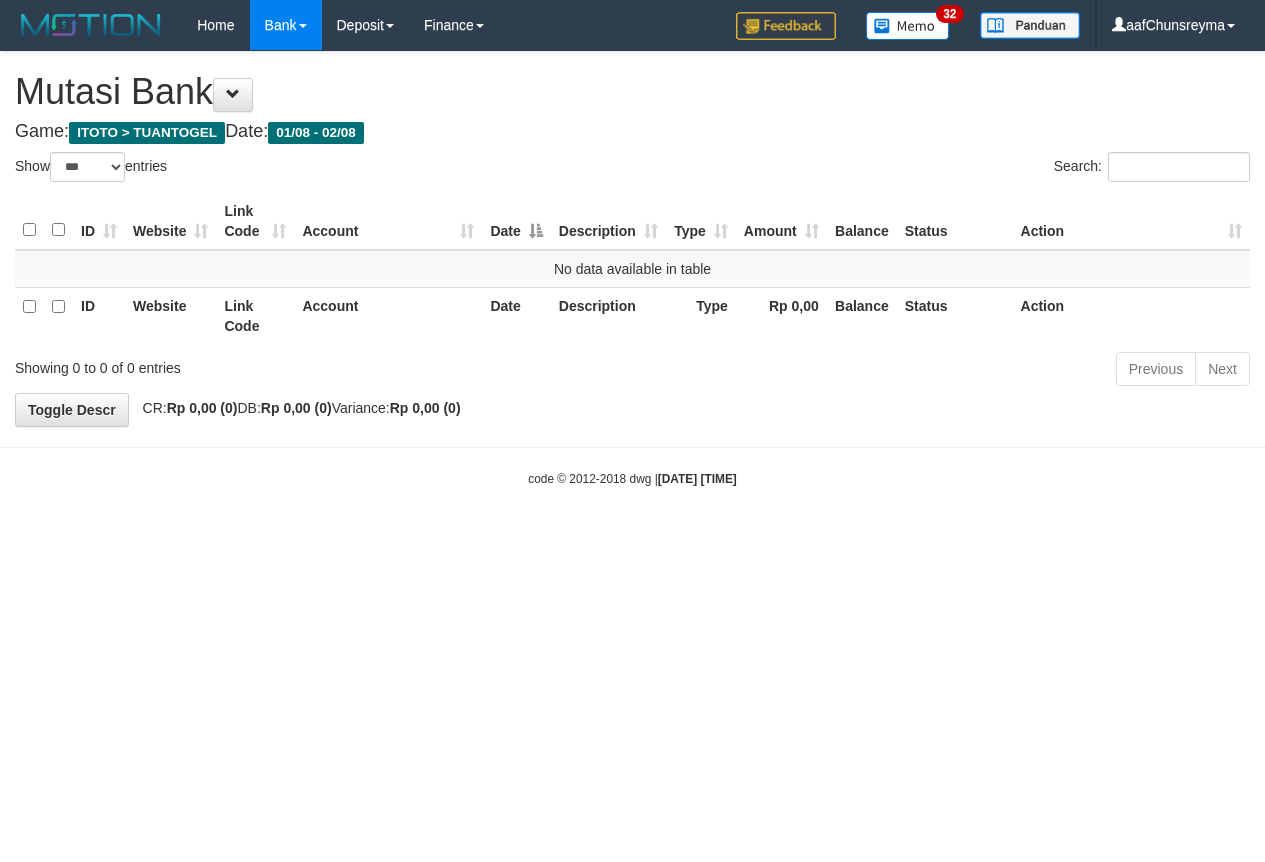 select on "***" 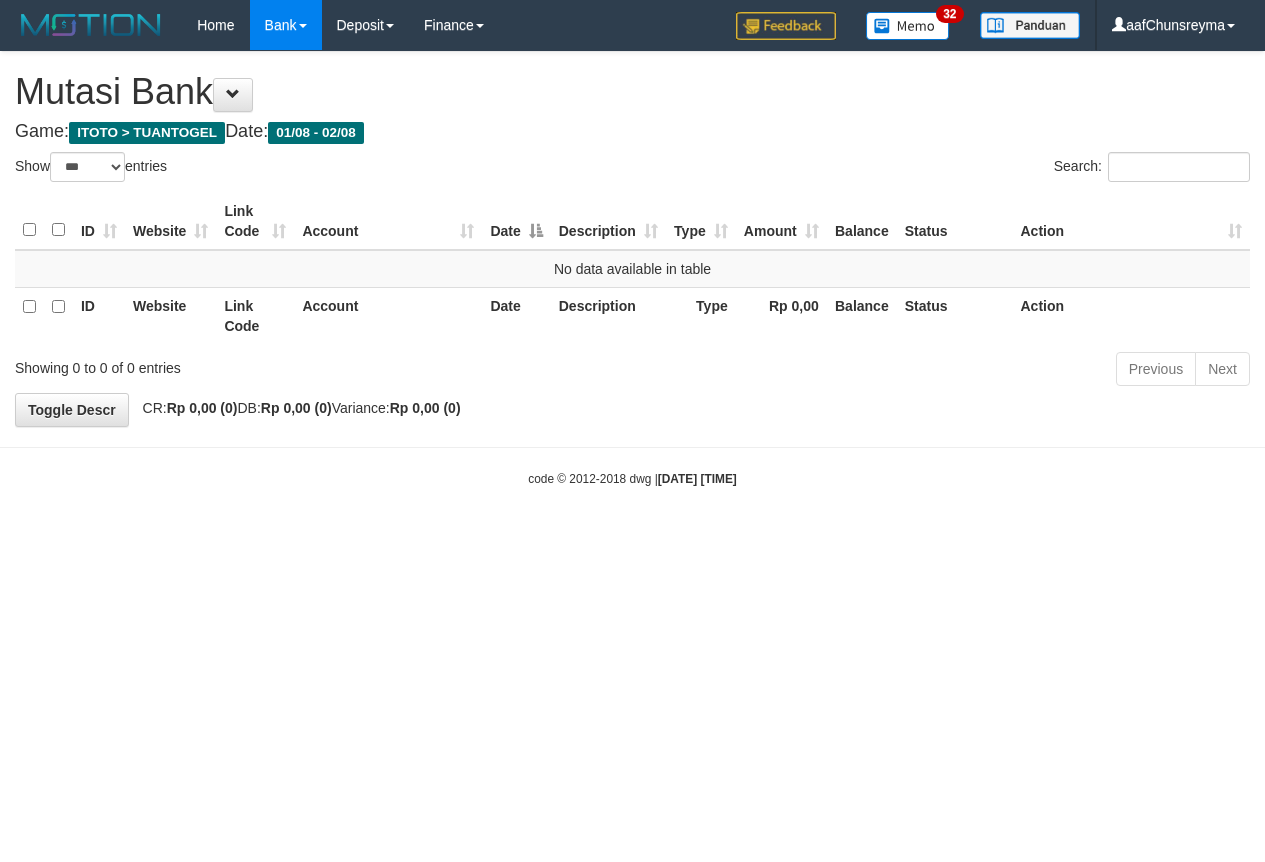 scroll, scrollTop: 0, scrollLeft: 0, axis: both 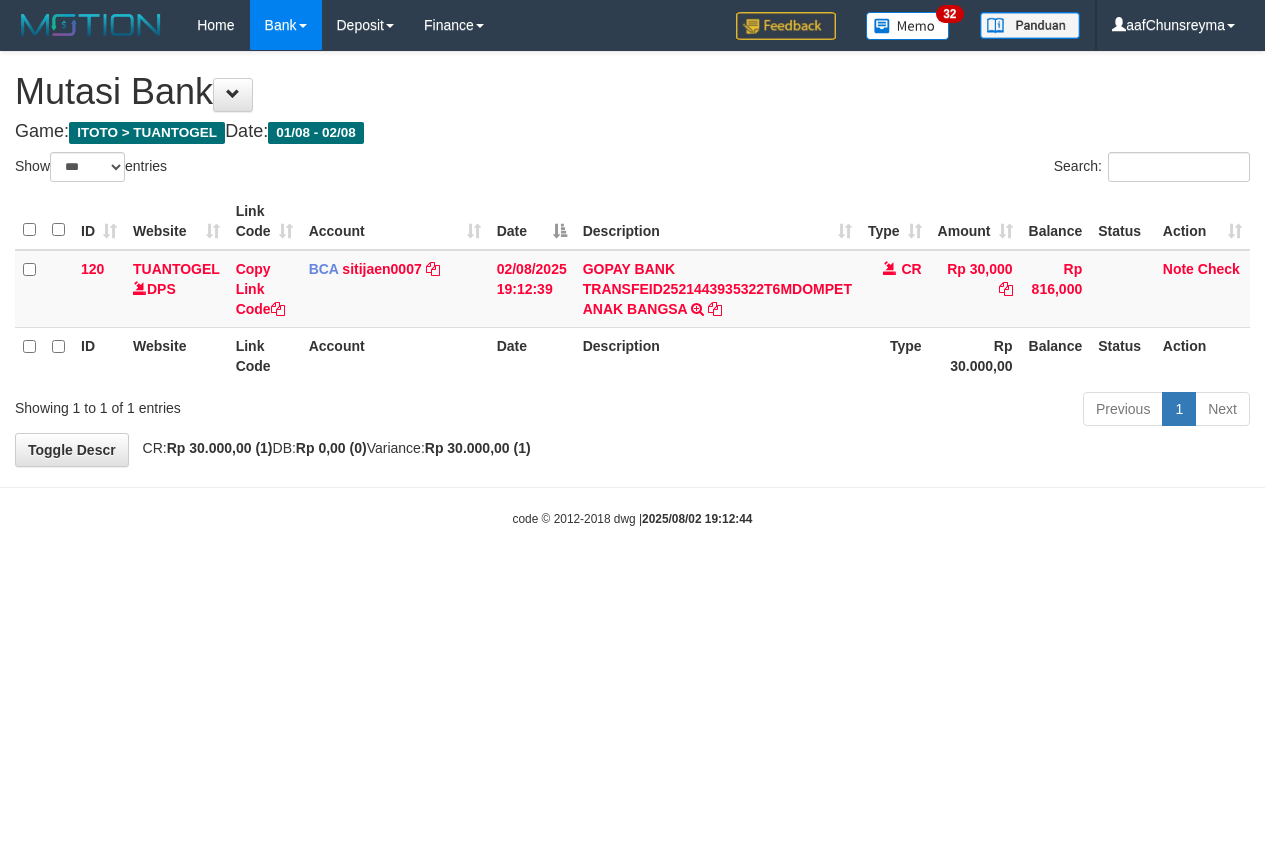 select on "***" 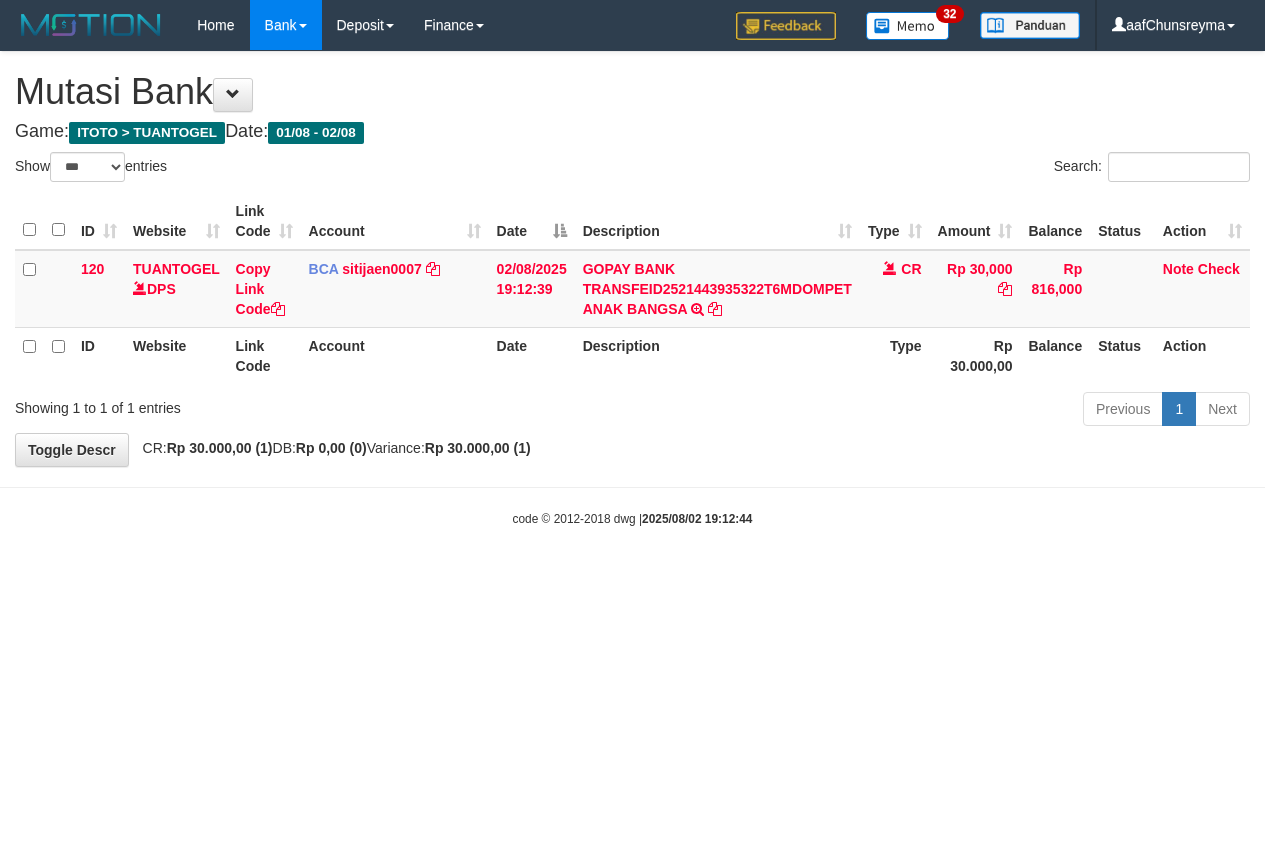 scroll, scrollTop: 0, scrollLeft: 0, axis: both 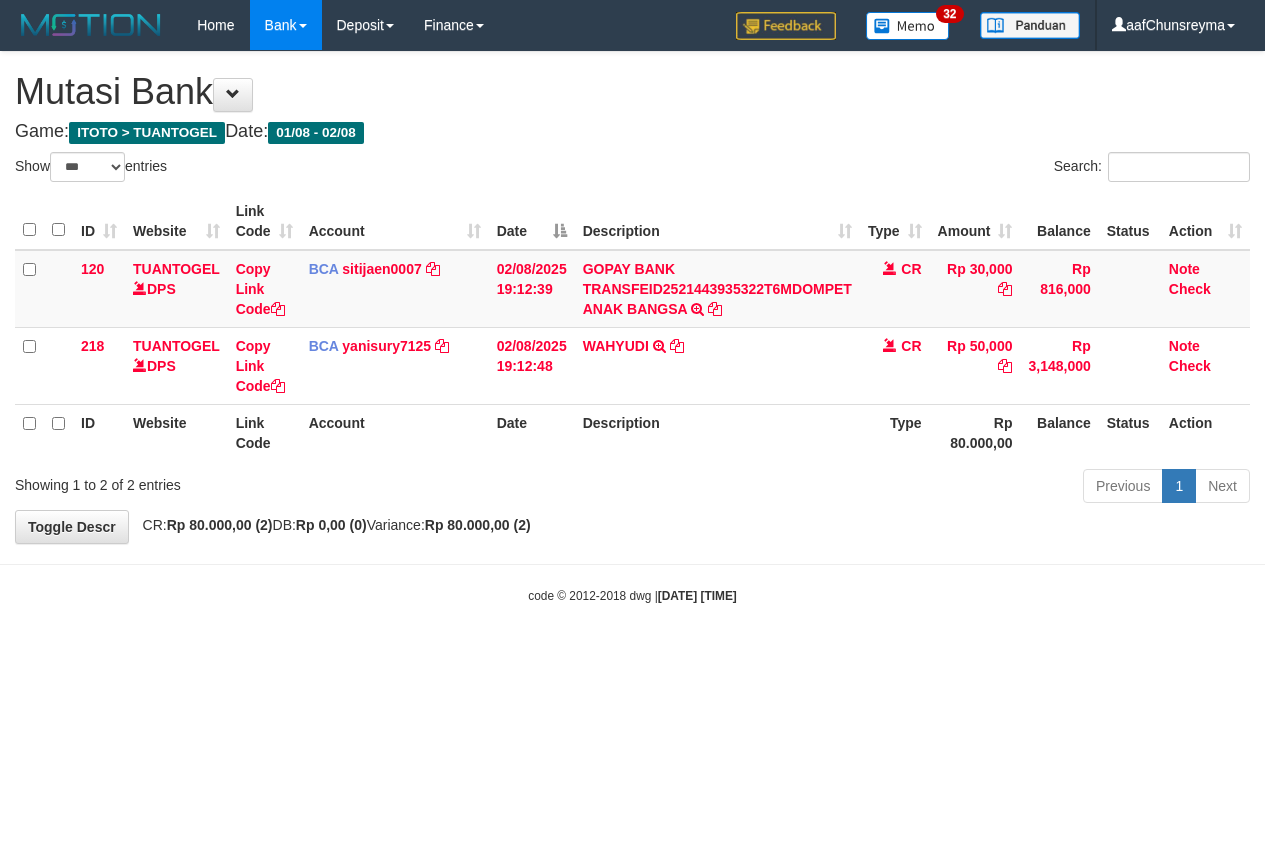select on "***" 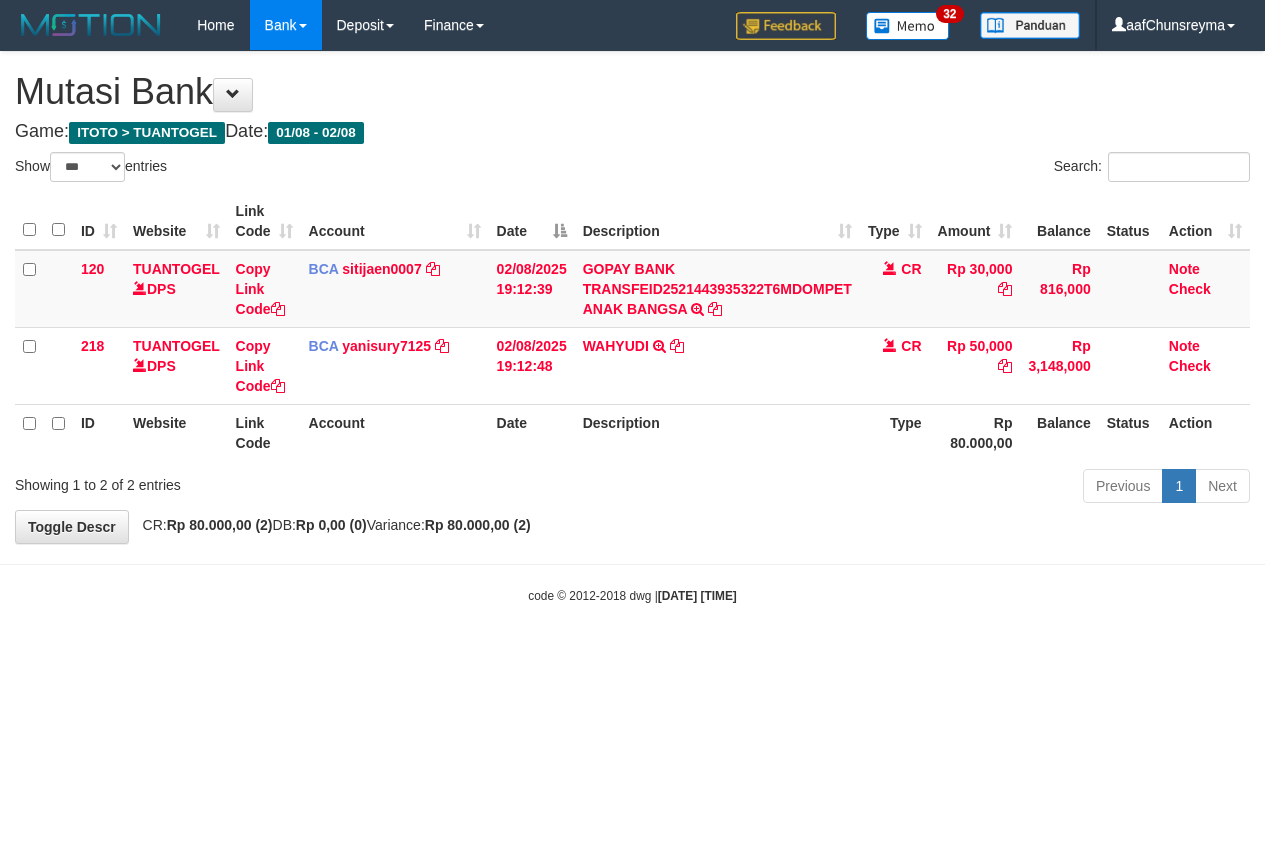scroll, scrollTop: 0, scrollLeft: 0, axis: both 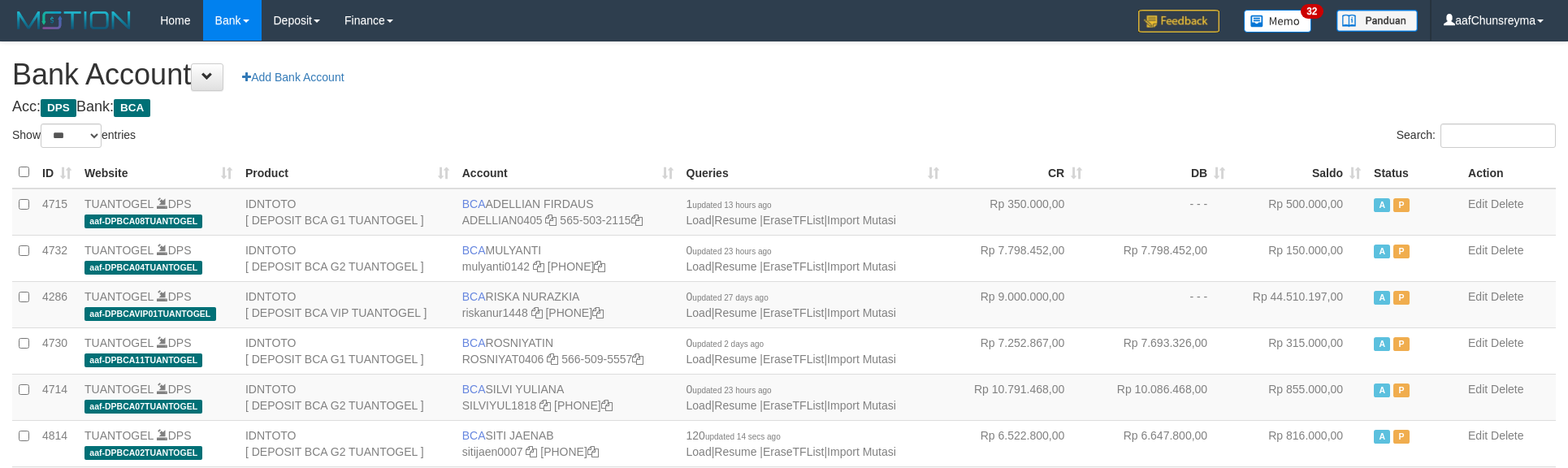 select on "***" 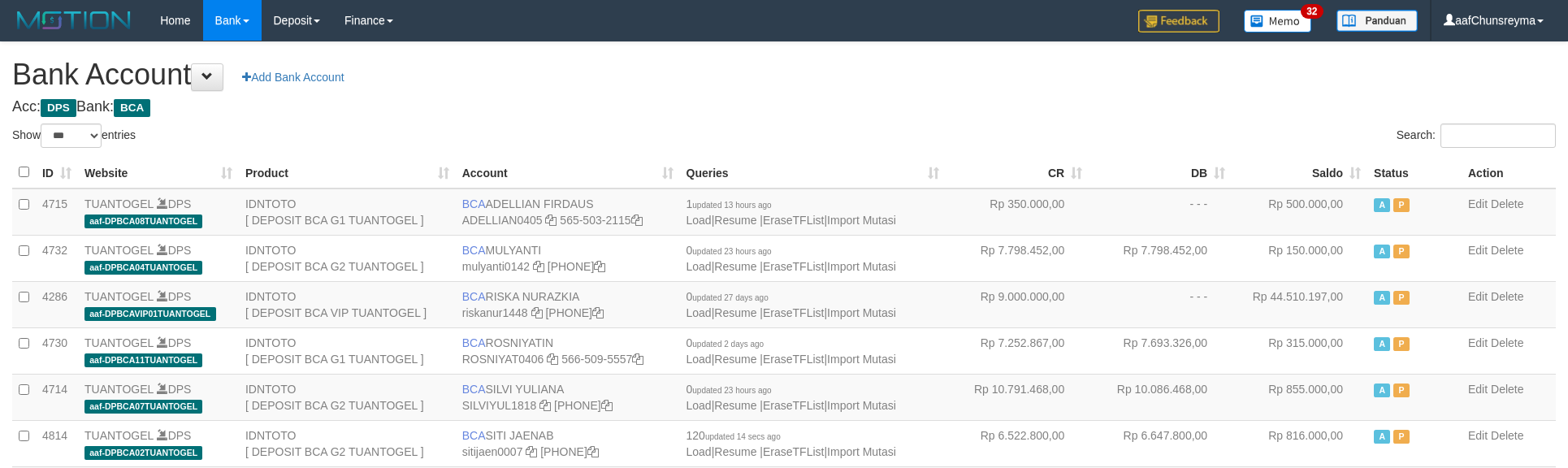 scroll, scrollTop: 346, scrollLeft: 0, axis: vertical 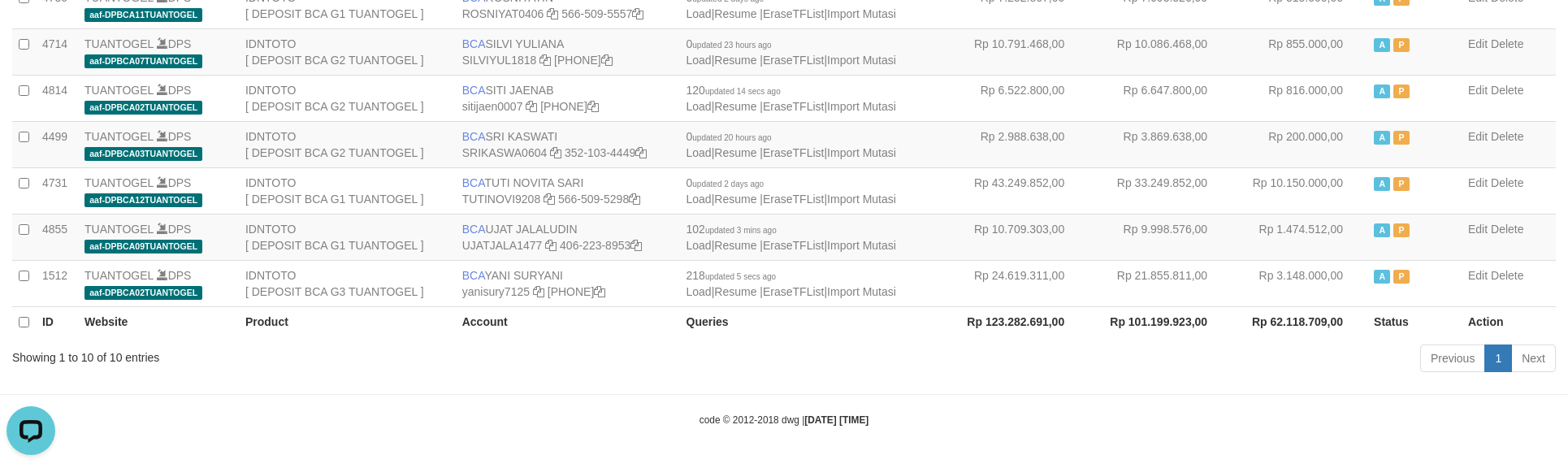 click on "code © 2012-2018 dwg |  2025/08/02 19:12:53" at bounding box center (784, 419) 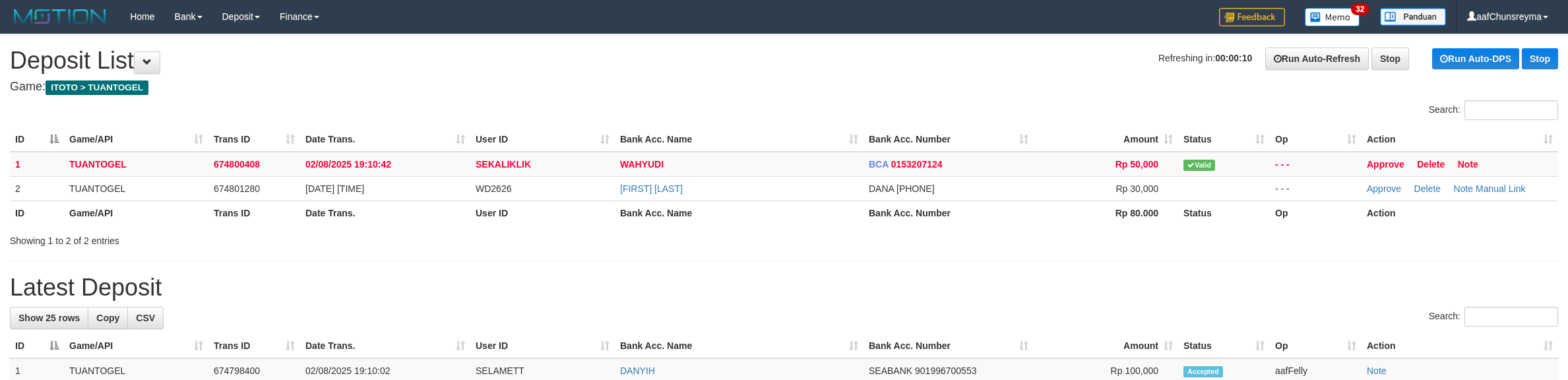 scroll, scrollTop: 0, scrollLeft: 0, axis: both 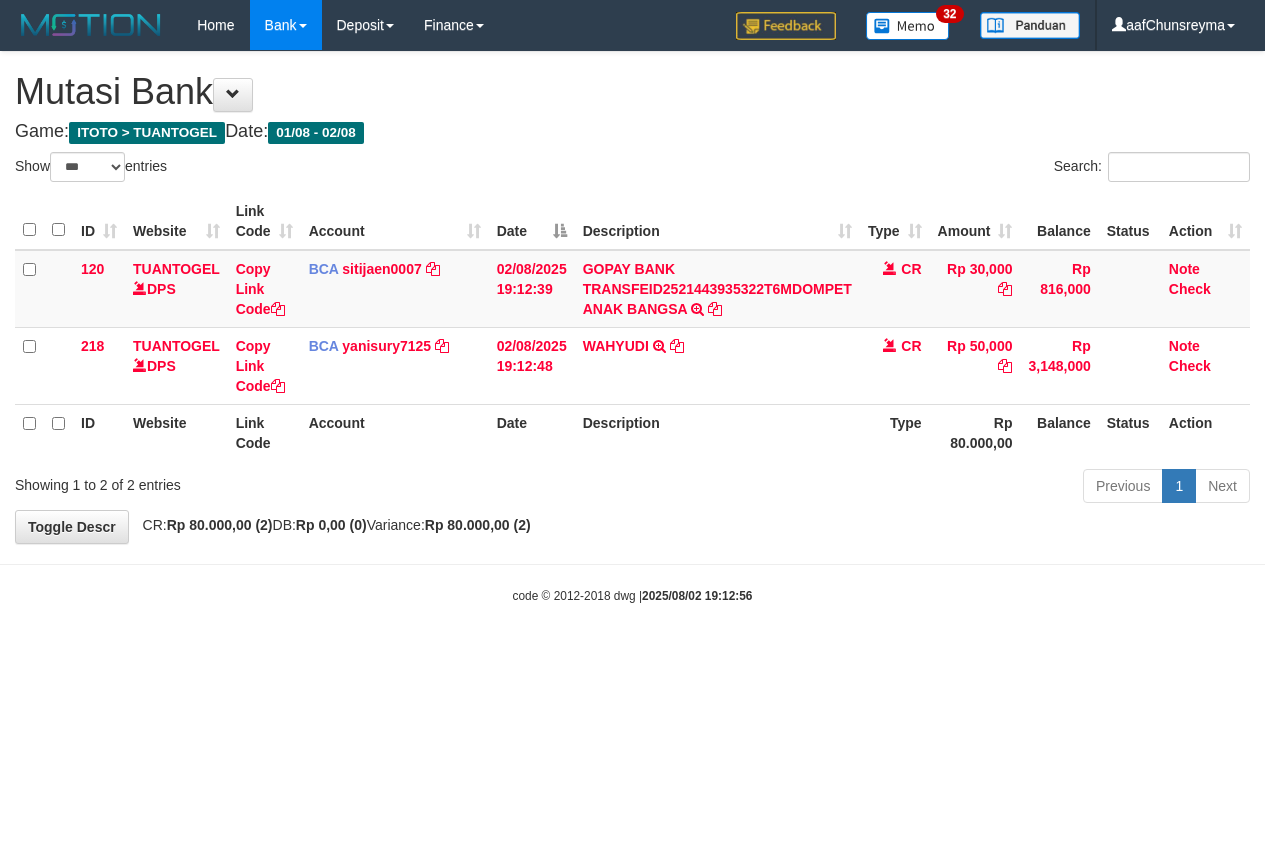 select on "***" 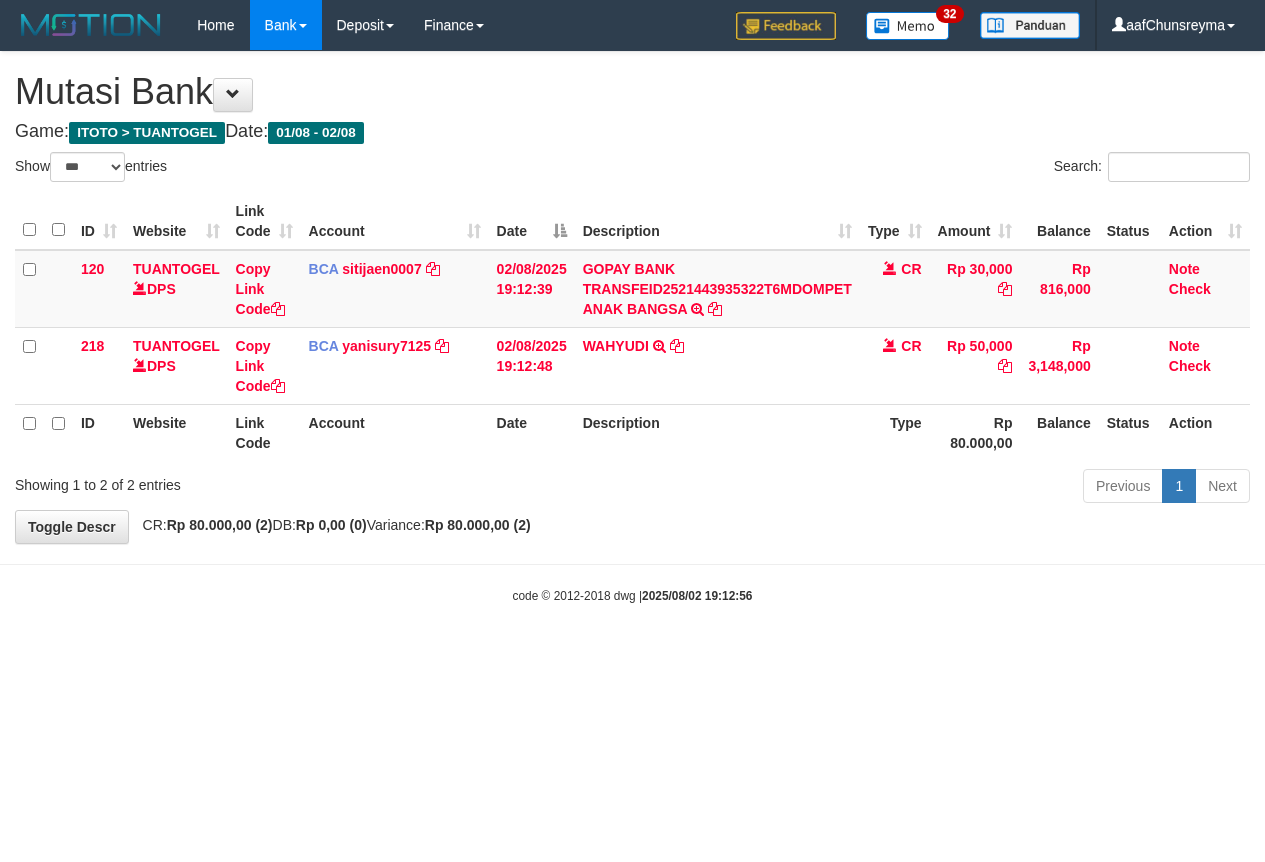 scroll, scrollTop: 0, scrollLeft: 0, axis: both 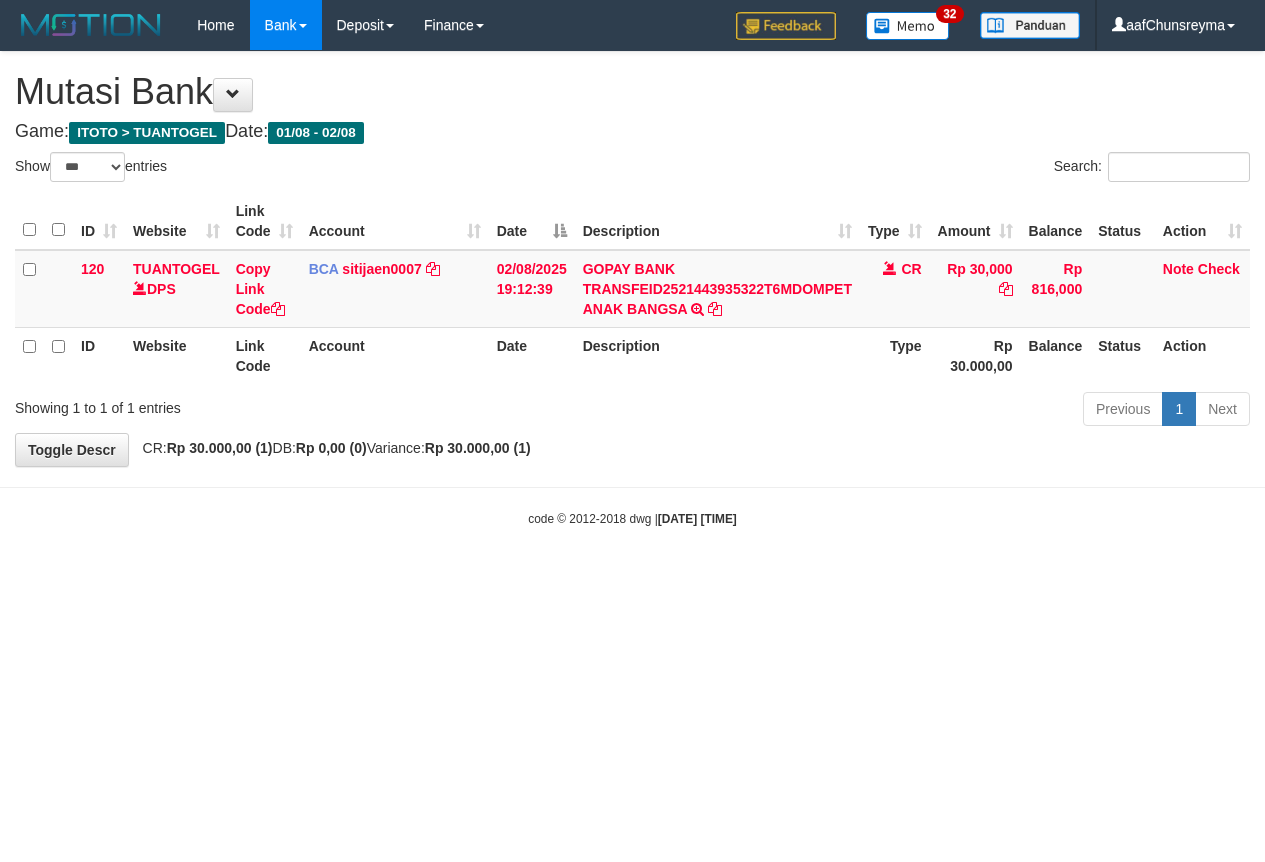 select on "***" 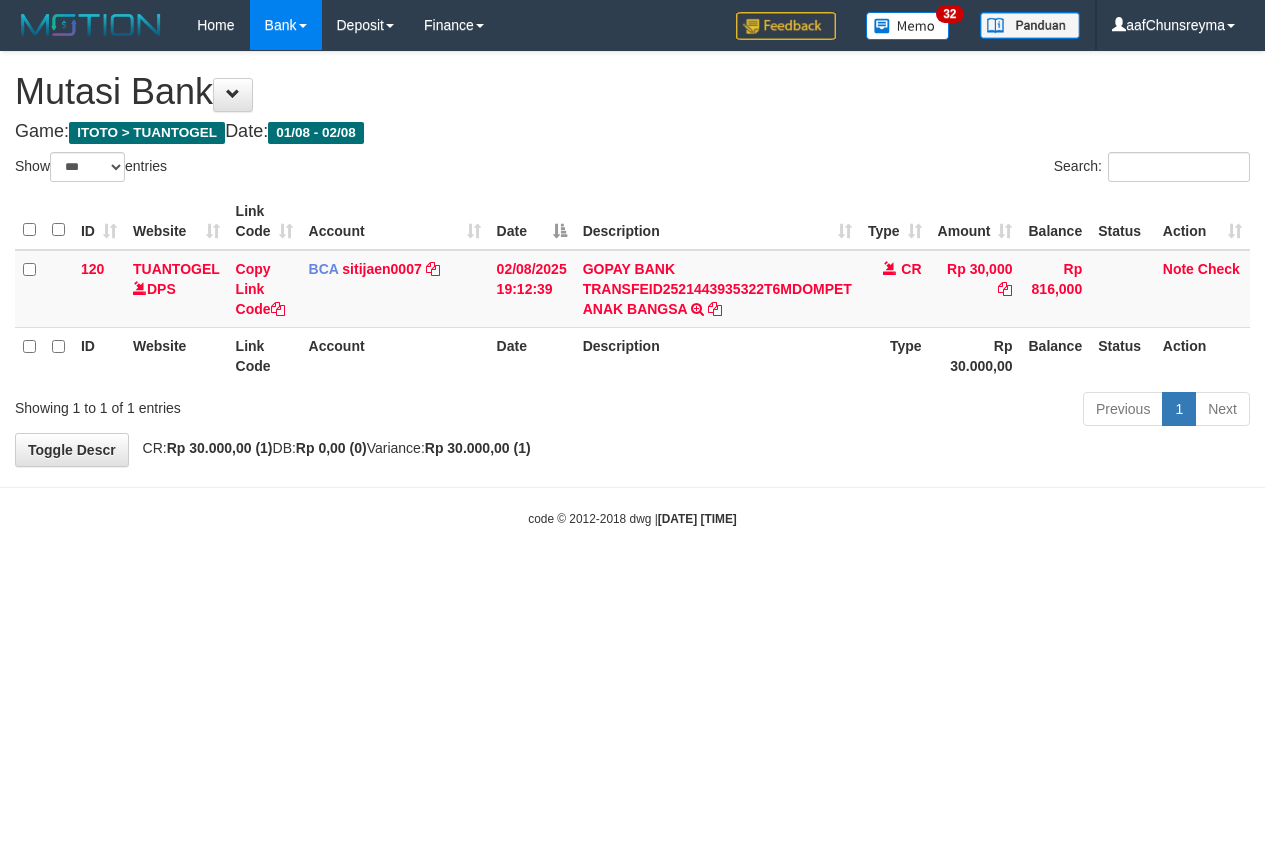 scroll, scrollTop: 0, scrollLeft: 0, axis: both 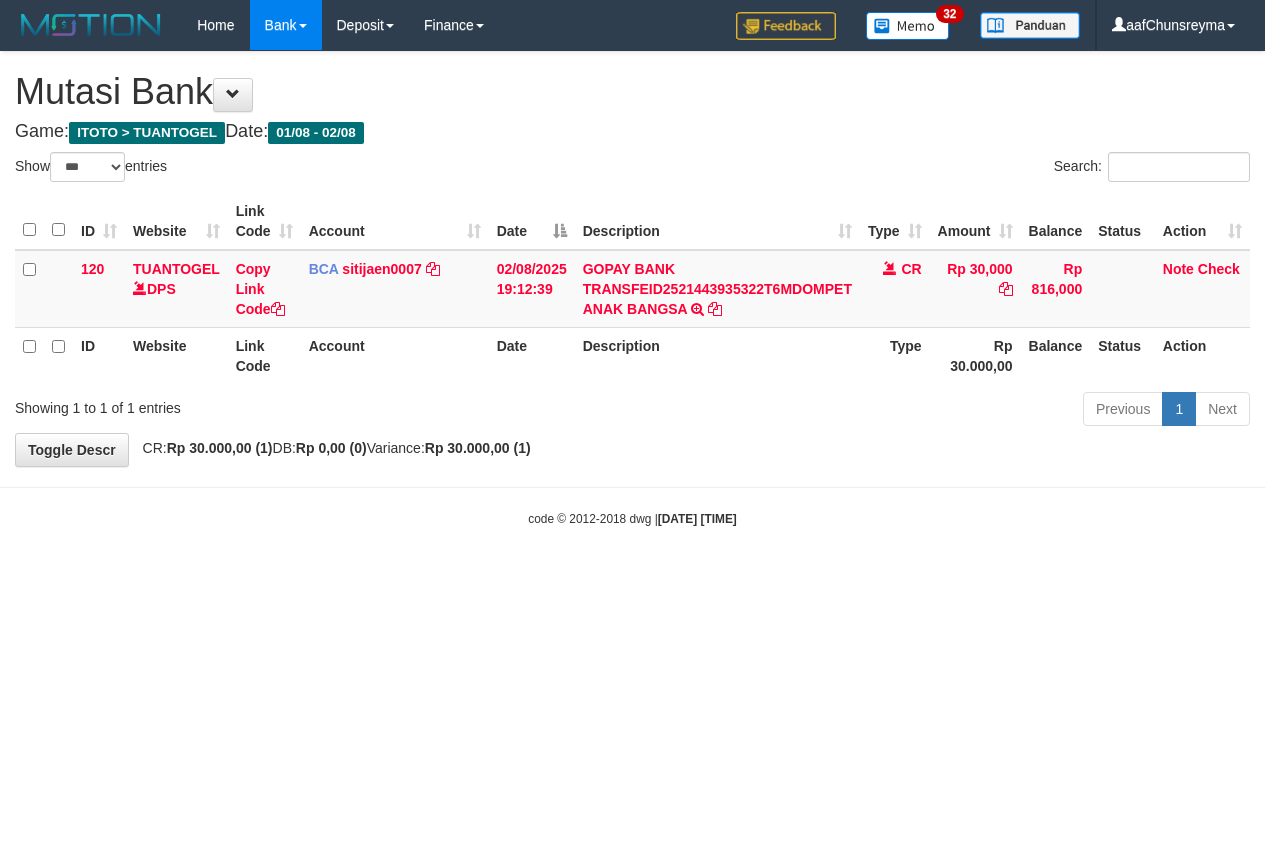 select on "***" 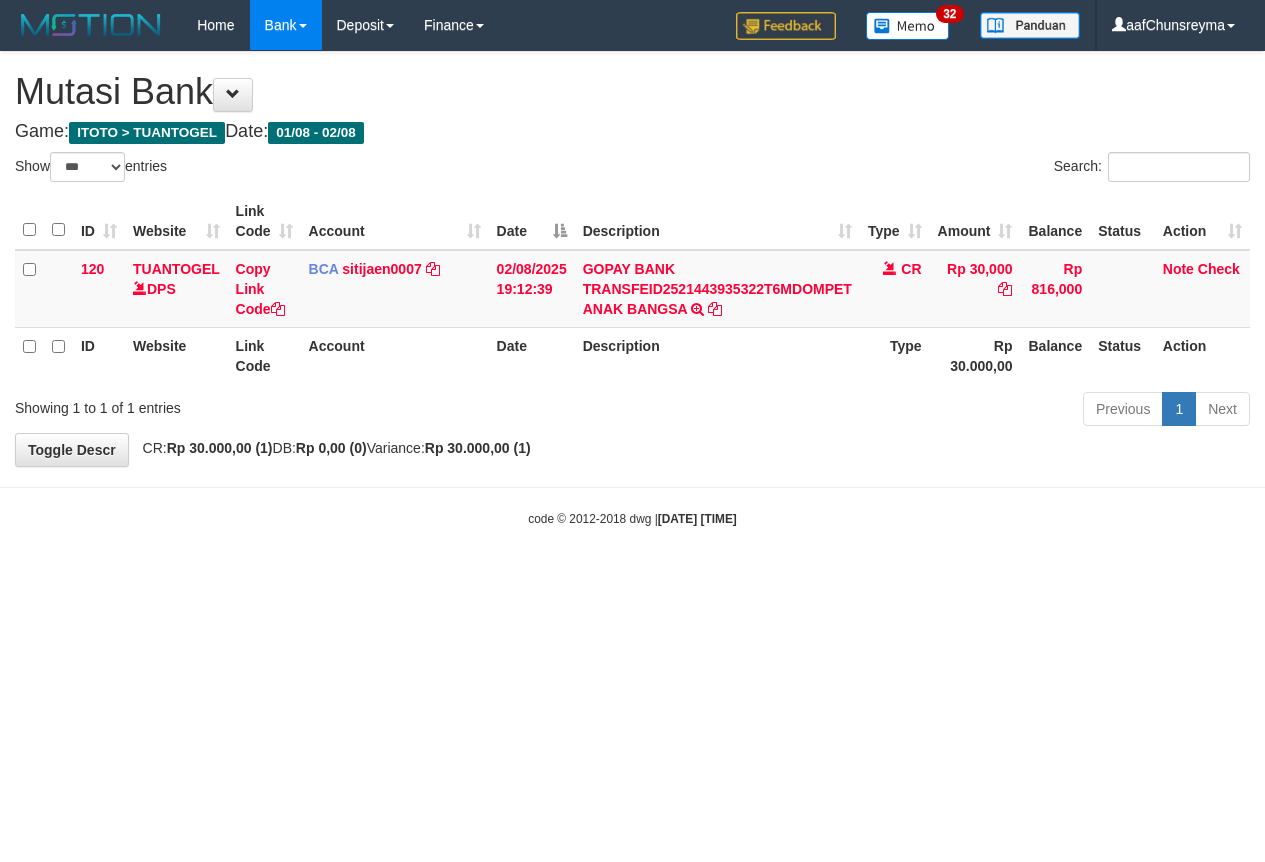 scroll, scrollTop: 0, scrollLeft: 0, axis: both 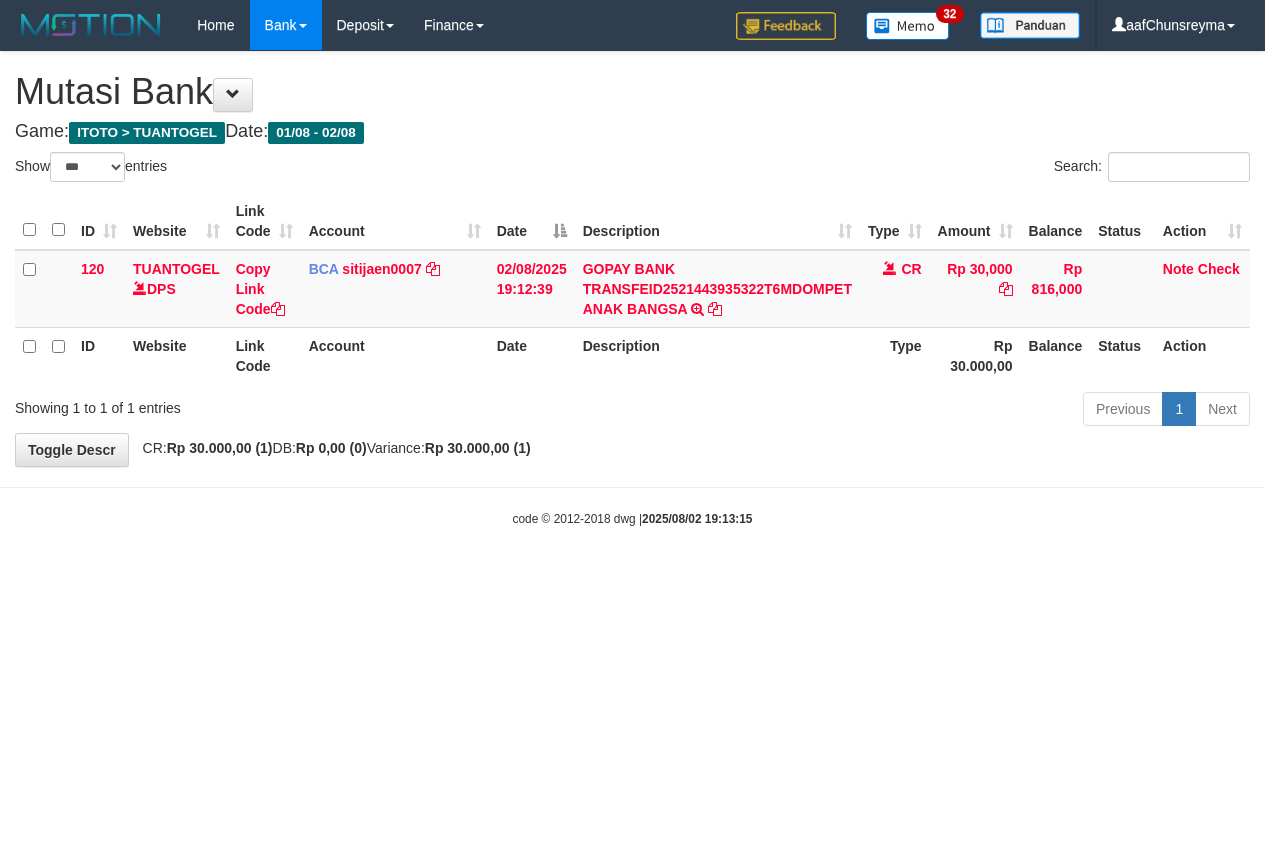 select on "***" 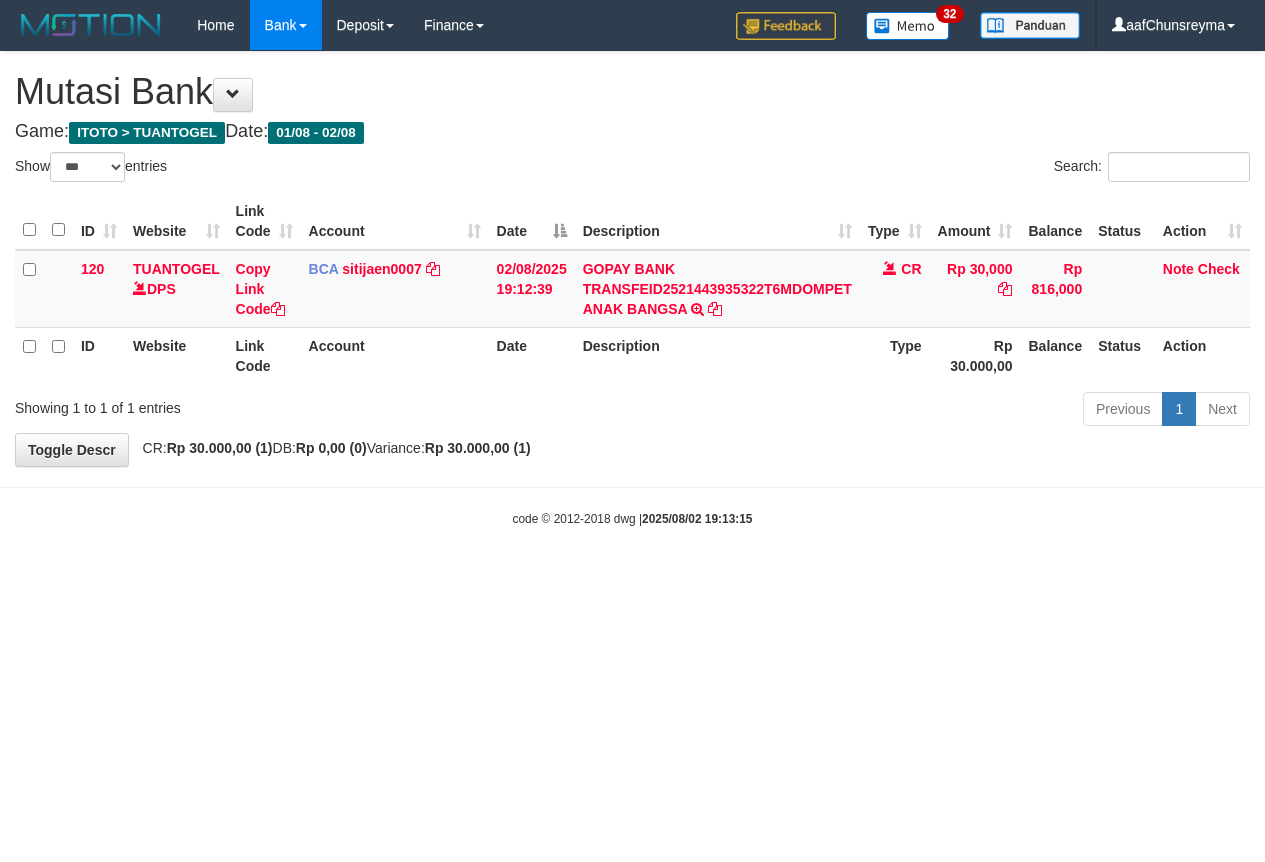 scroll, scrollTop: 0, scrollLeft: 0, axis: both 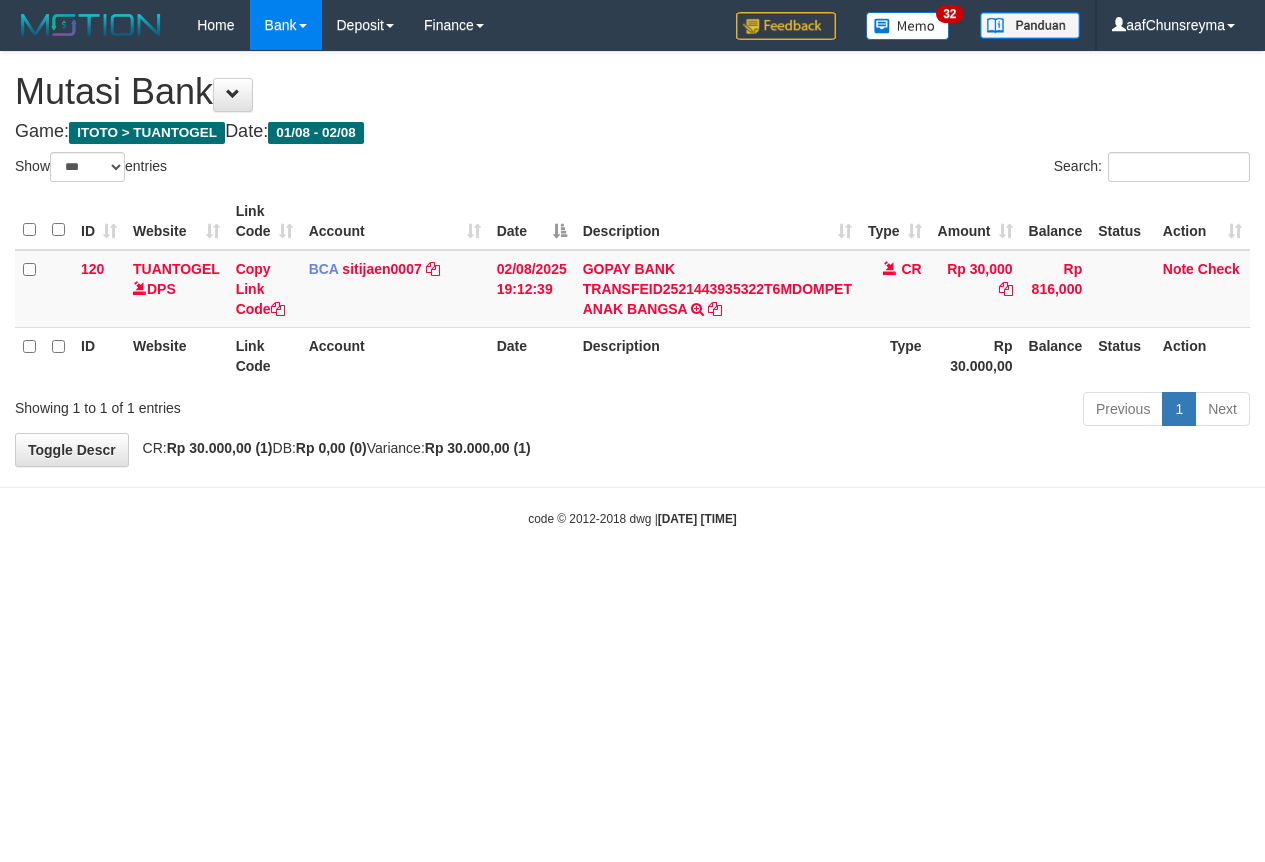 select on "***" 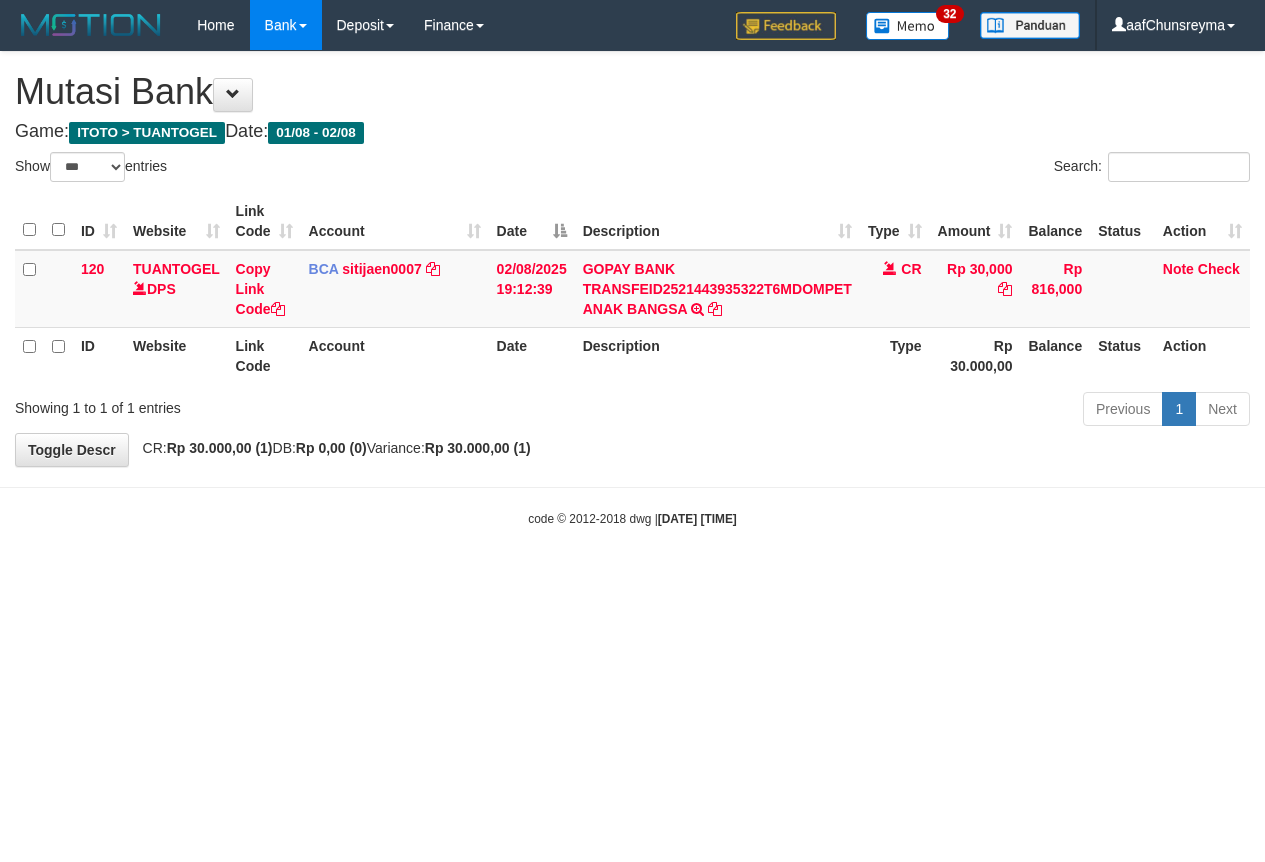 scroll, scrollTop: 0, scrollLeft: 0, axis: both 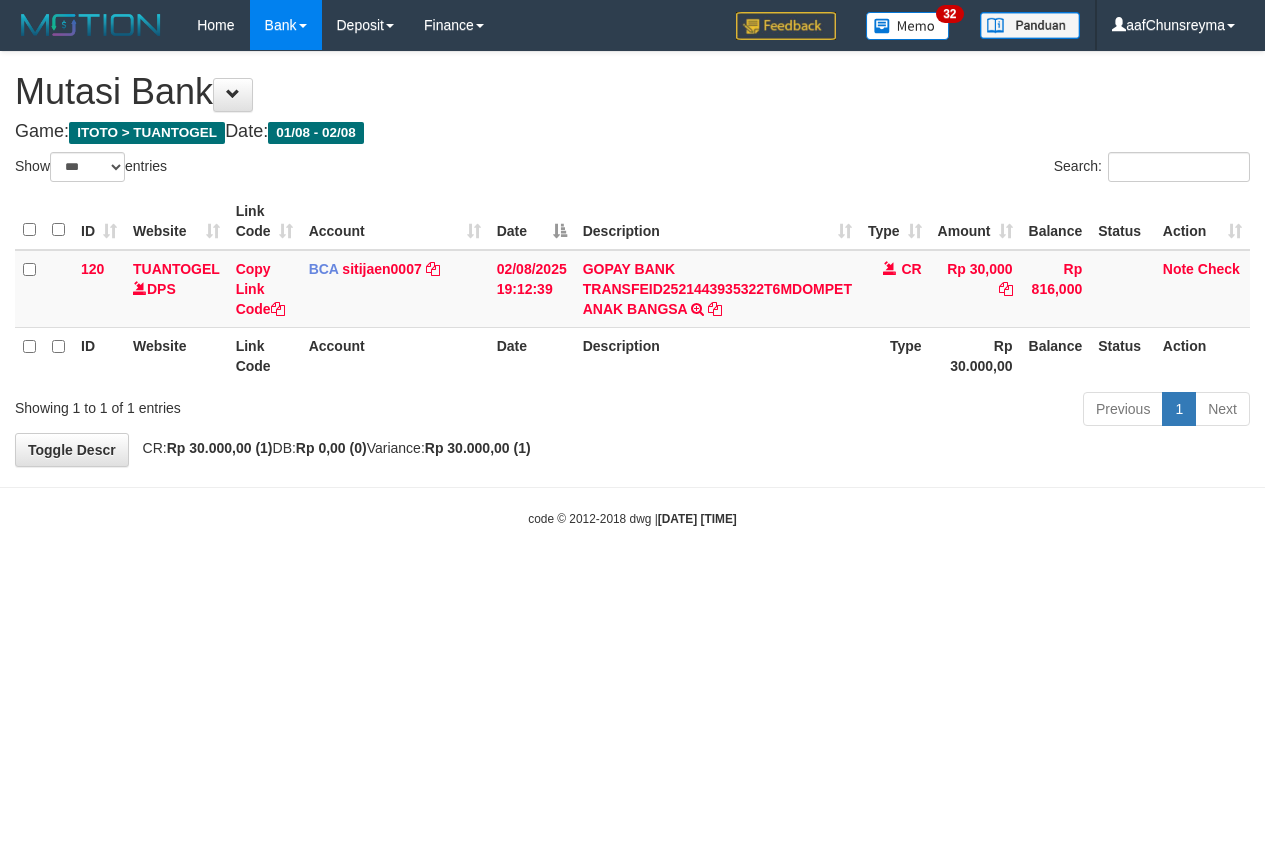 select on "***" 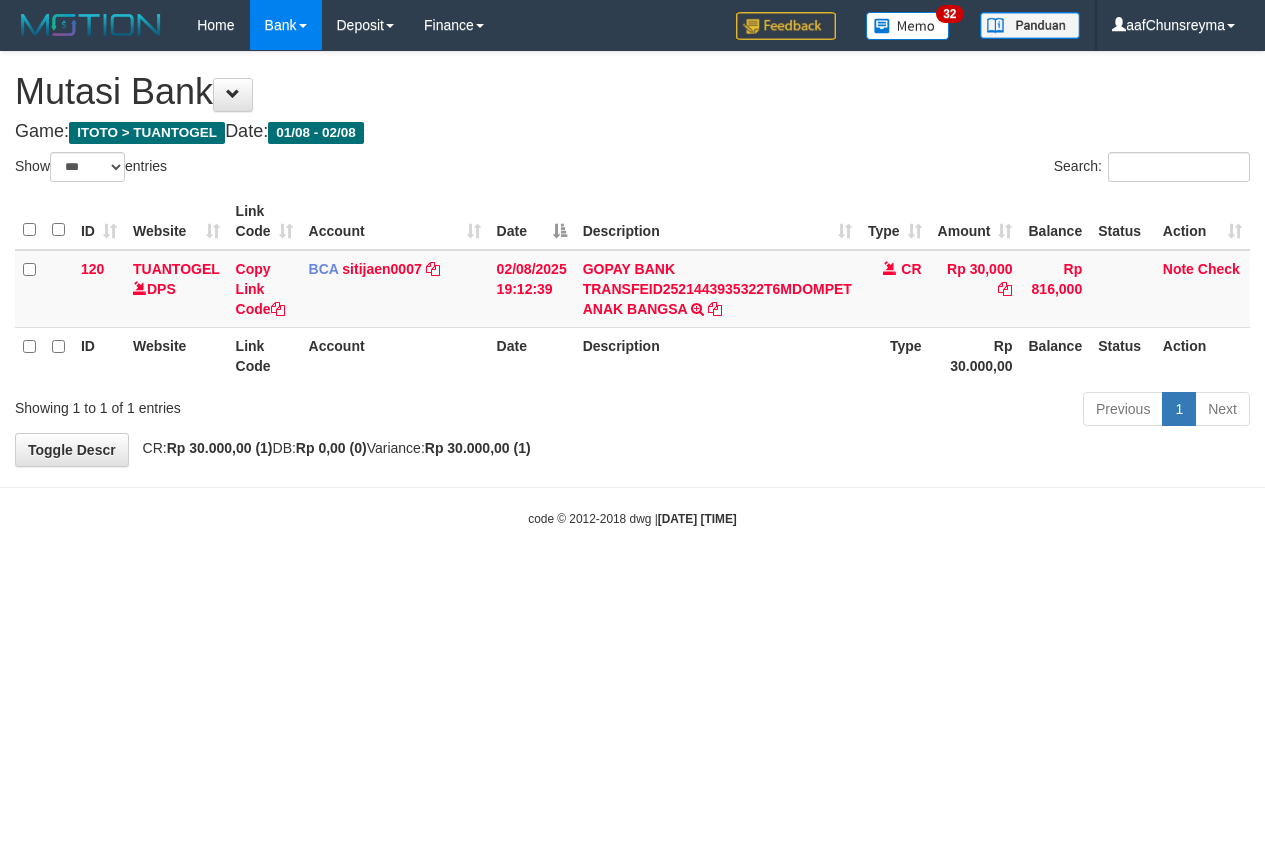 scroll, scrollTop: 0, scrollLeft: 0, axis: both 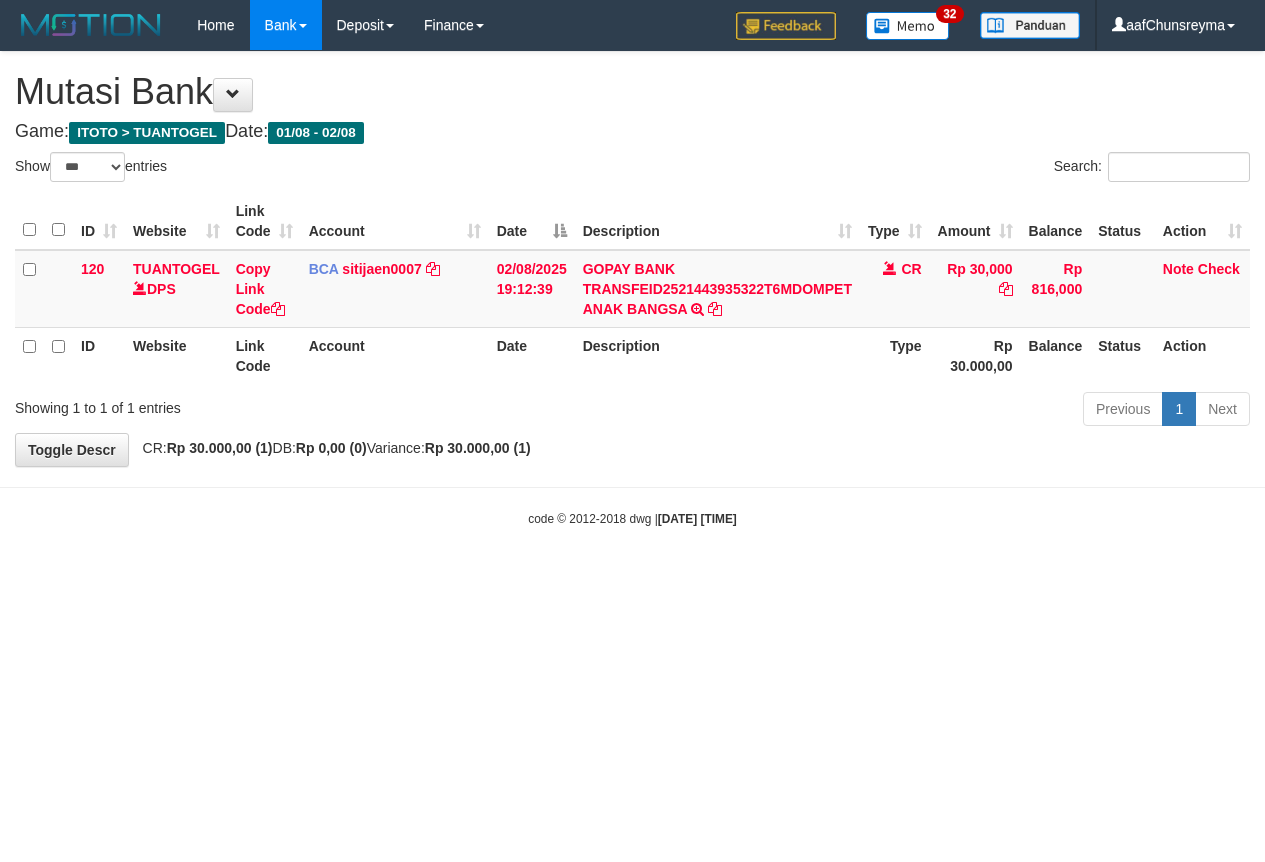 select on "***" 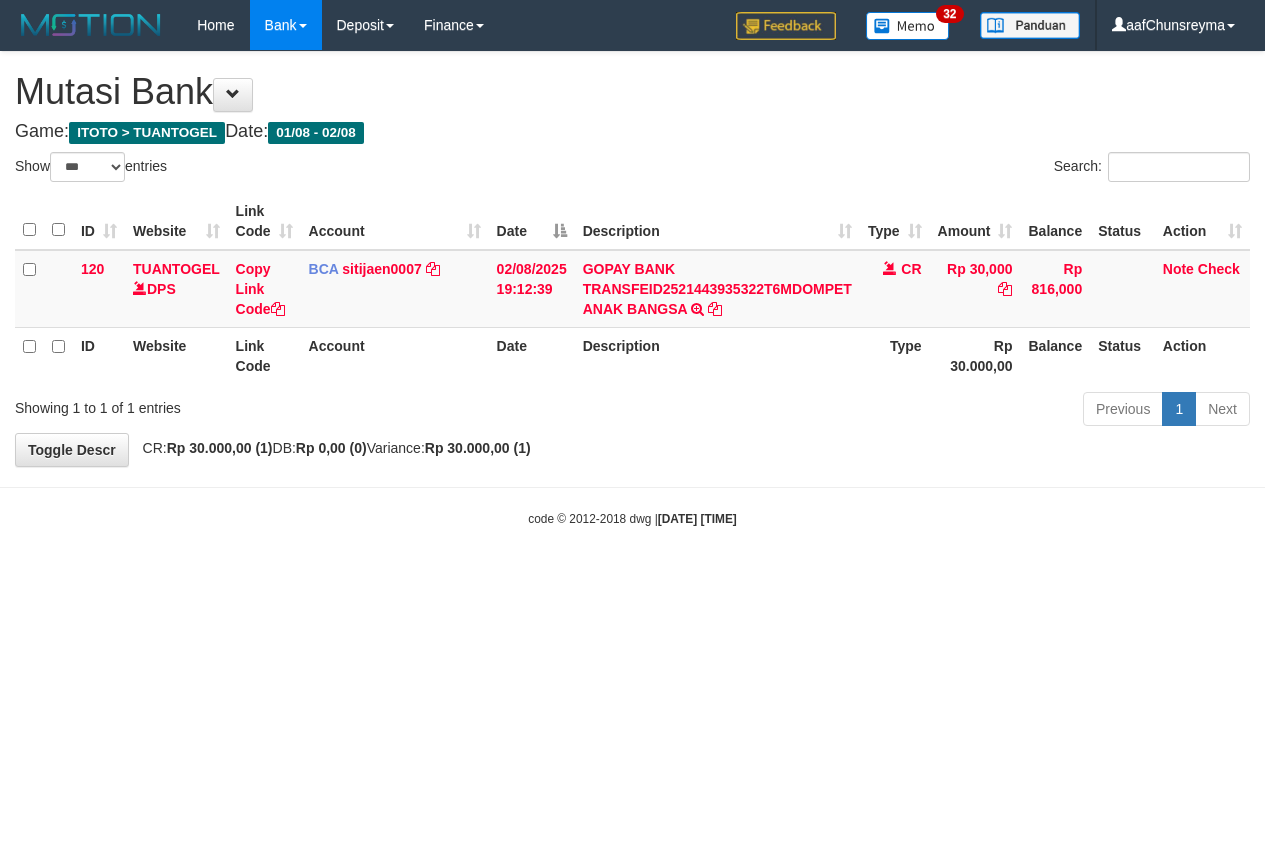 scroll, scrollTop: 0, scrollLeft: 0, axis: both 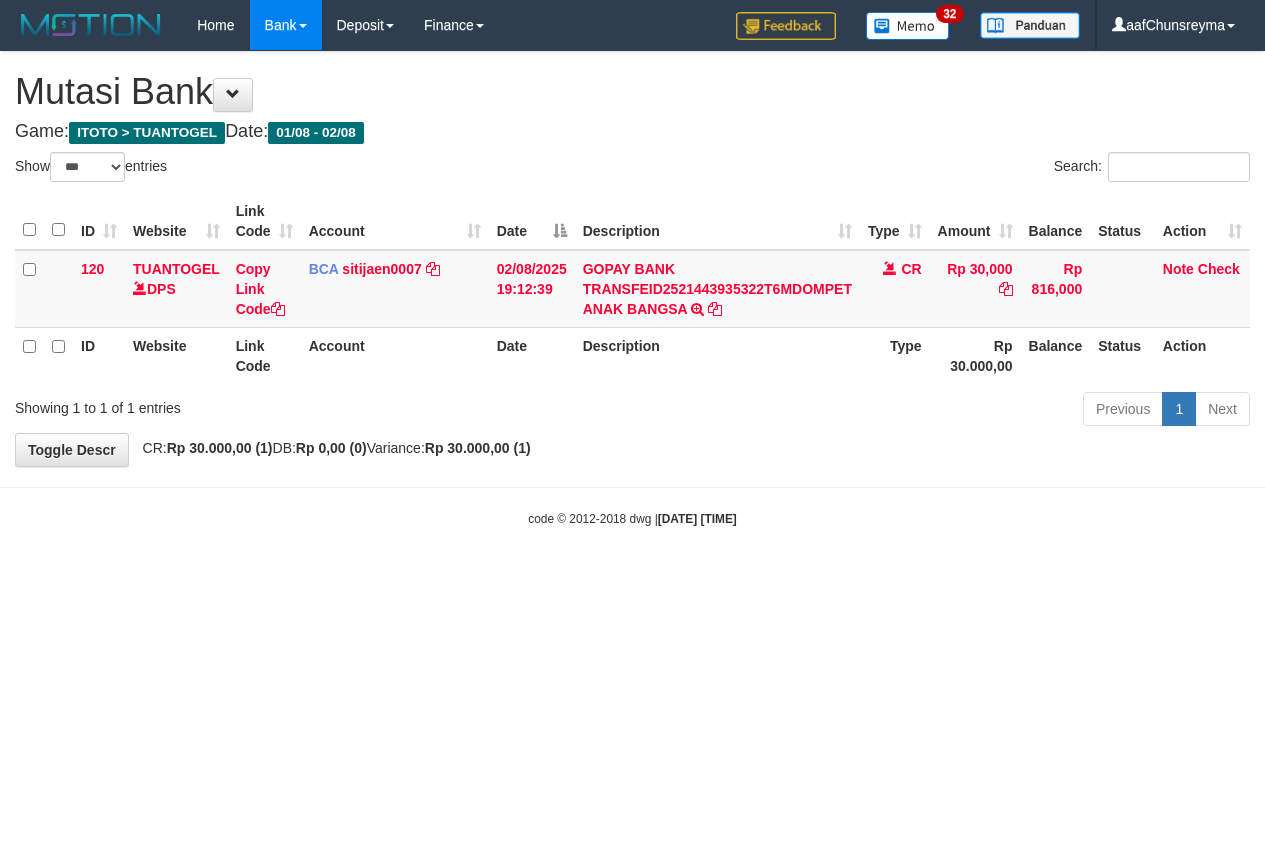 select on "***" 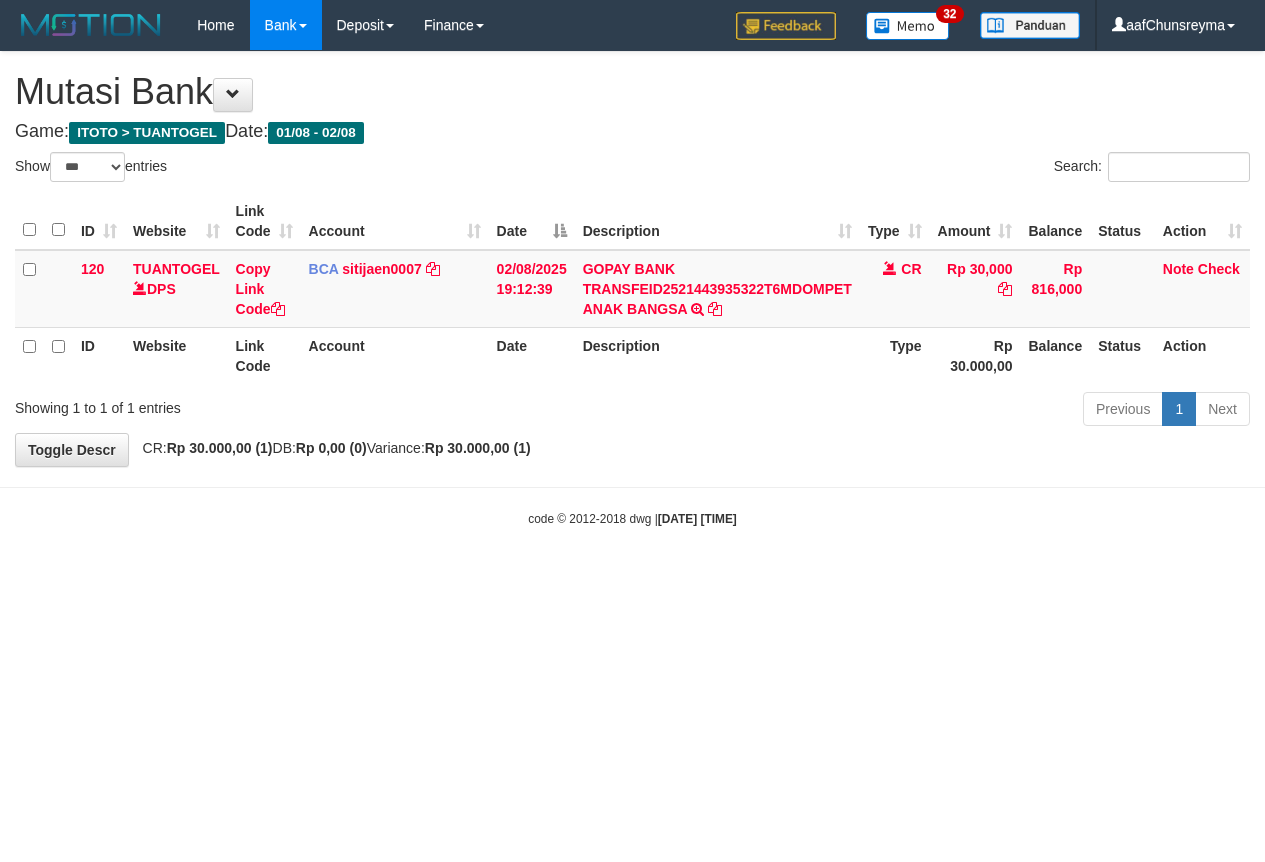 scroll, scrollTop: 0, scrollLeft: 0, axis: both 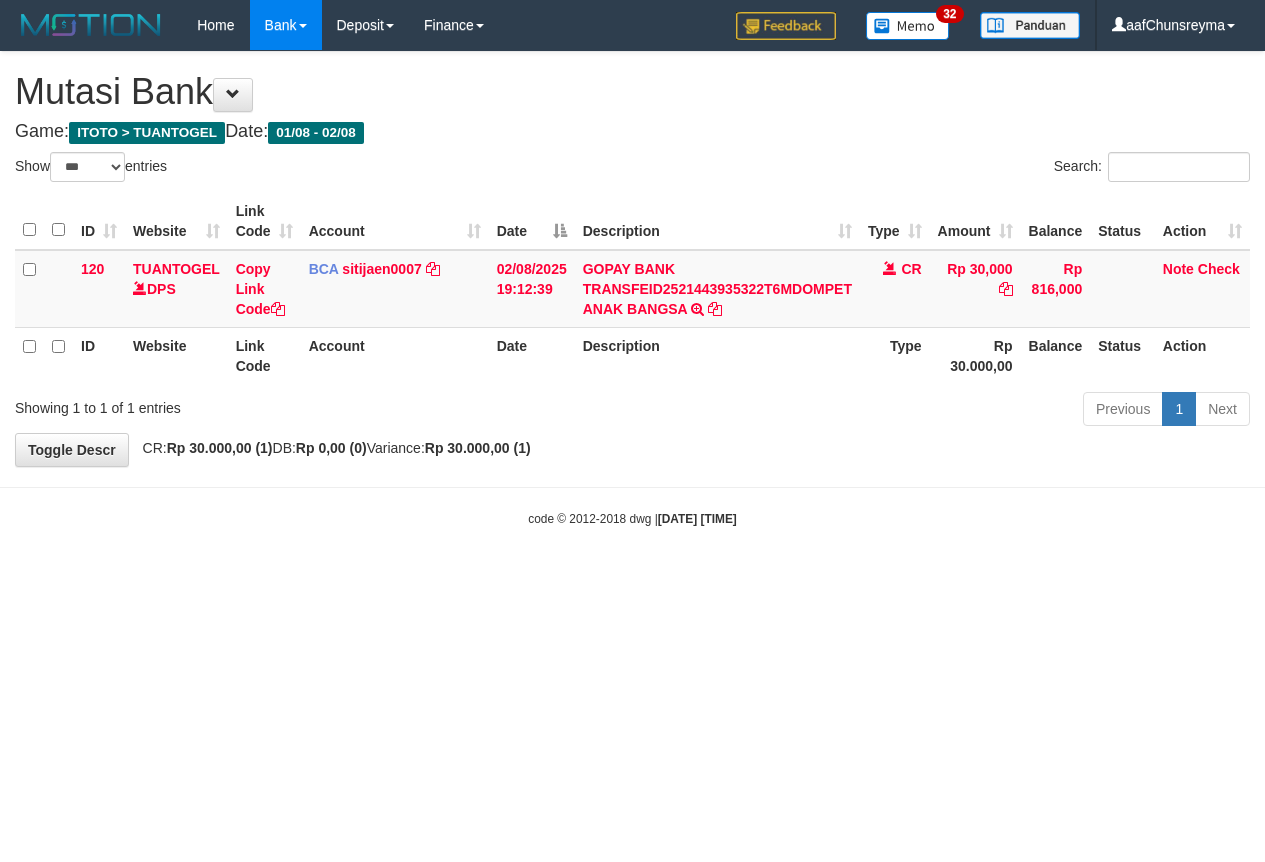 select on "***" 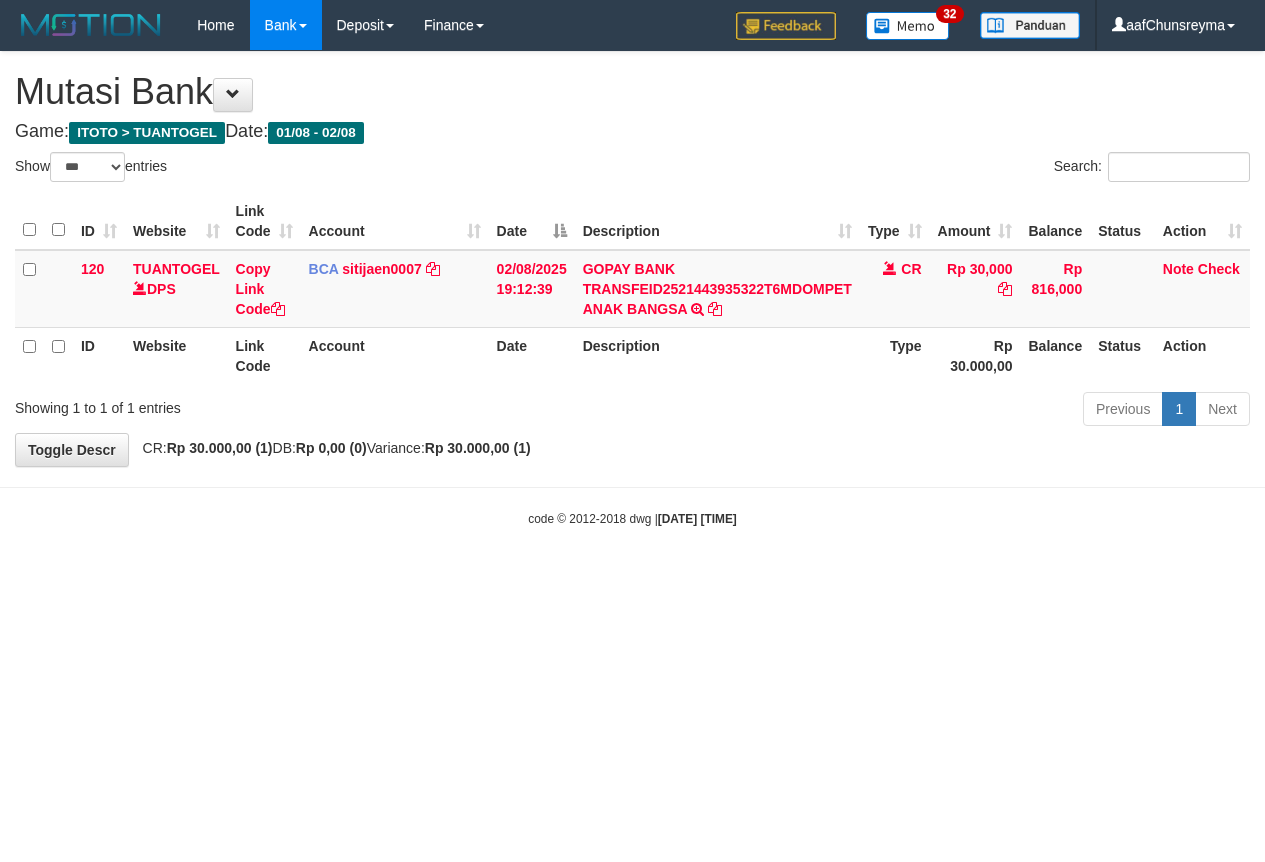 scroll, scrollTop: 0, scrollLeft: 0, axis: both 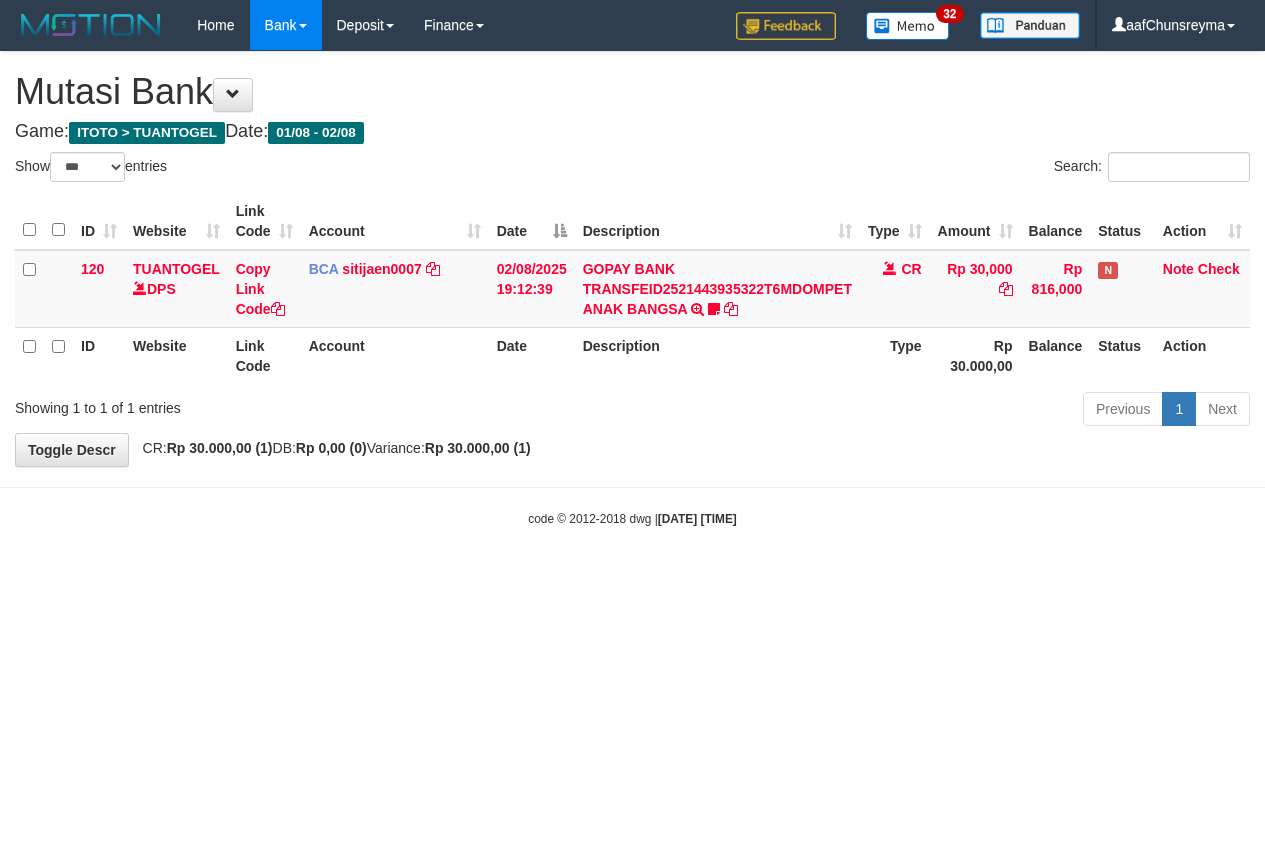 select on "***" 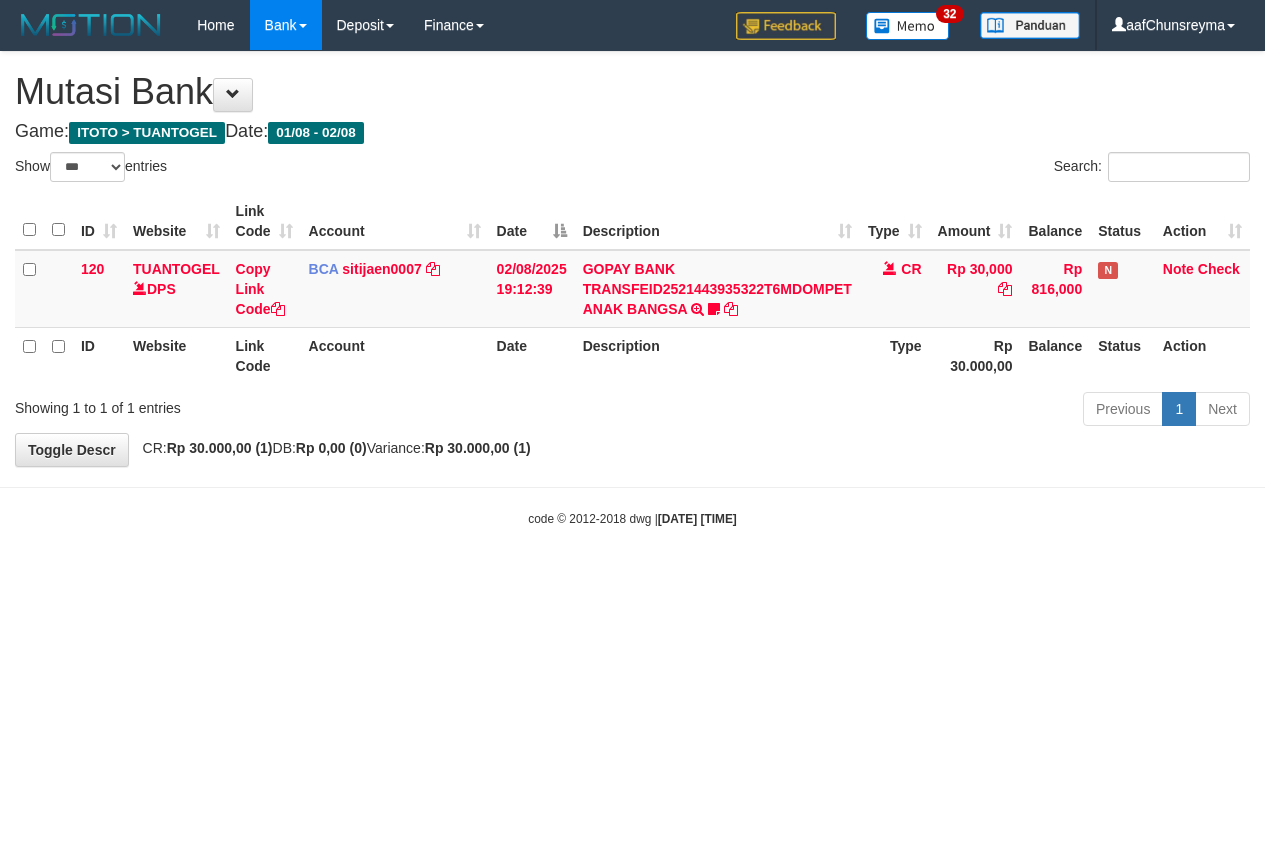 scroll, scrollTop: 0, scrollLeft: 0, axis: both 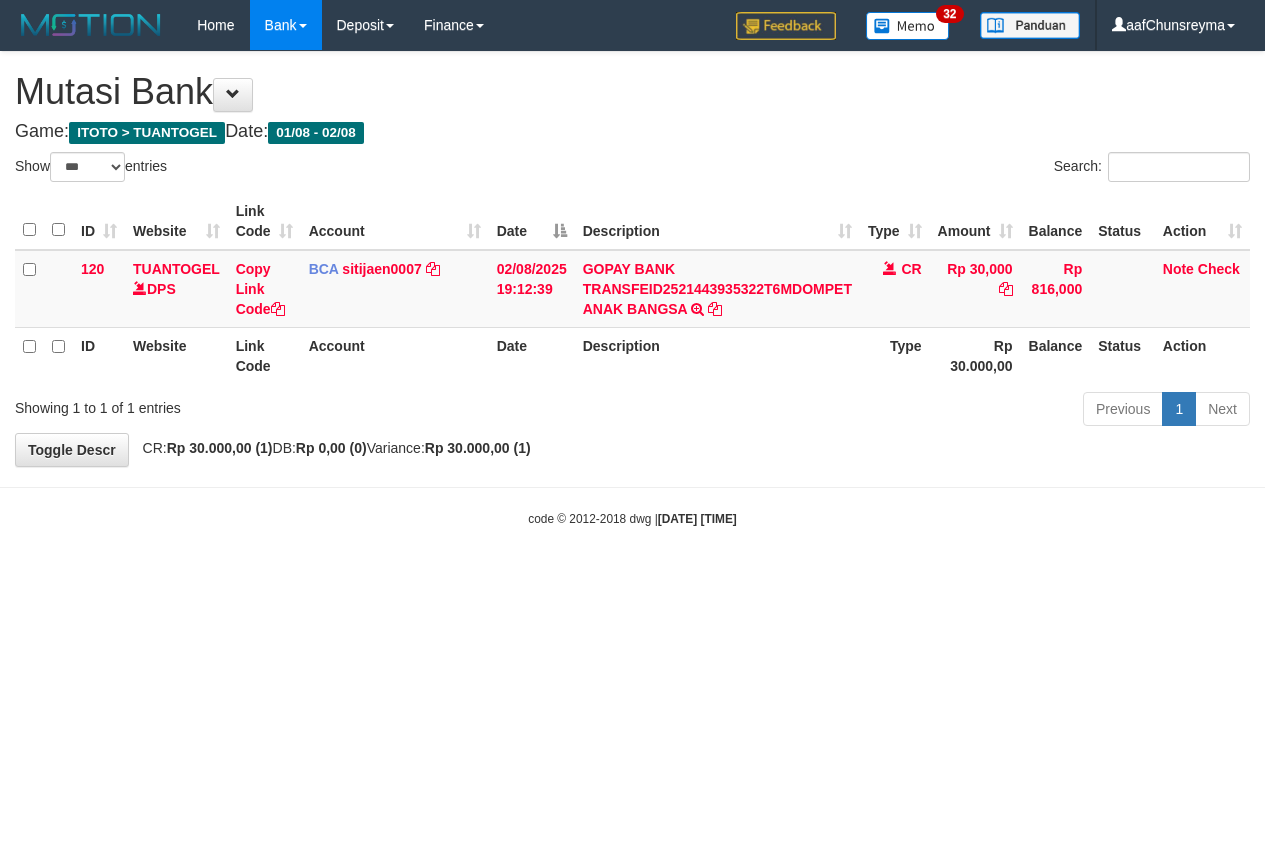 select on "***" 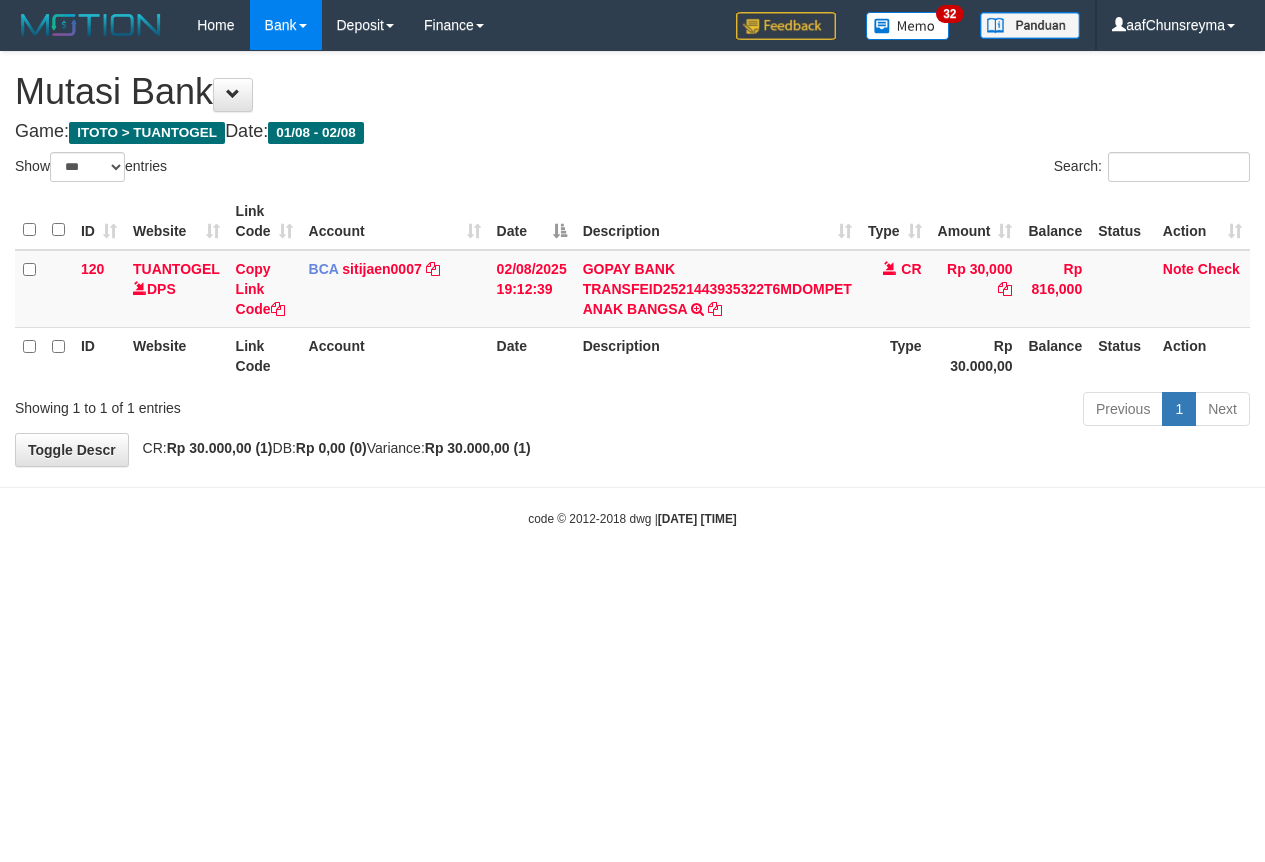 scroll, scrollTop: 0, scrollLeft: 0, axis: both 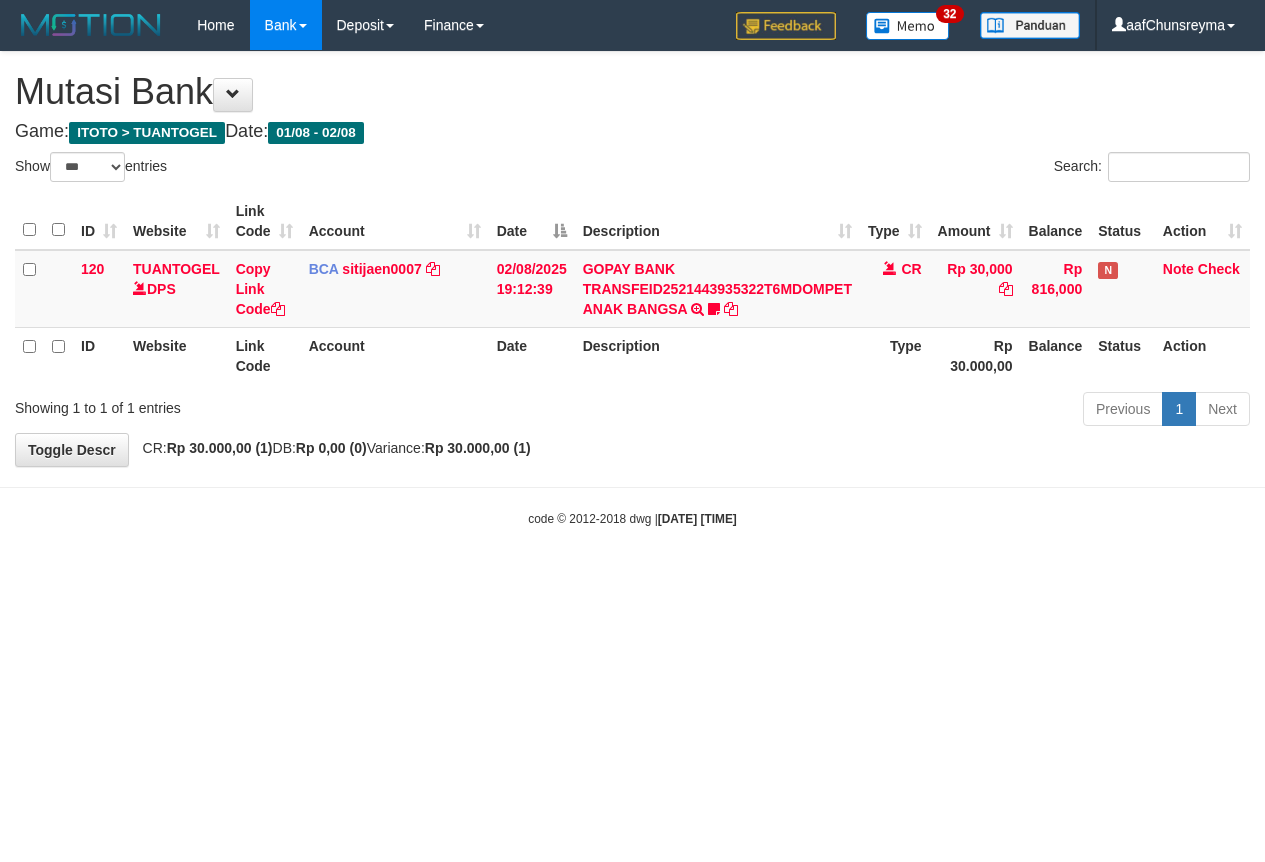 select on "***" 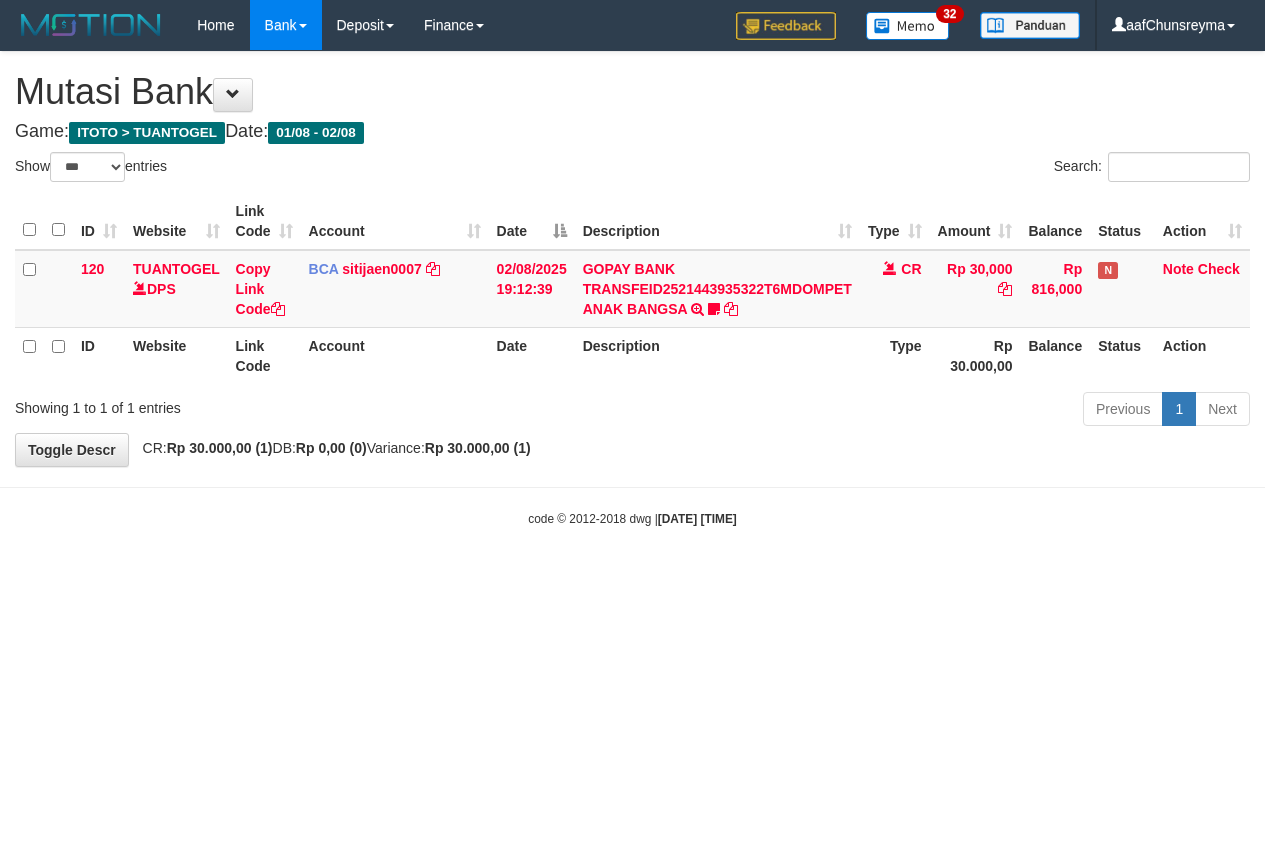 scroll, scrollTop: 0, scrollLeft: 0, axis: both 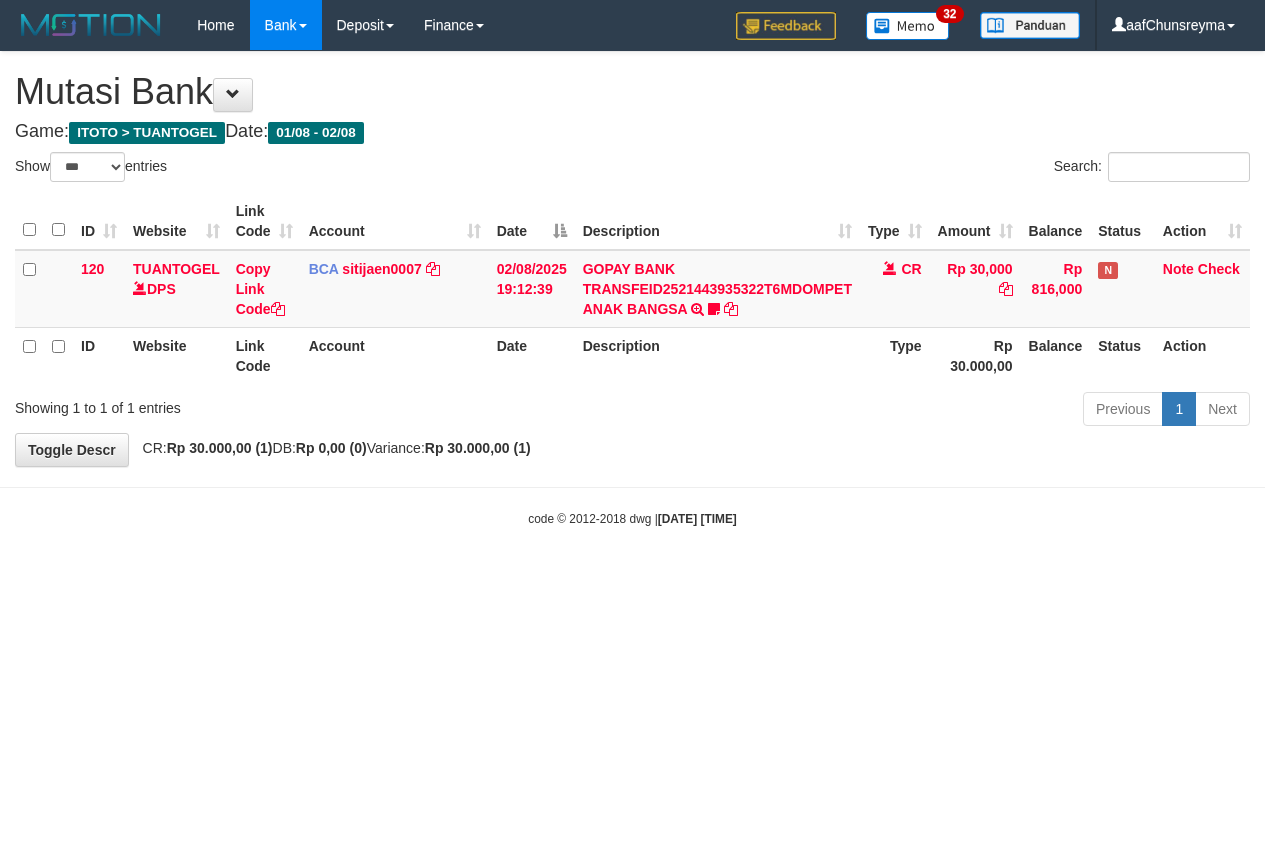 select on "***" 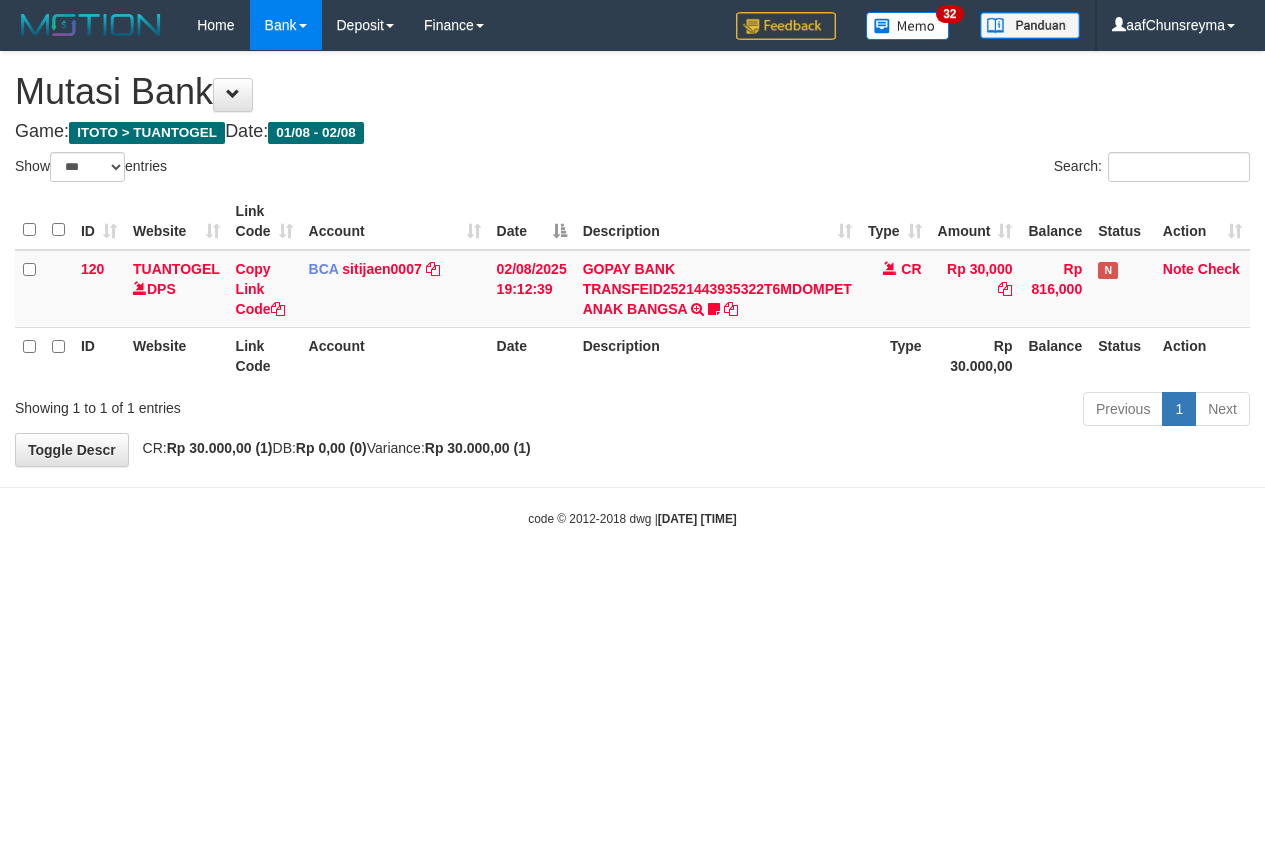 scroll, scrollTop: 0, scrollLeft: 0, axis: both 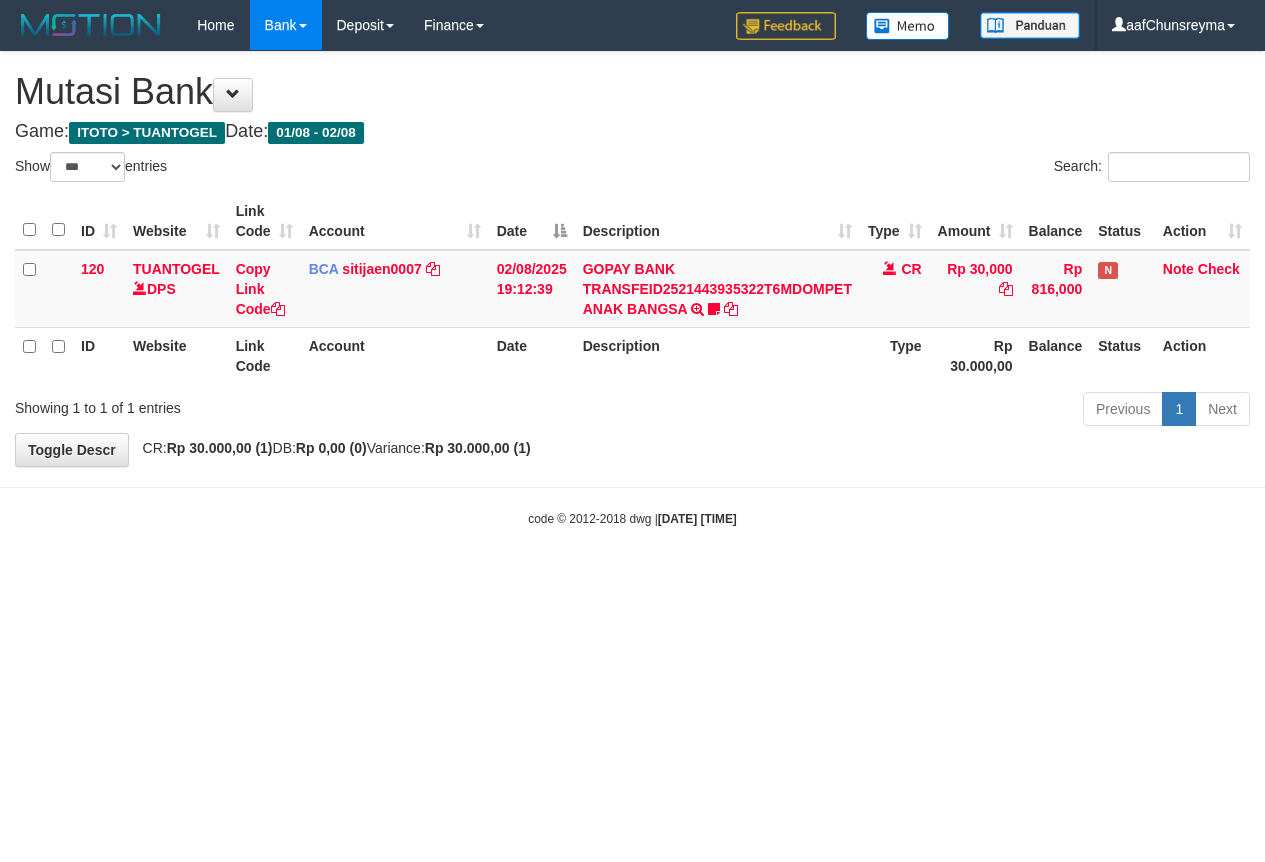 select on "***" 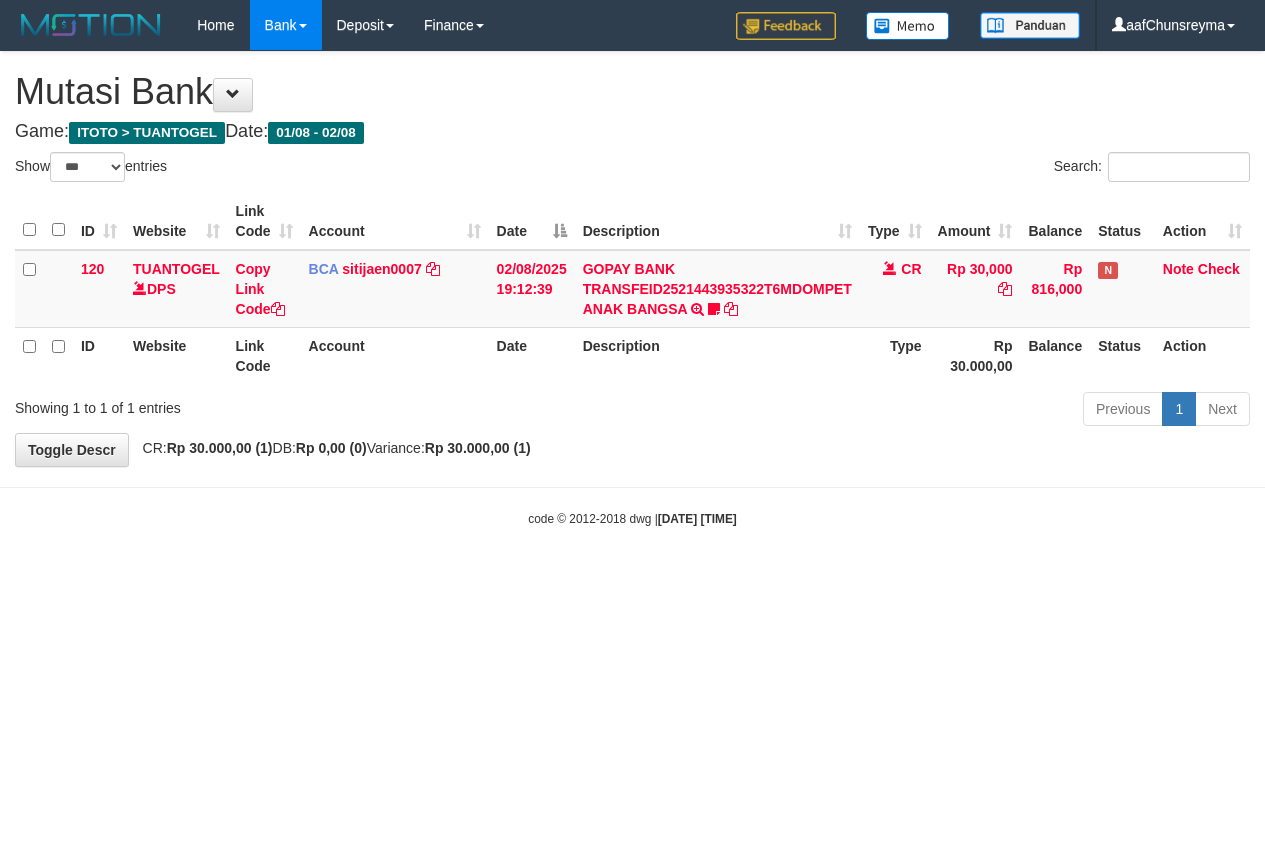 scroll, scrollTop: 0, scrollLeft: 0, axis: both 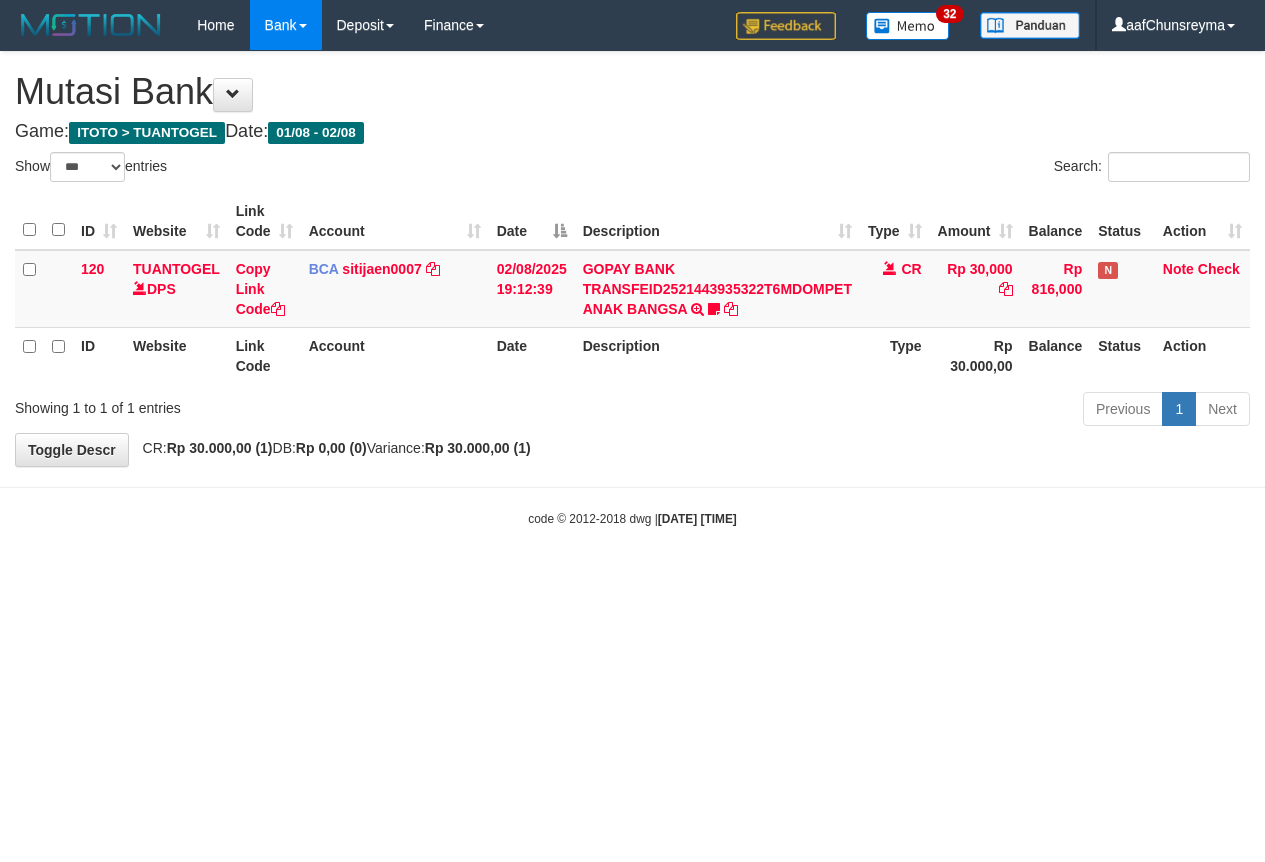 select on "***" 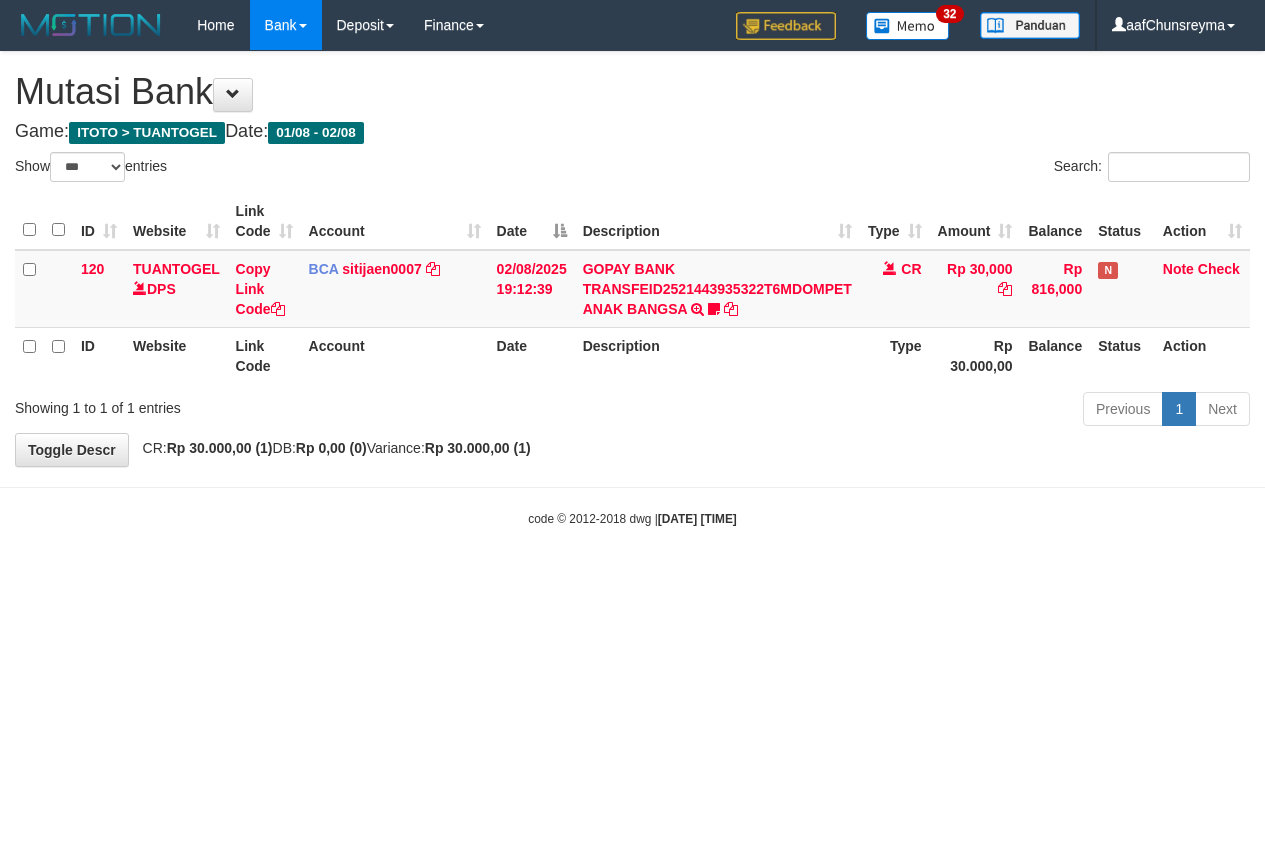 scroll, scrollTop: 0, scrollLeft: 0, axis: both 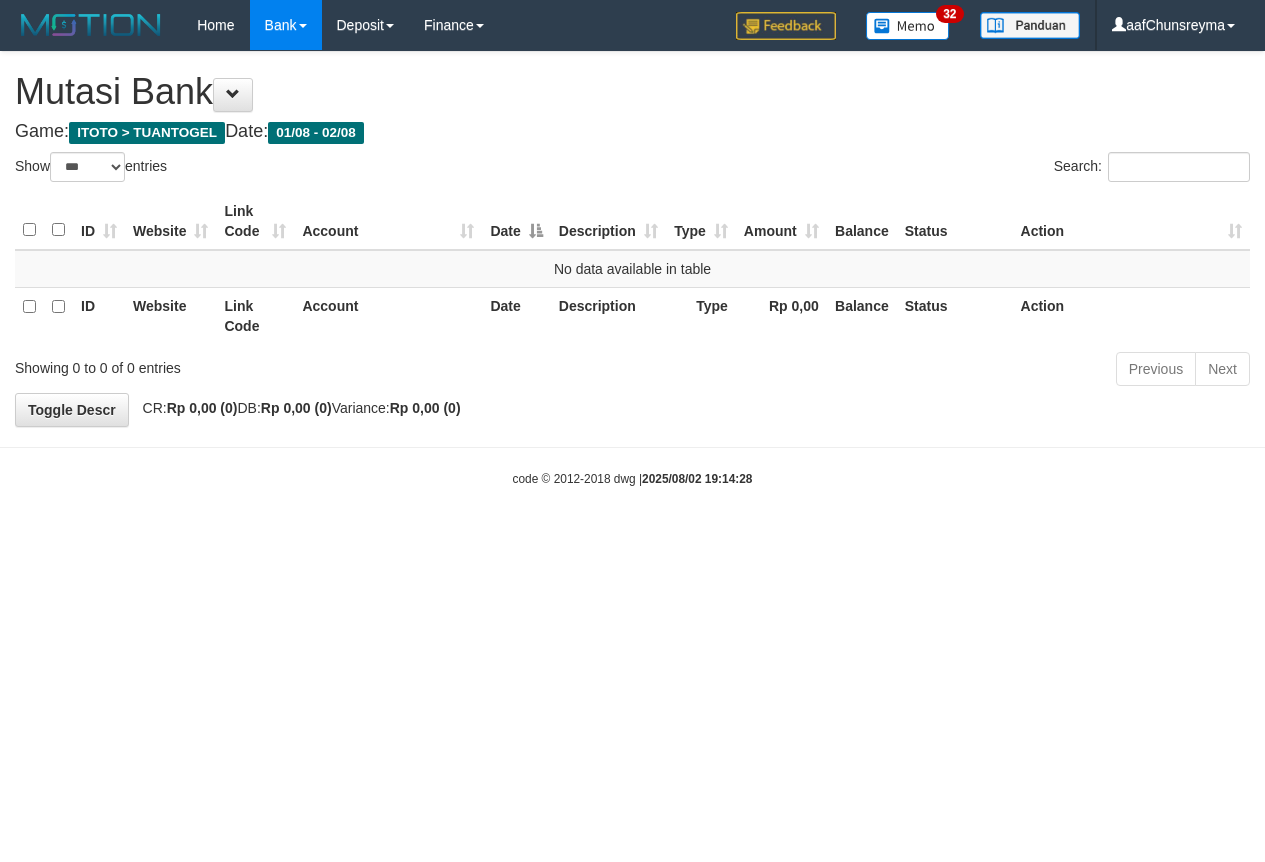 select on "***" 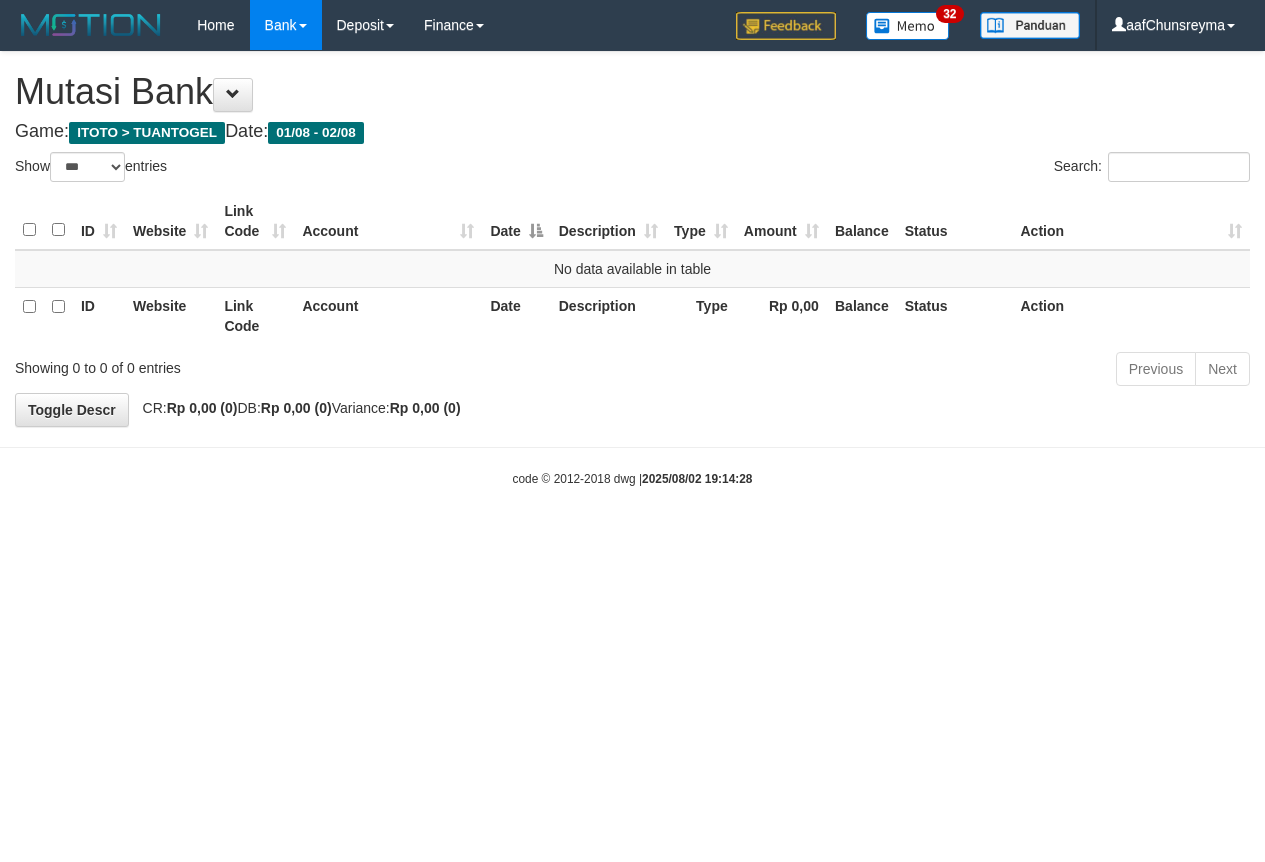 scroll, scrollTop: 0, scrollLeft: 0, axis: both 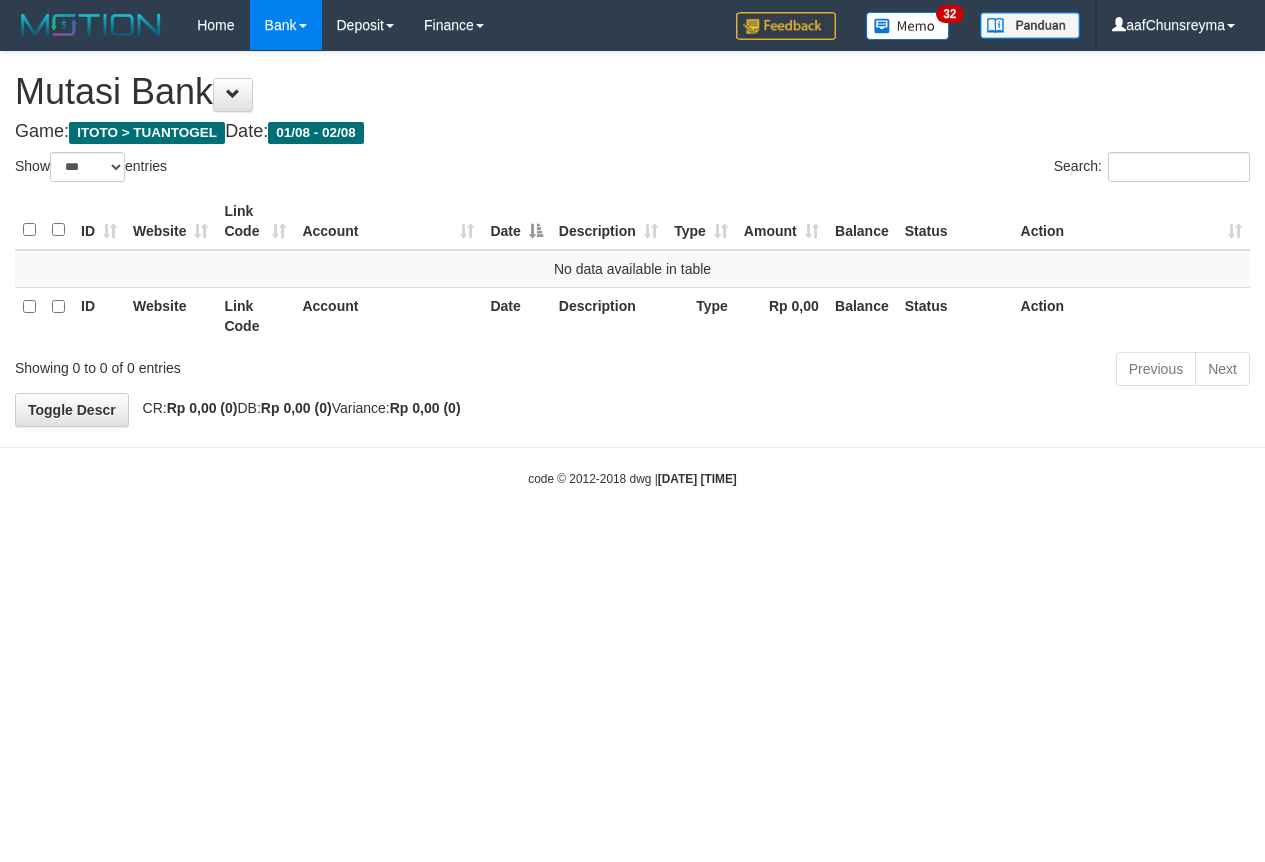 select on "***" 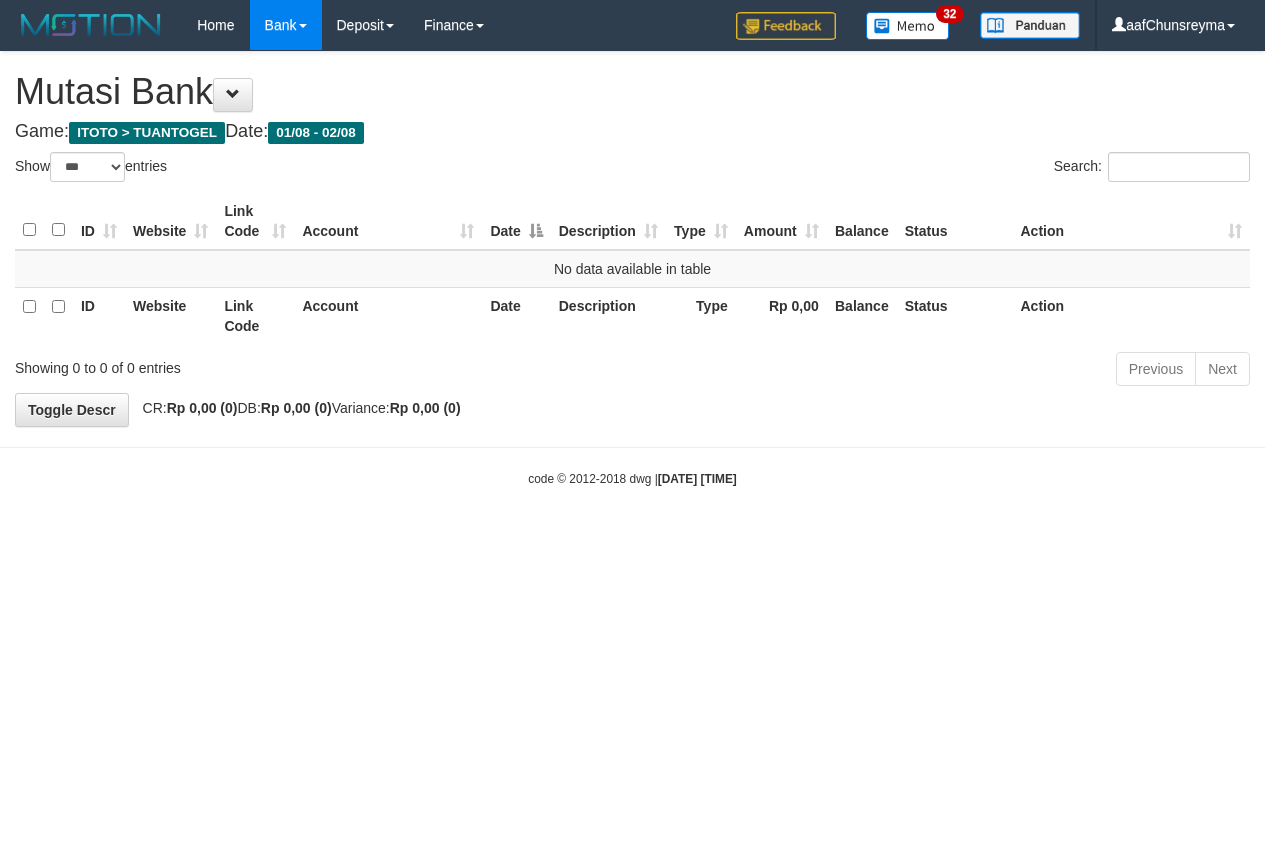 scroll, scrollTop: 0, scrollLeft: 0, axis: both 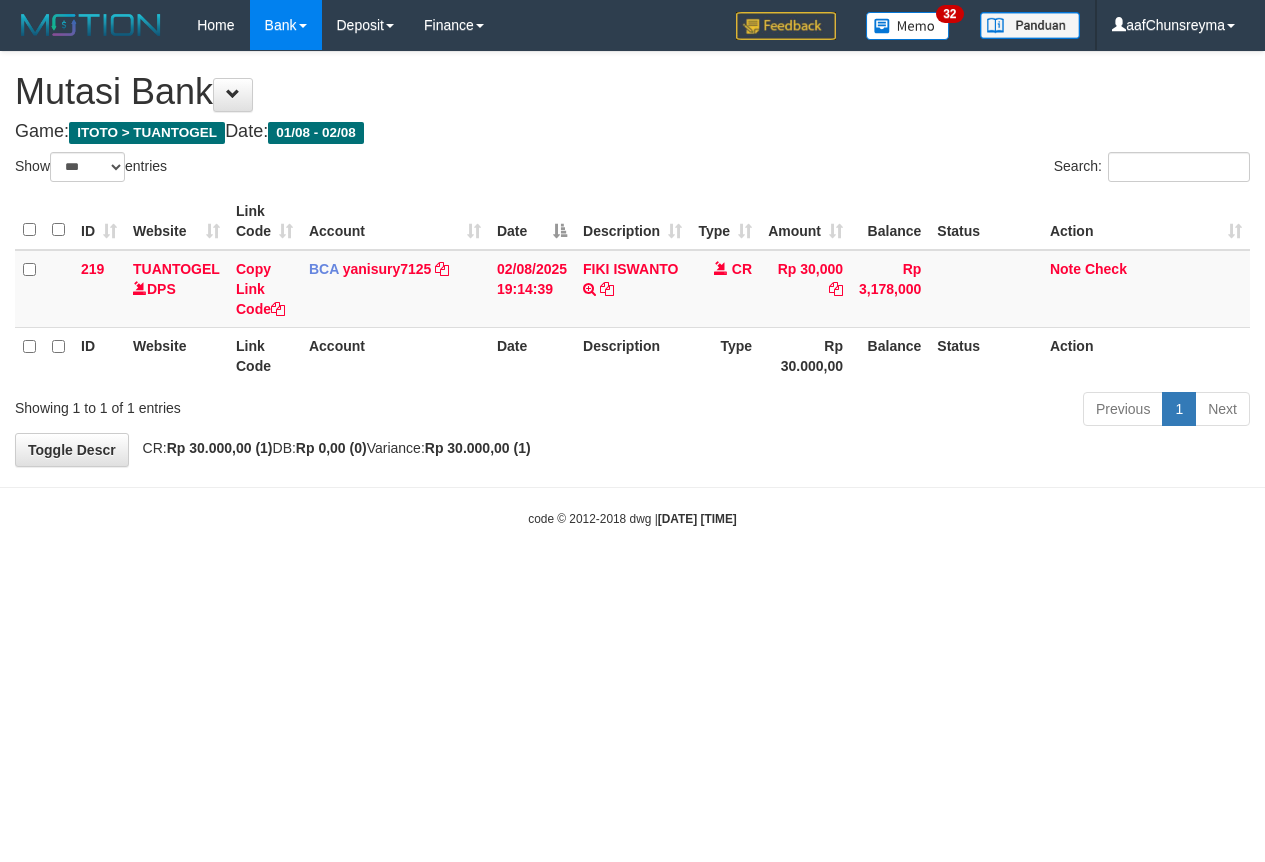 select on "***" 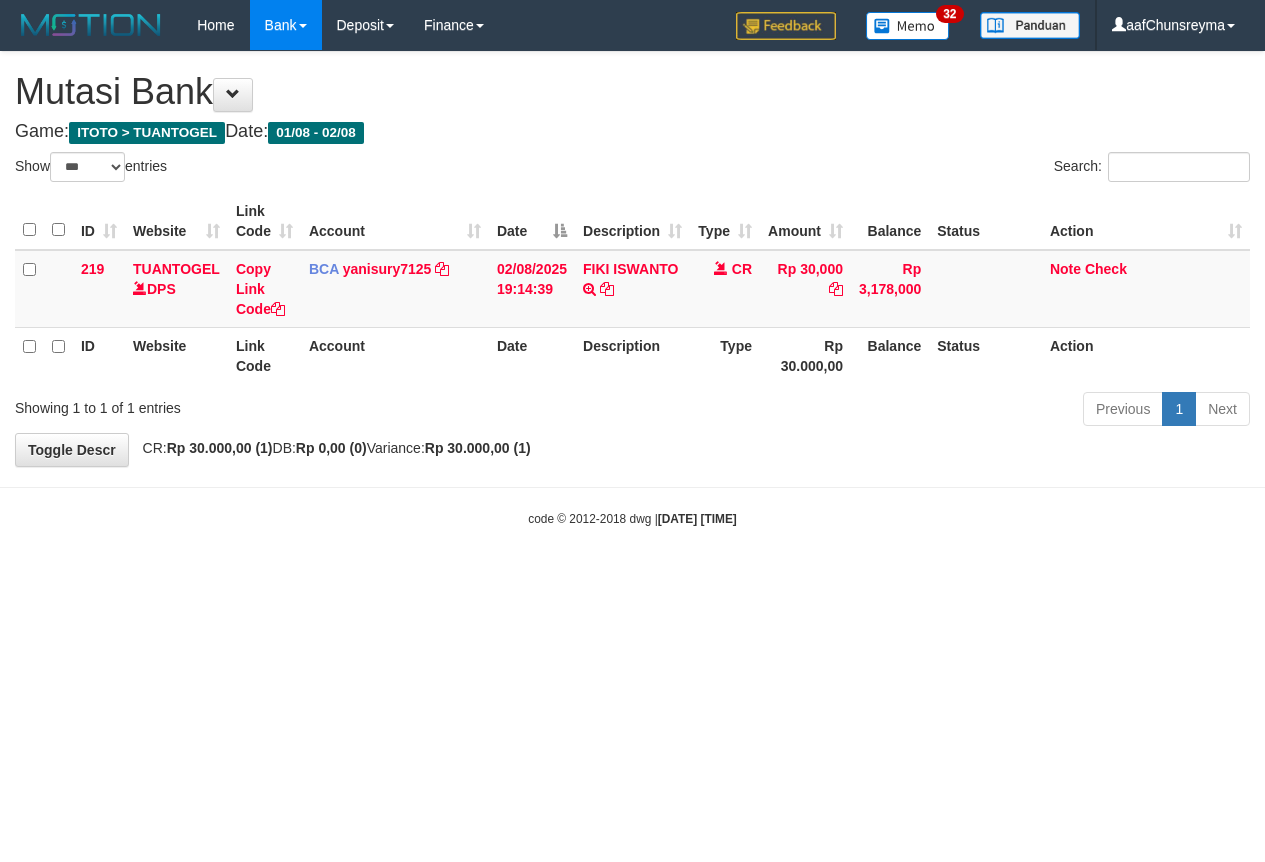 scroll, scrollTop: 0, scrollLeft: 0, axis: both 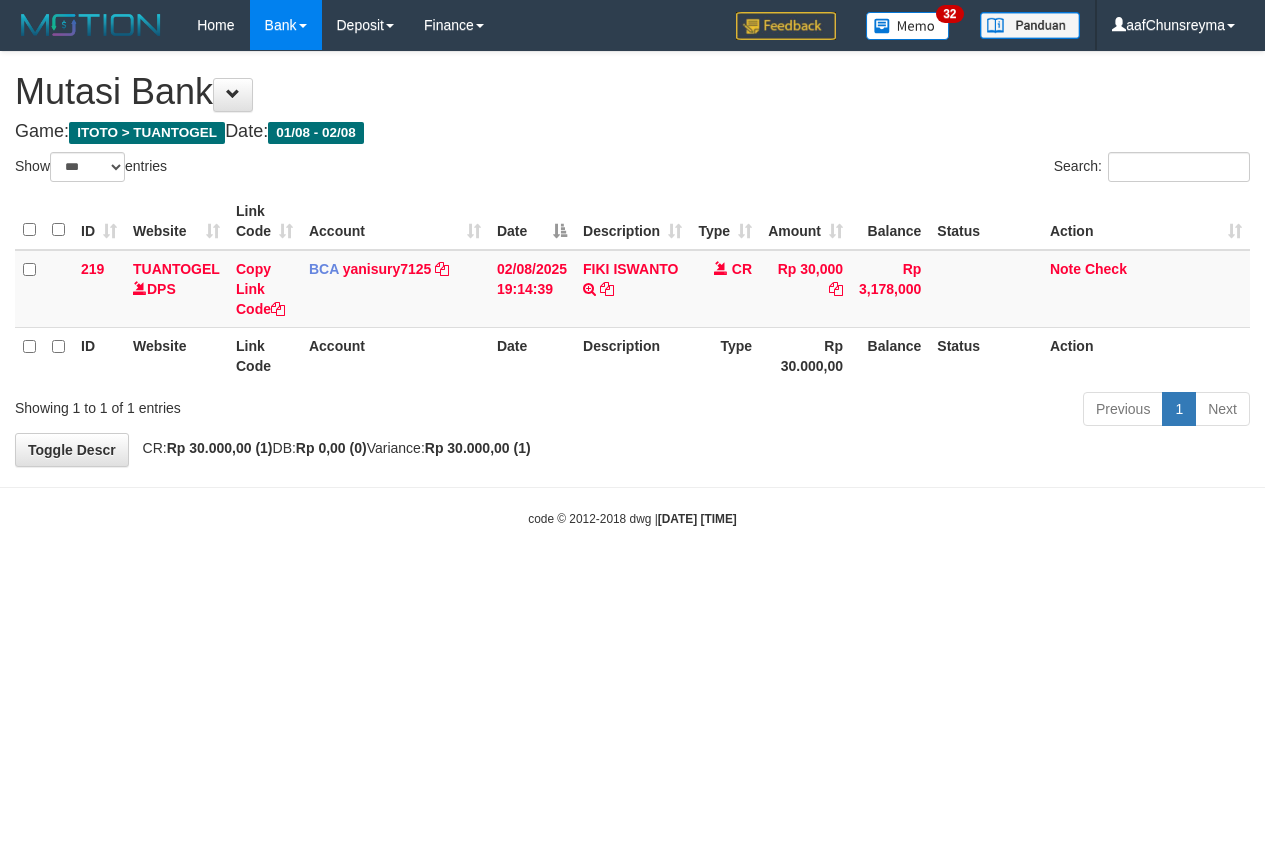 select on "***" 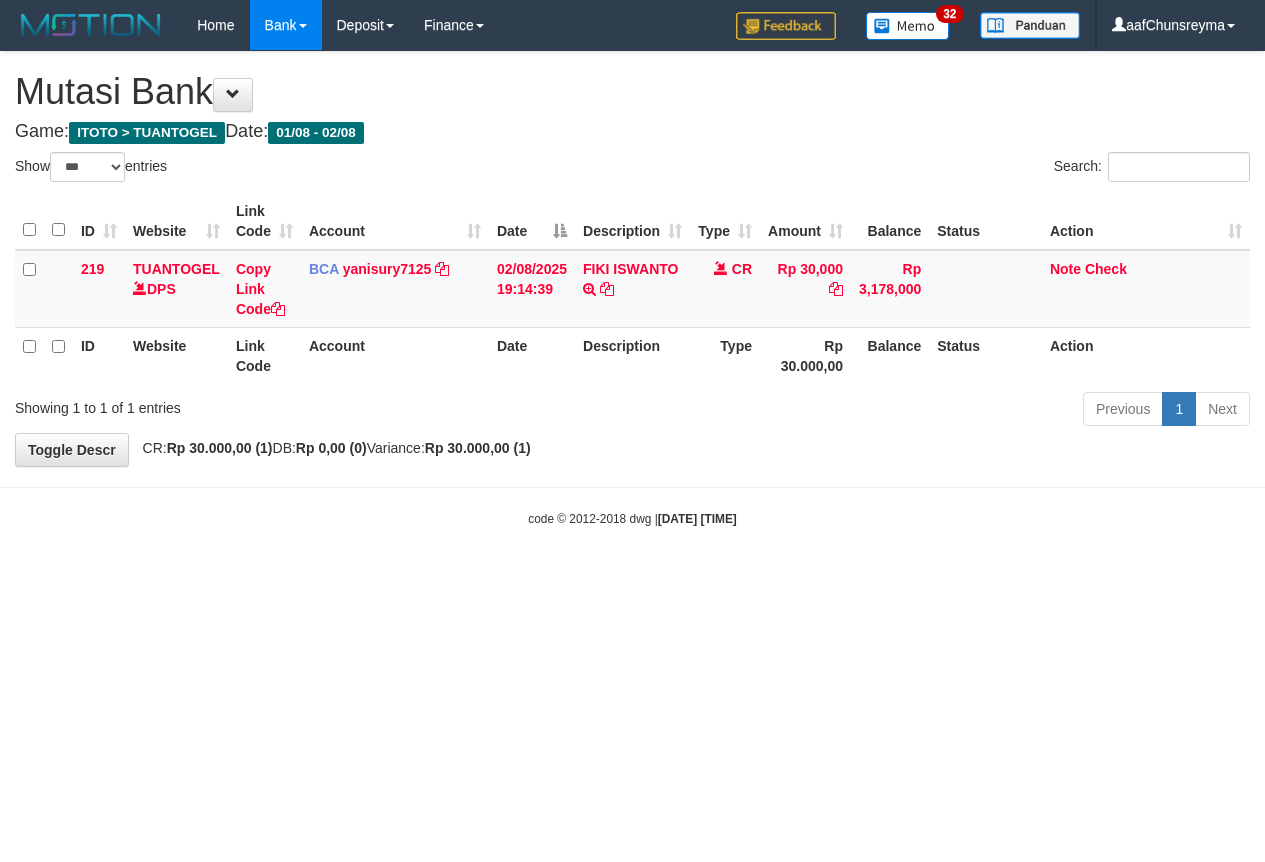 scroll, scrollTop: 0, scrollLeft: 0, axis: both 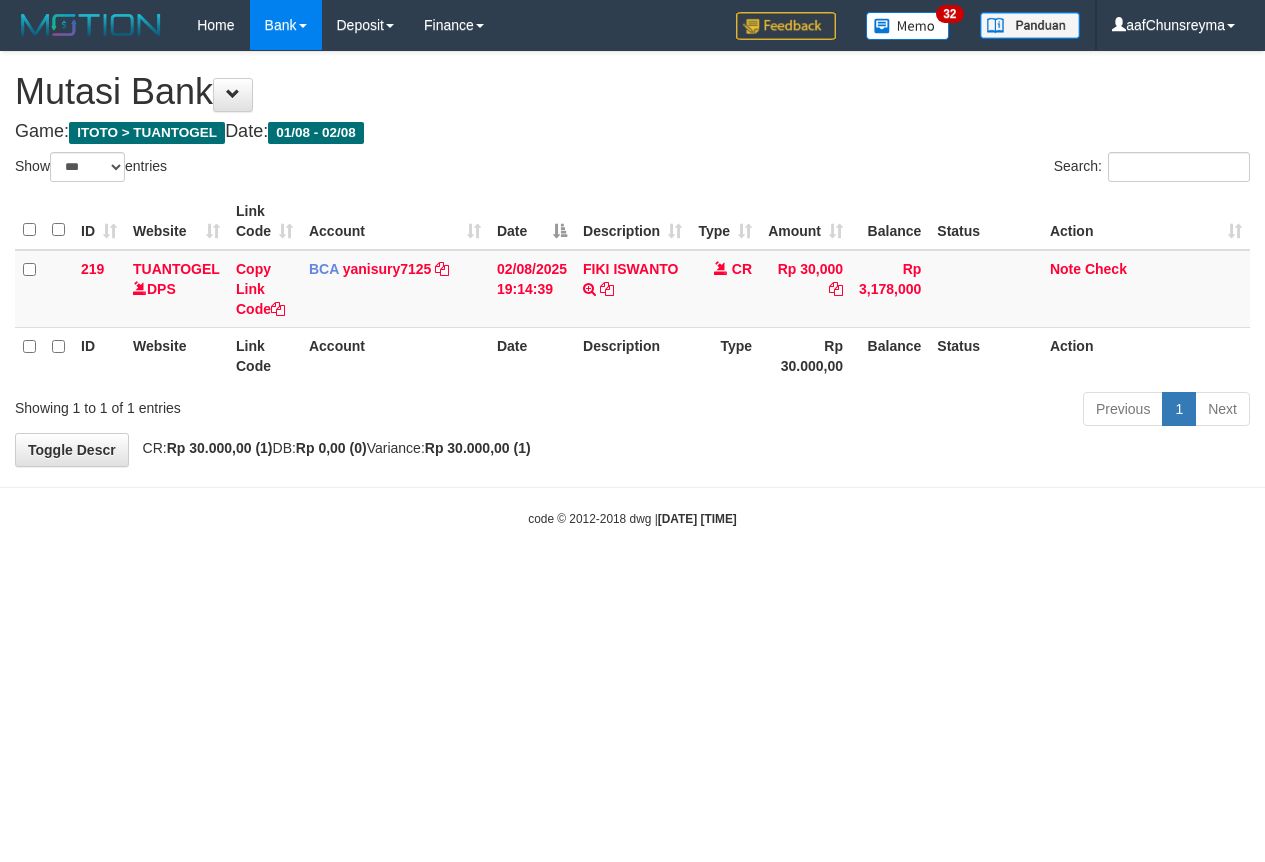 select on "***" 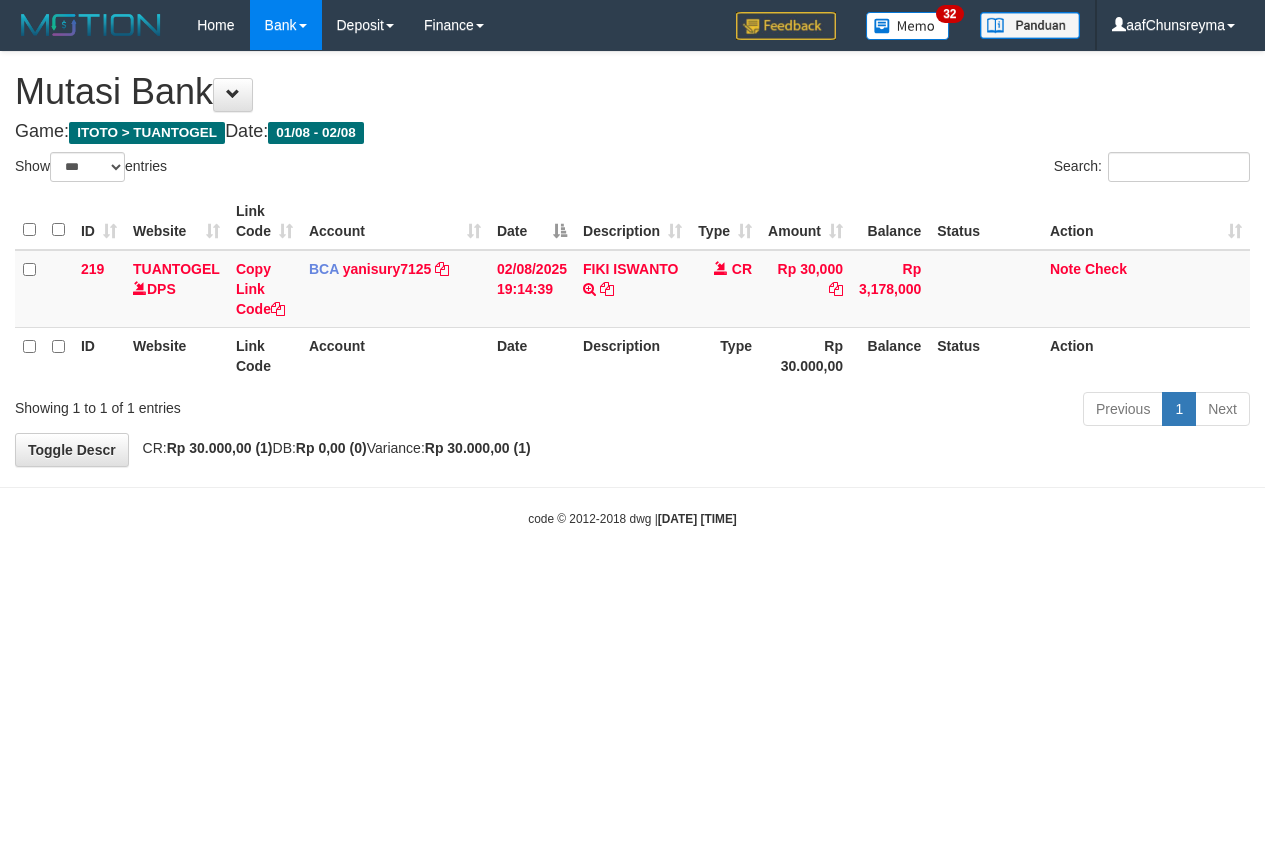 scroll, scrollTop: 0, scrollLeft: 0, axis: both 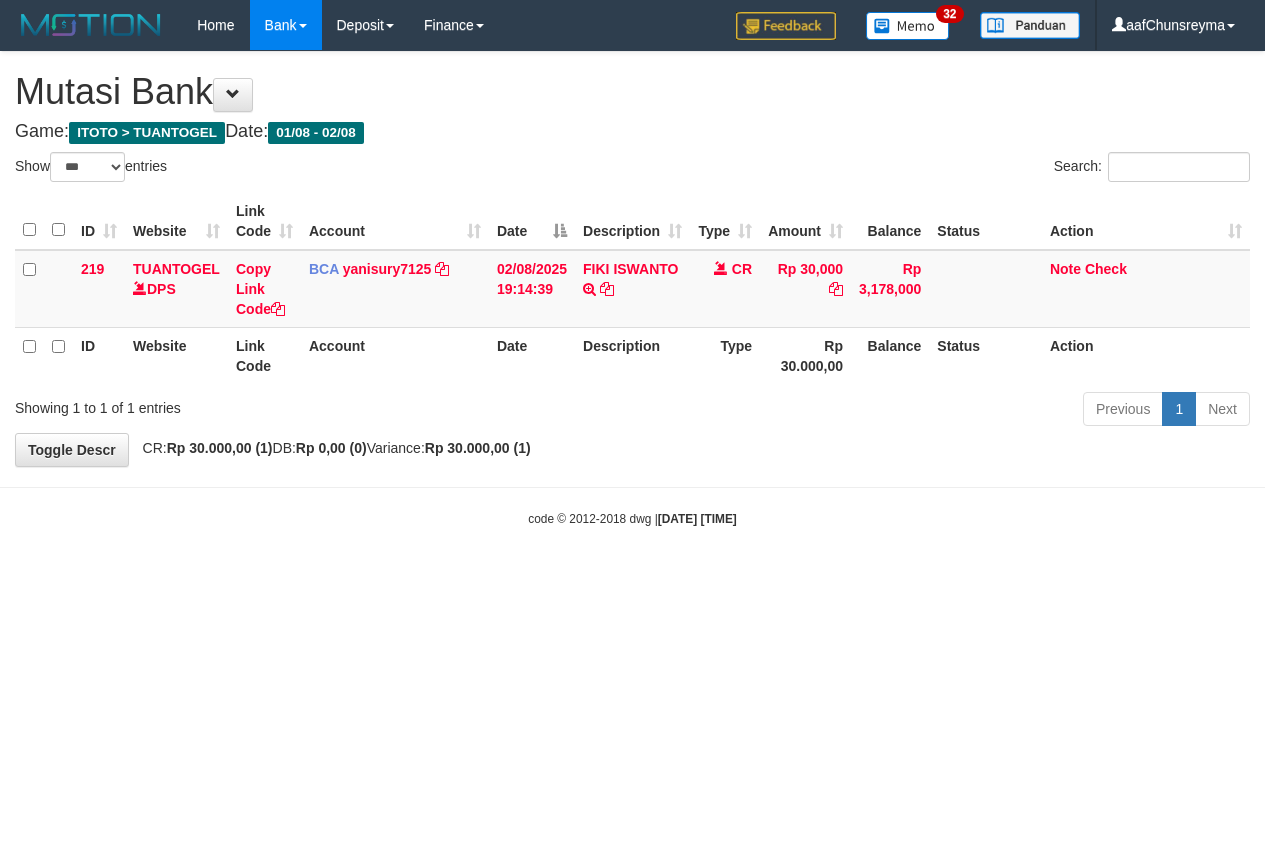 select on "***" 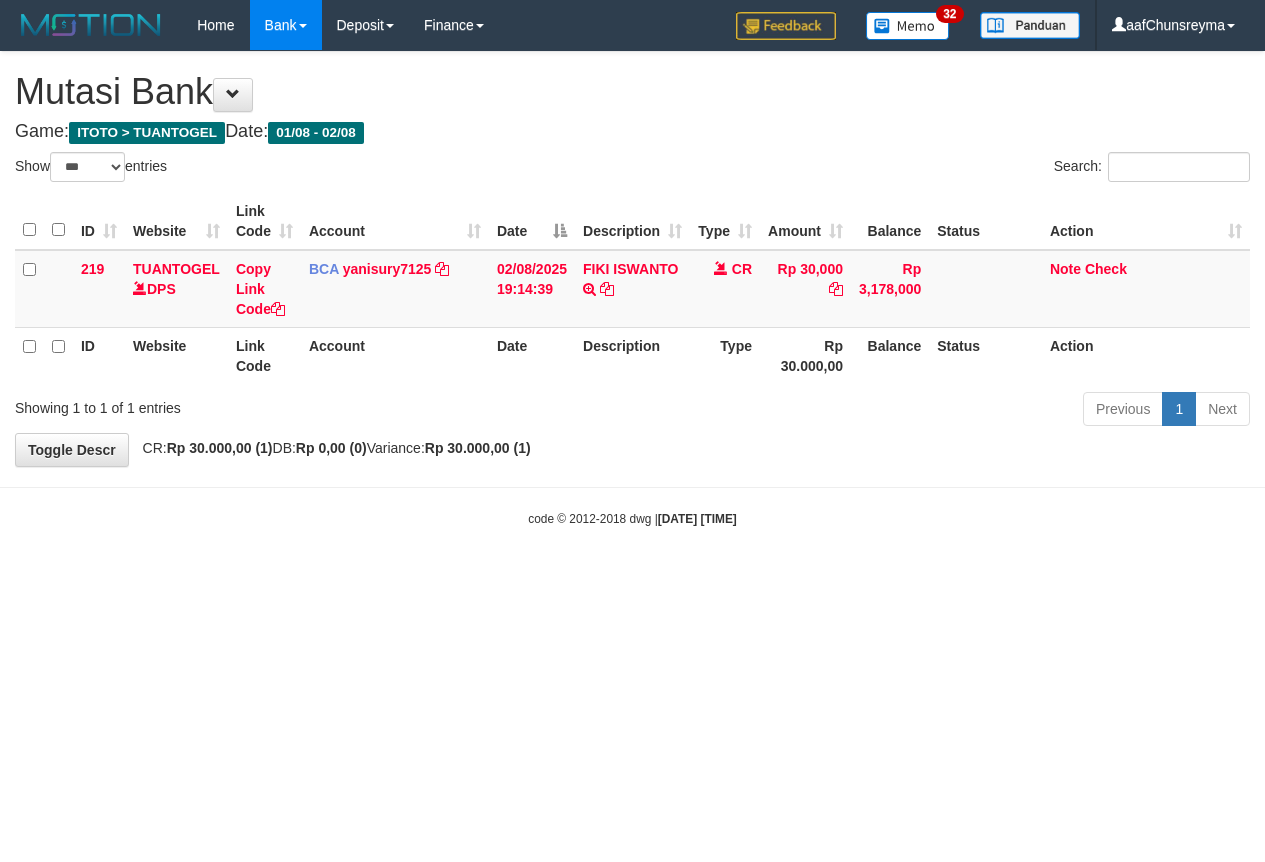 scroll, scrollTop: 0, scrollLeft: 0, axis: both 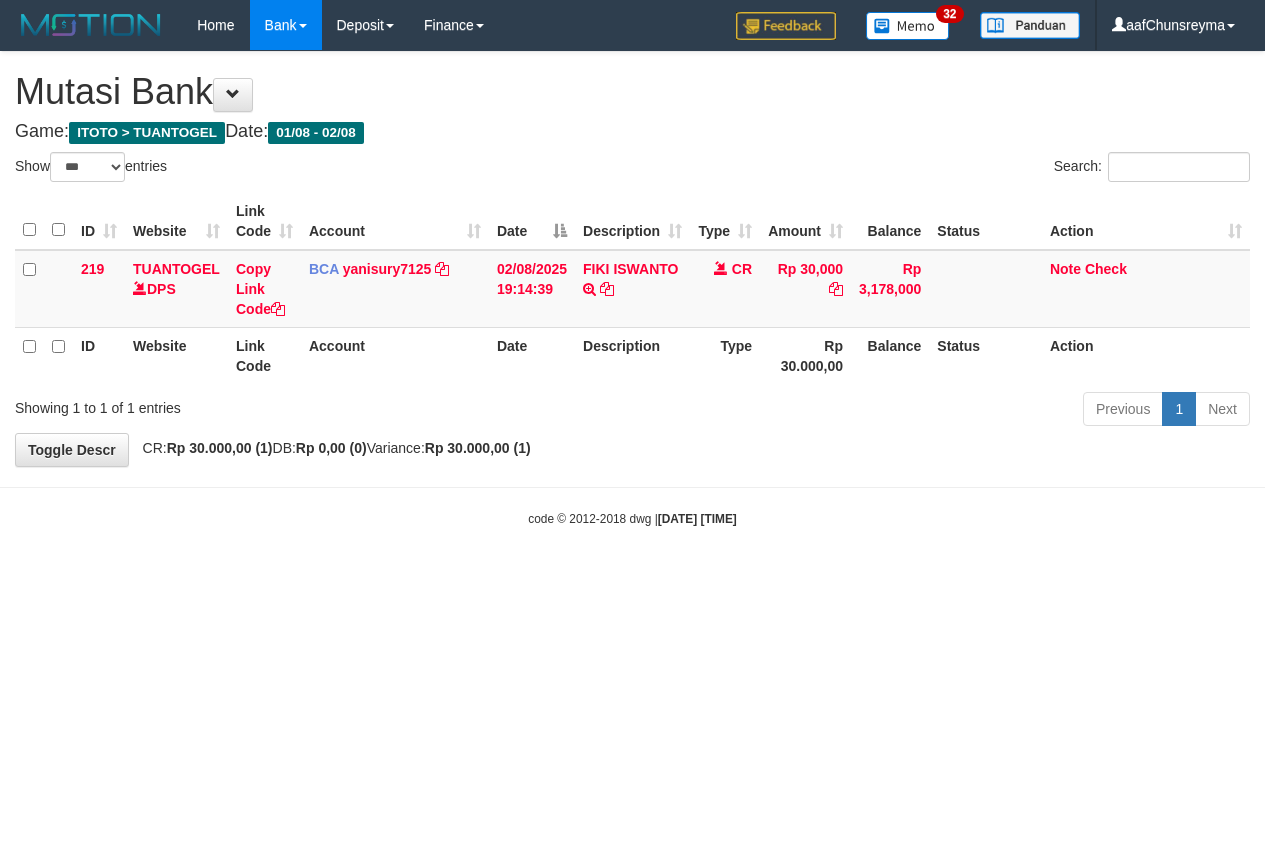 select on "***" 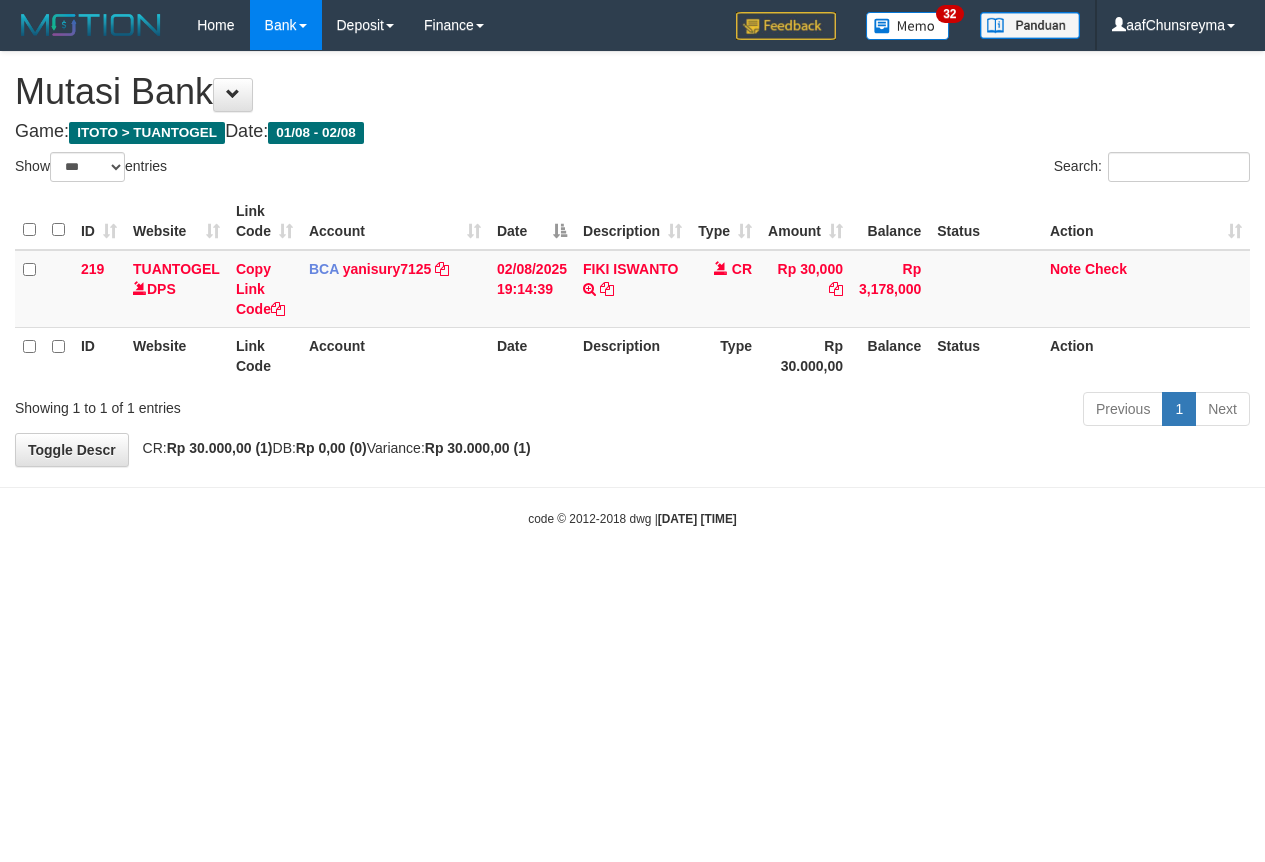 scroll, scrollTop: 0, scrollLeft: 0, axis: both 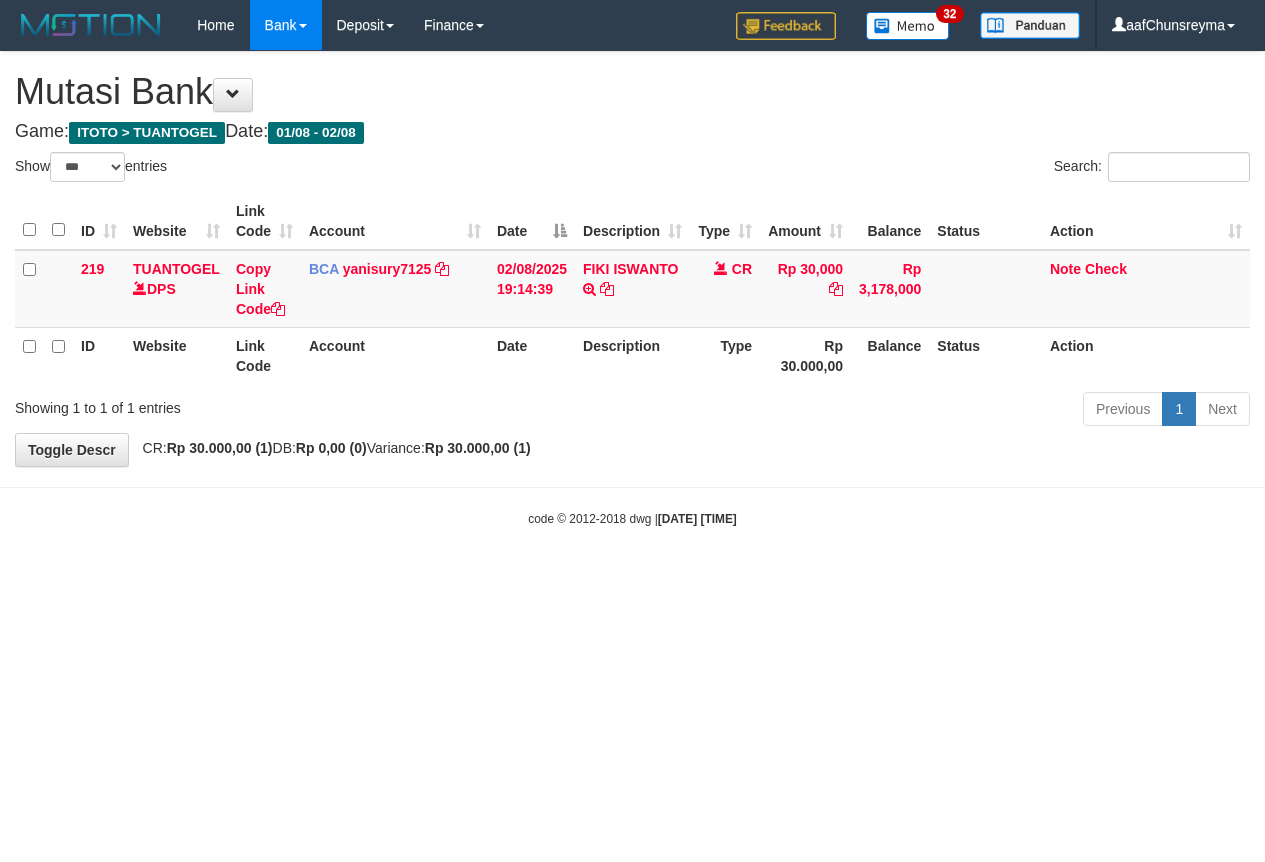 select on "***" 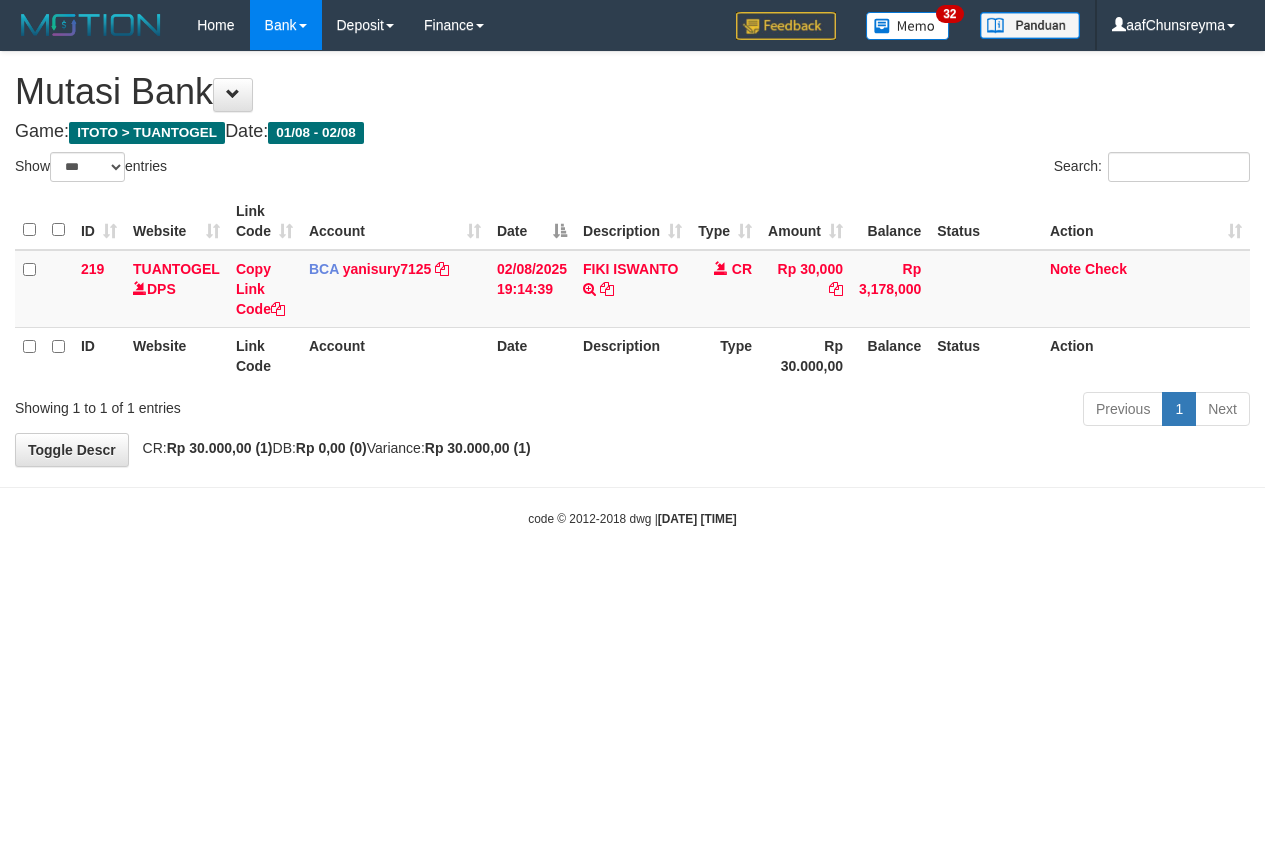 scroll, scrollTop: 0, scrollLeft: 0, axis: both 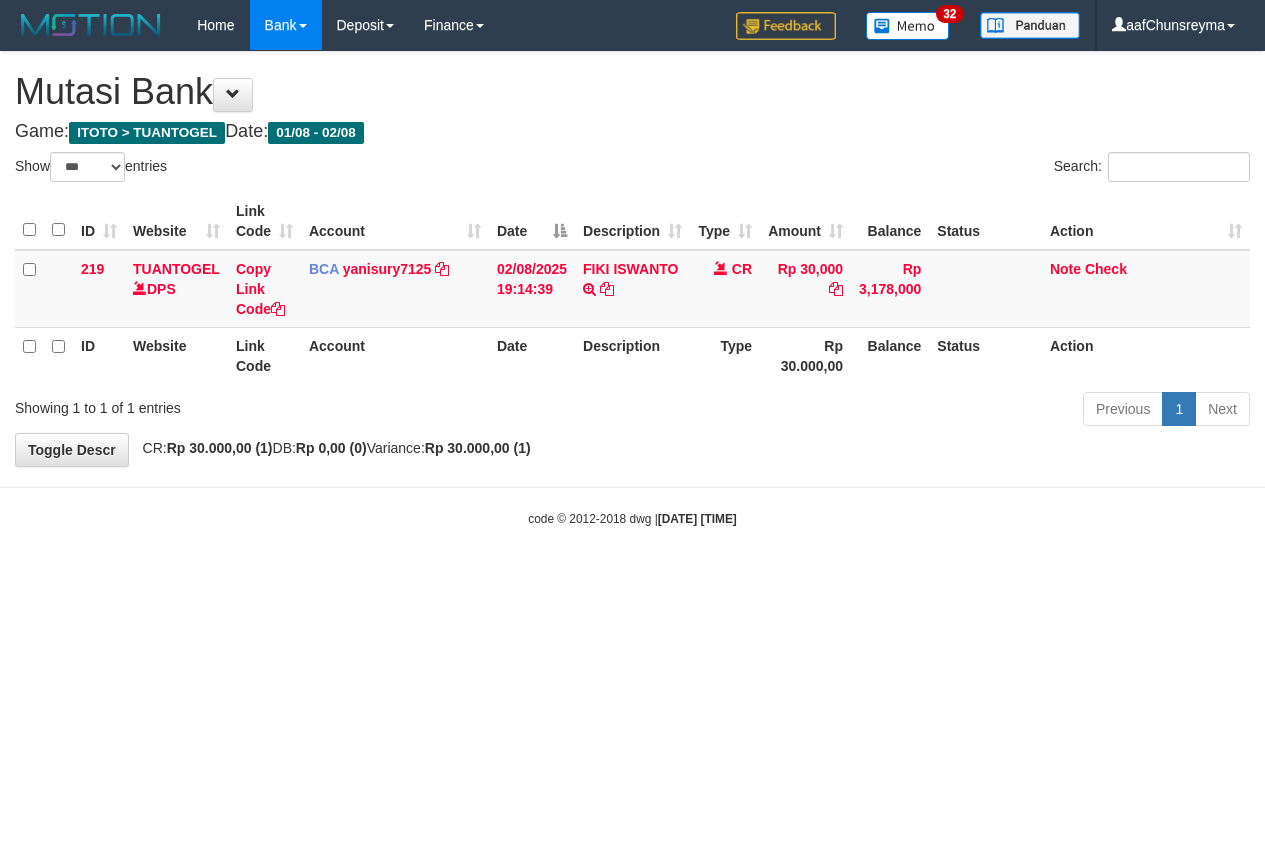 select on "***" 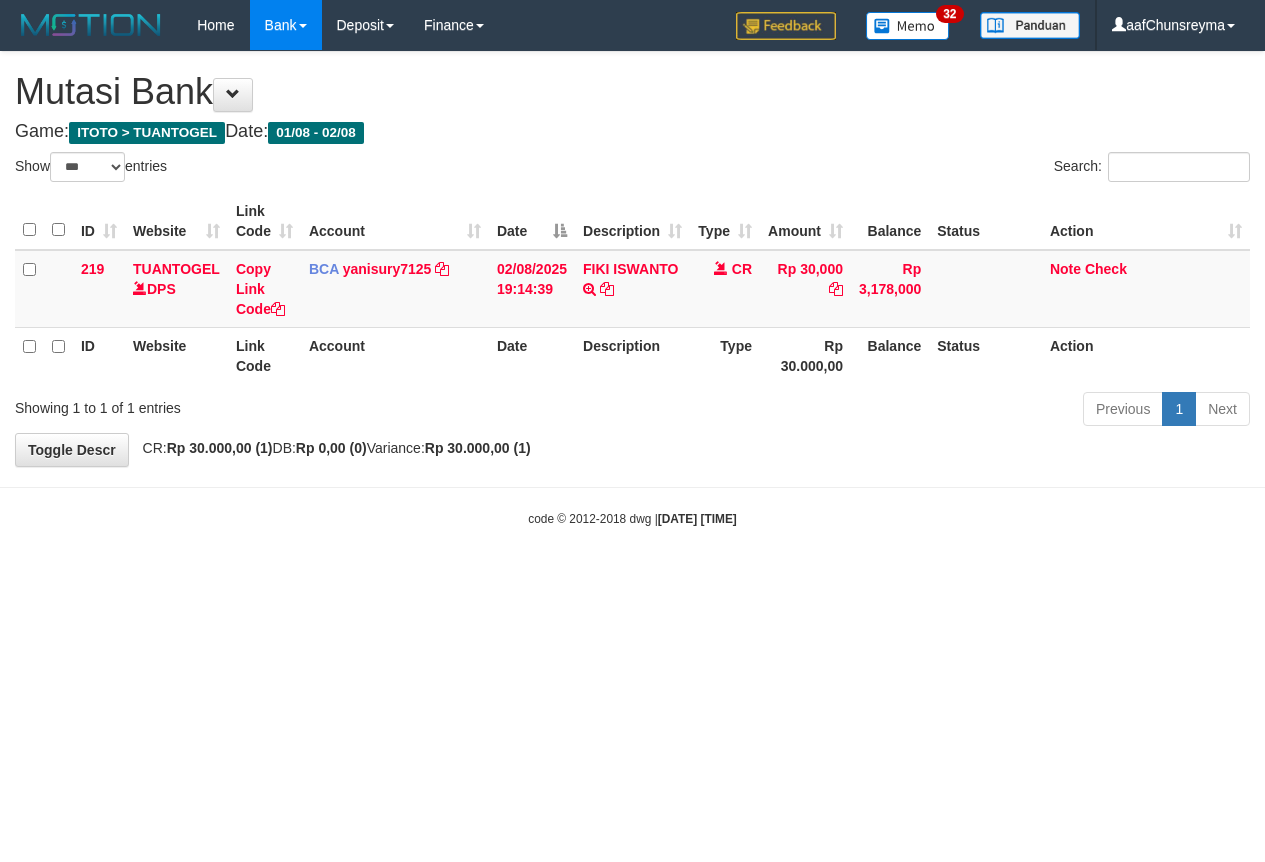 scroll, scrollTop: 0, scrollLeft: 0, axis: both 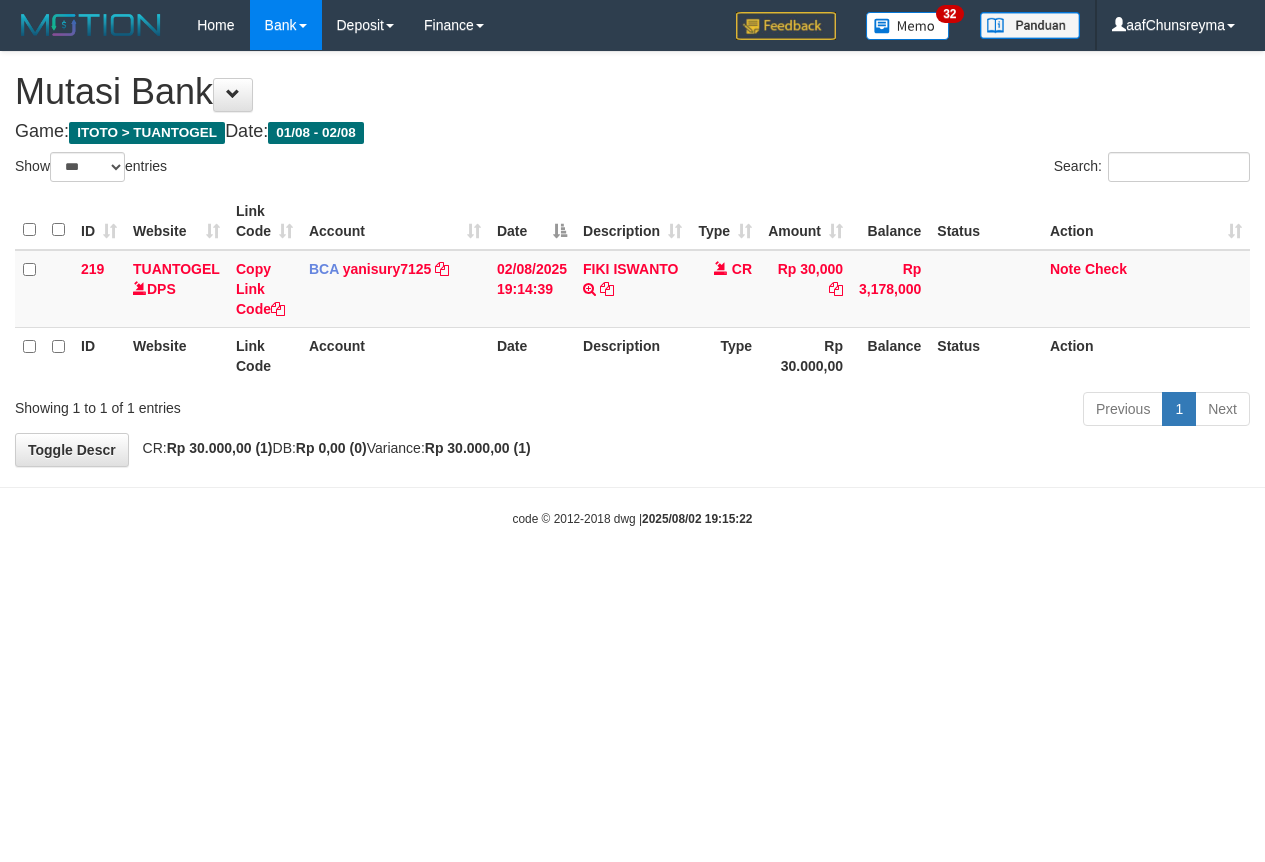select on "***" 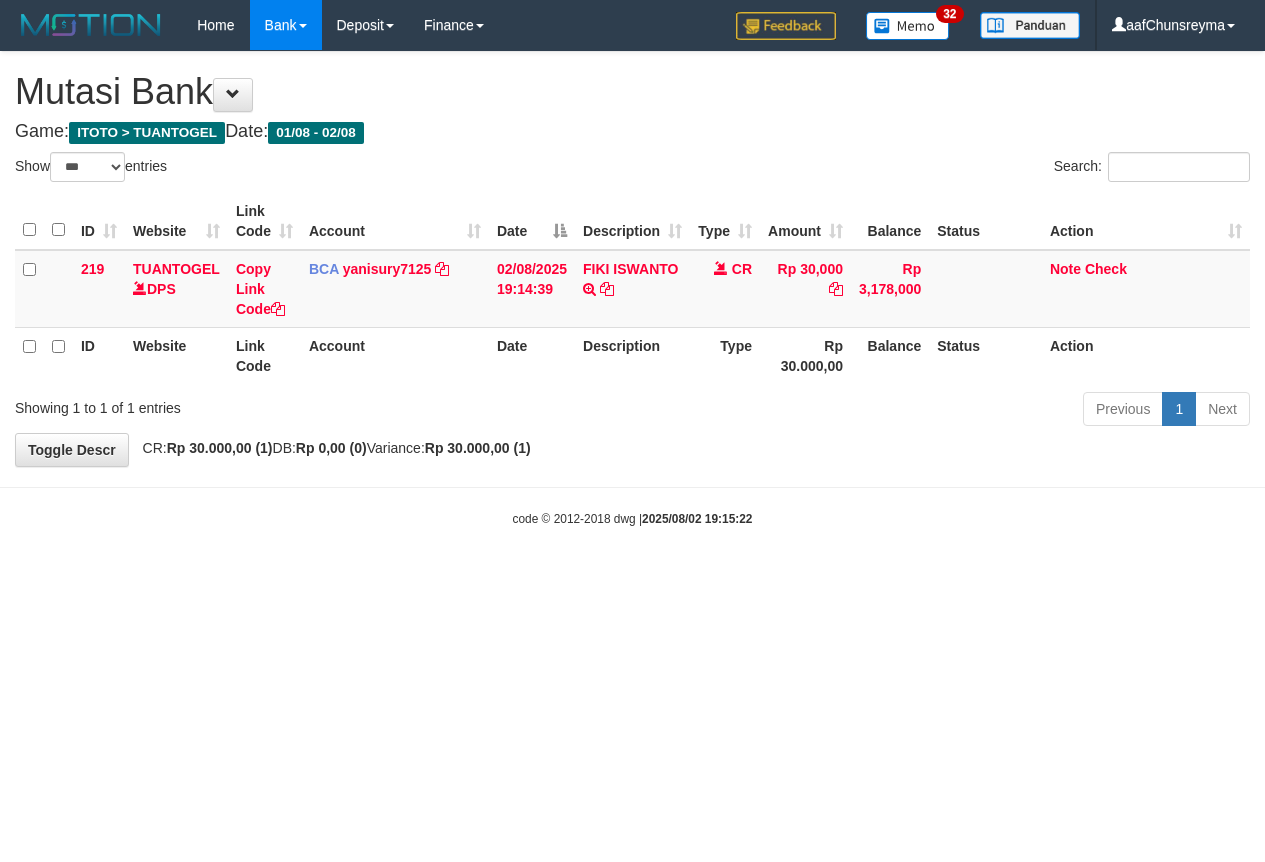 scroll, scrollTop: 0, scrollLeft: 0, axis: both 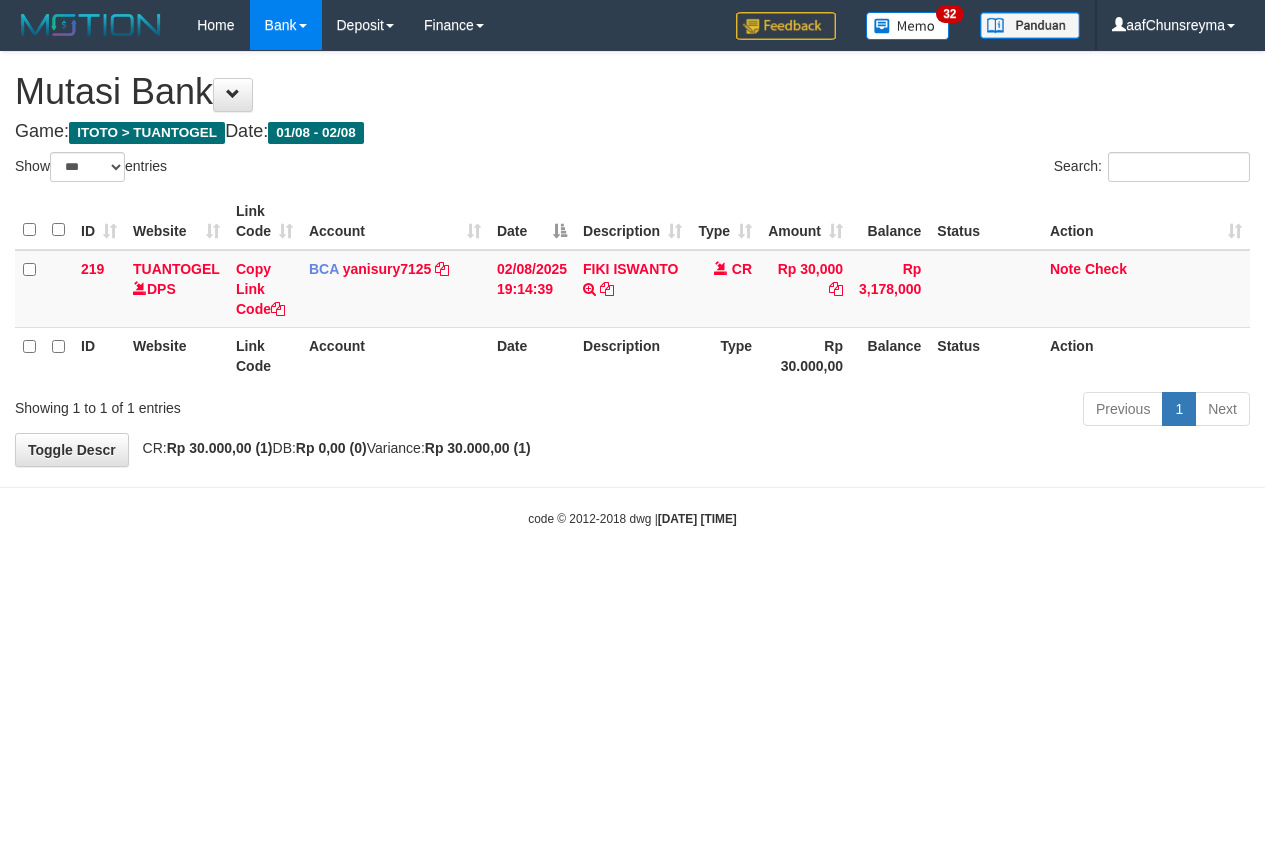 select on "***" 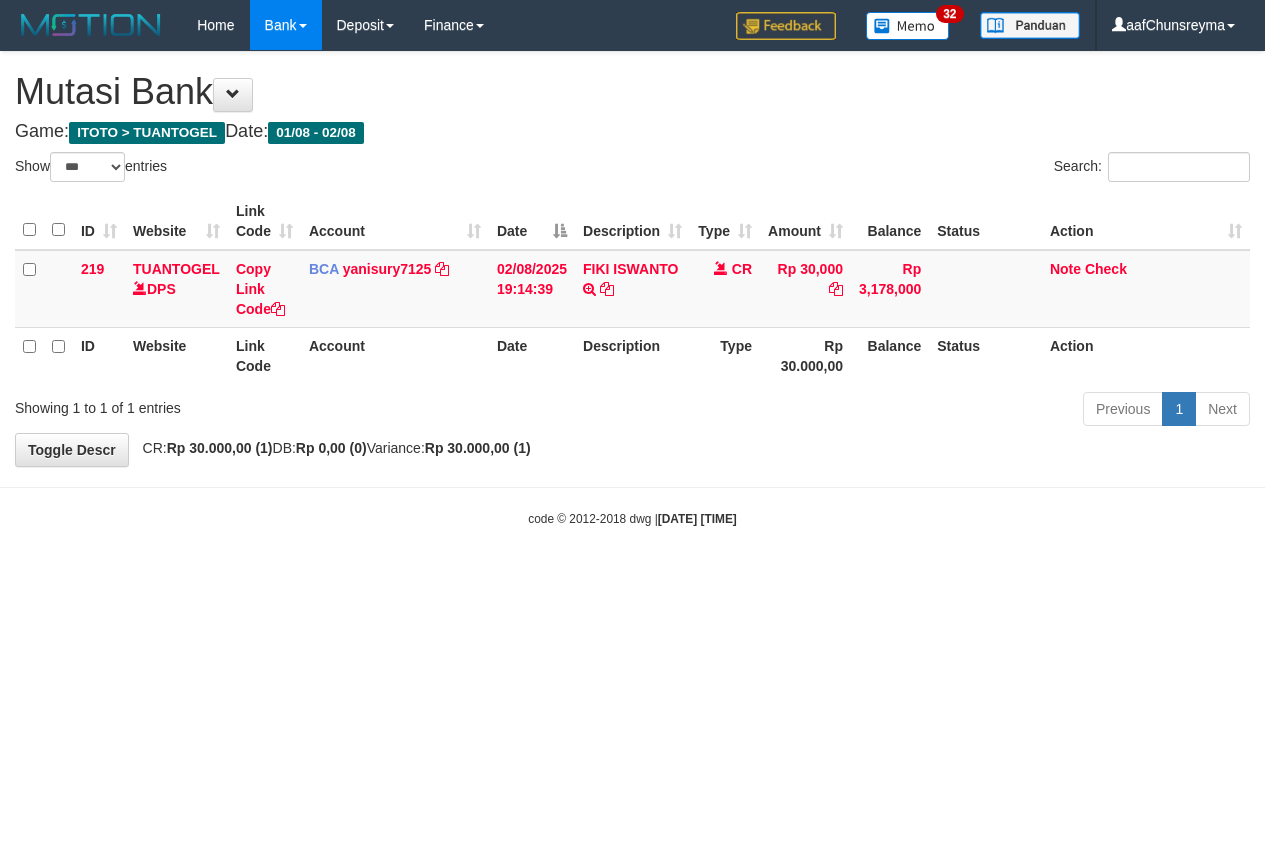 scroll, scrollTop: 0, scrollLeft: 0, axis: both 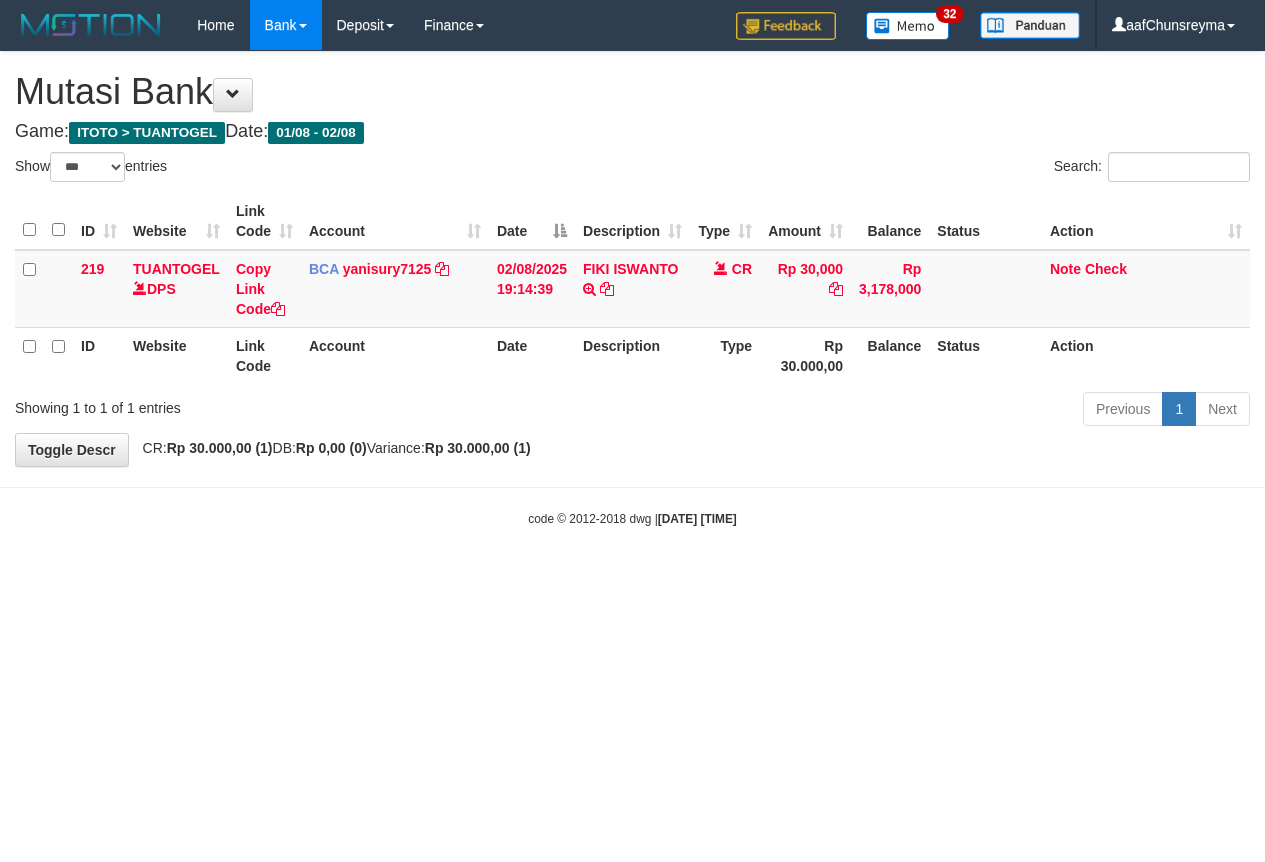 select on "***" 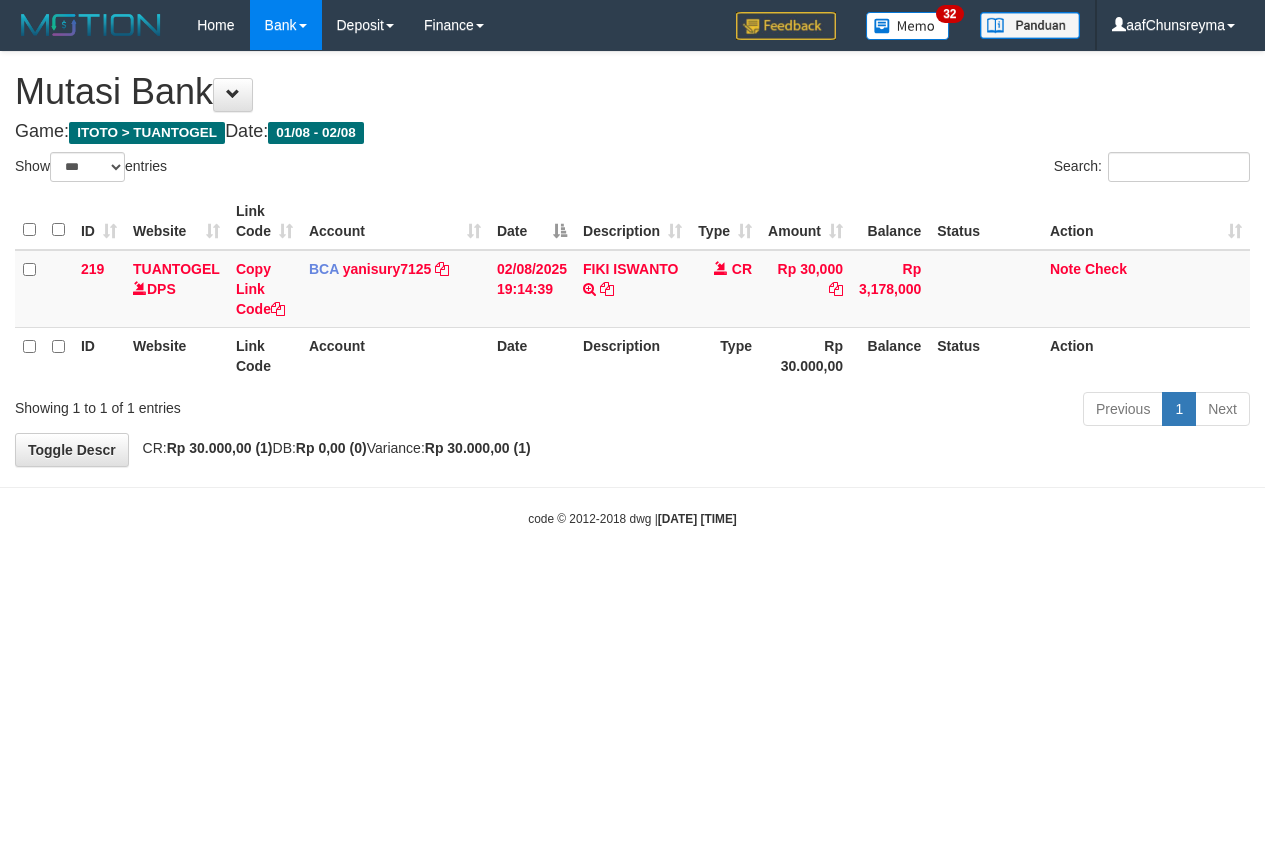scroll, scrollTop: 0, scrollLeft: 0, axis: both 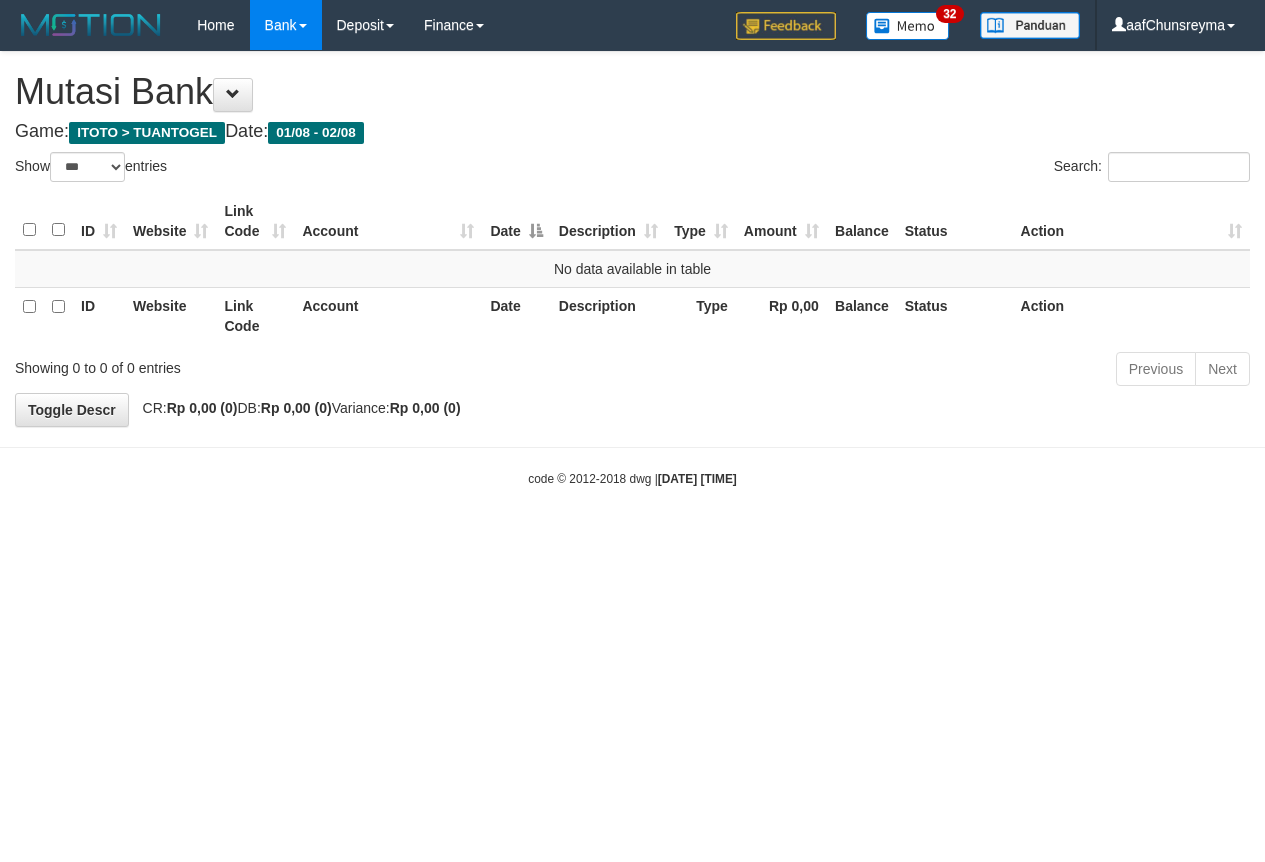 select on "***" 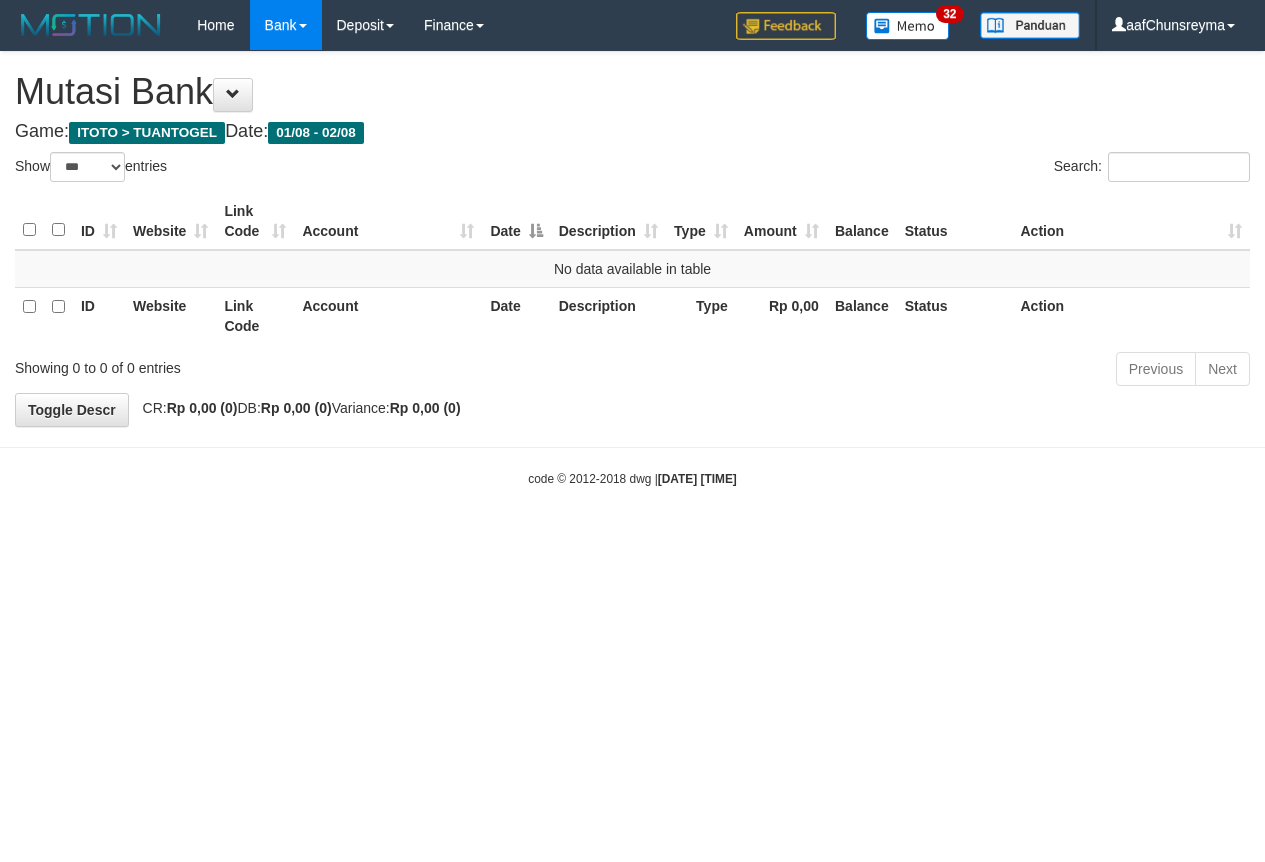 scroll, scrollTop: 0, scrollLeft: 0, axis: both 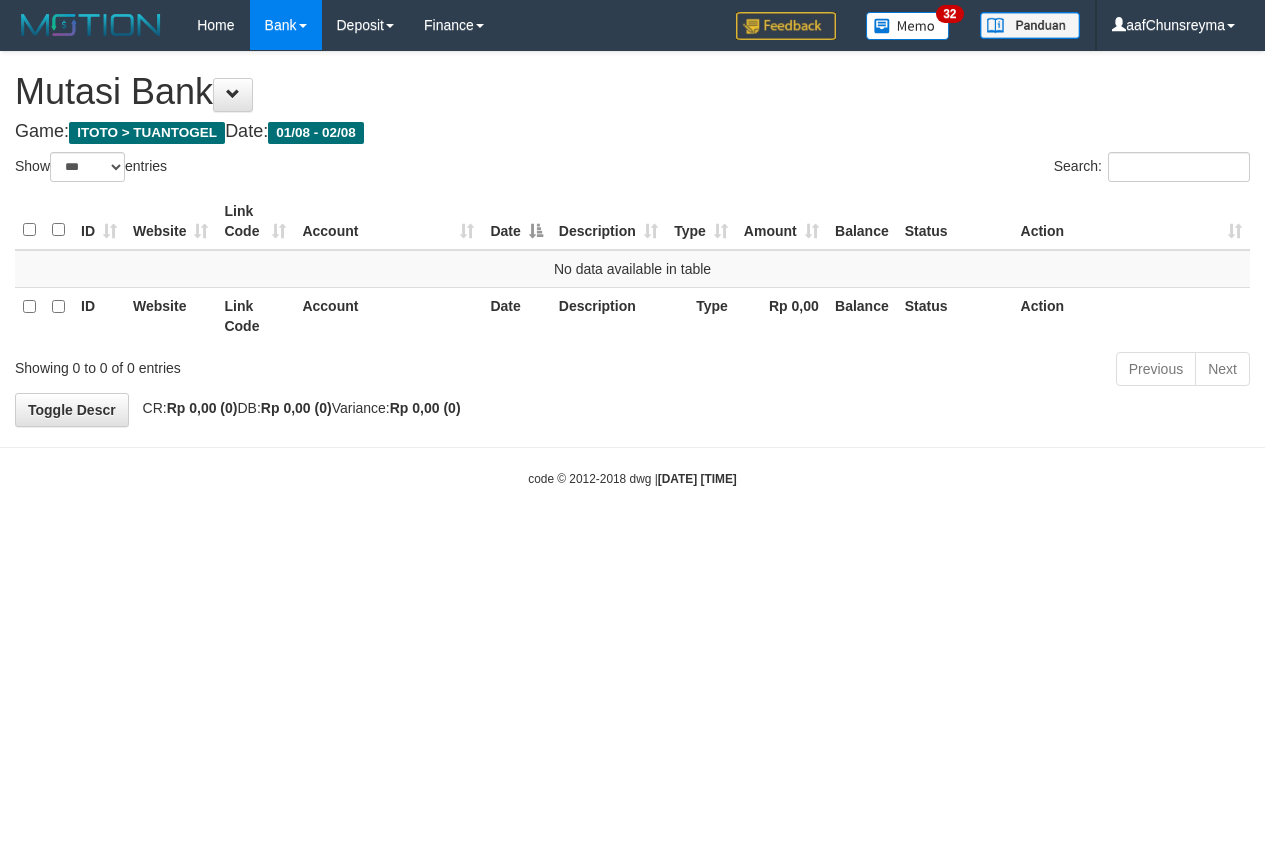select on "***" 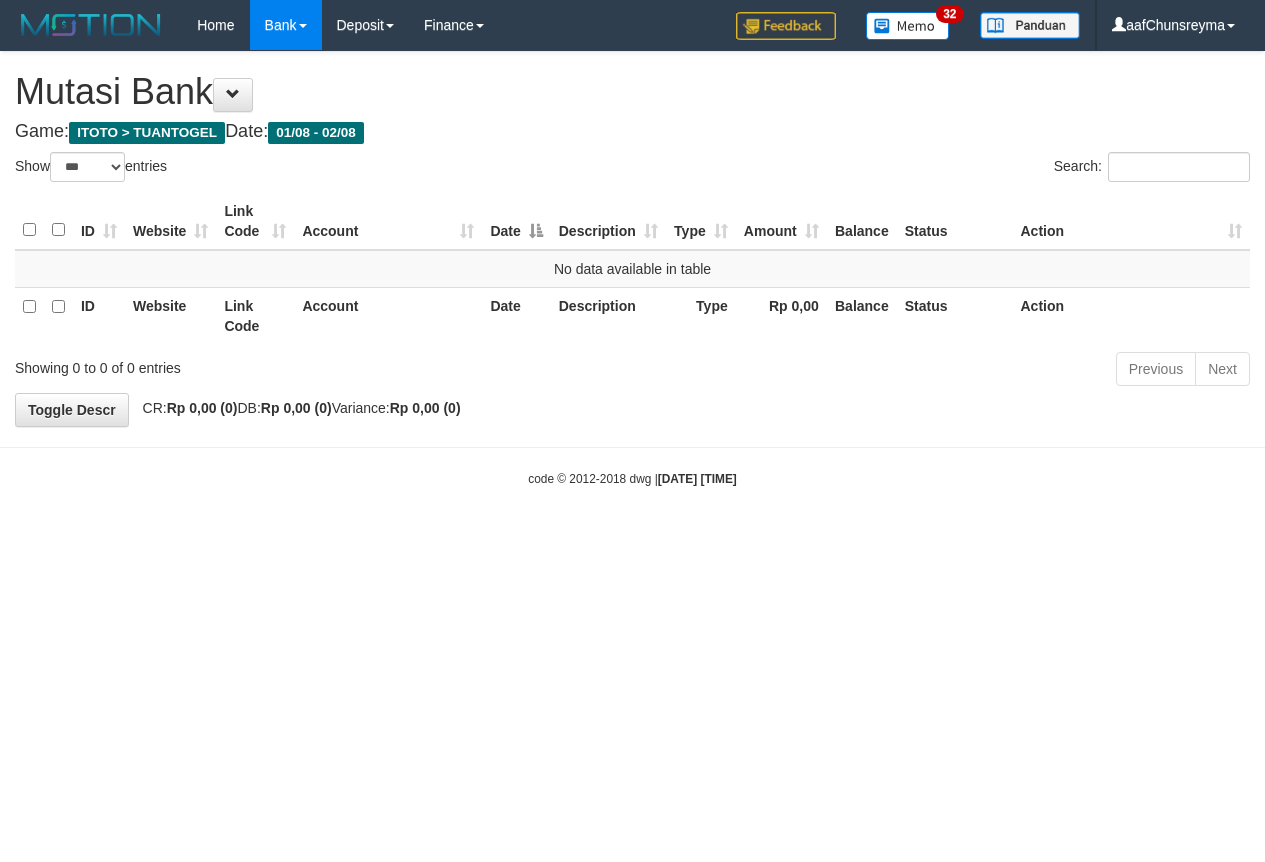 scroll, scrollTop: 0, scrollLeft: 0, axis: both 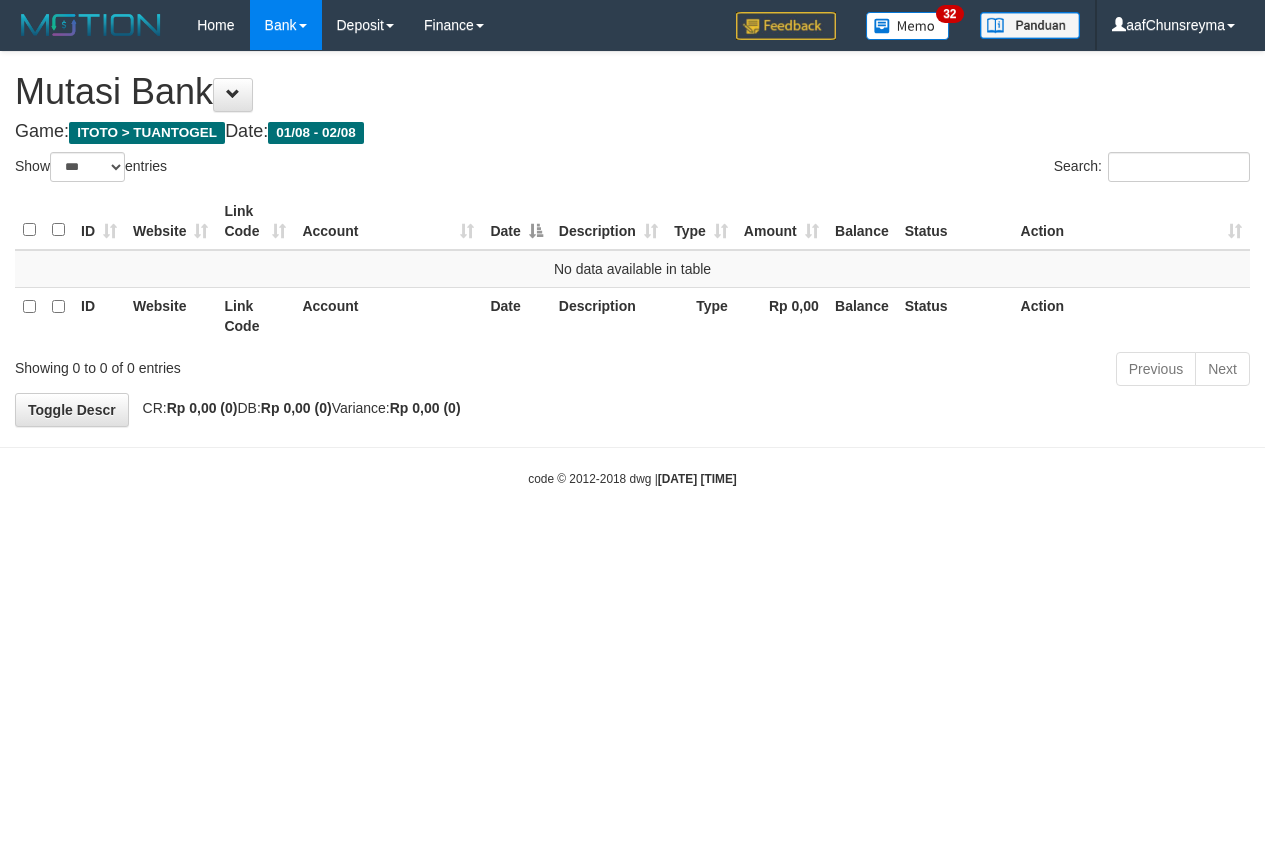 select on "***" 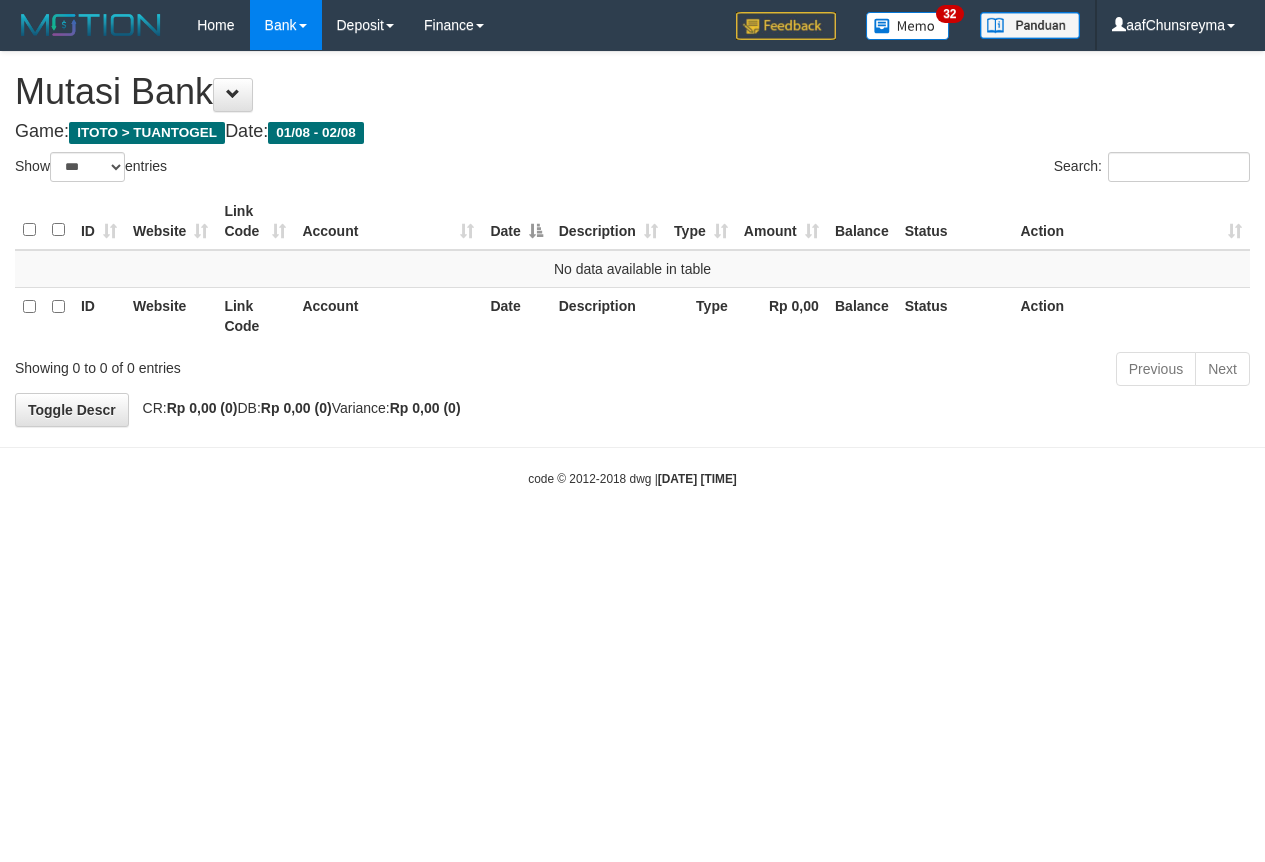 scroll, scrollTop: 0, scrollLeft: 0, axis: both 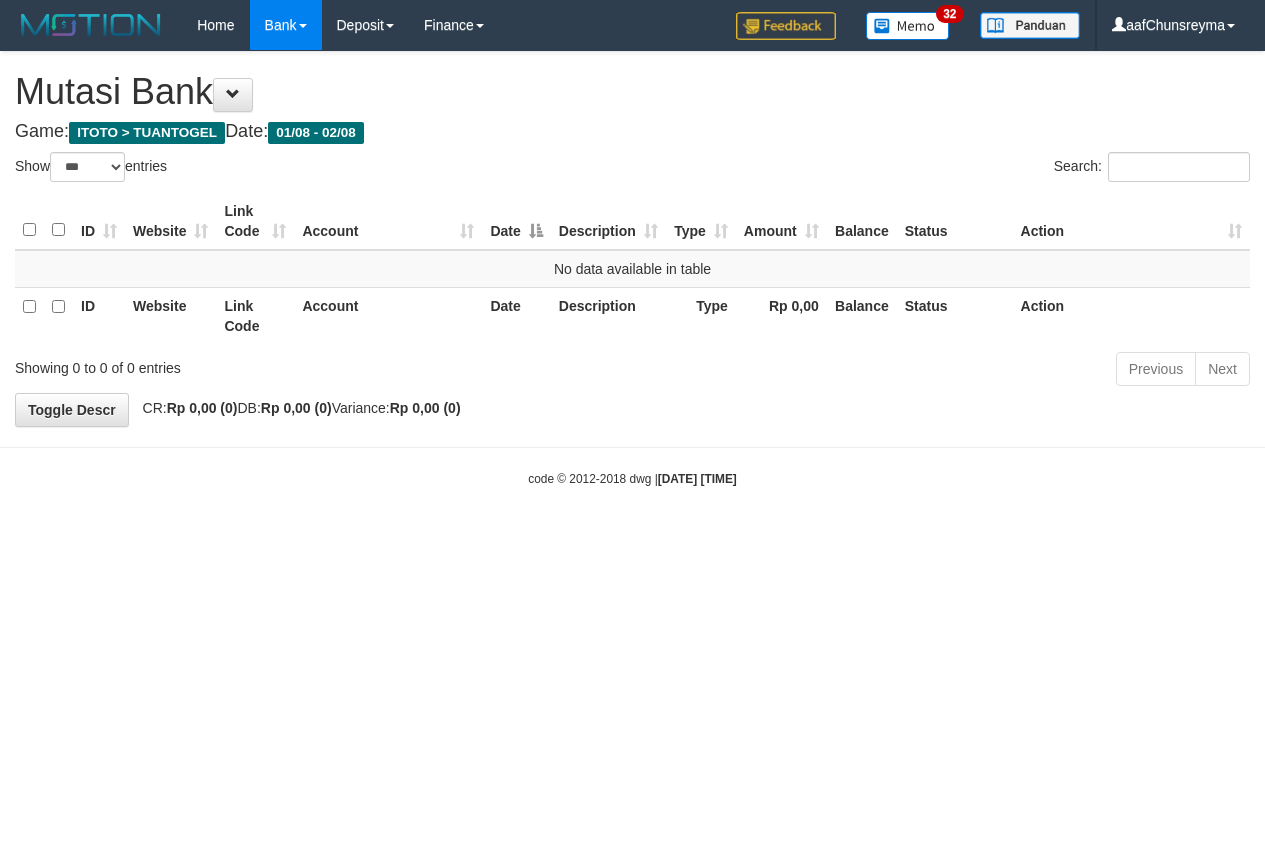 select on "***" 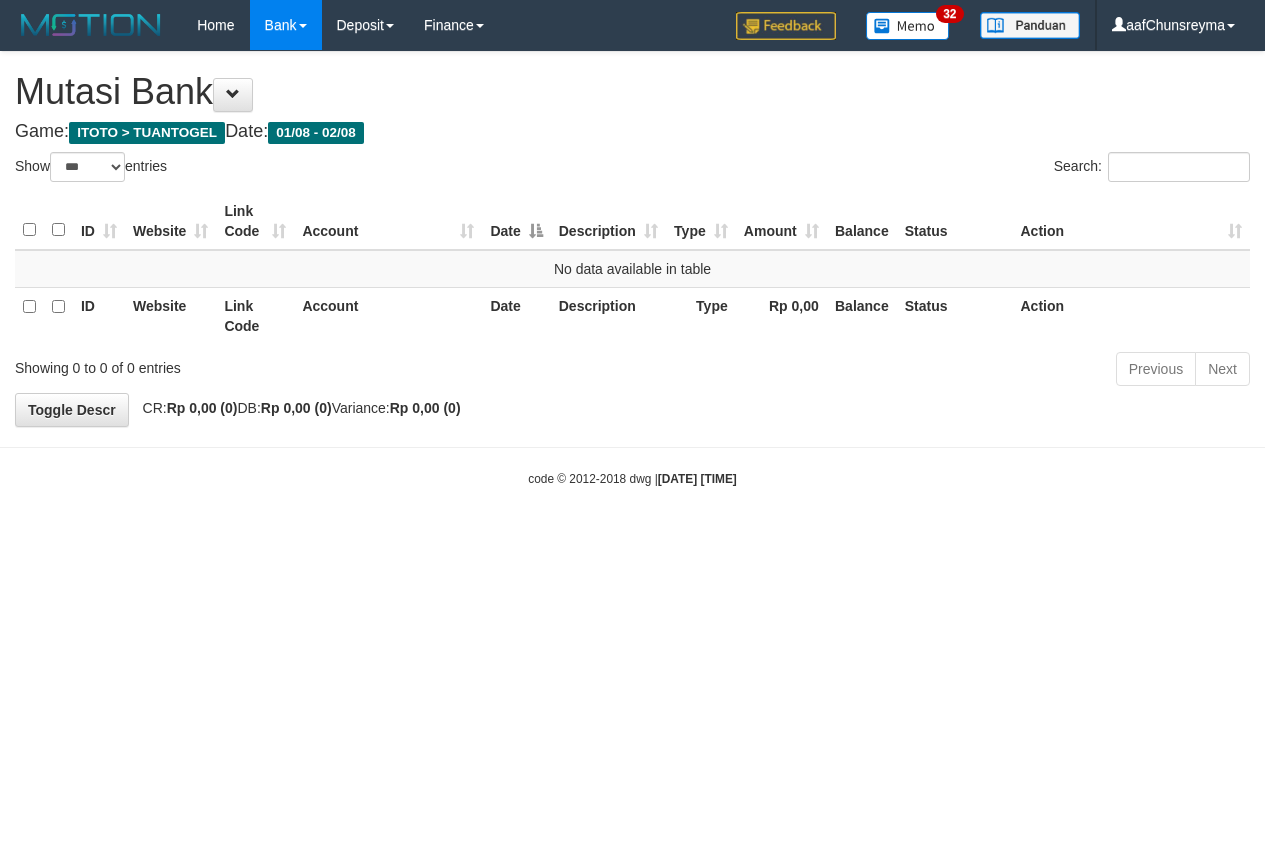 scroll, scrollTop: 0, scrollLeft: 0, axis: both 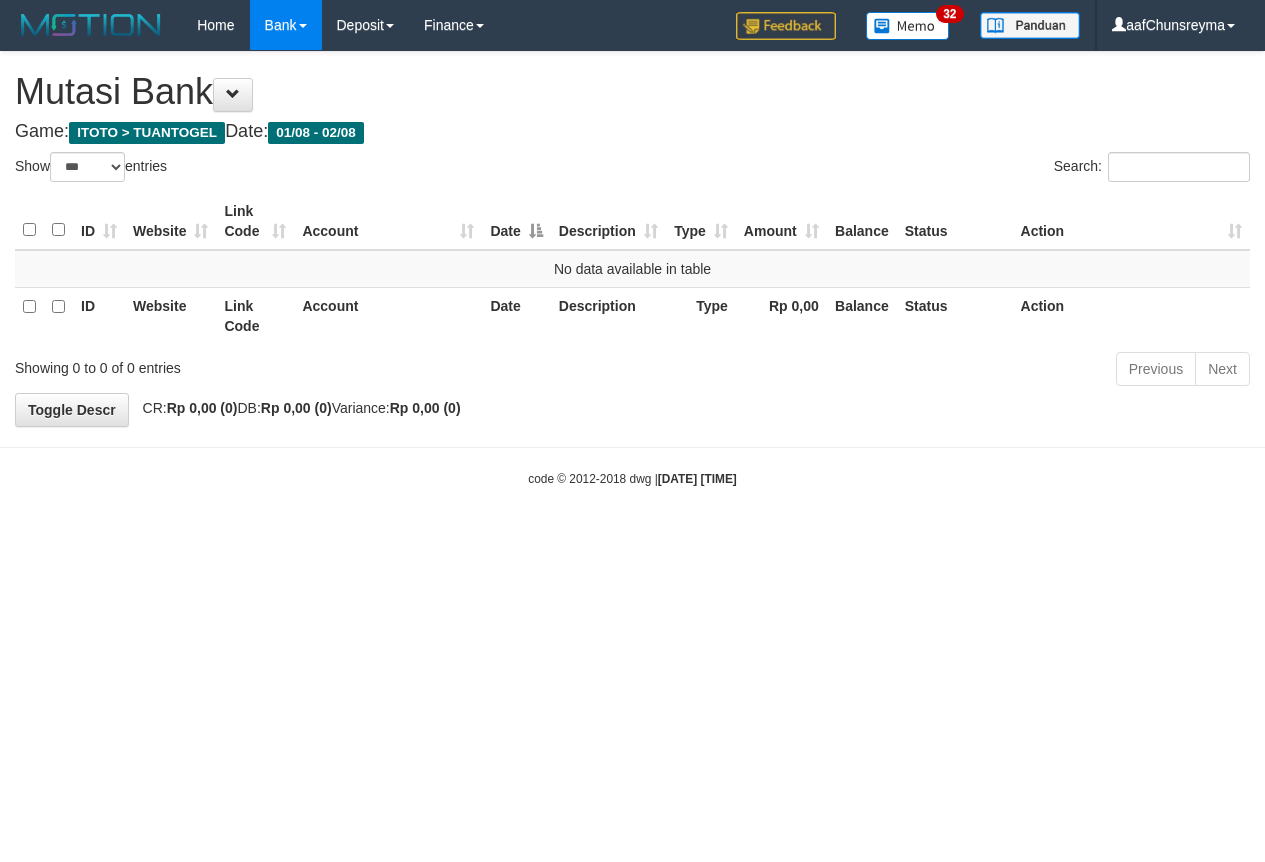 select on "***" 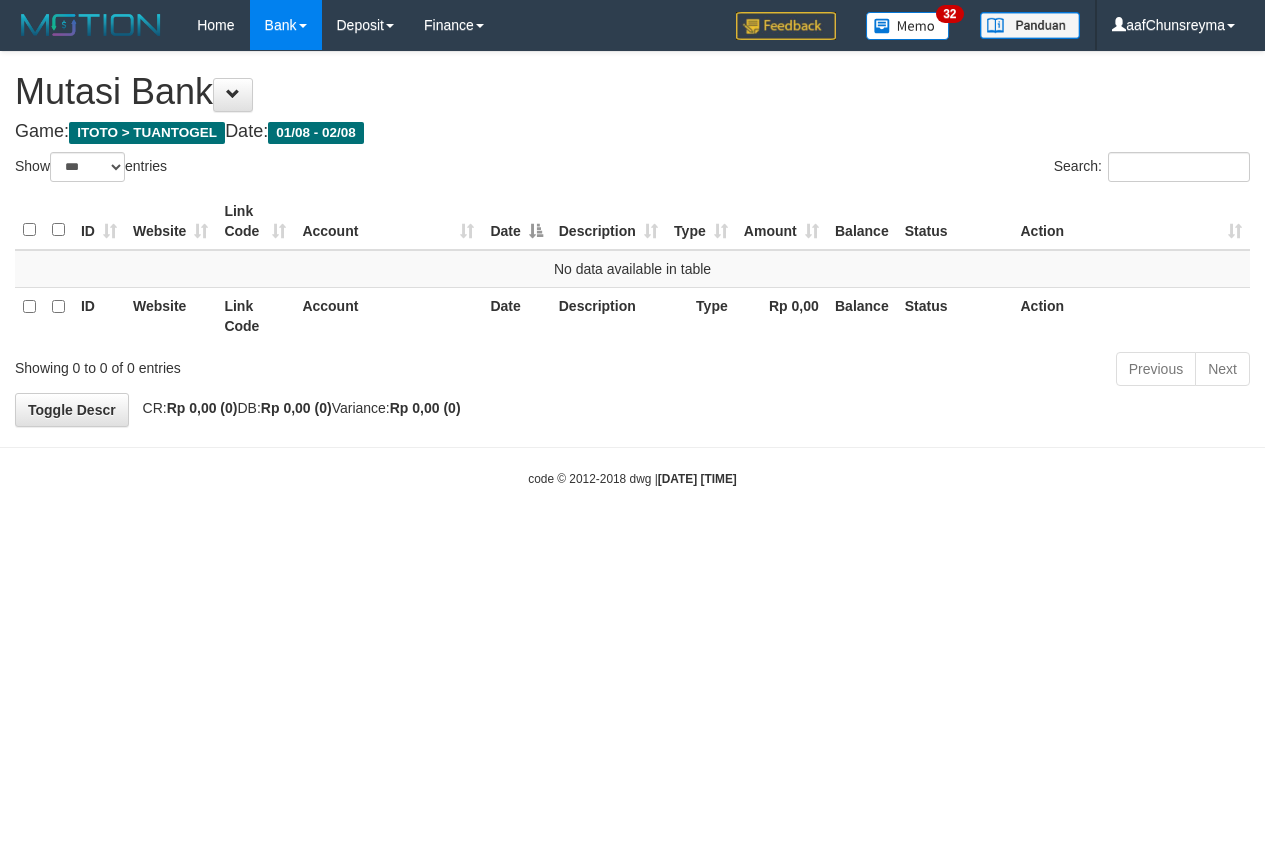 scroll, scrollTop: 0, scrollLeft: 0, axis: both 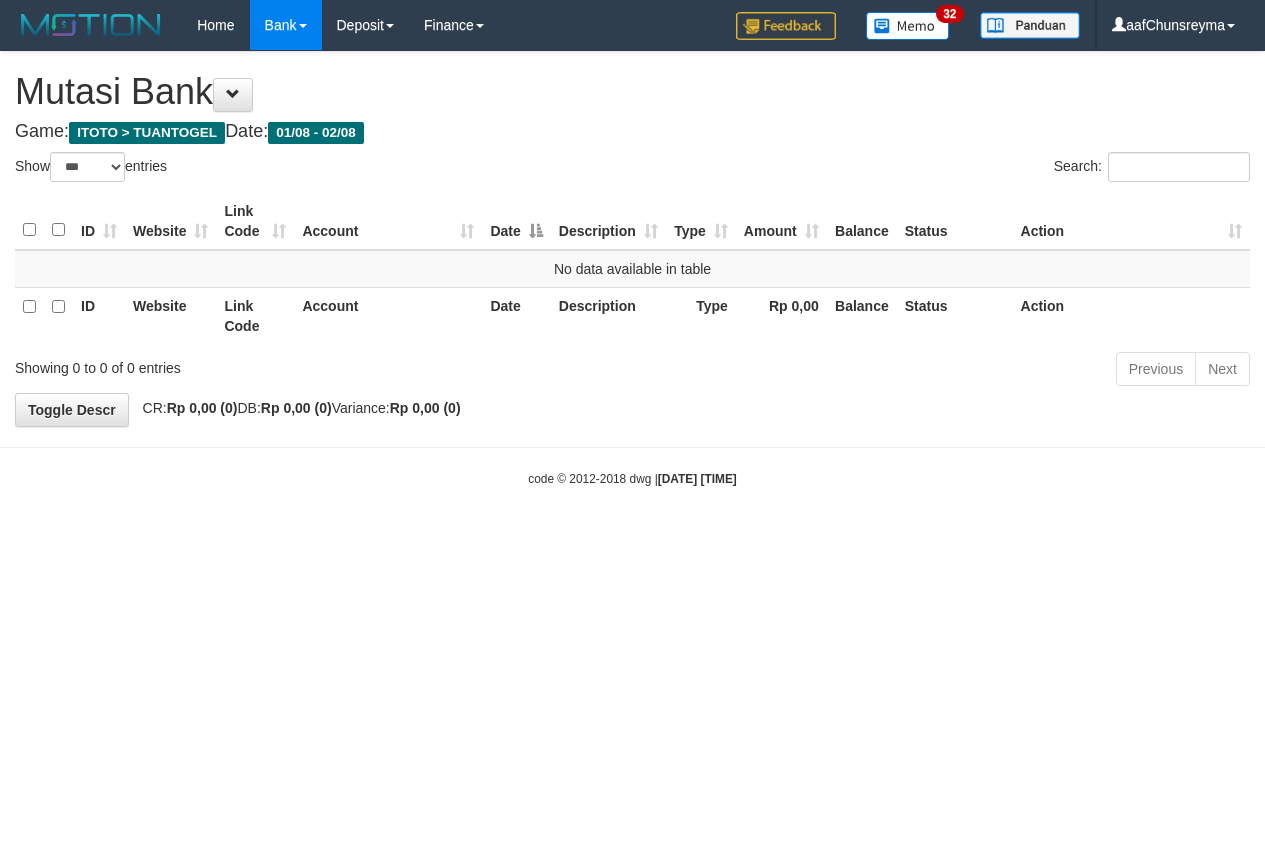select on "***" 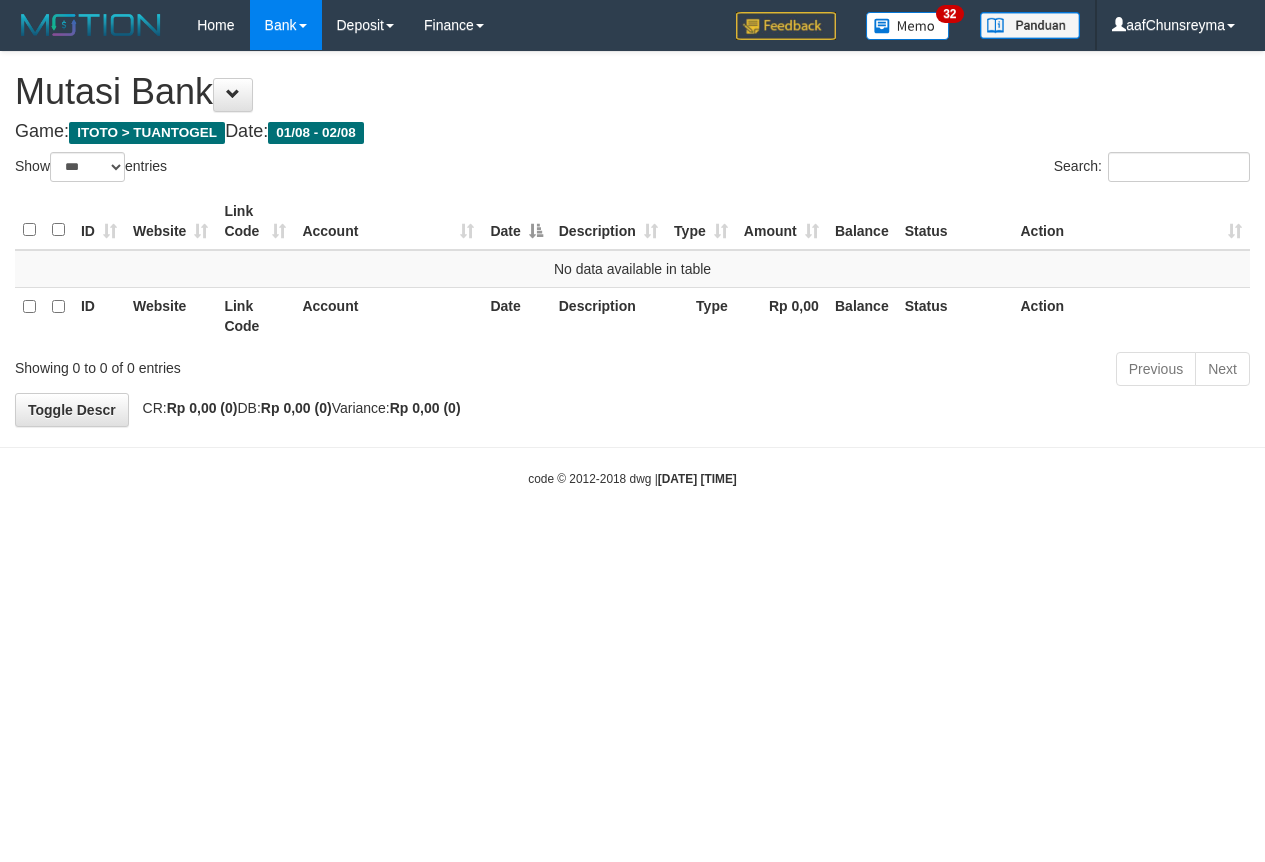 scroll, scrollTop: 0, scrollLeft: 0, axis: both 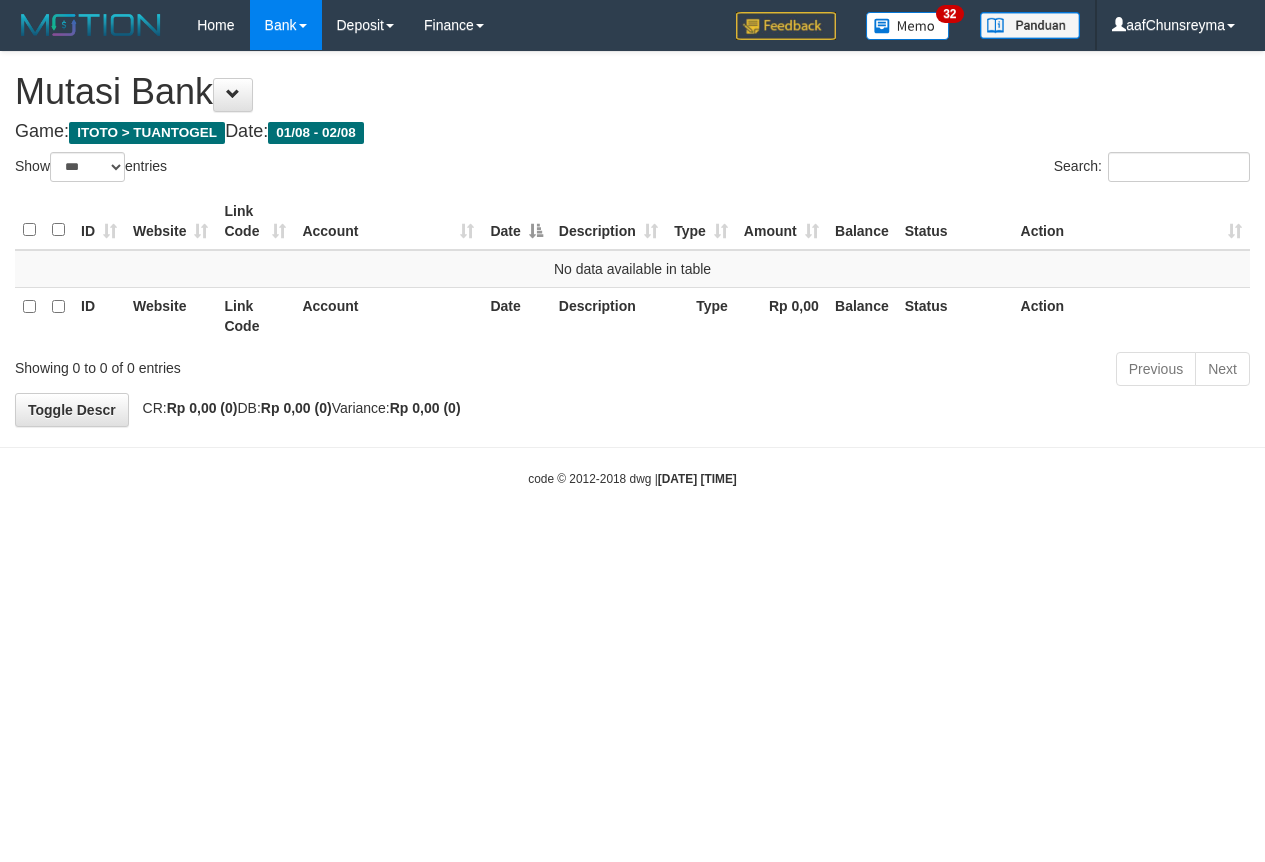 select on "***" 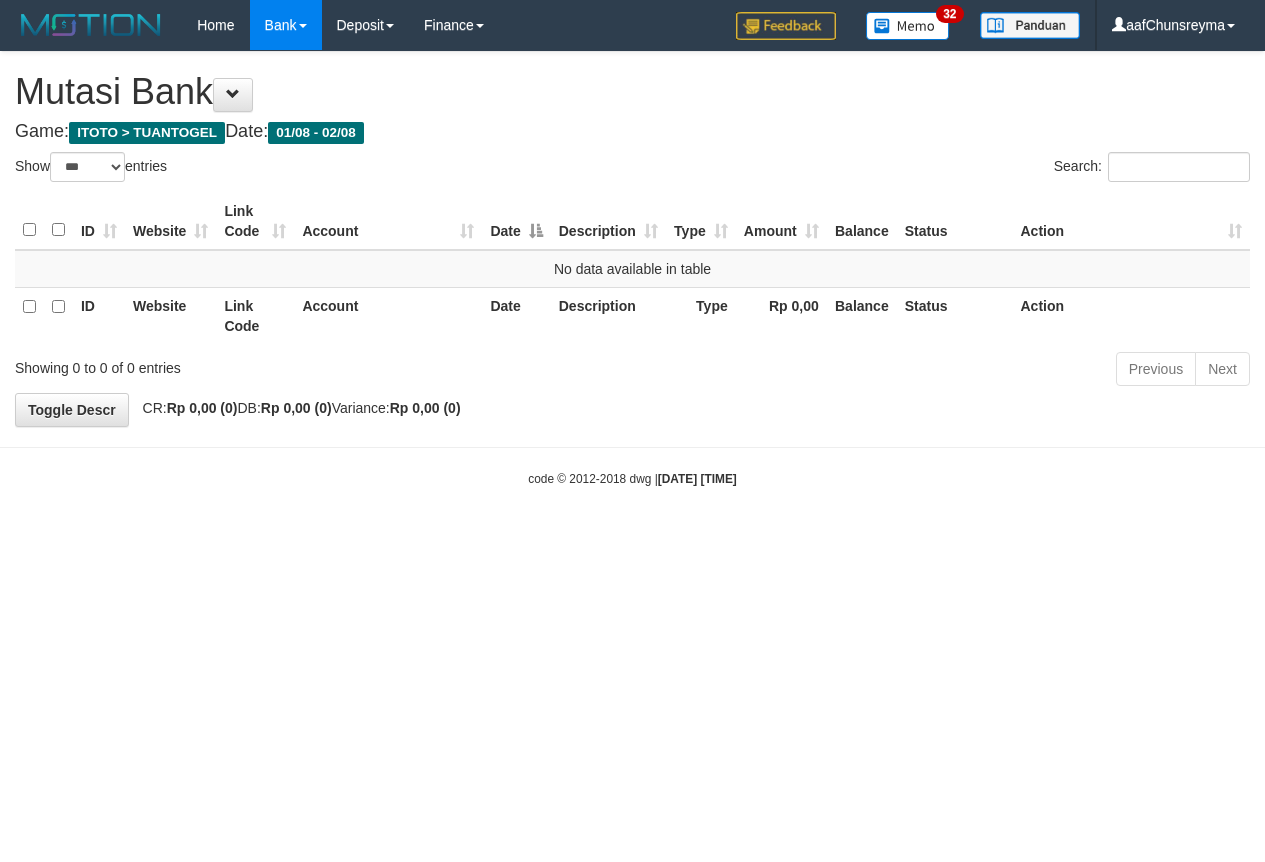 scroll, scrollTop: 0, scrollLeft: 0, axis: both 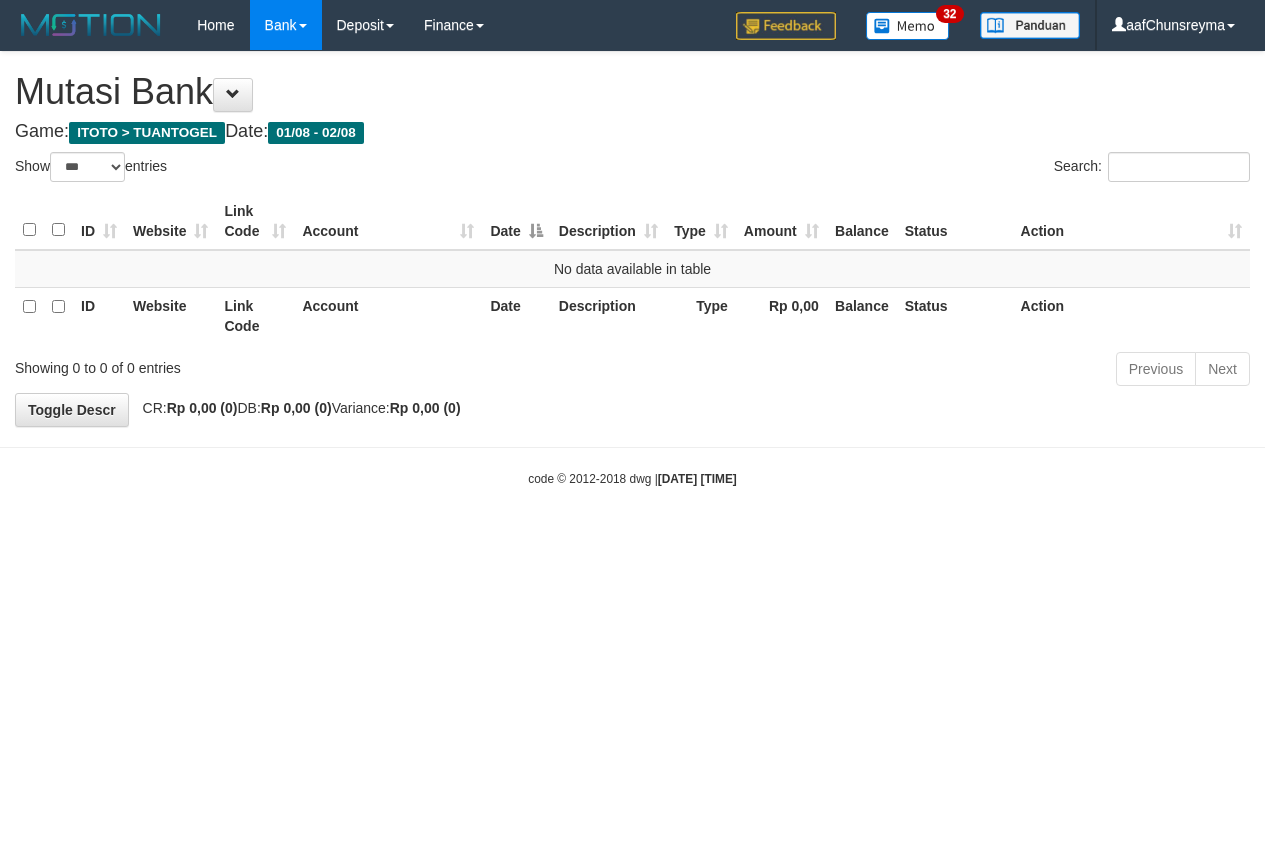 select on "***" 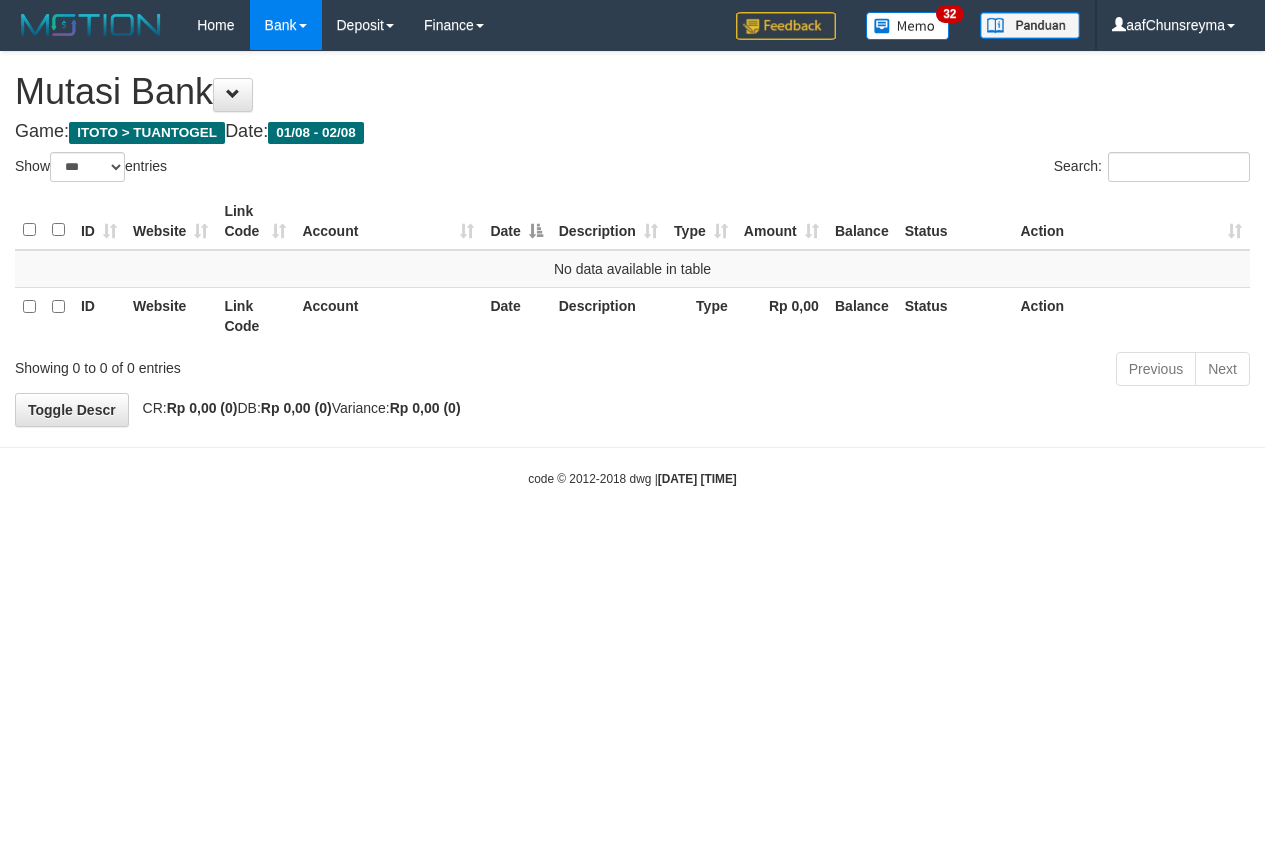 scroll, scrollTop: 0, scrollLeft: 0, axis: both 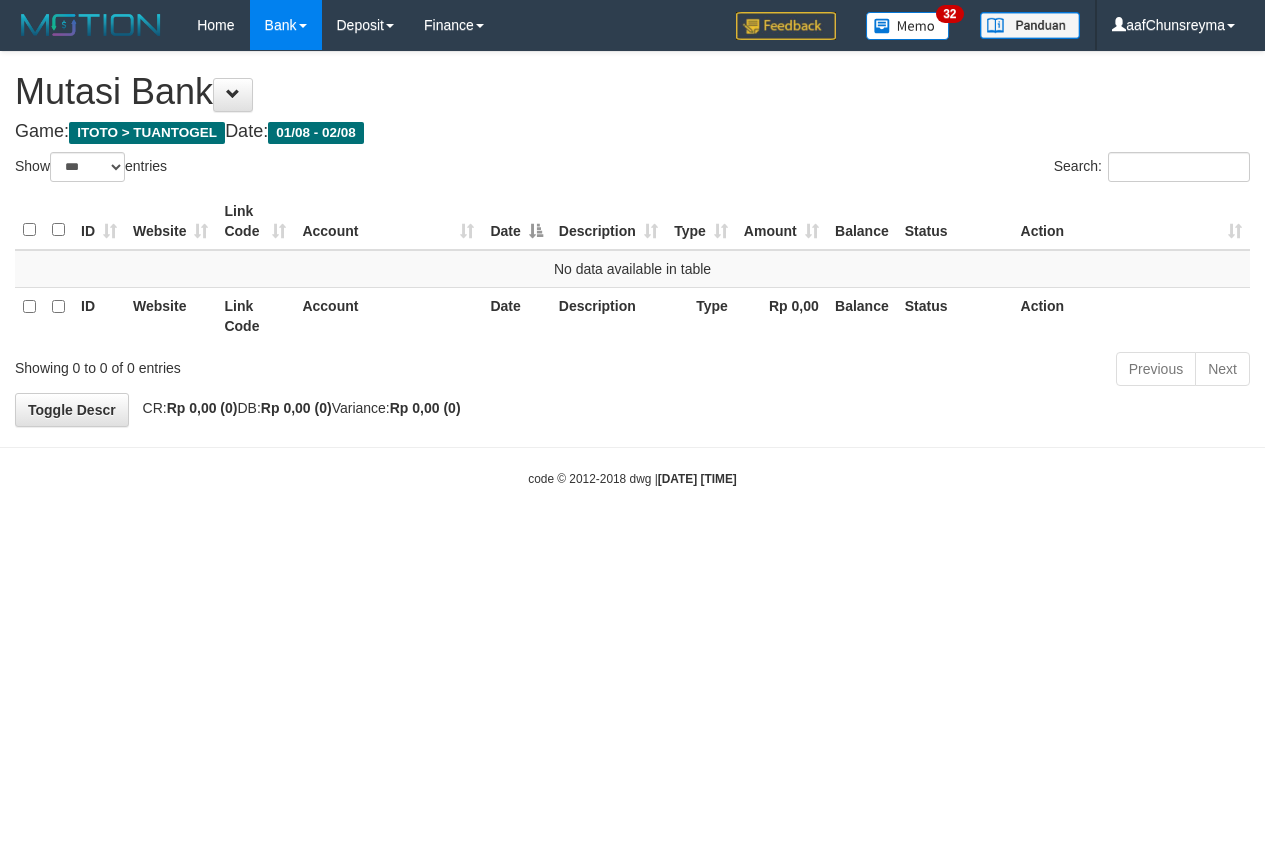 select on "***" 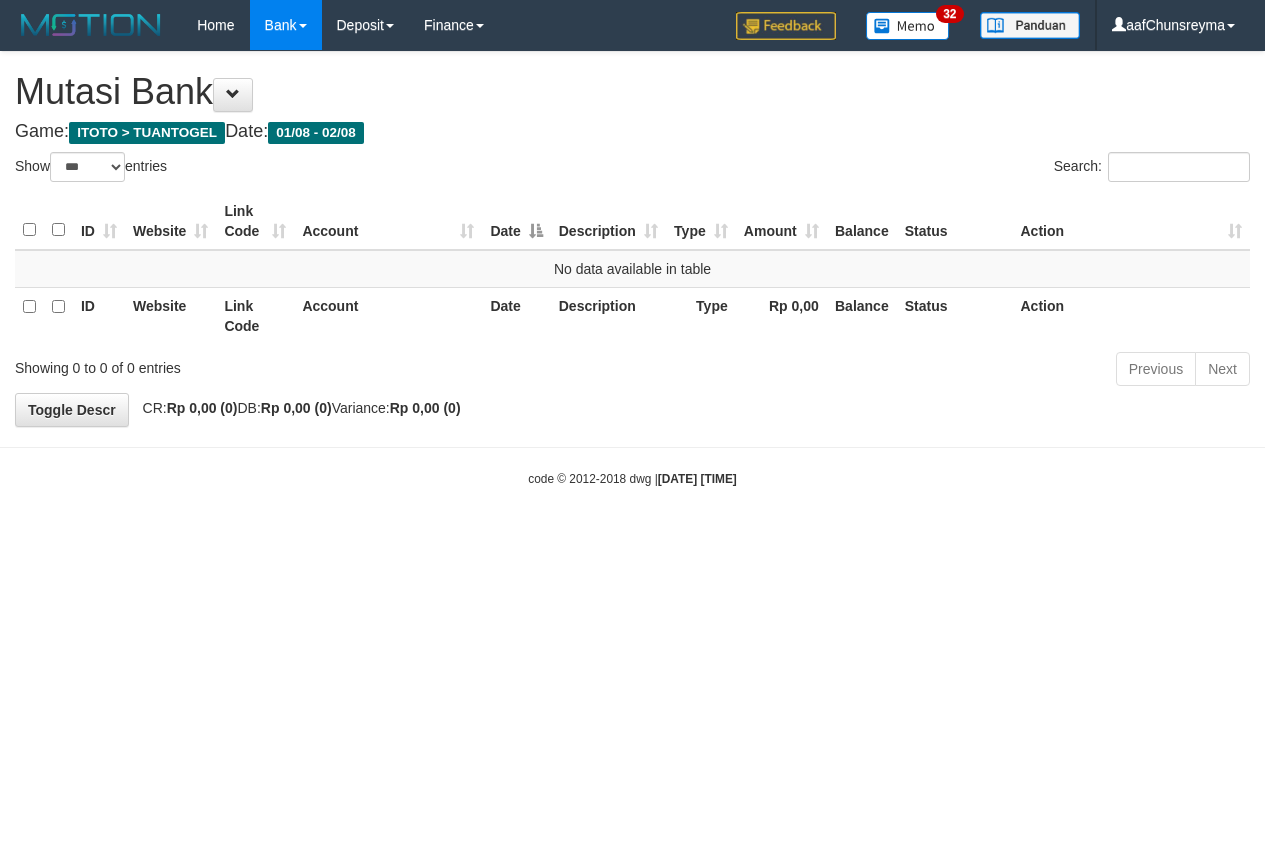 scroll, scrollTop: 0, scrollLeft: 0, axis: both 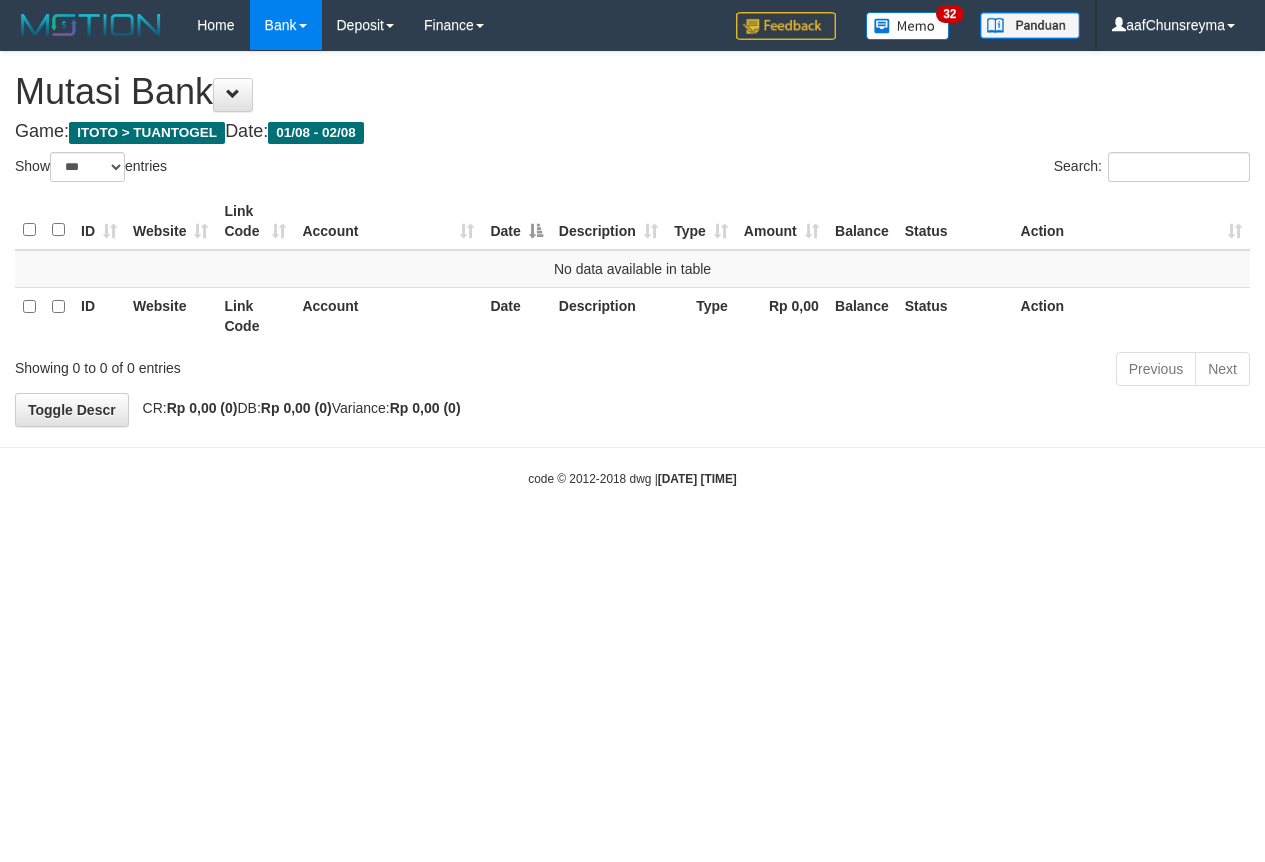 select on "***" 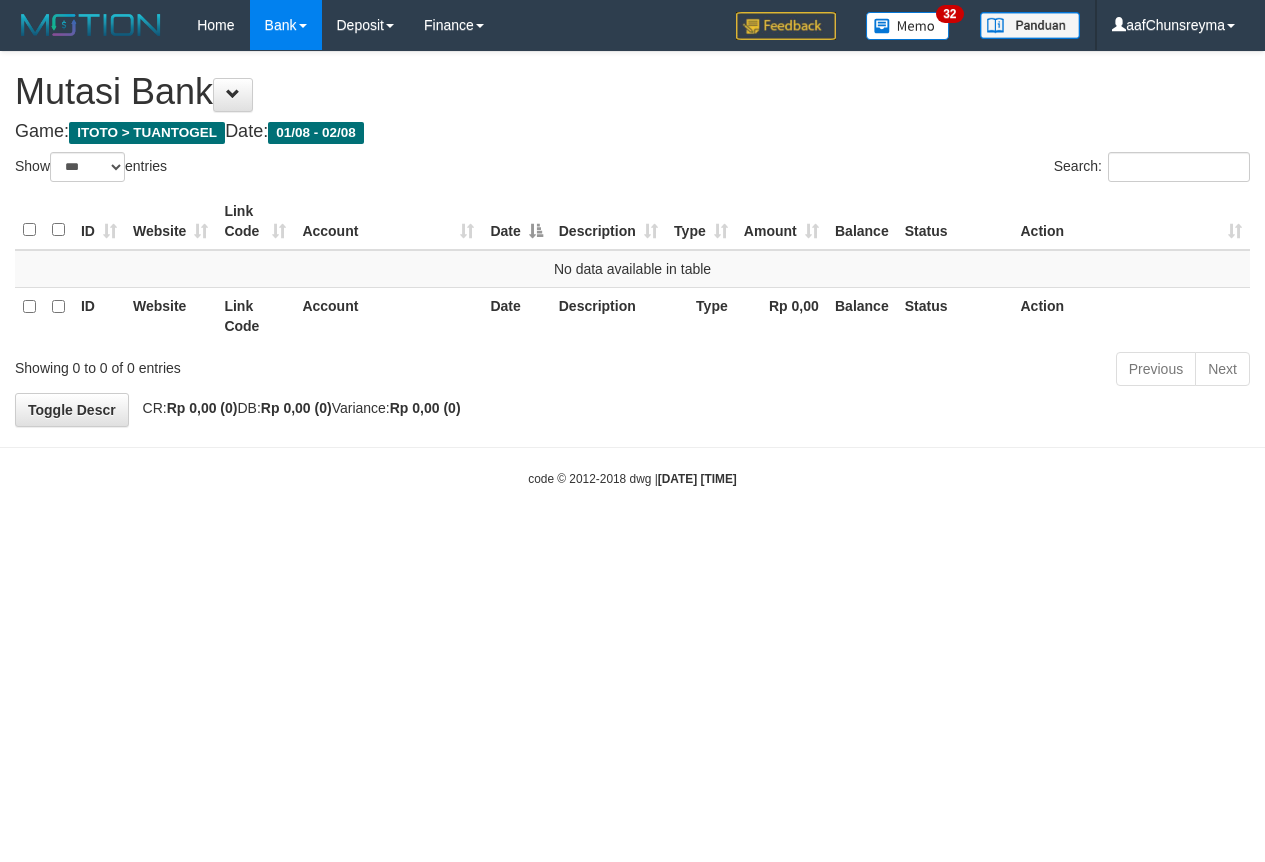 scroll, scrollTop: 0, scrollLeft: 0, axis: both 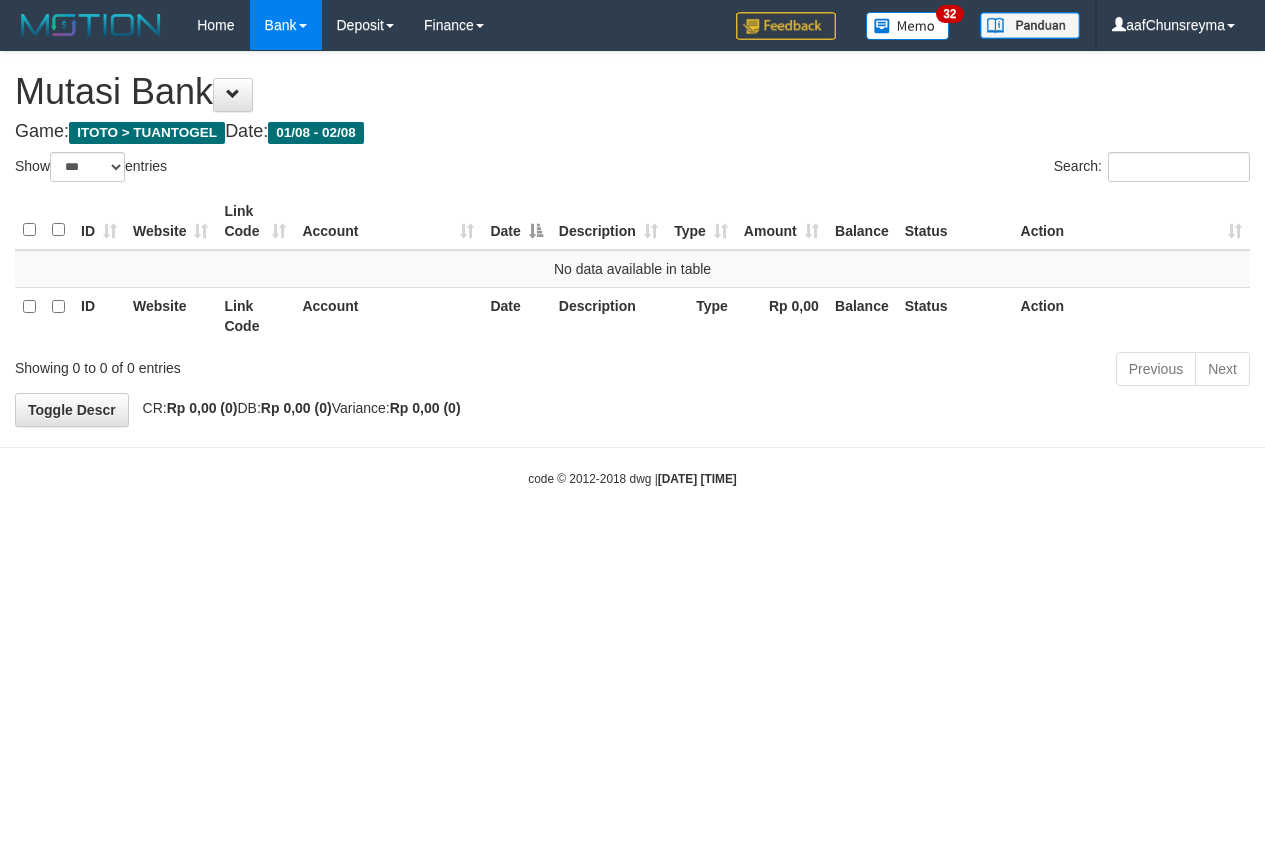 select on "***" 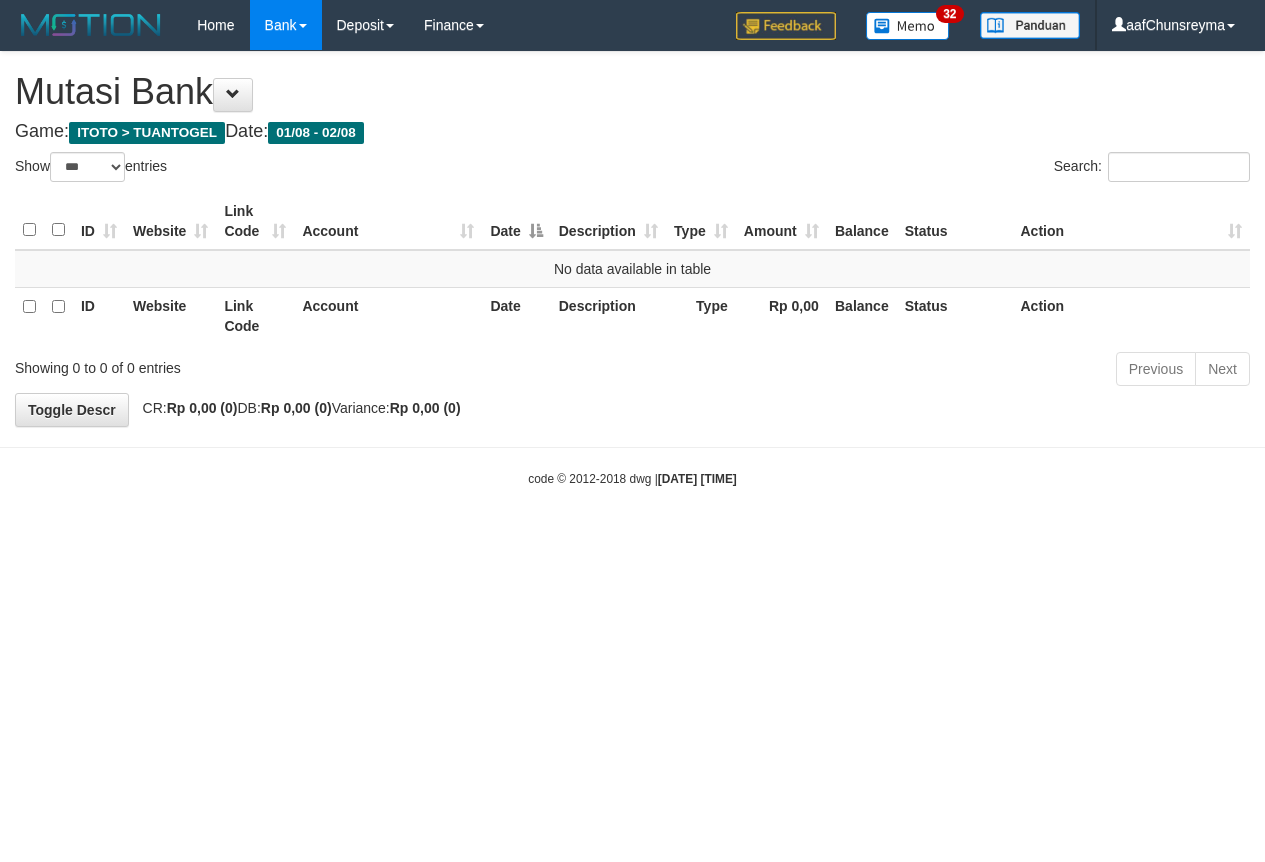scroll, scrollTop: 0, scrollLeft: 0, axis: both 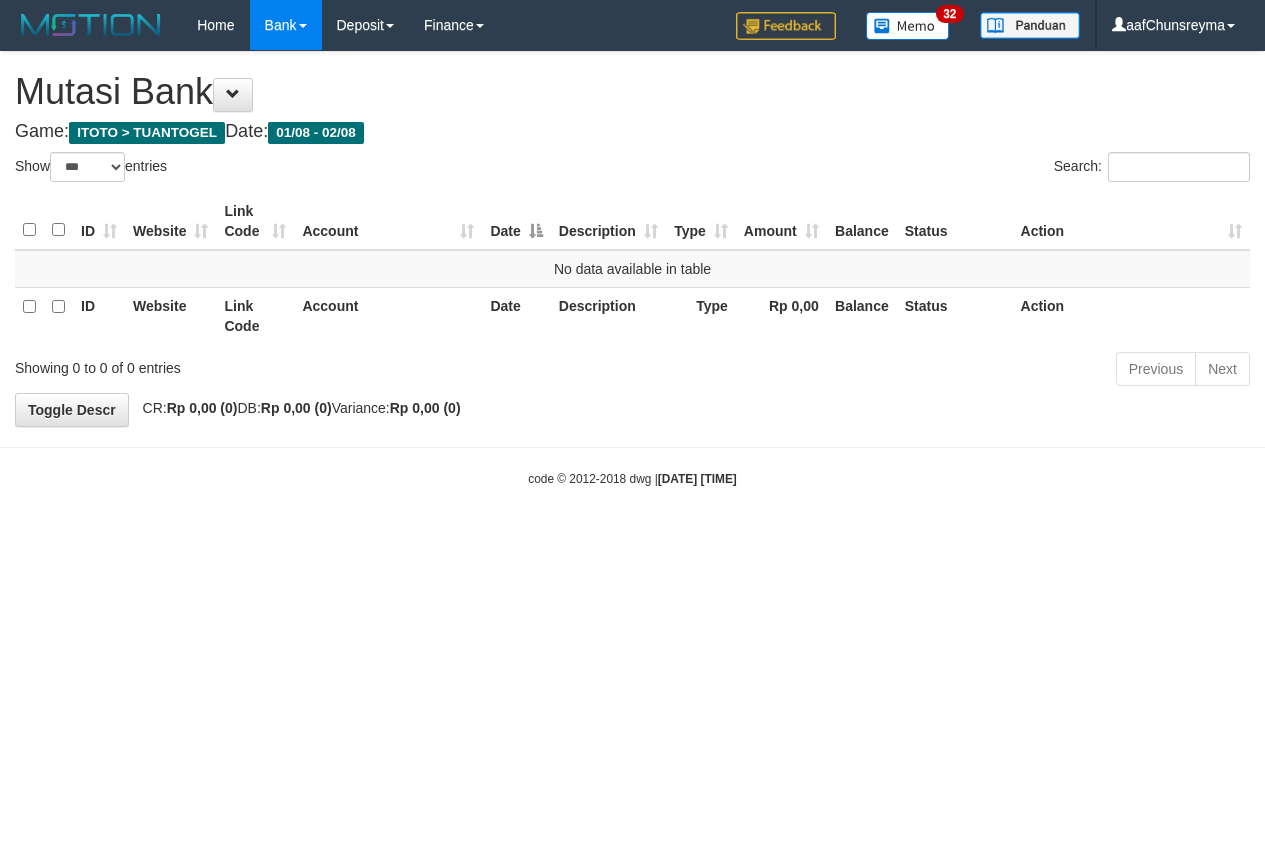 select on "***" 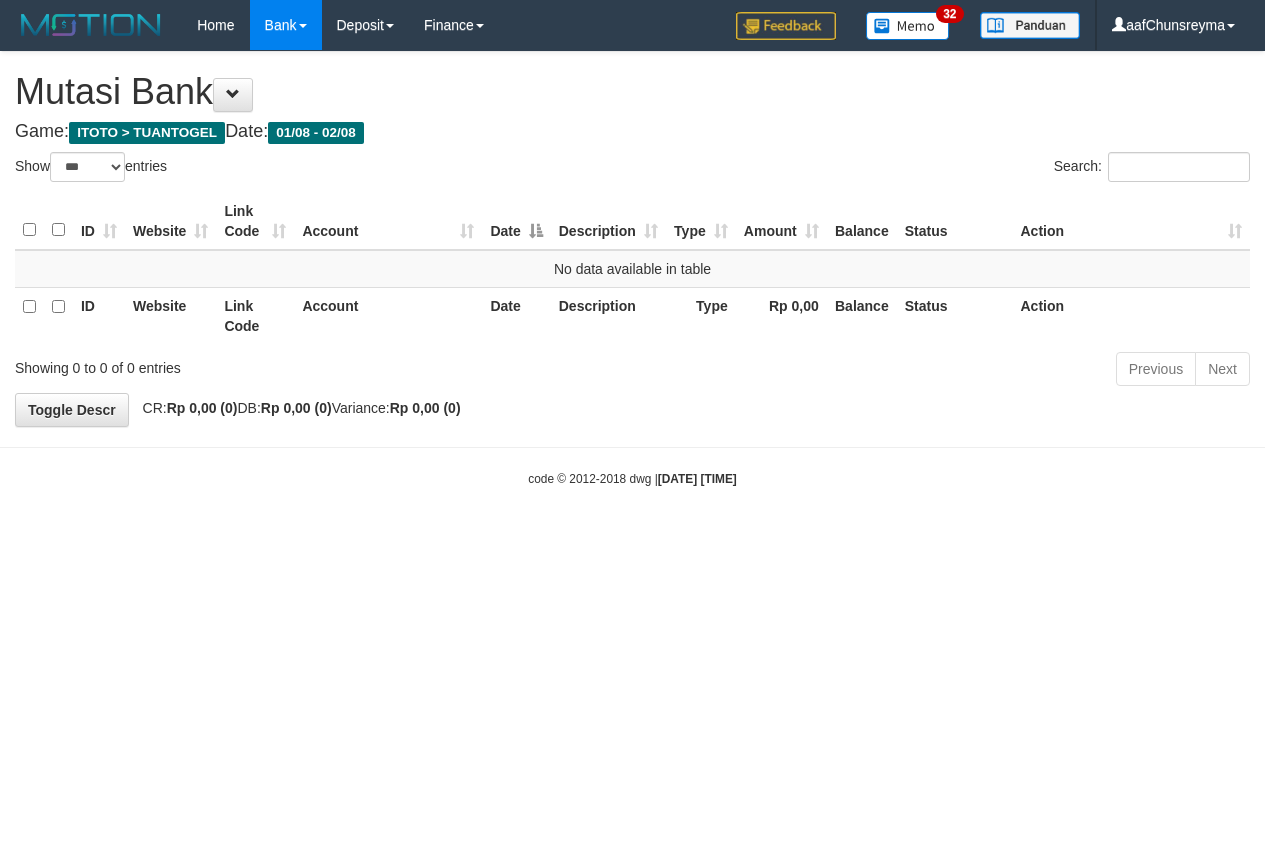 scroll, scrollTop: 0, scrollLeft: 0, axis: both 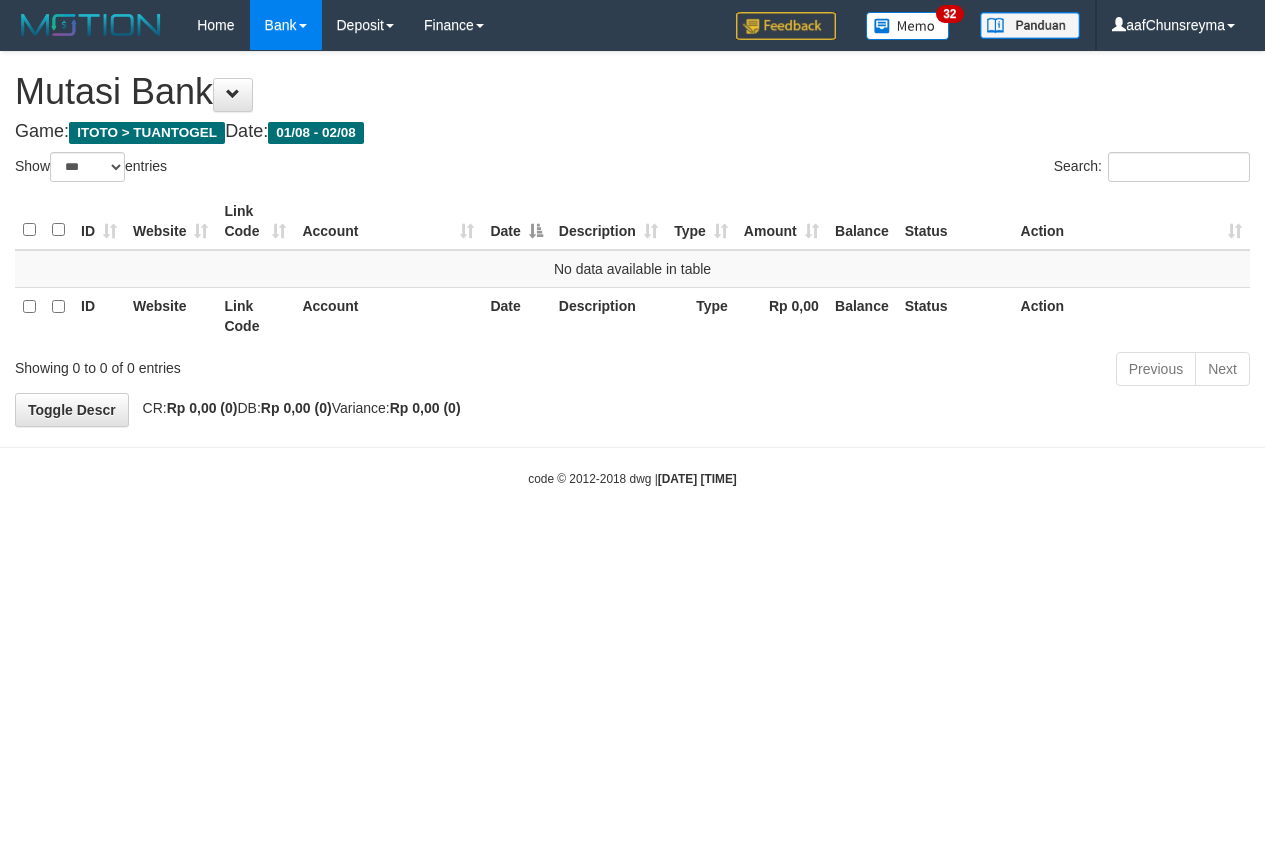 select on "***" 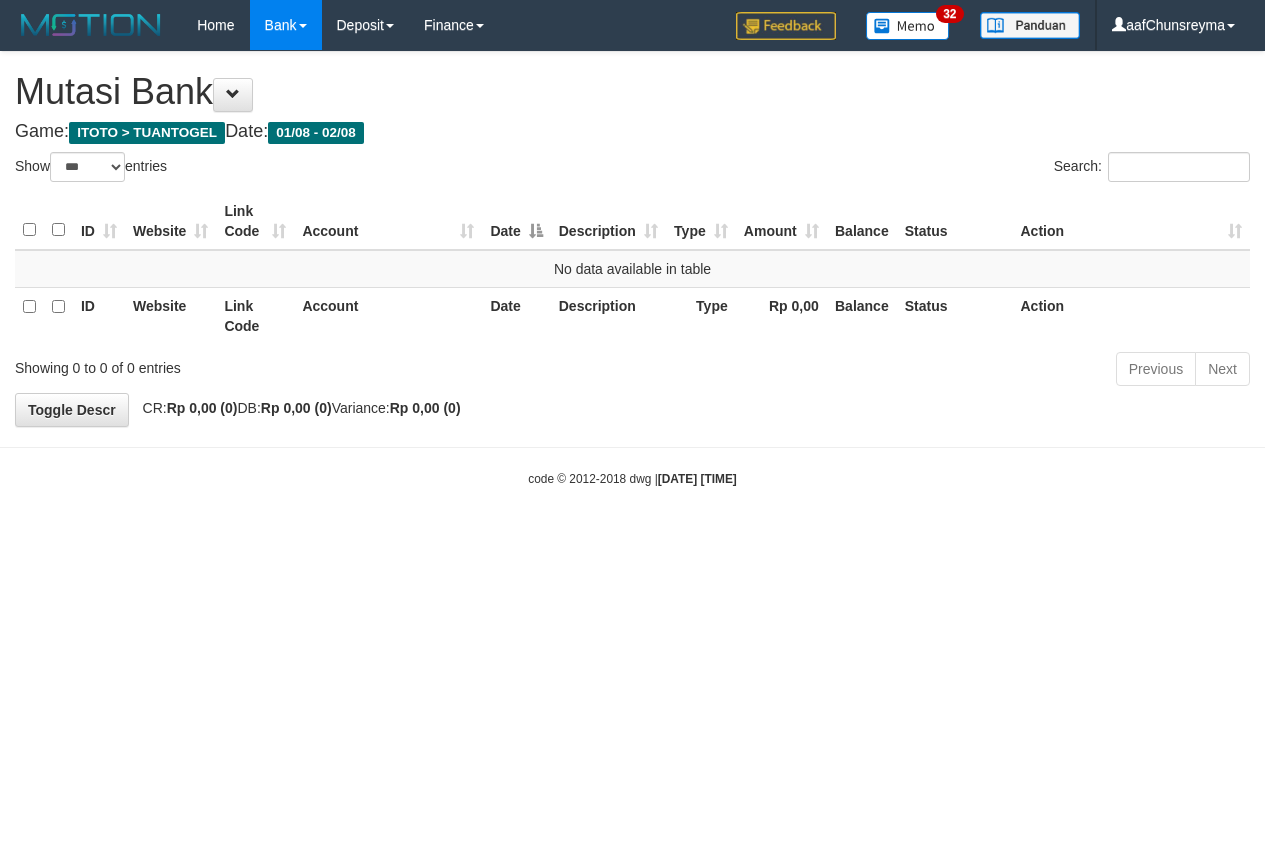 scroll, scrollTop: 0, scrollLeft: 0, axis: both 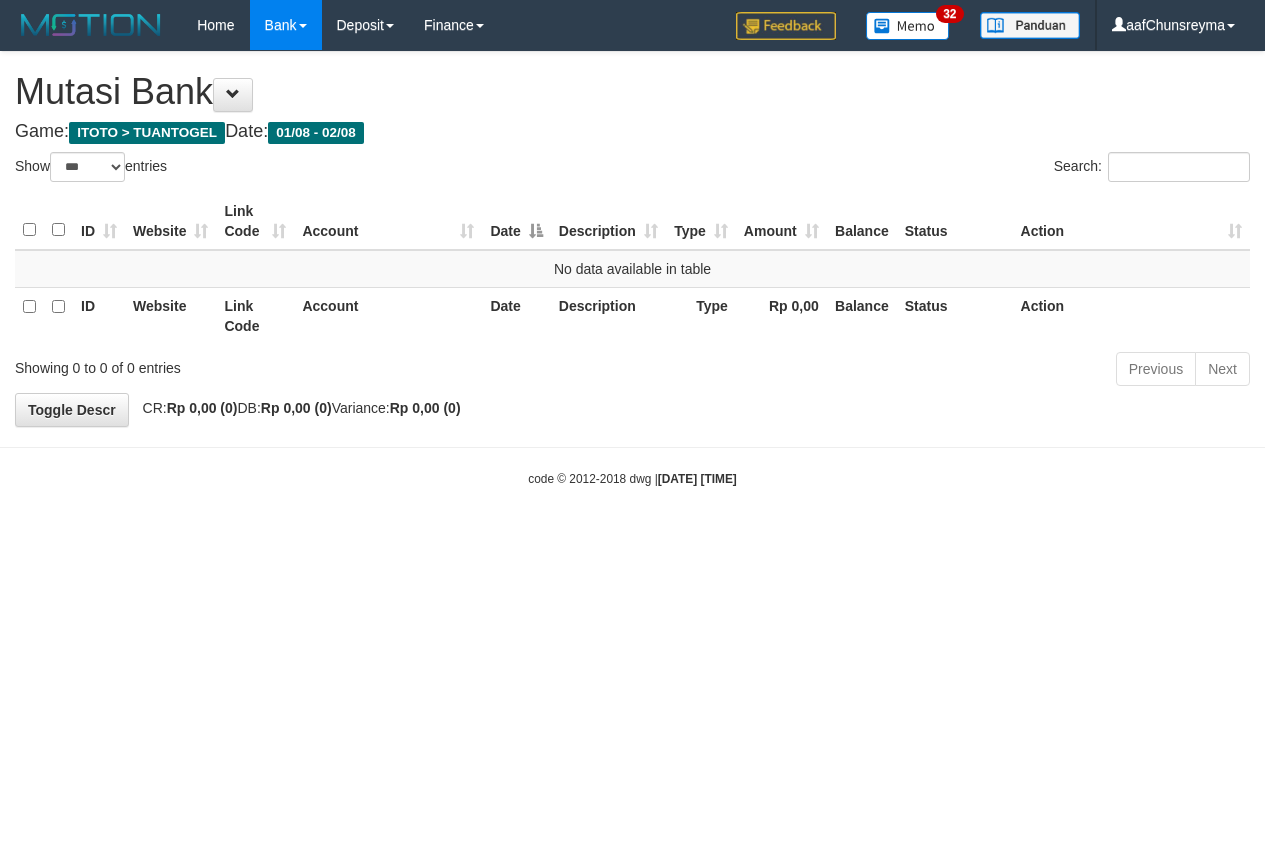 select on "***" 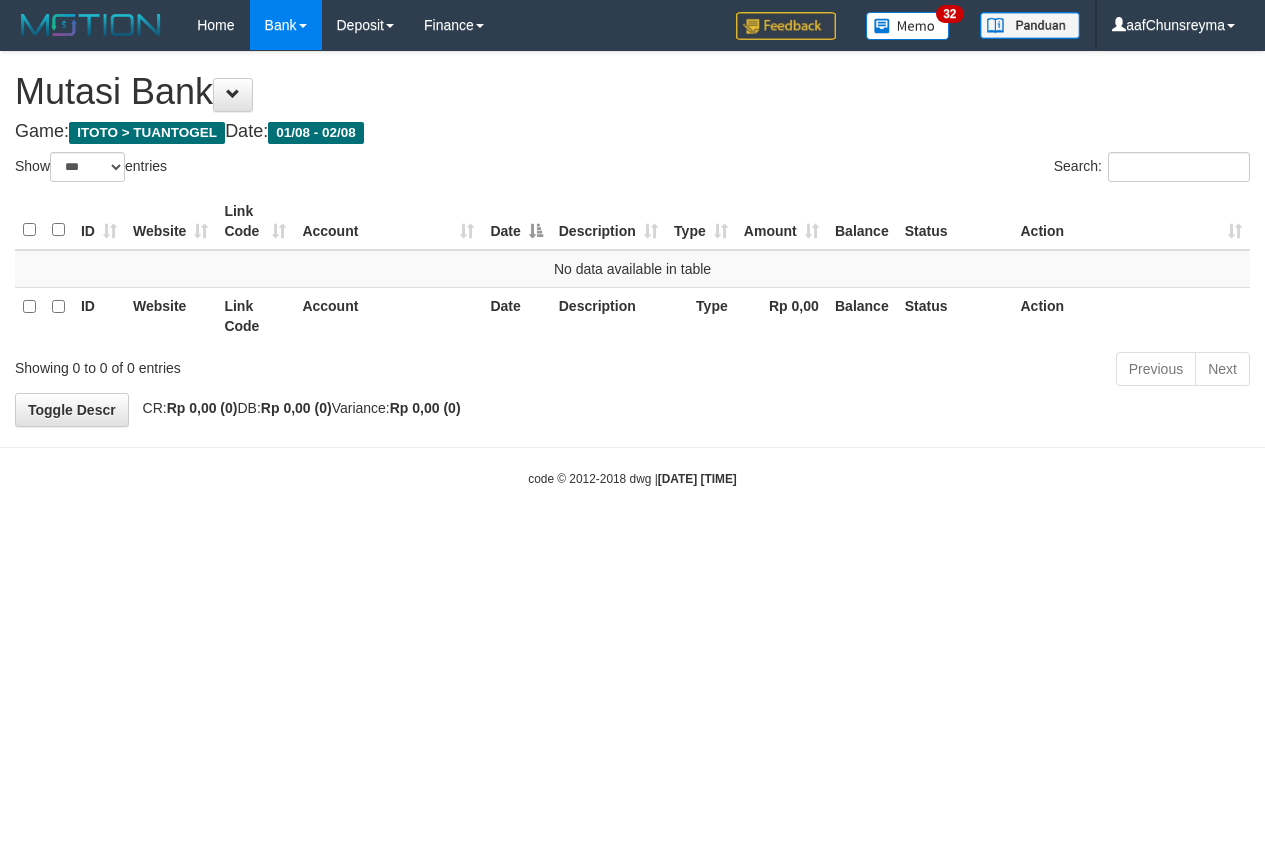 scroll, scrollTop: 0, scrollLeft: 0, axis: both 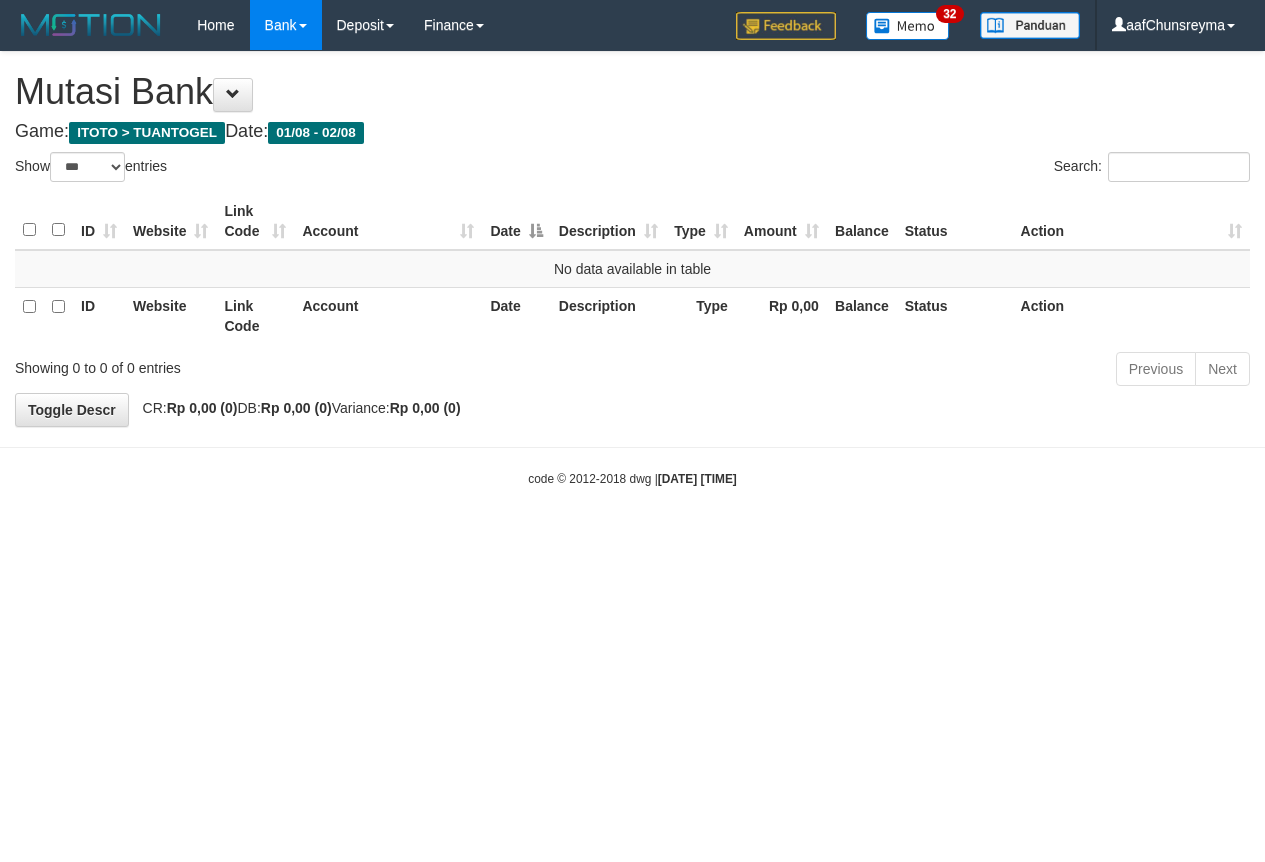select on "***" 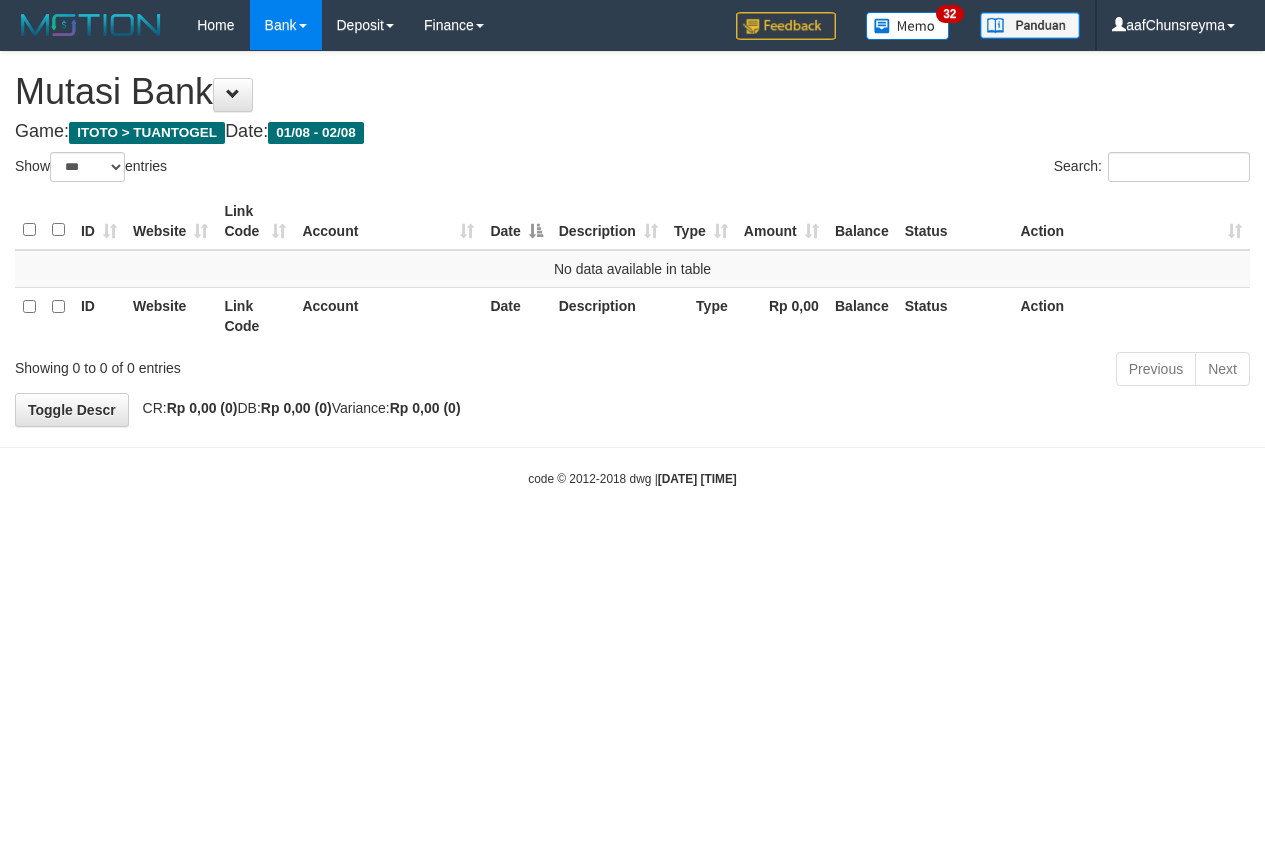 scroll, scrollTop: 0, scrollLeft: 0, axis: both 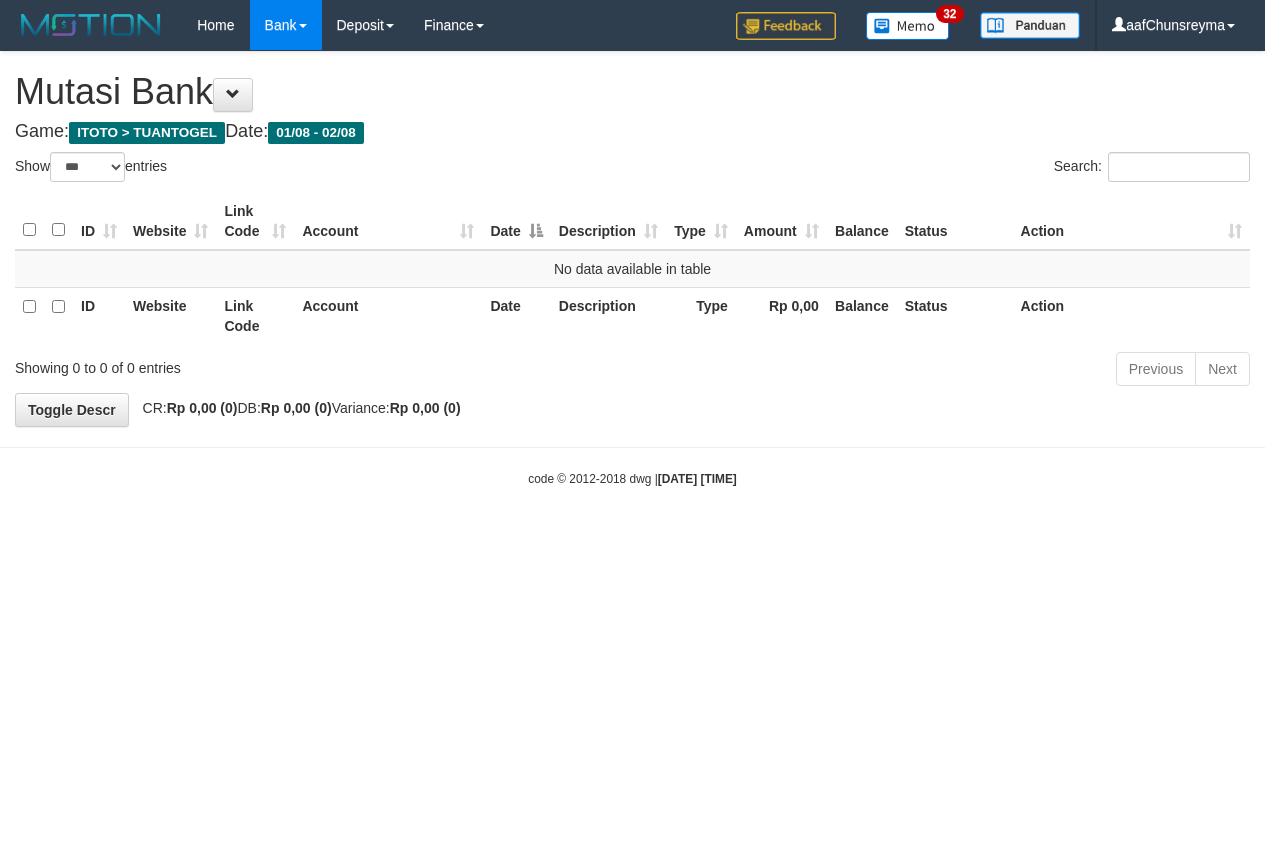 select on "***" 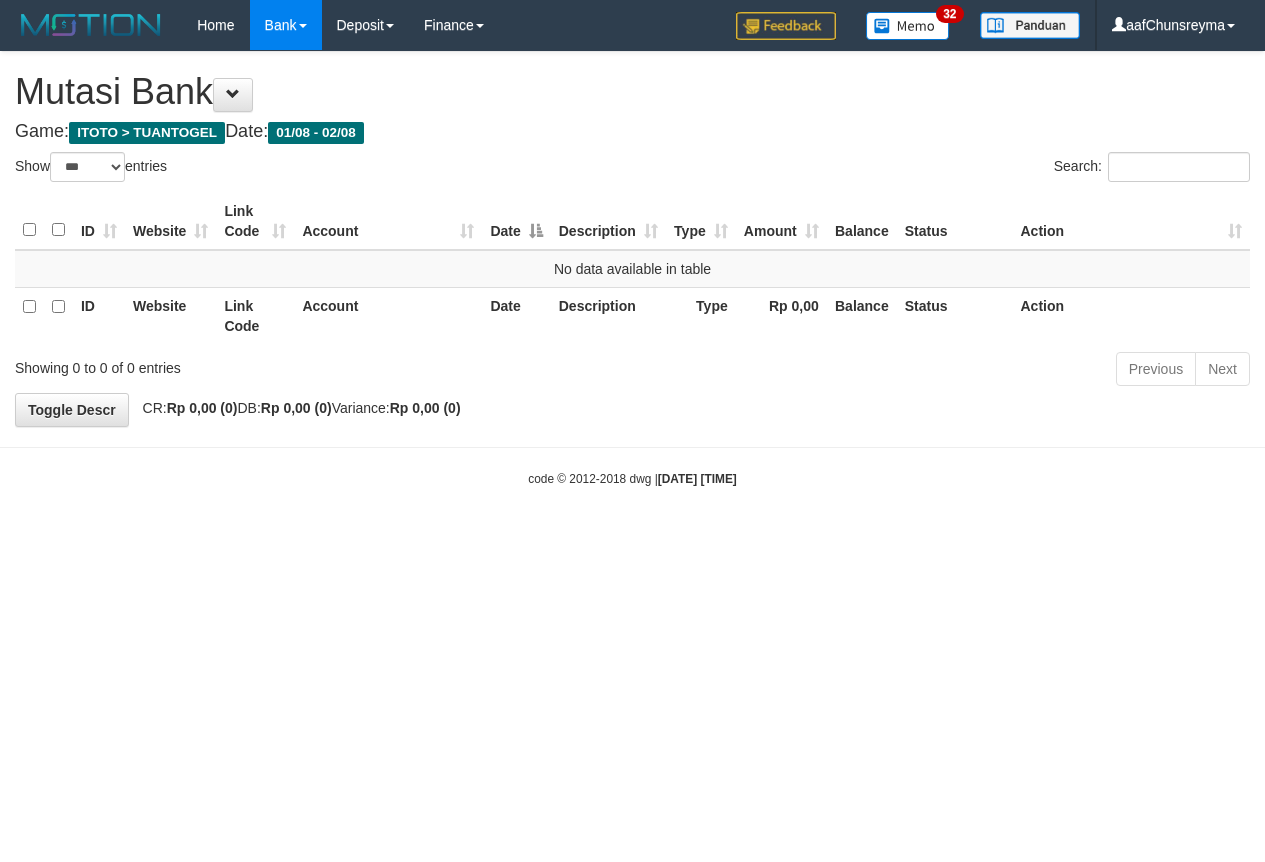 scroll, scrollTop: 0, scrollLeft: 0, axis: both 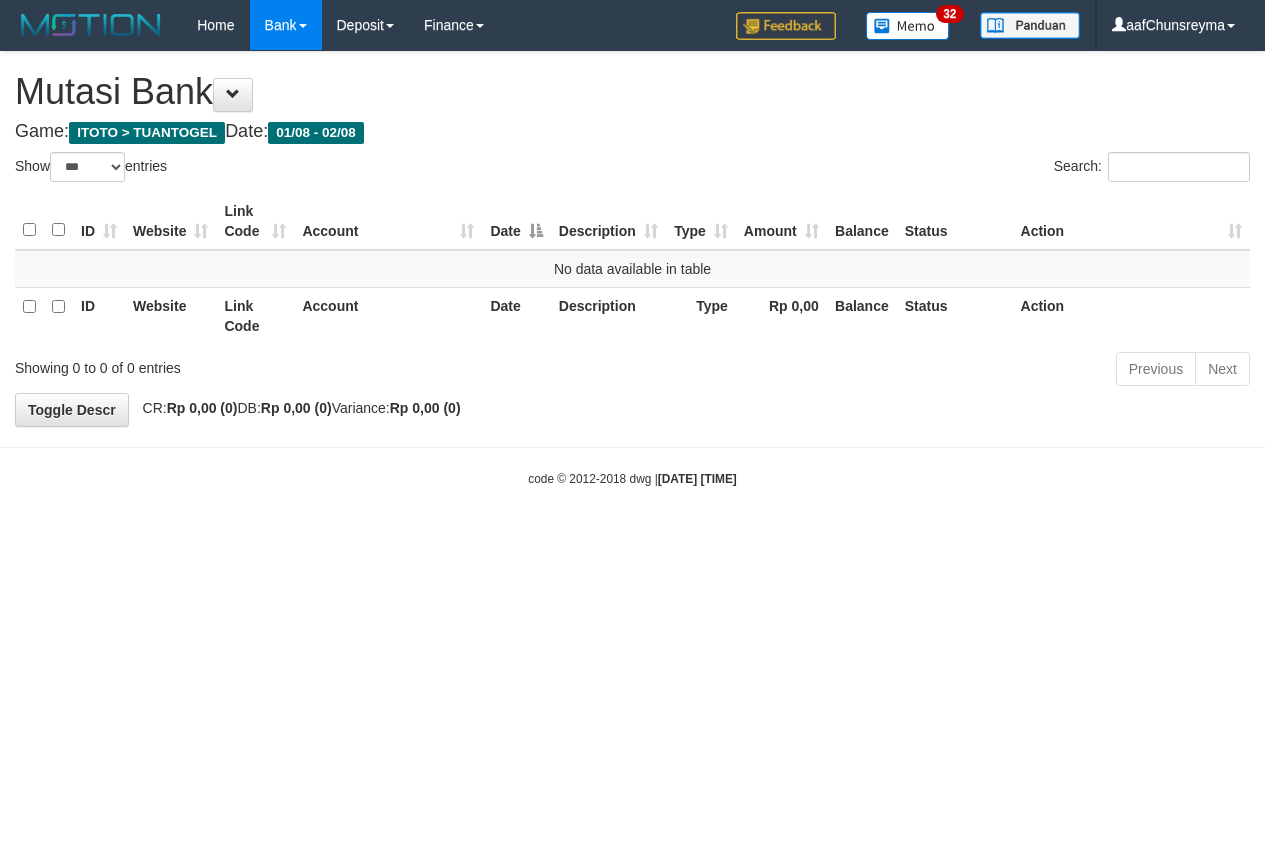 select on "***" 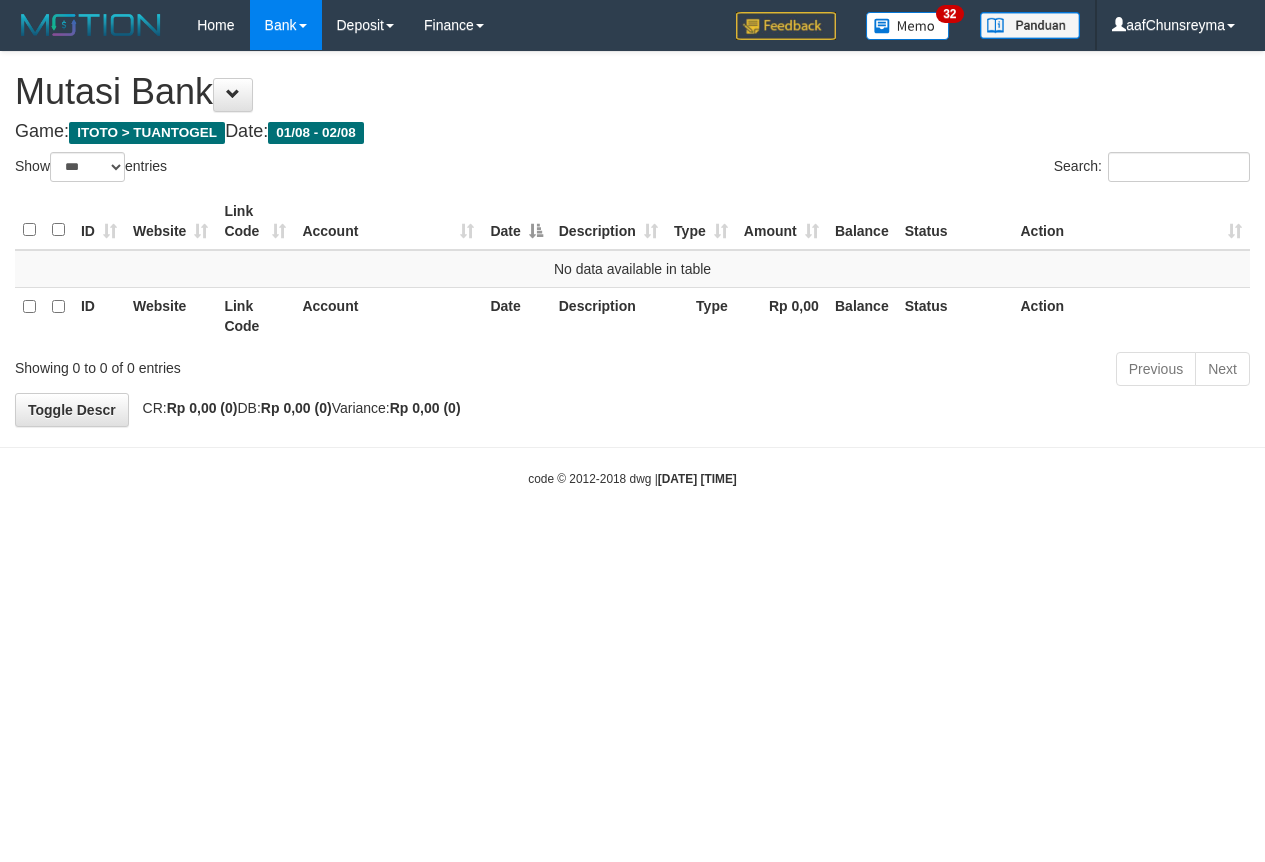 scroll, scrollTop: 0, scrollLeft: 0, axis: both 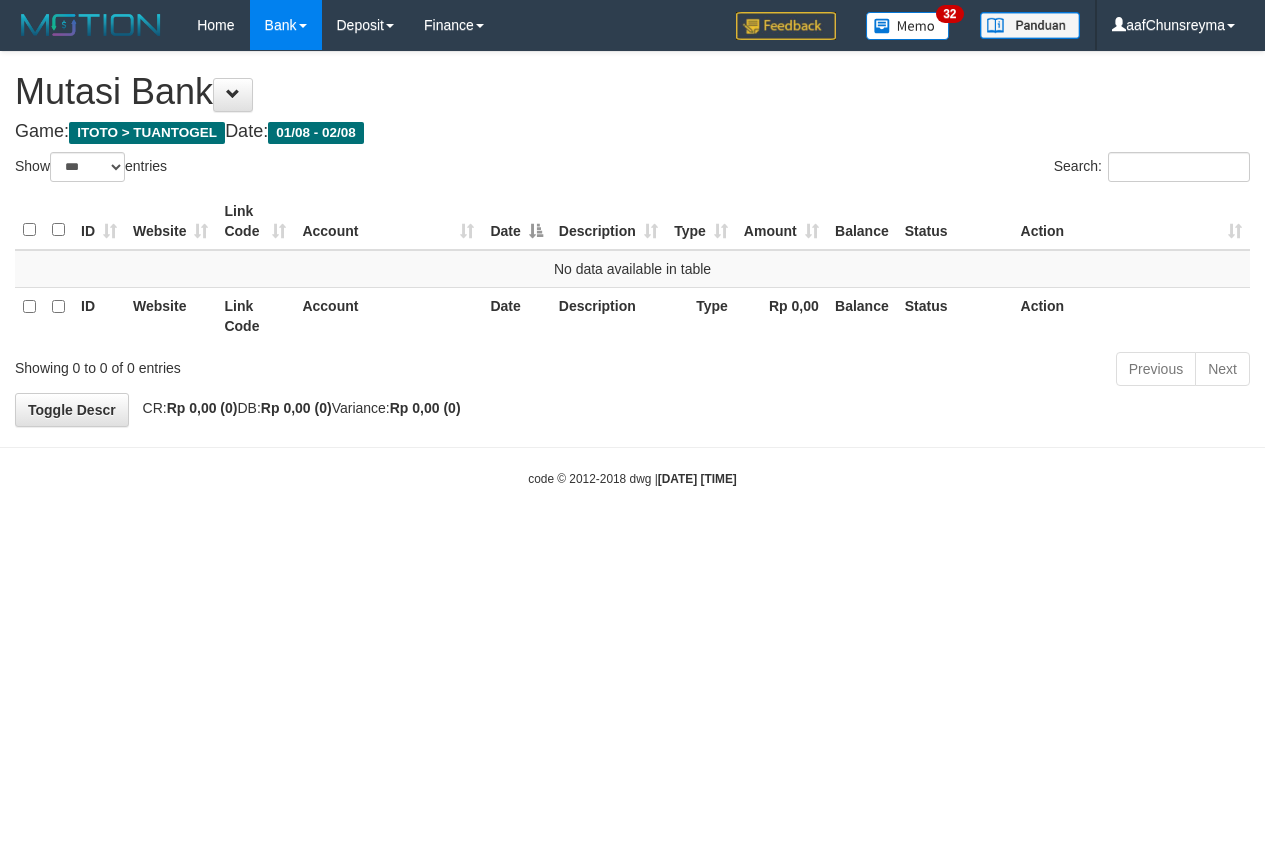 select on "***" 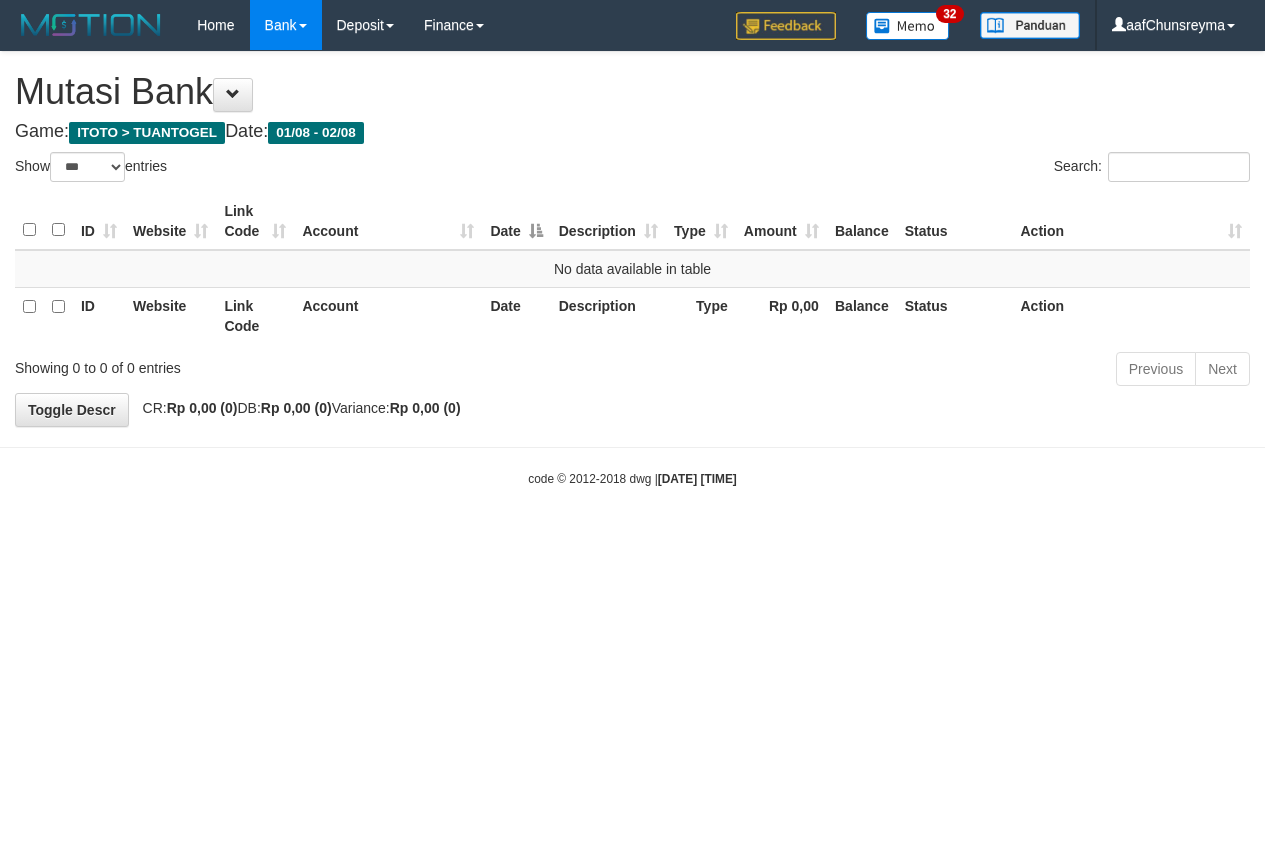 scroll, scrollTop: 0, scrollLeft: 0, axis: both 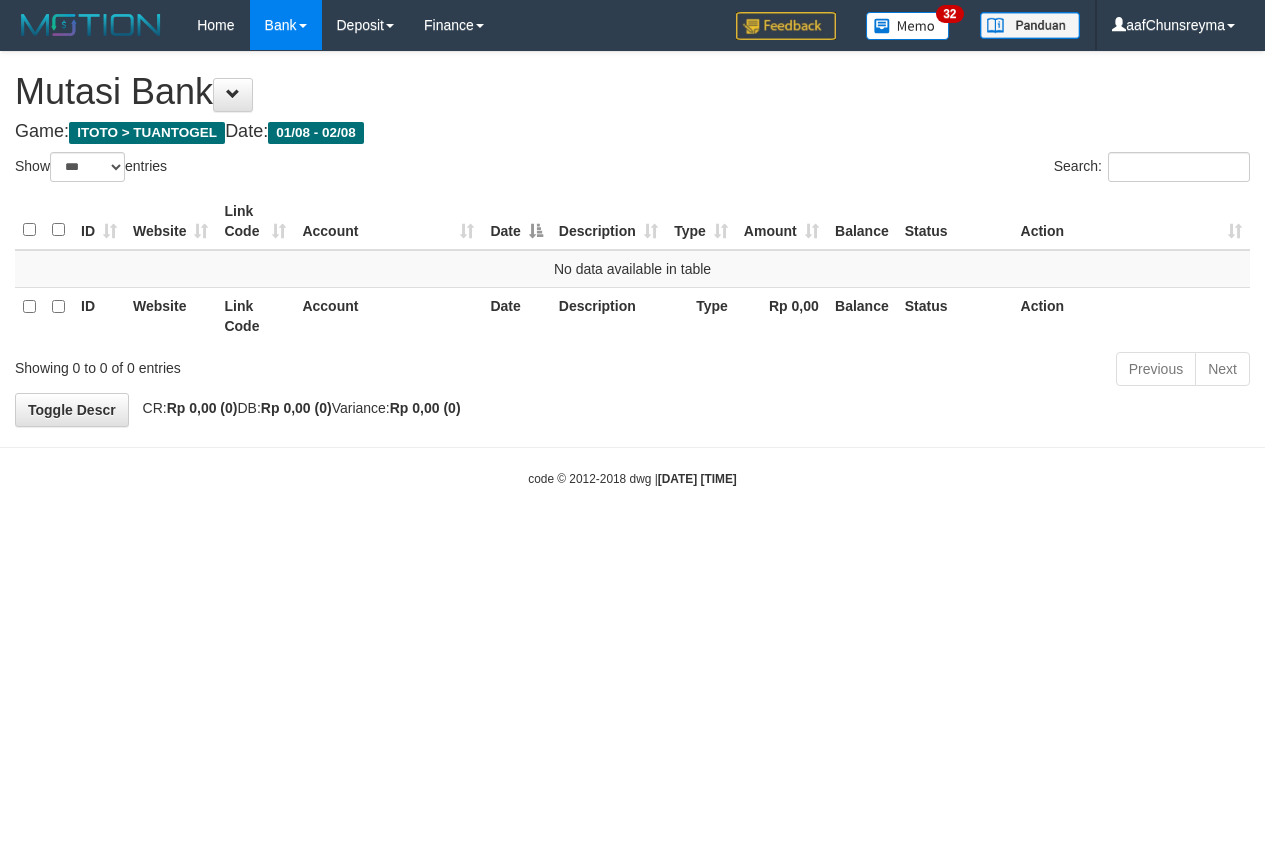 select on "***" 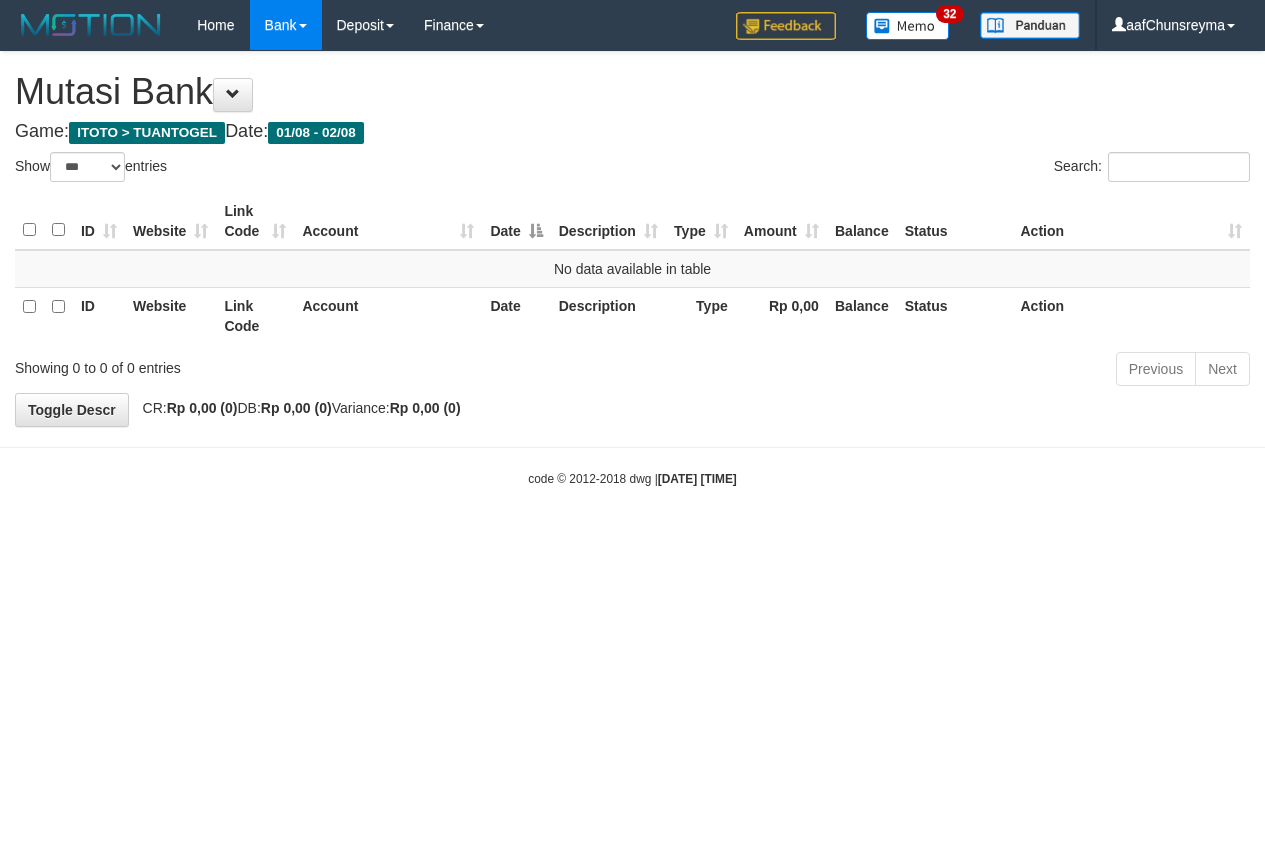 scroll, scrollTop: 0, scrollLeft: 0, axis: both 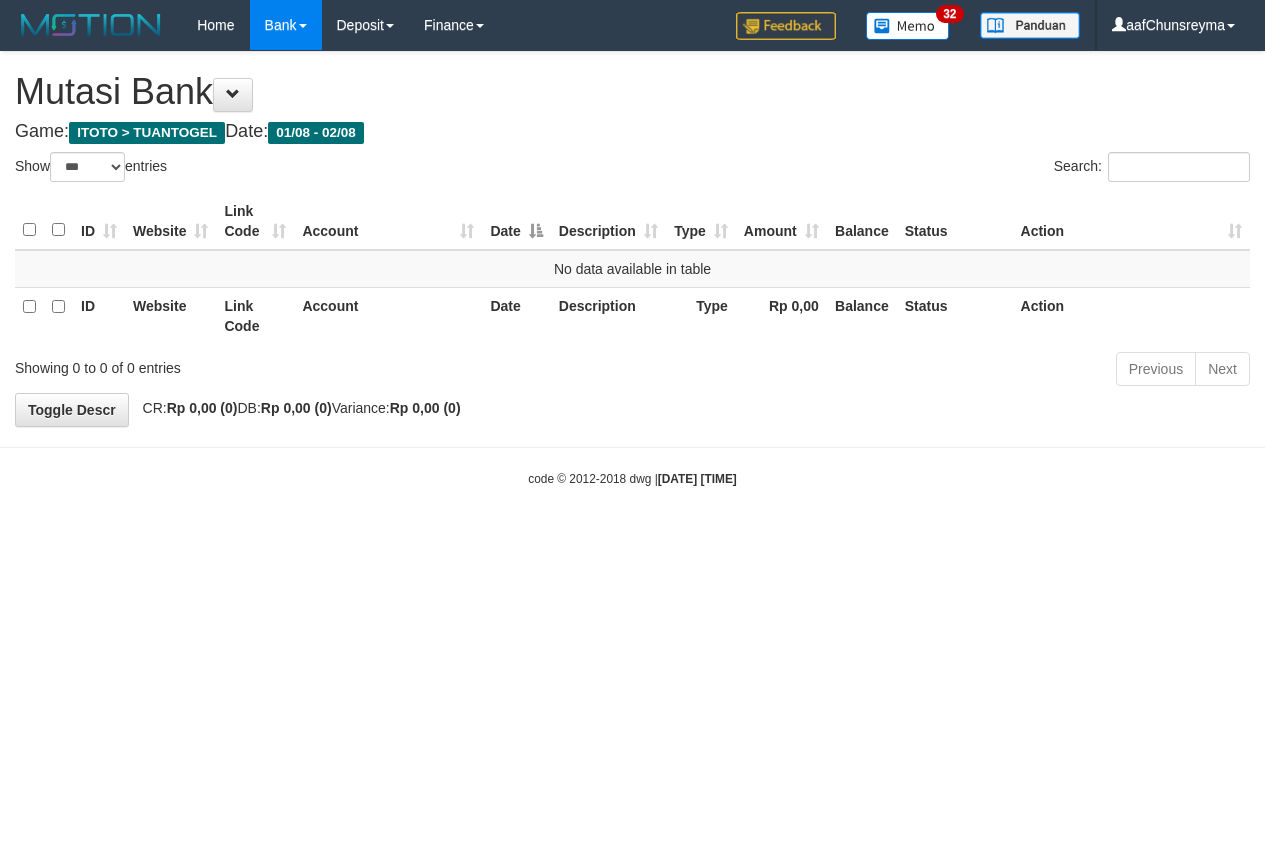 select on "***" 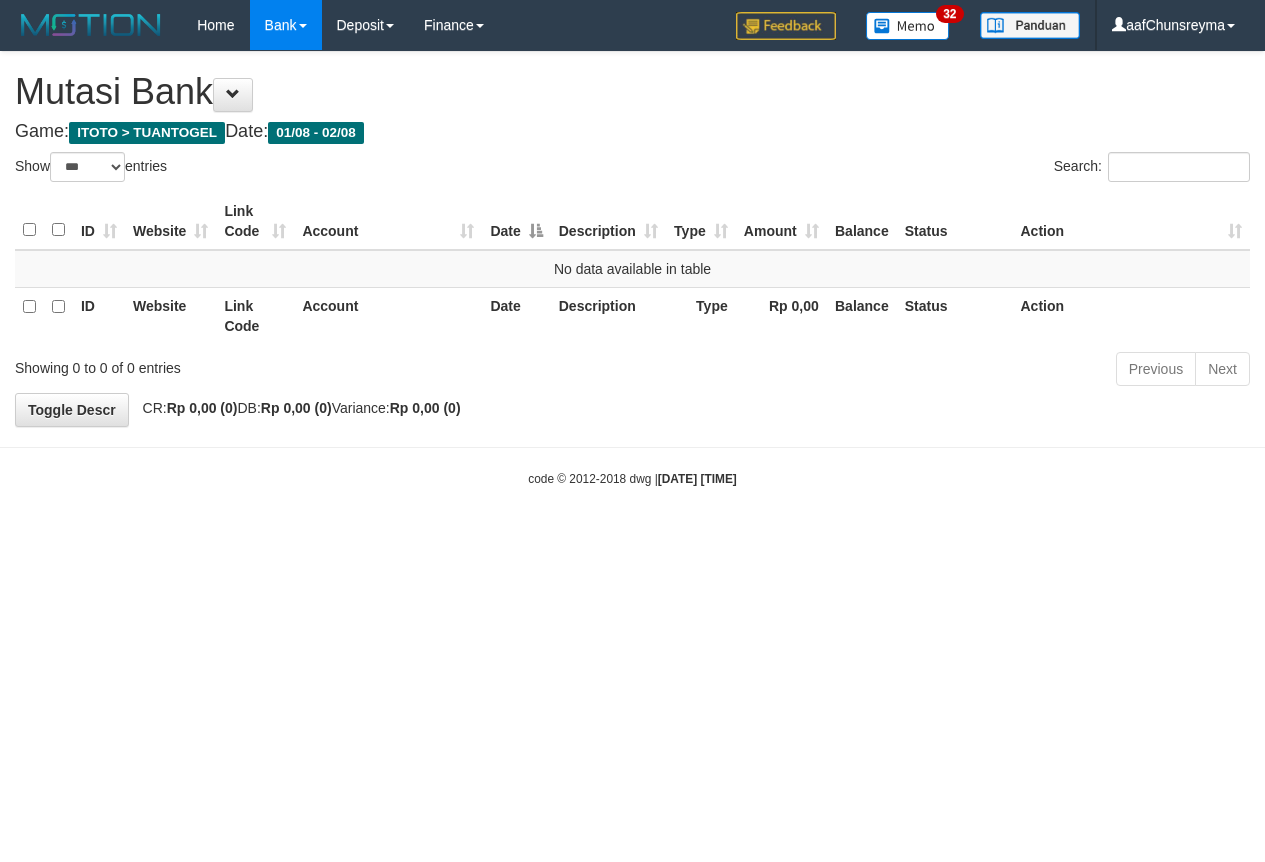 scroll, scrollTop: 0, scrollLeft: 0, axis: both 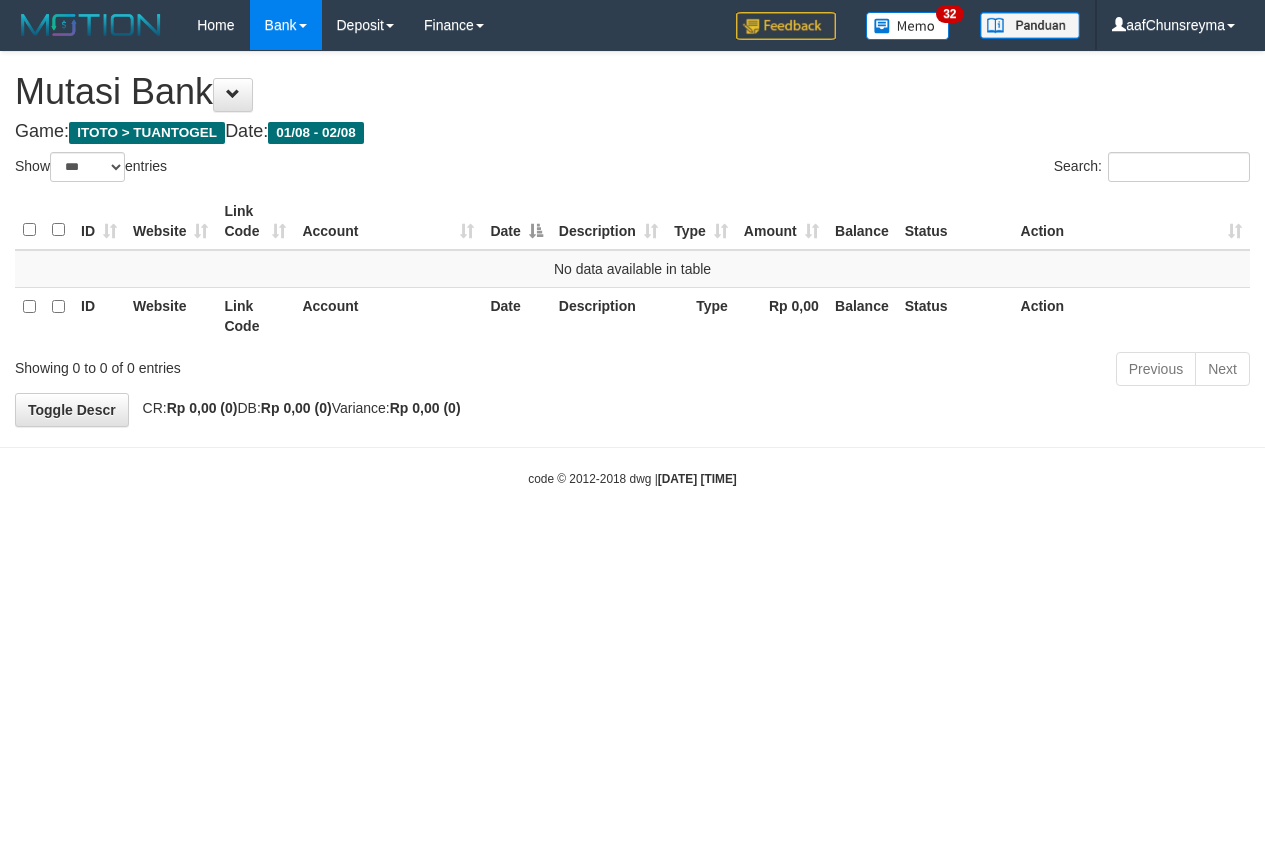 select on "***" 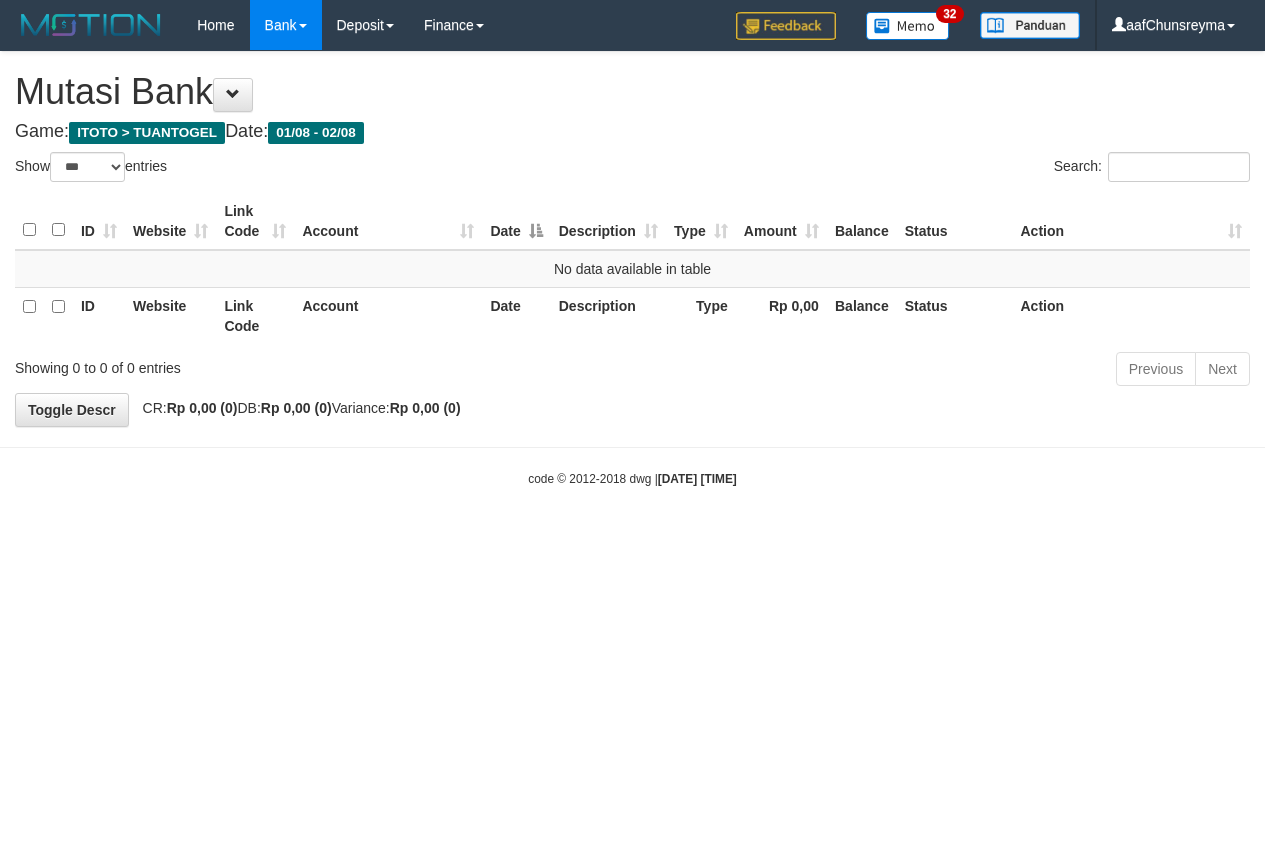 scroll, scrollTop: 0, scrollLeft: 0, axis: both 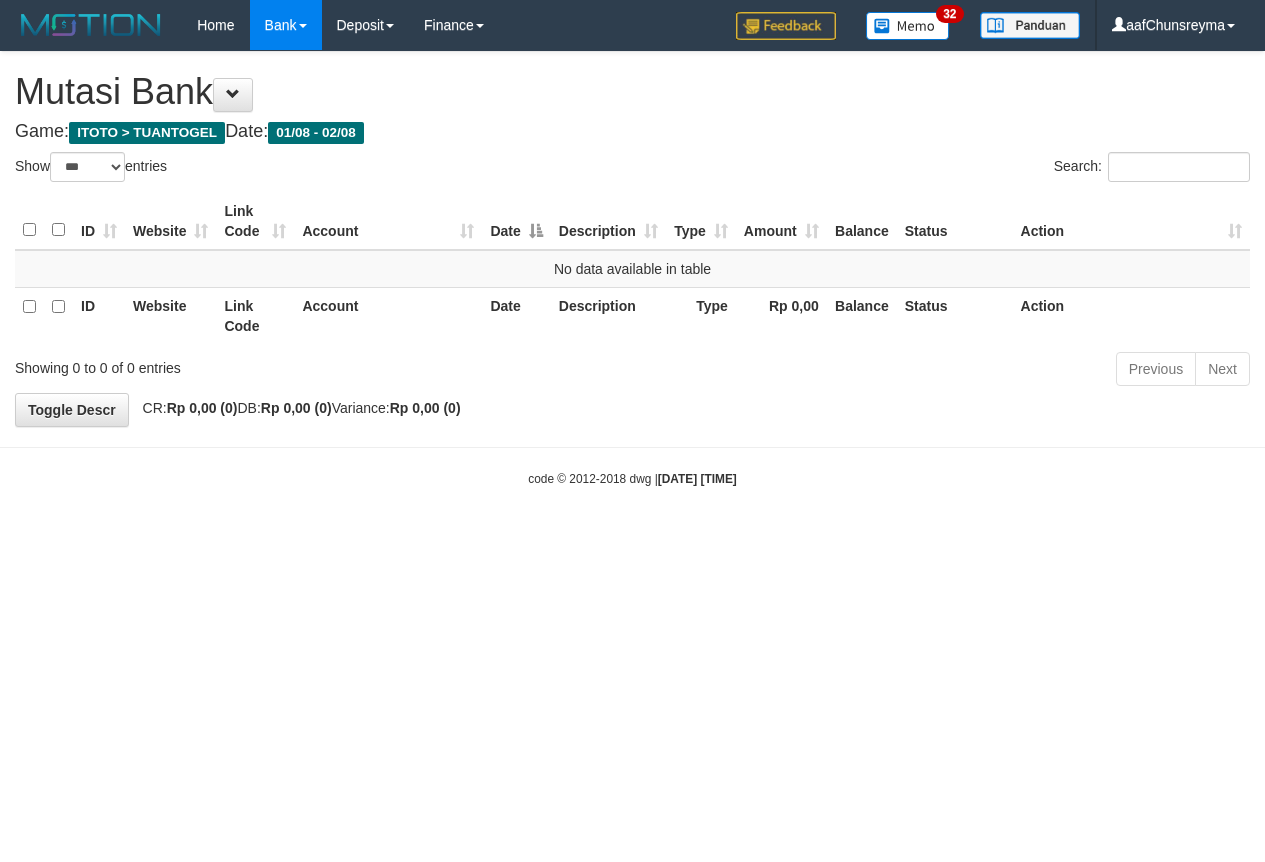 select on "***" 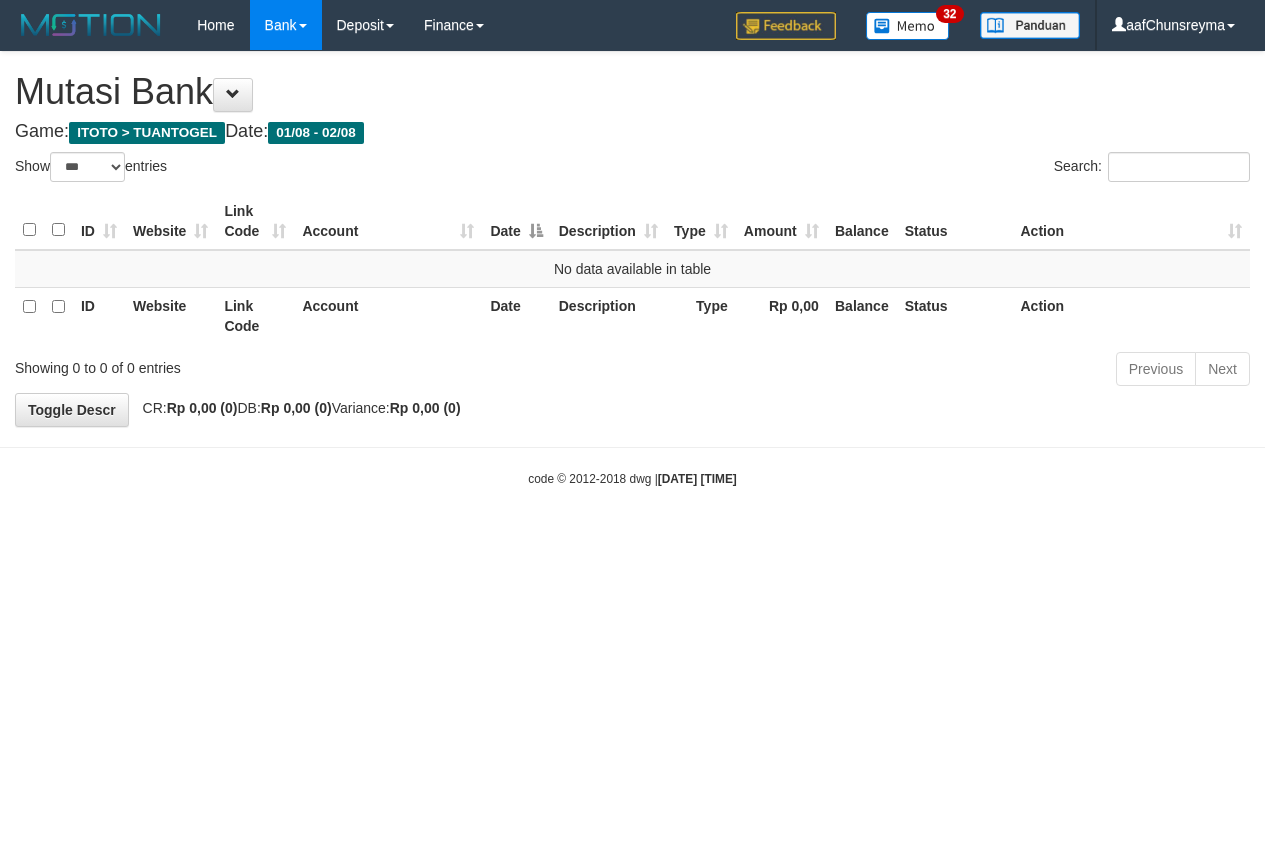 scroll, scrollTop: 0, scrollLeft: 0, axis: both 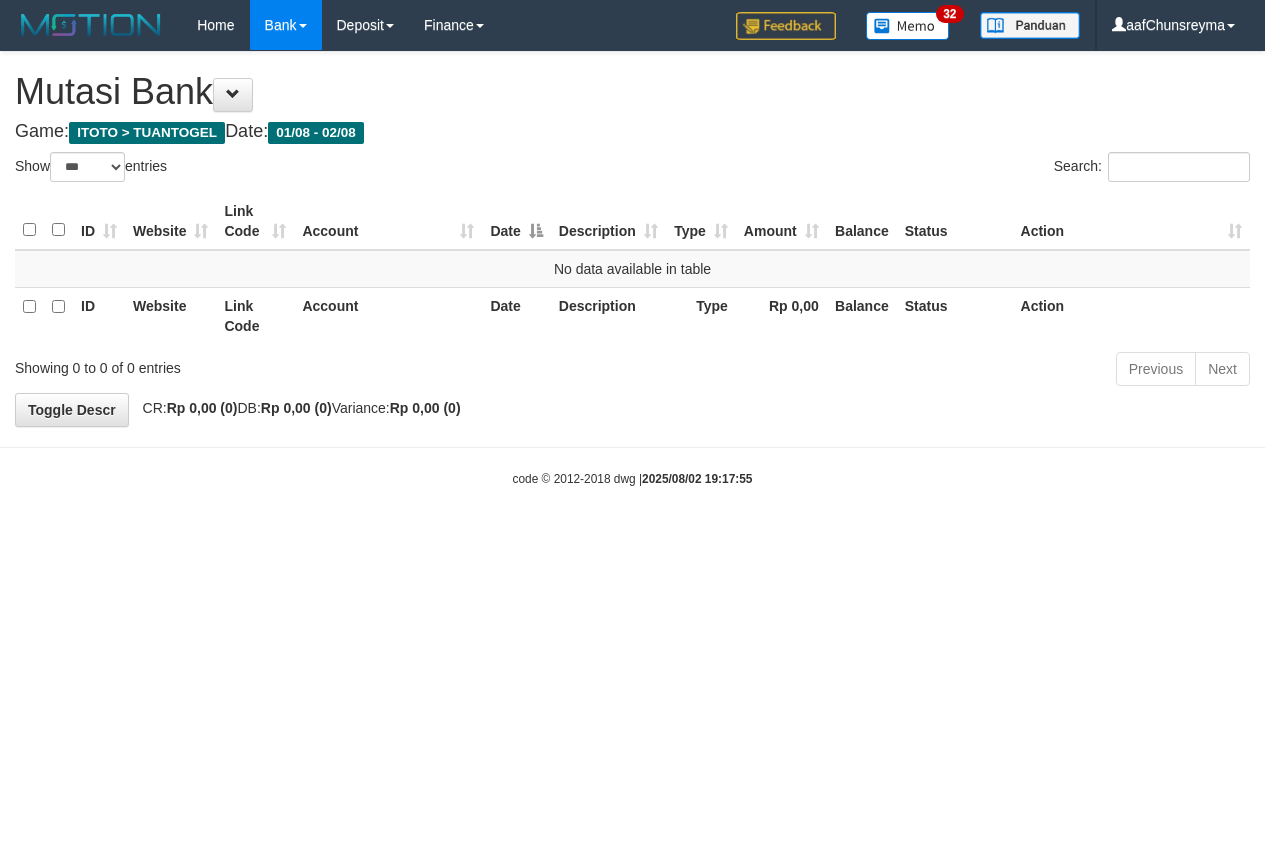 select on "***" 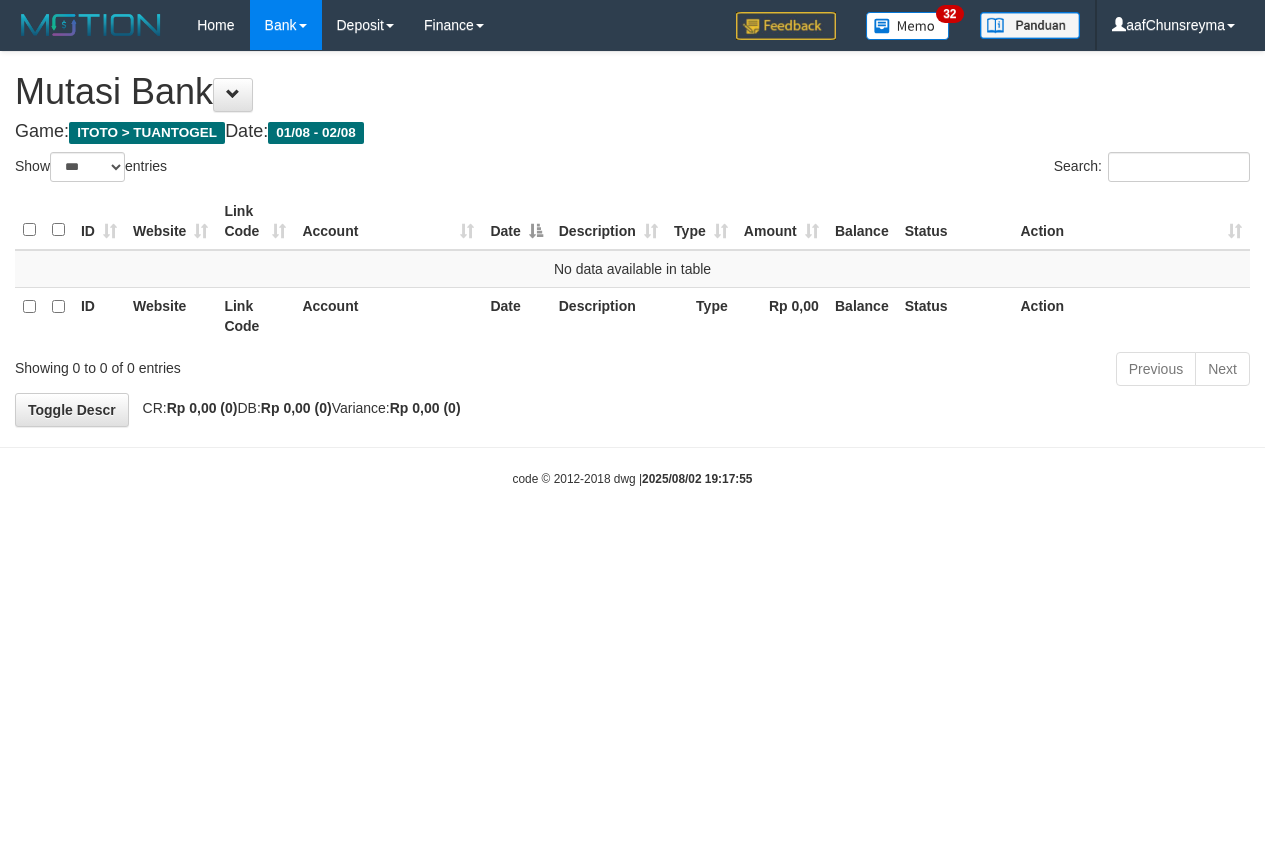scroll, scrollTop: 0, scrollLeft: 0, axis: both 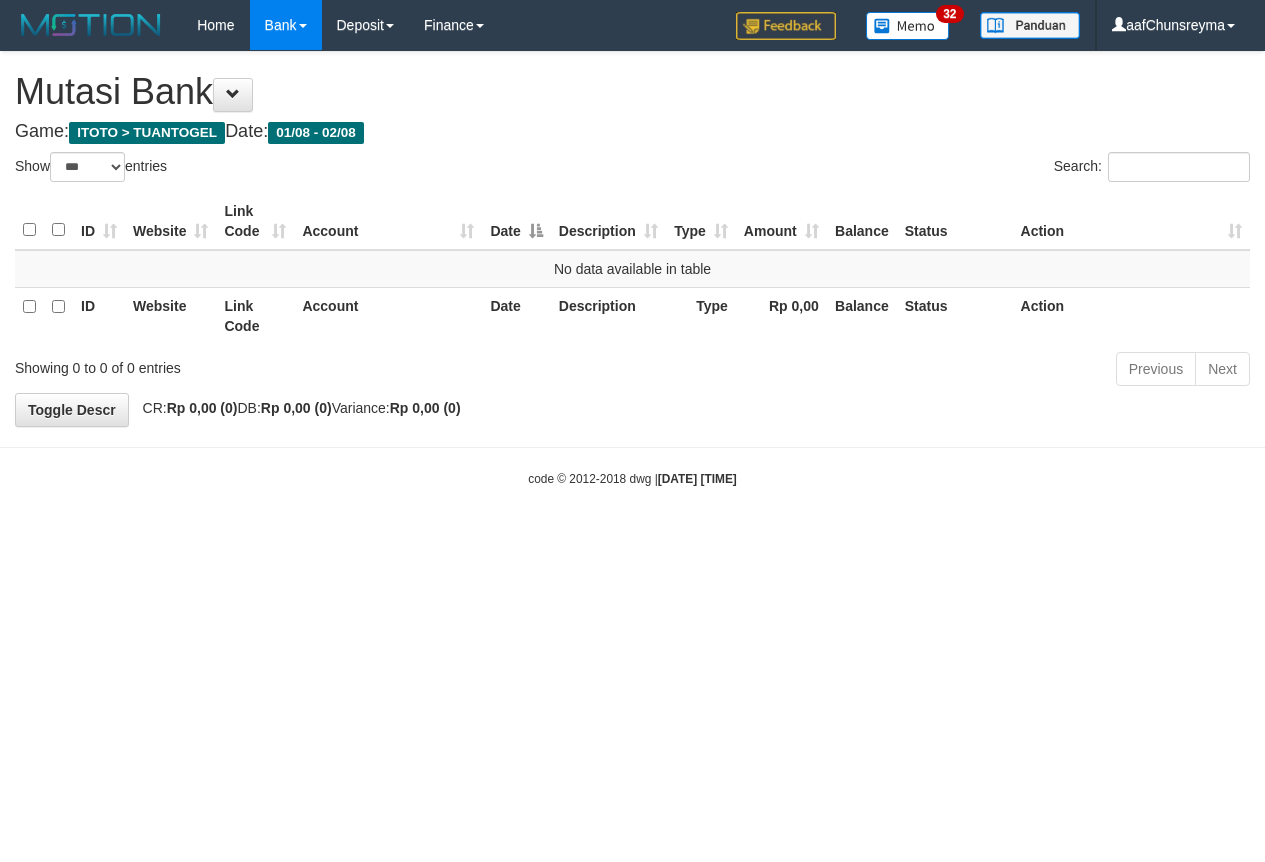 select on "***" 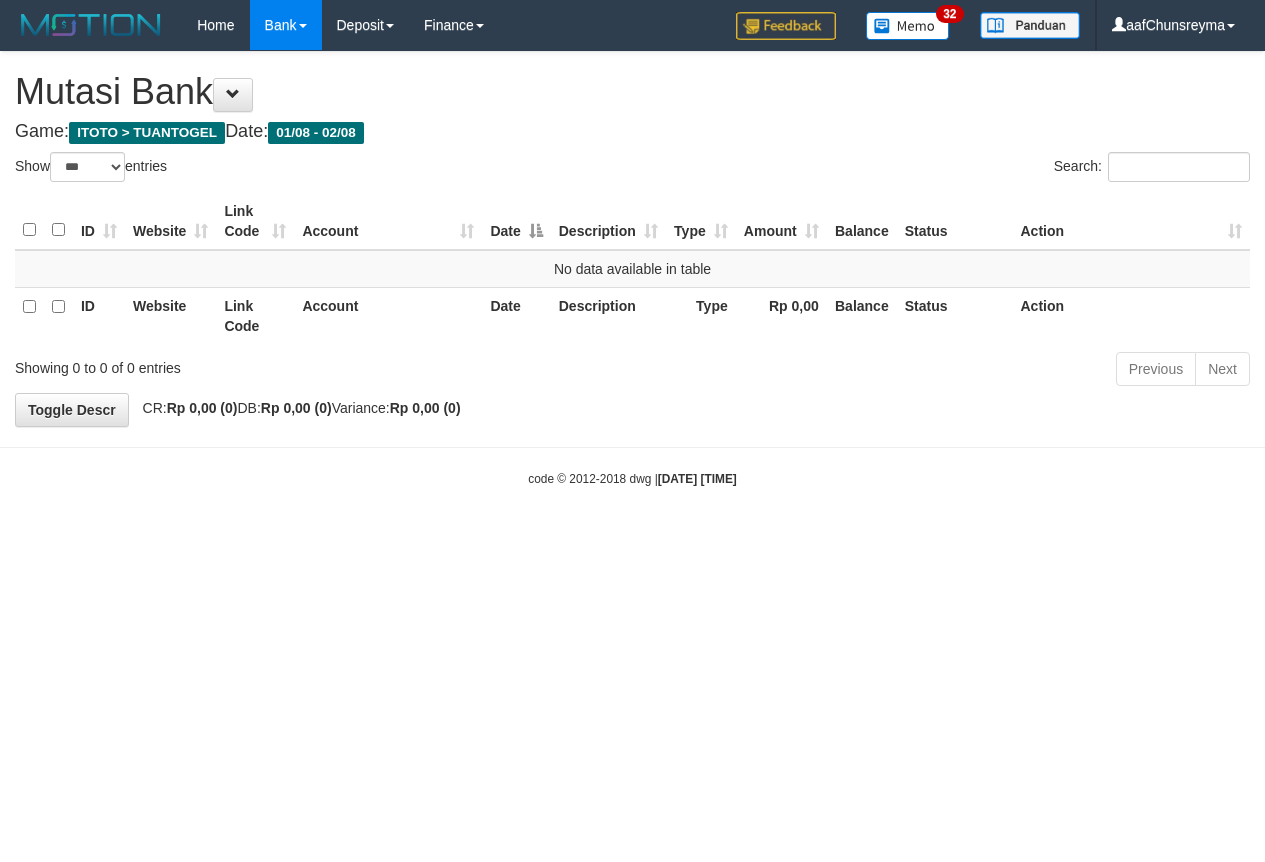 scroll, scrollTop: 0, scrollLeft: 0, axis: both 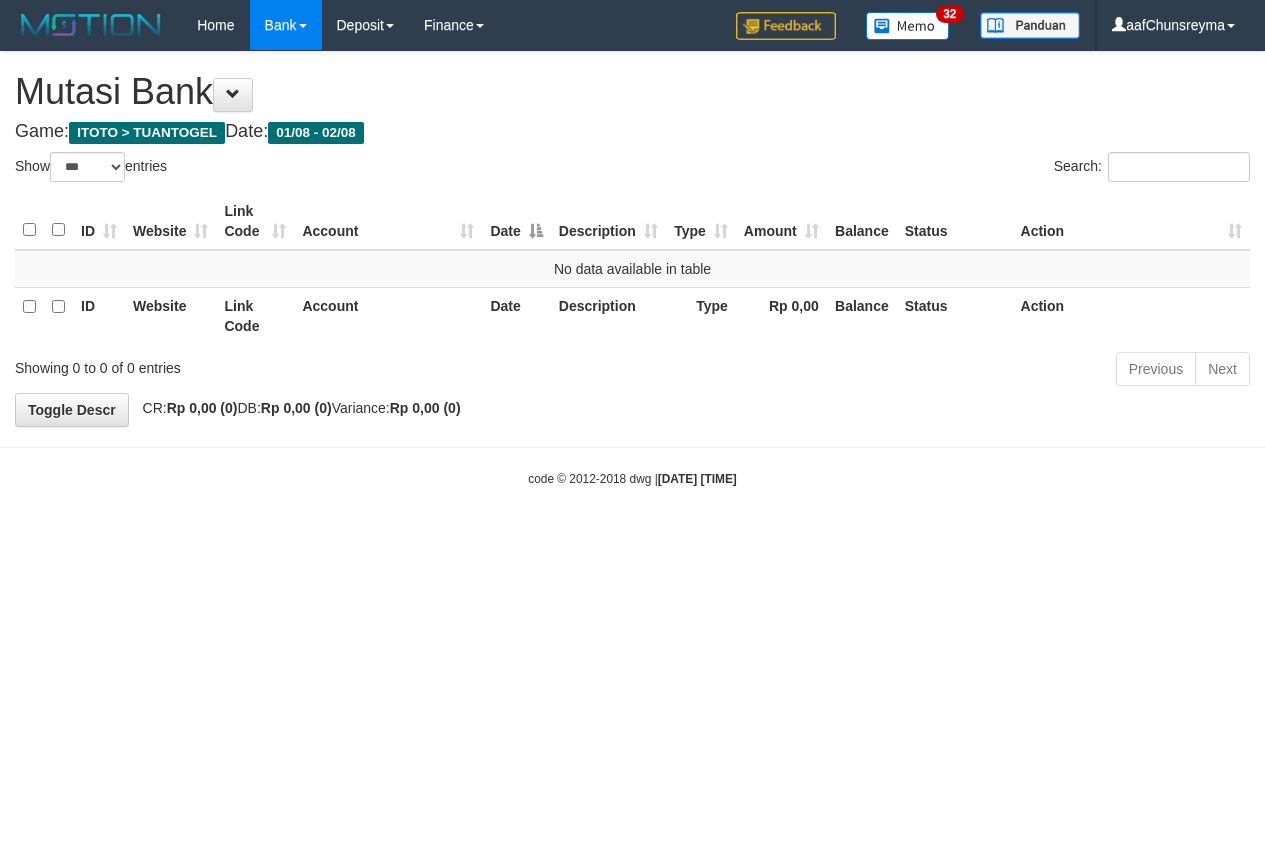 select on "***" 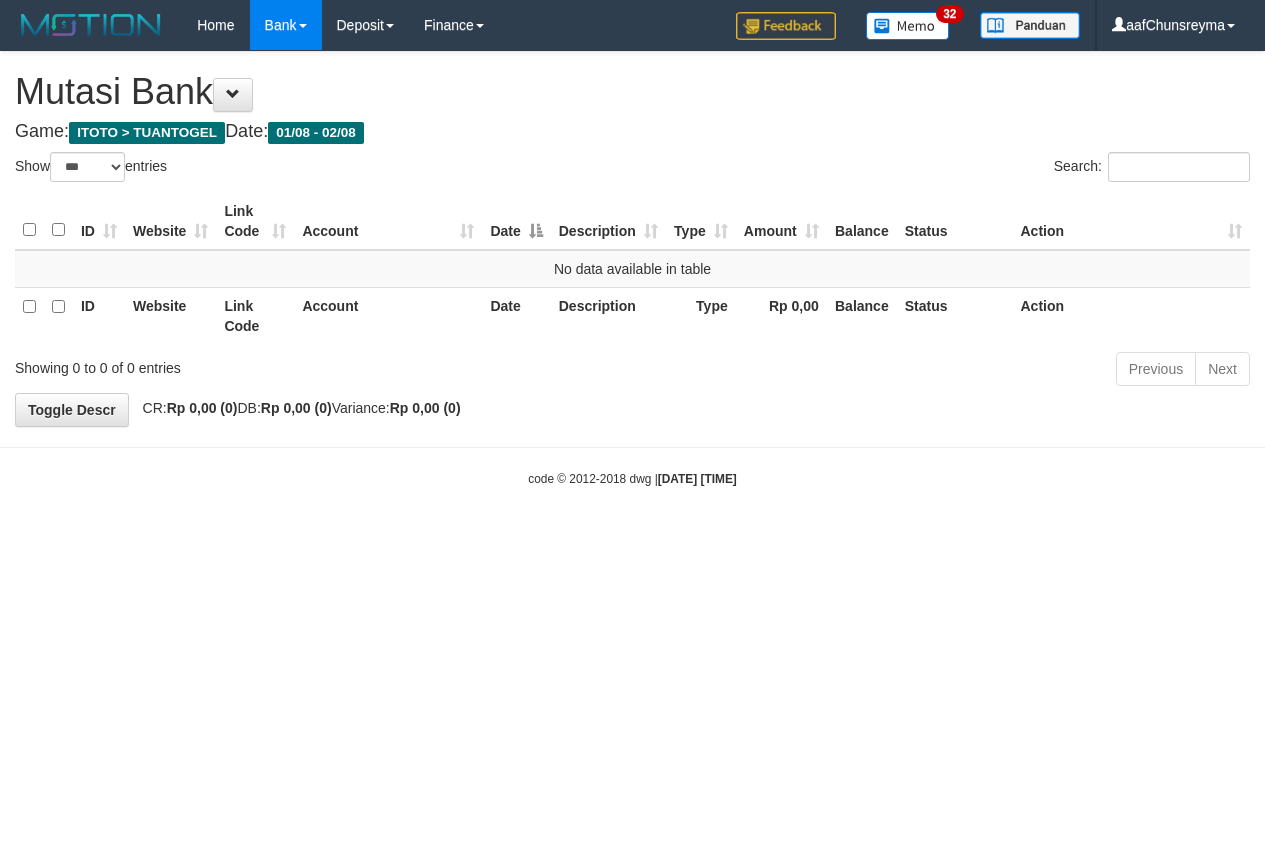 scroll, scrollTop: 0, scrollLeft: 0, axis: both 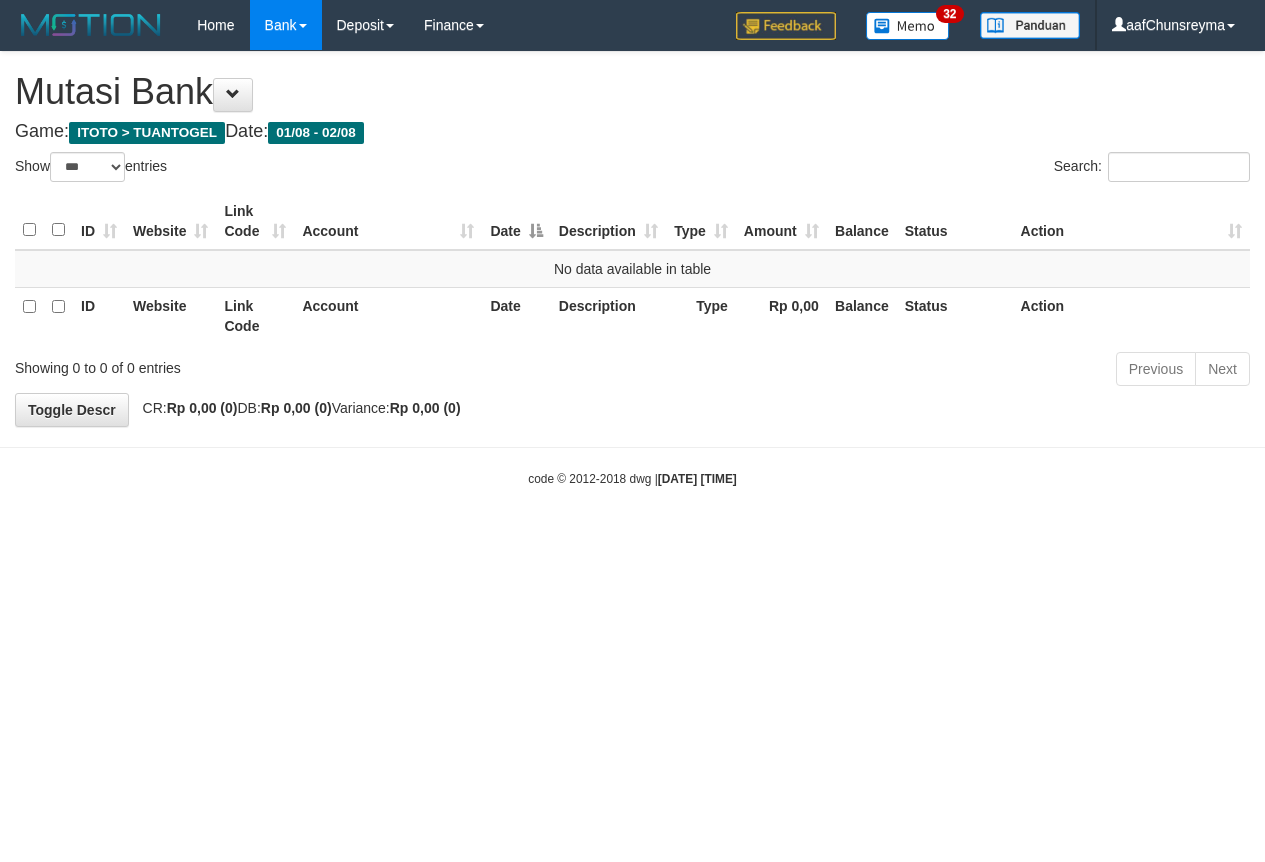 select on "***" 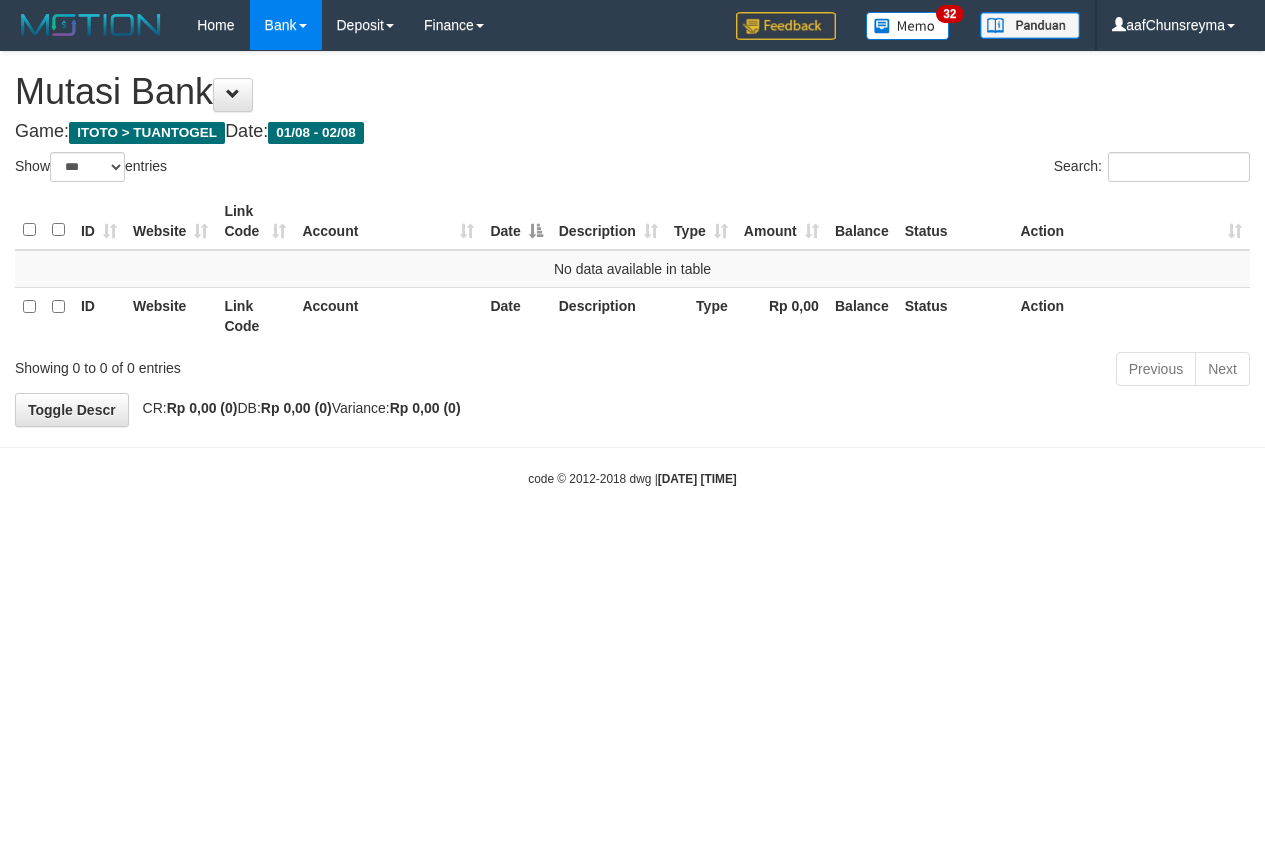 scroll, scrollTop: 0, scrollLeft: 0, axis: both 